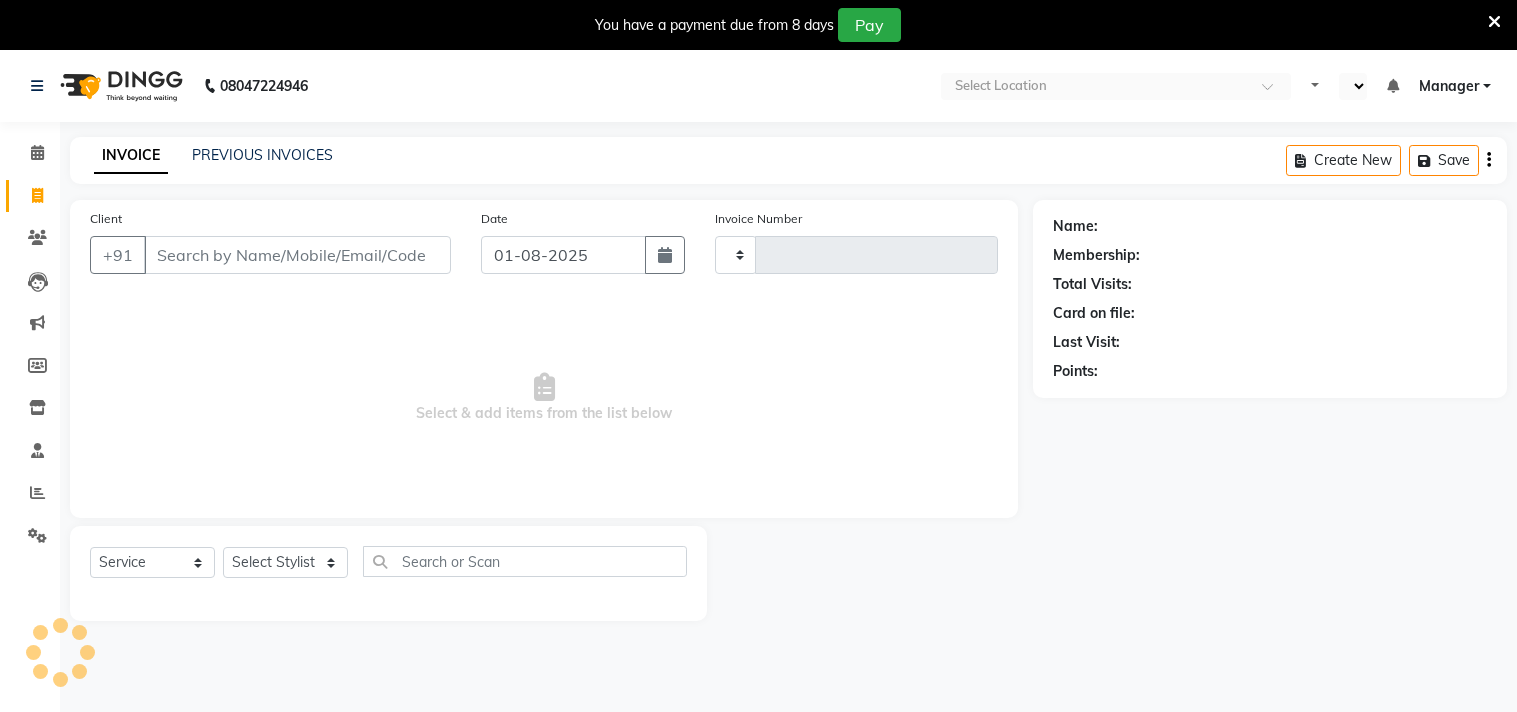 select on "service" 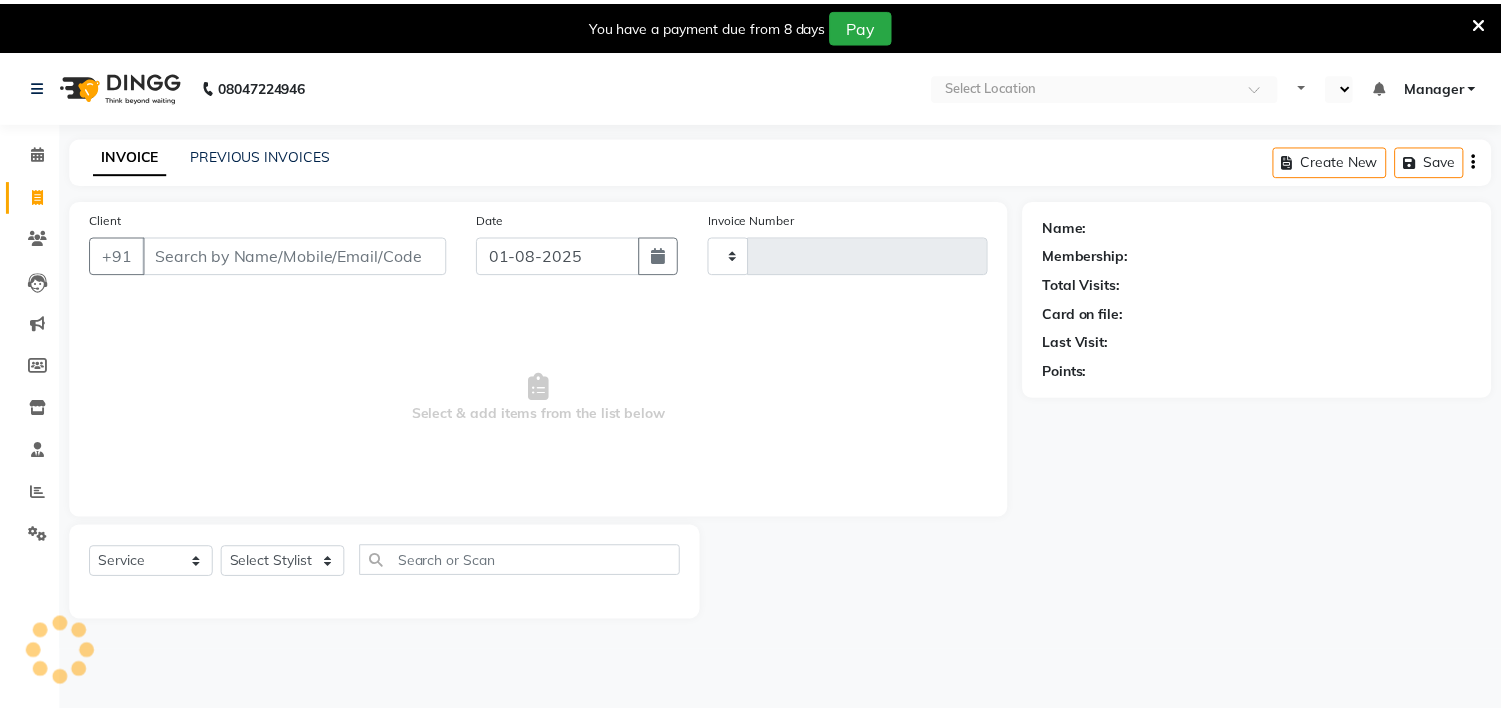 scroll, scrollTop: 0, scrollLeft: 0, axis: both 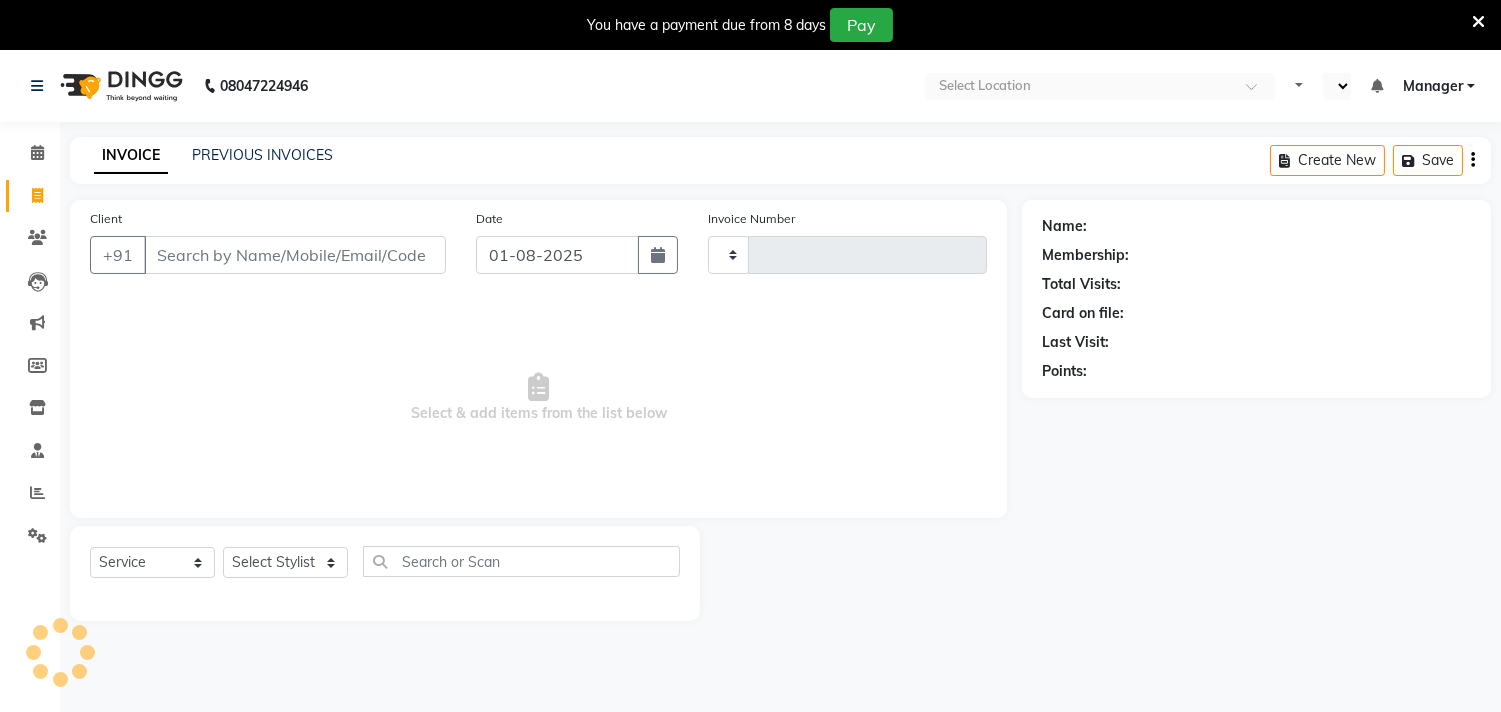 select on "en" 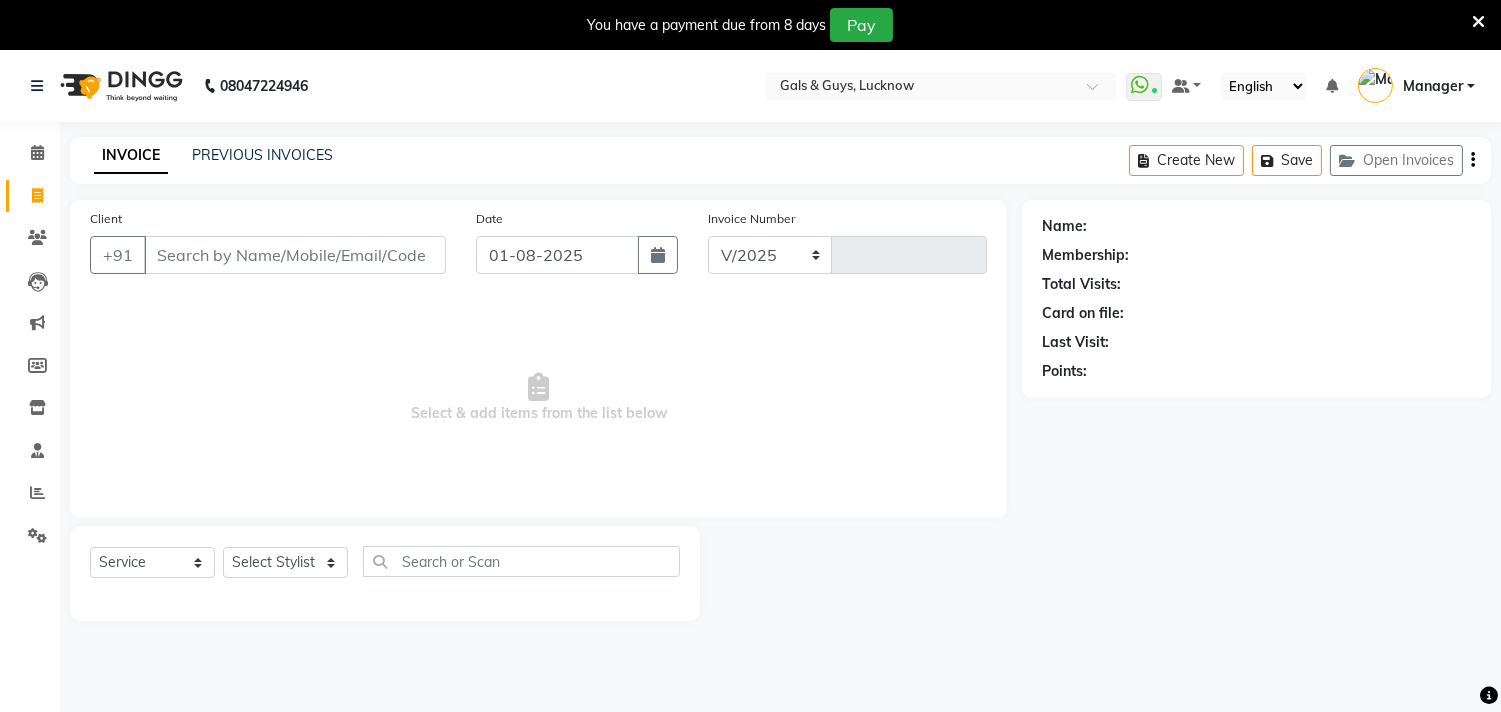 select on "7505" 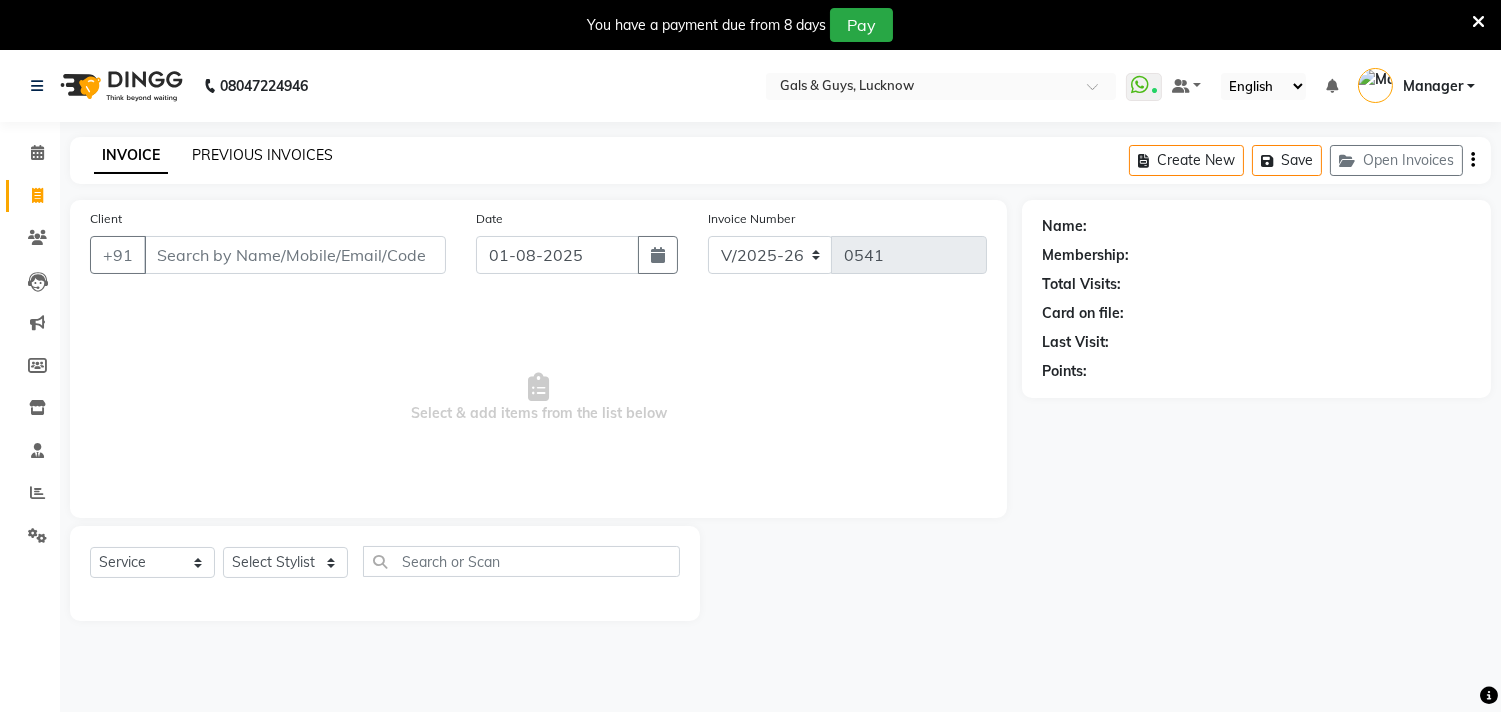 scroll, scrollTop: 0, scrollLeft: 0, axis: both 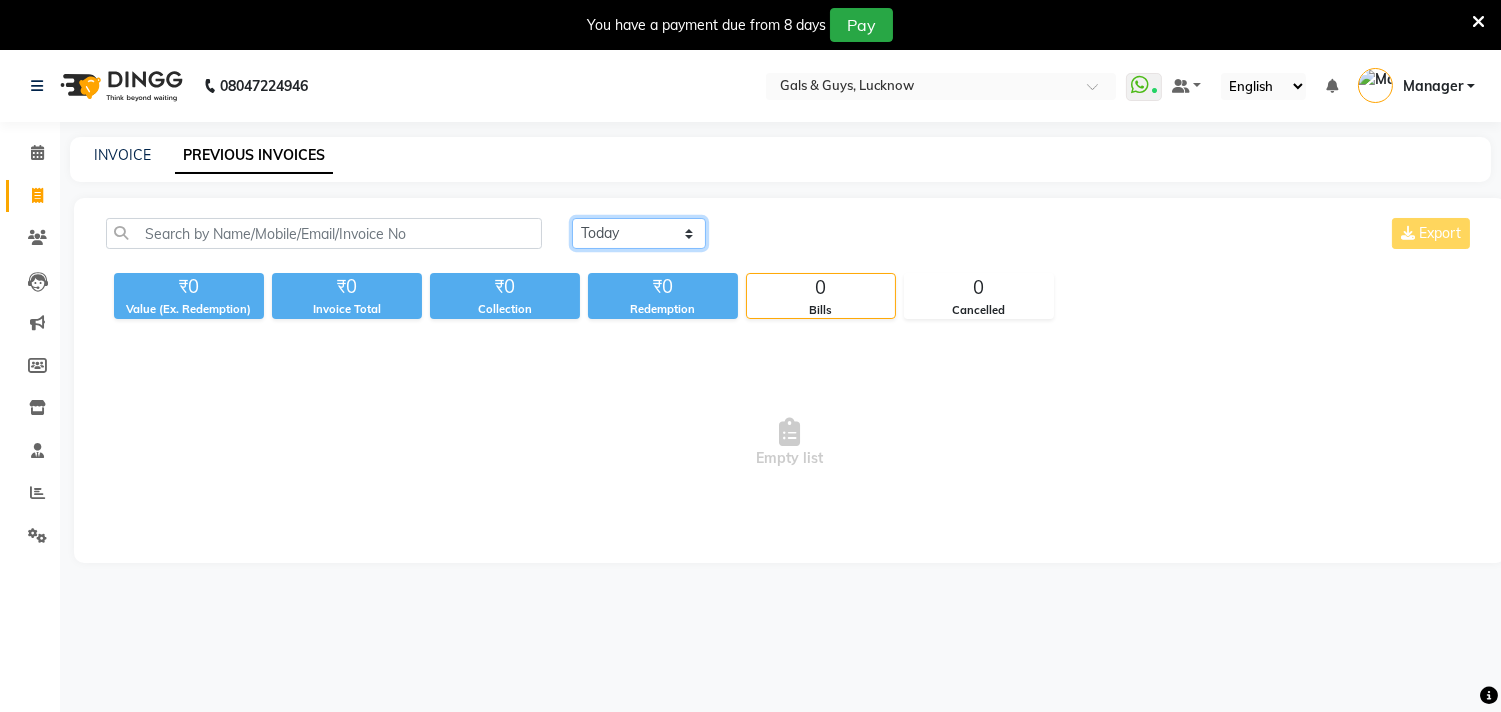 click on "Today Yesterday Custom Range" 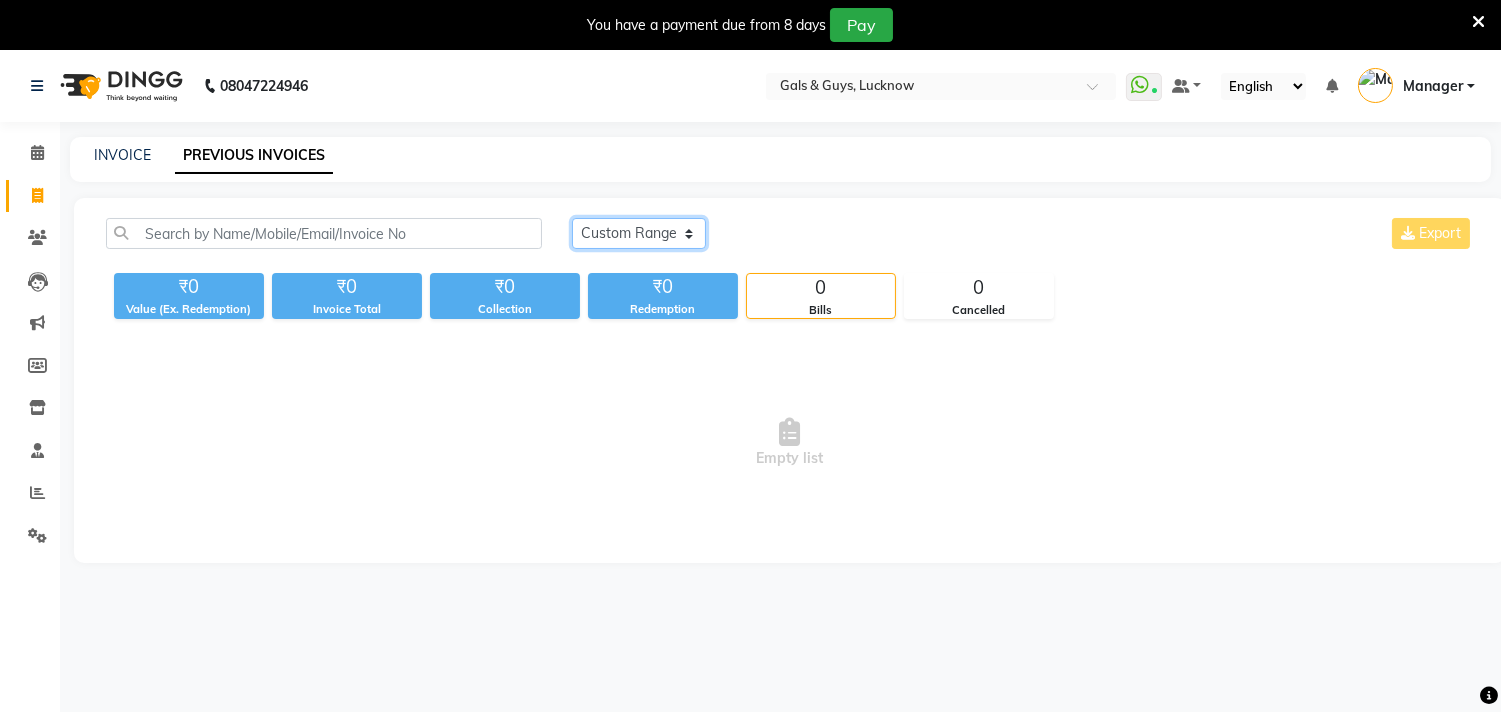 click on "Today Yesterday Custom Range" 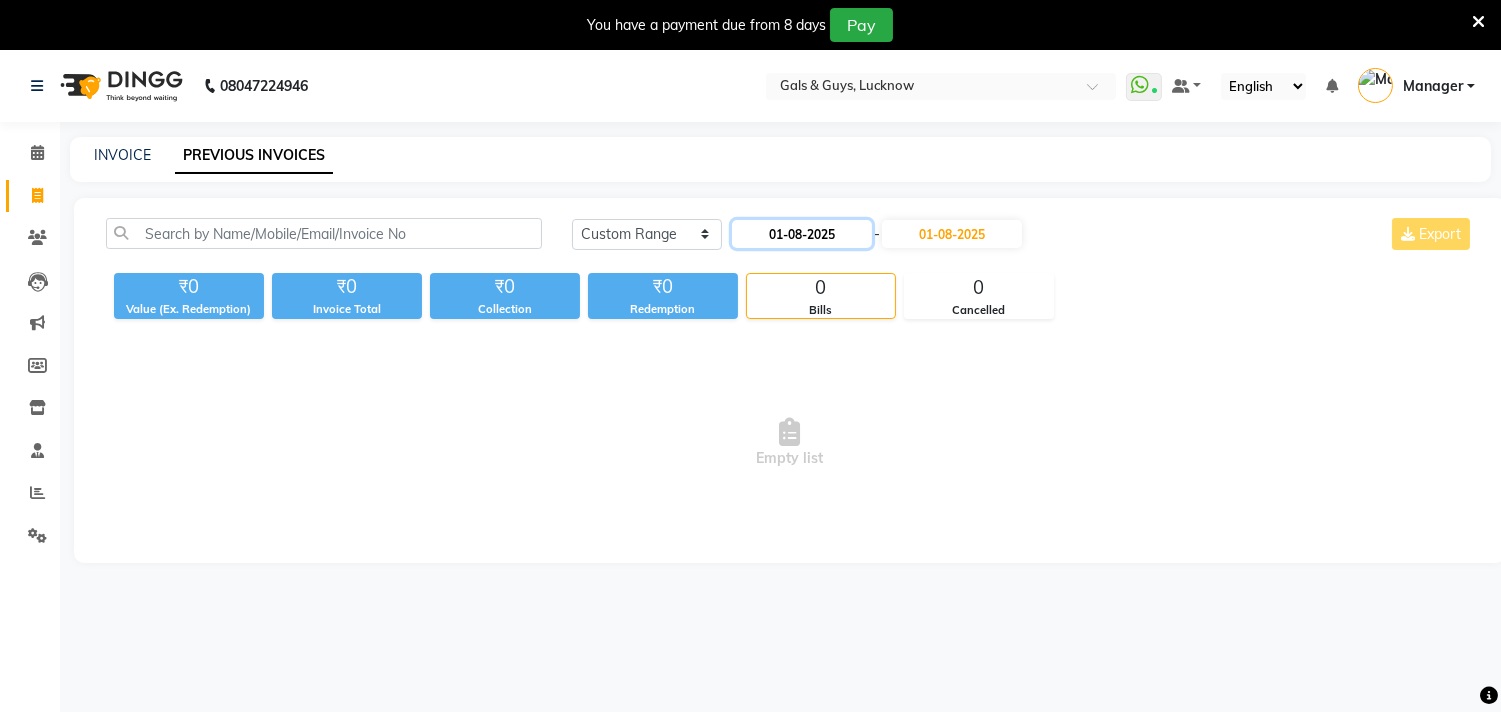 click on "01-08-2025" 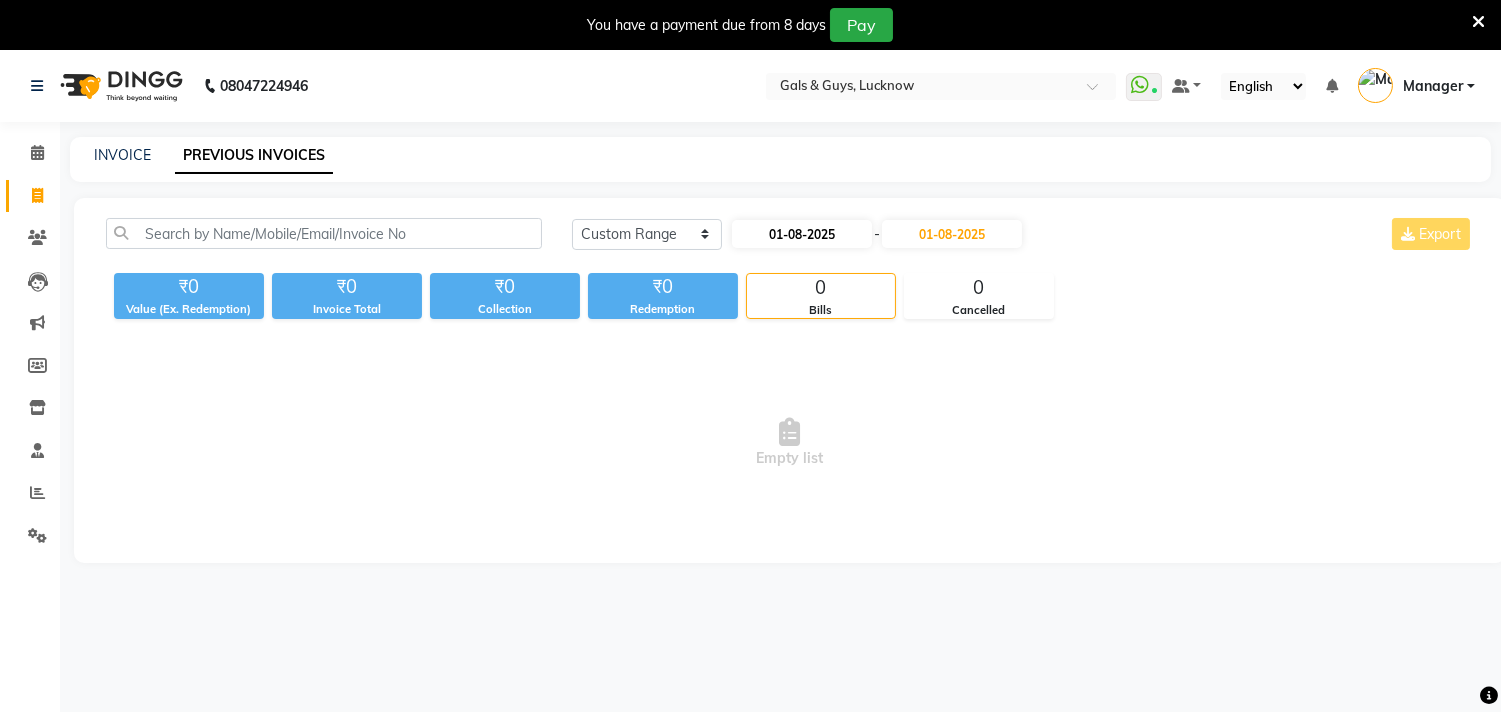 select on "8" 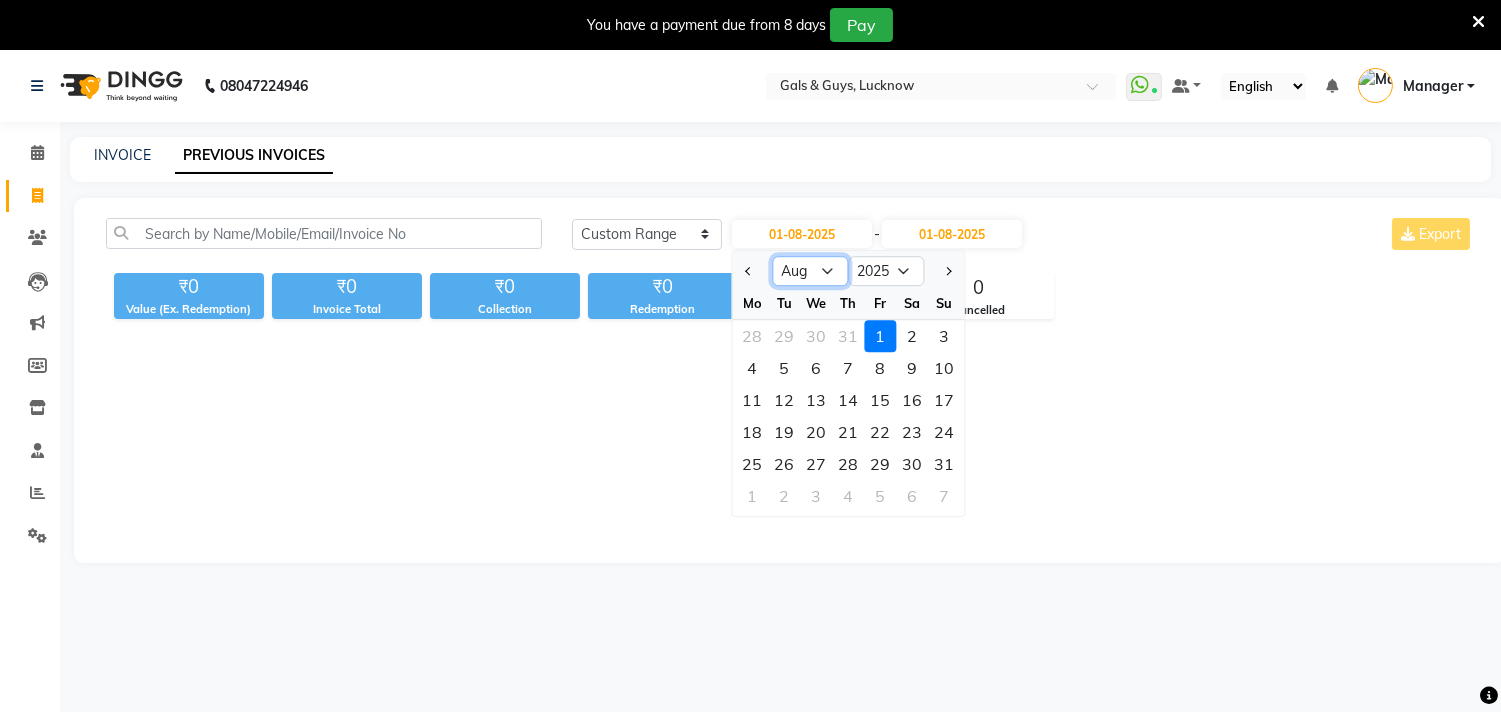 click on "Jan Feb Mar Apr May Jun Jul Aug Sep Oct Nov Dec" 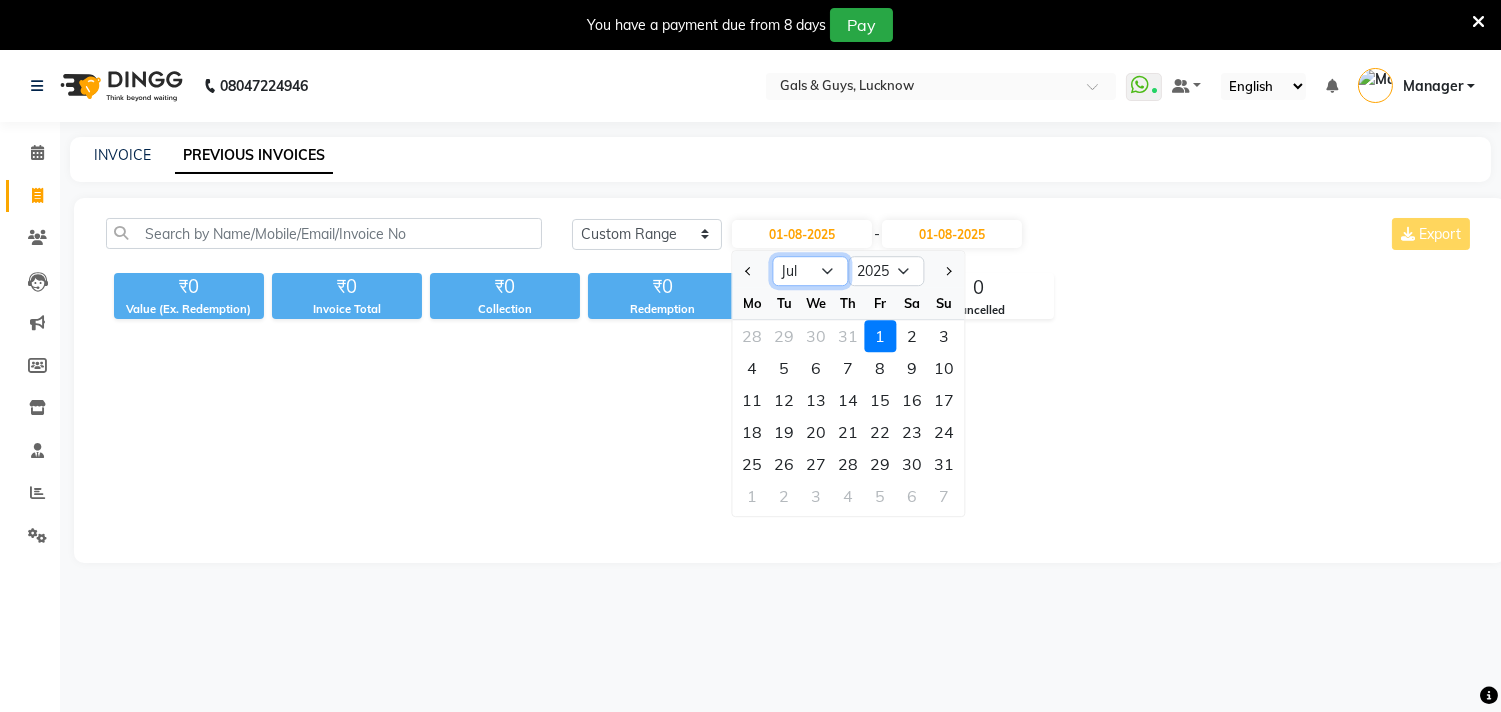click on "Jan Feb Mar Apr May Jun Jul Aug Sep Oct Nov Dec" 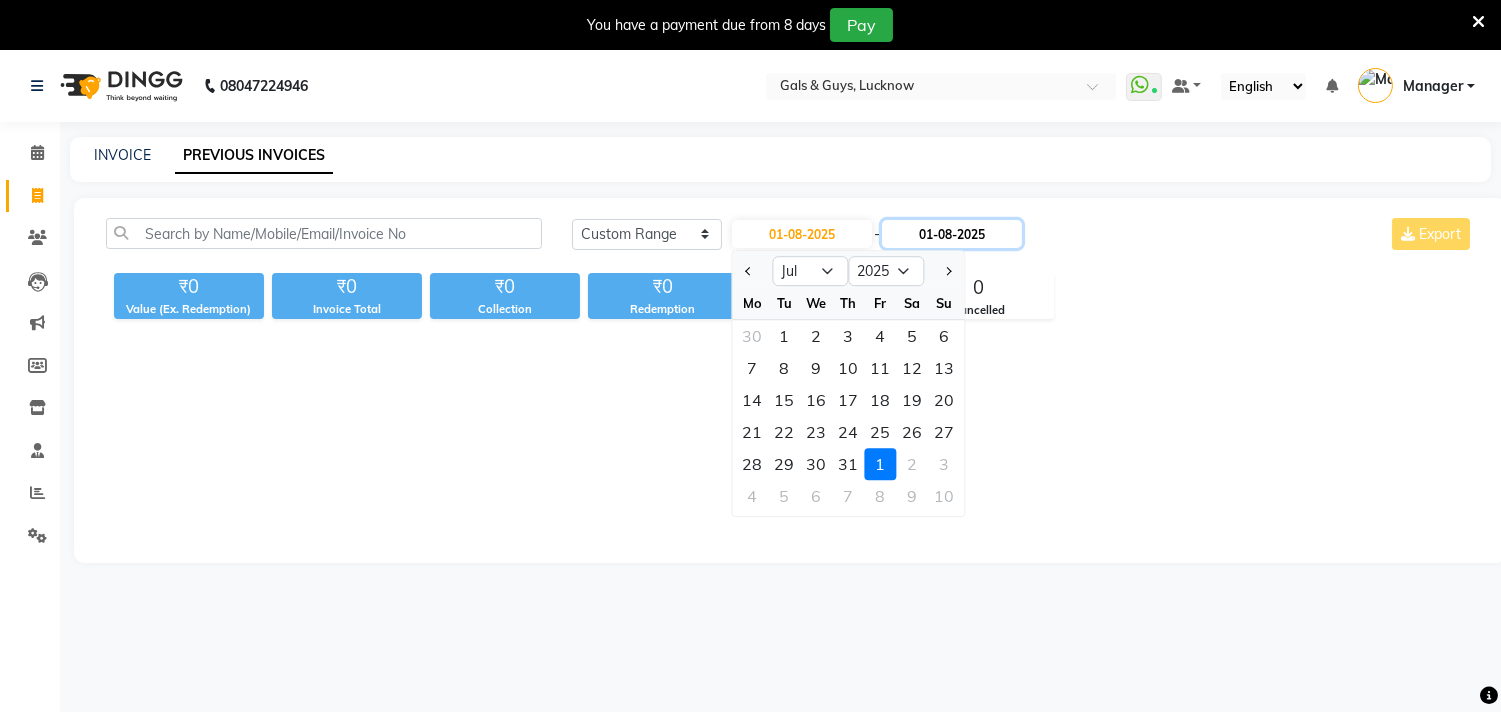 click on "01-08-2025" 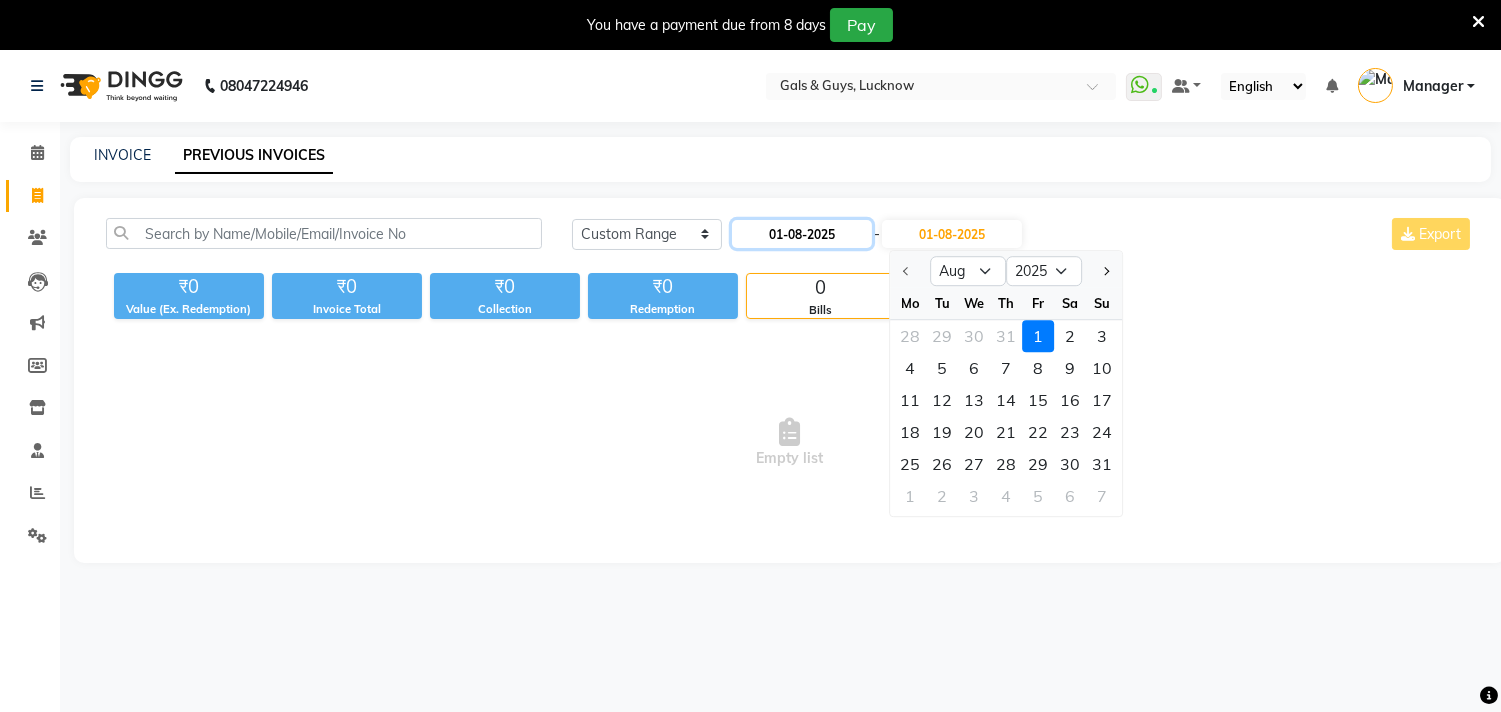 click on "01-08-2025" 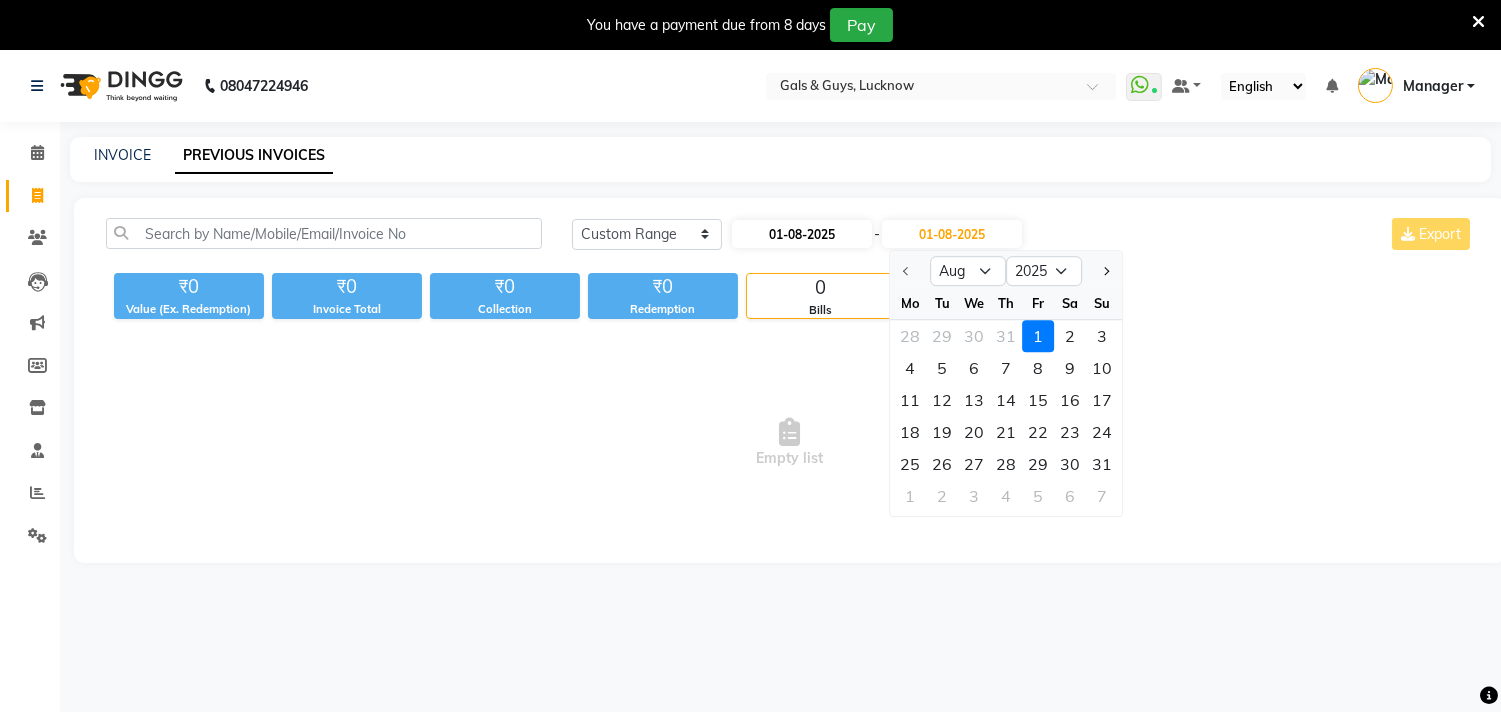 select on "8" 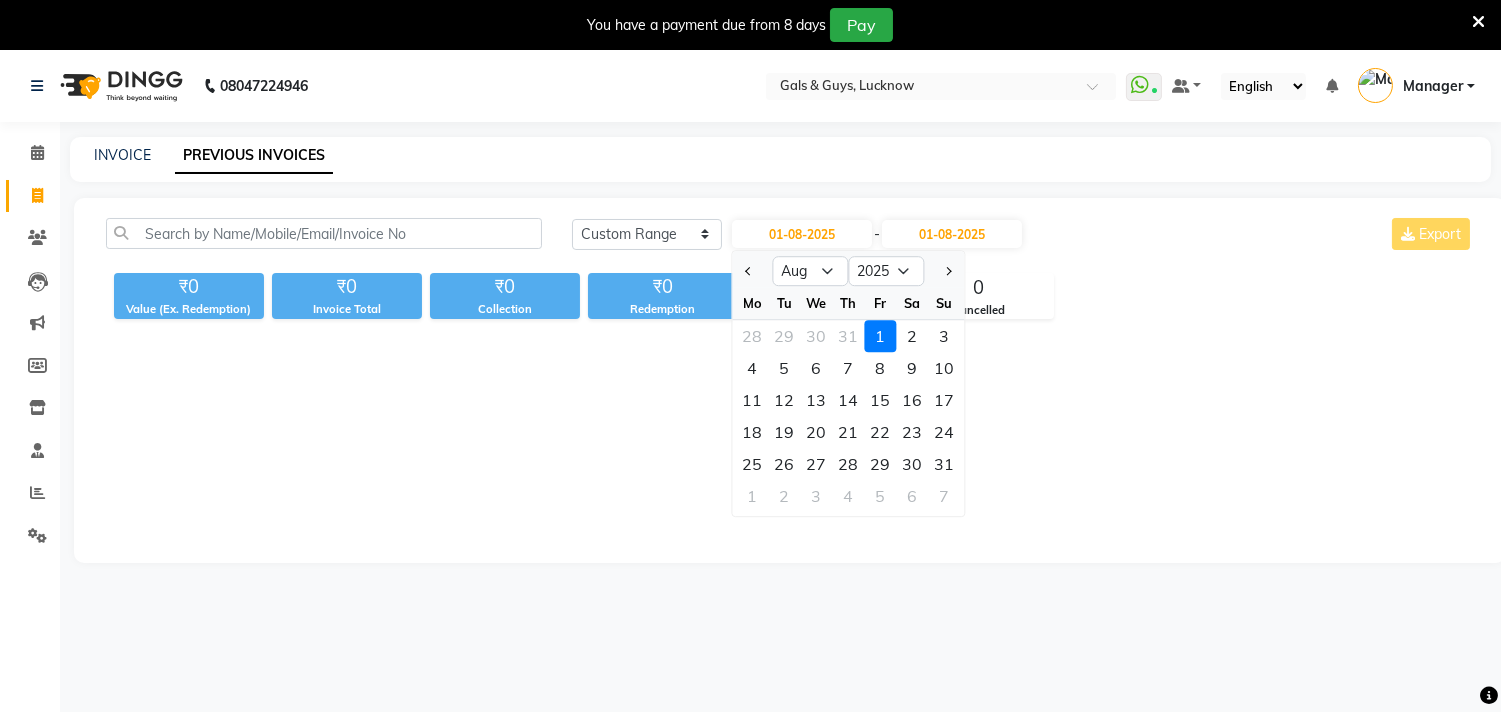 click on "Today Yesterday Custom Range 01-08-2025 Jan Feb Mar Apr May Jun Jul Aug Sep Oct Nov Dec 2015 2016 2017 2018 2019 2020 2021 2022 2023 2024 2025 2026 2027 2028 2029 2030 2031 2032 2033 2034 2035 Mo Tu We Th Fr Sa Su 28 29 30 31 1 2 3 4 5 6 7 8 9 10 11 12 13 14 15 16 17 18 19 20 21 22 23 24 25 26 27 28 29 30 31 1 2 3 4 5 6 7 - 01-08-2025 Export" 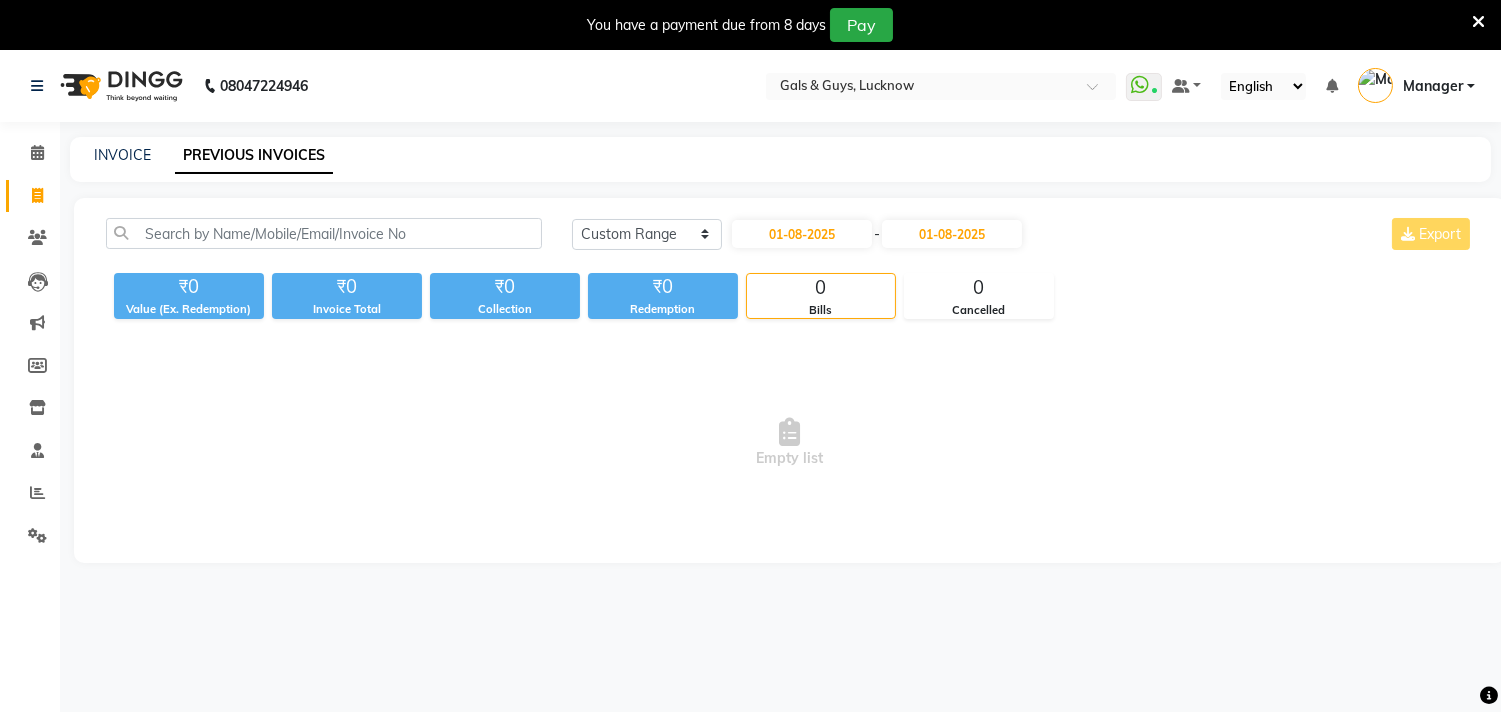 click on "INVOICE PREVIOUS INVOICES" 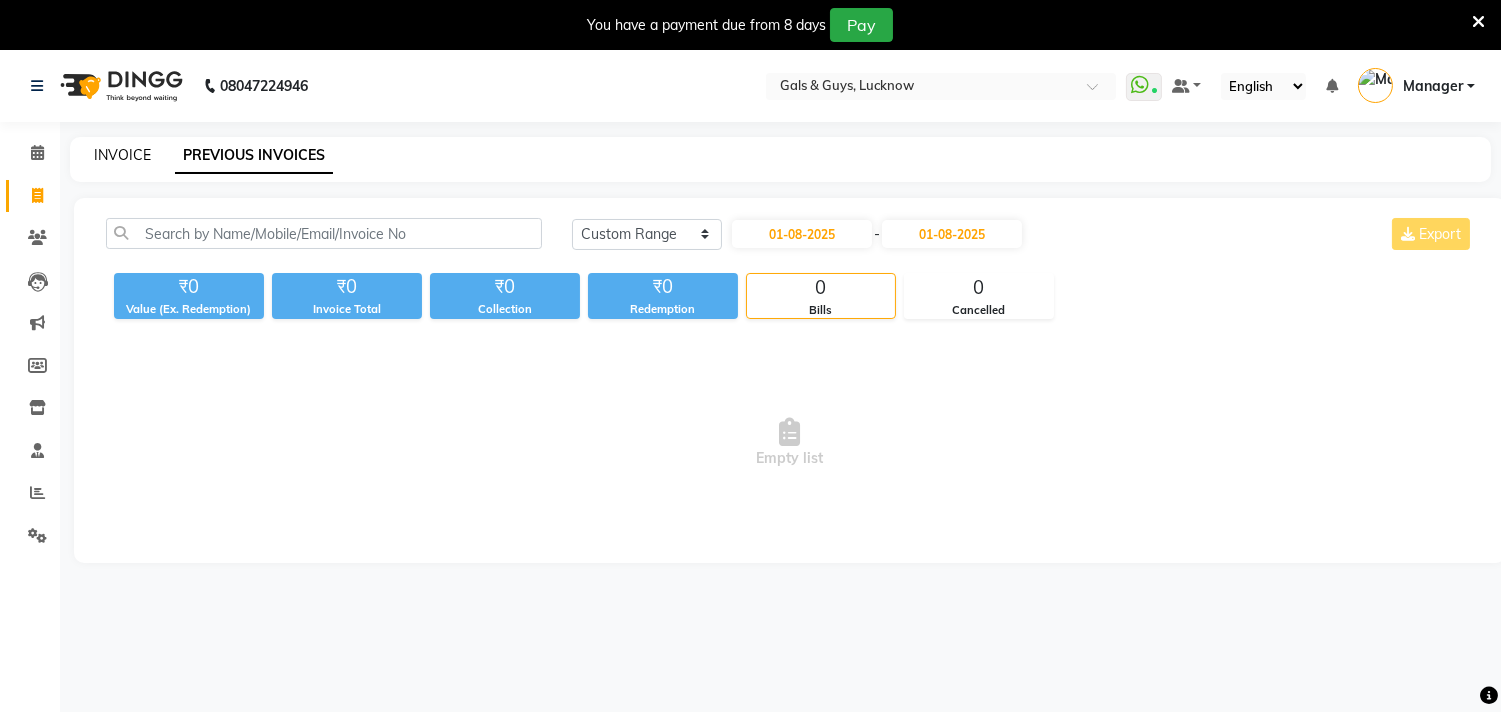 click on "INVOICE" 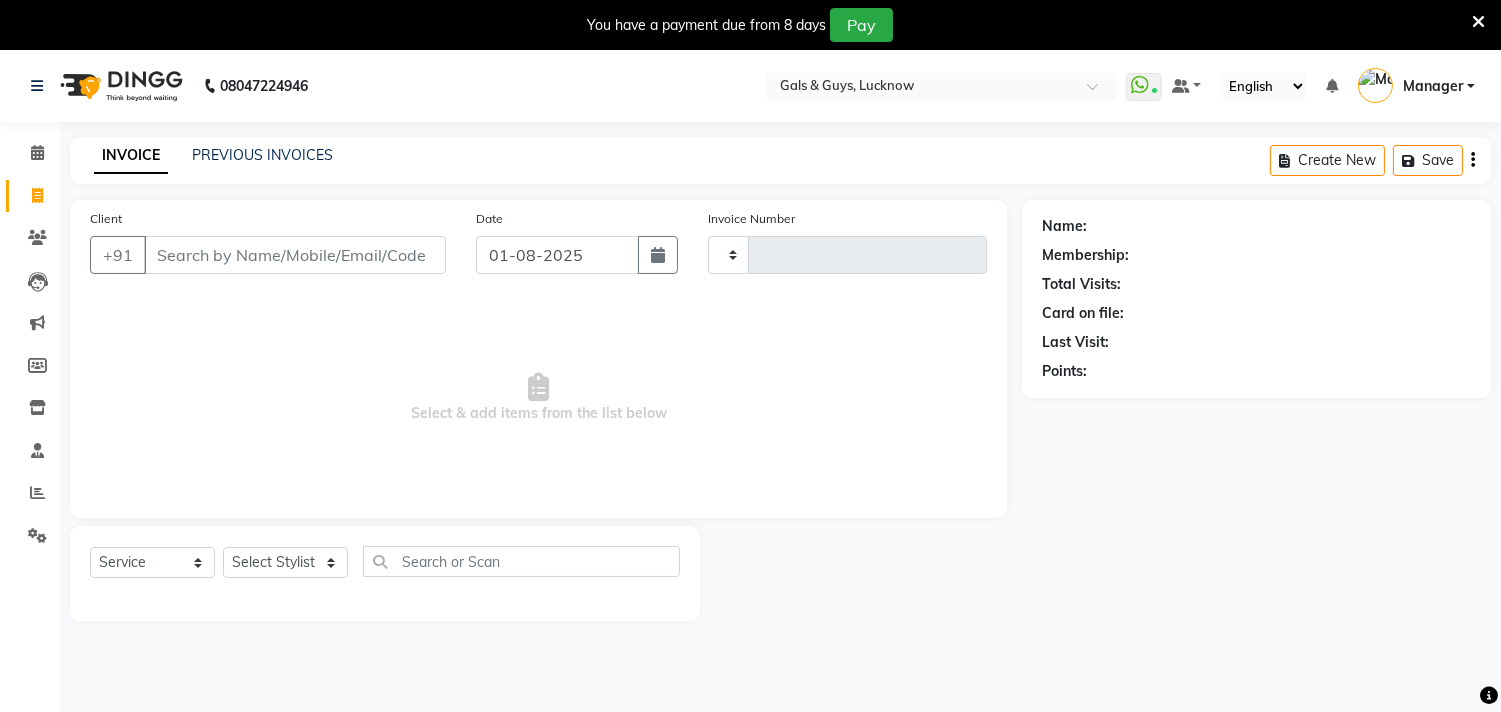 scroll, scrollTop: 50, scrollLeft: 0, axis: vertical 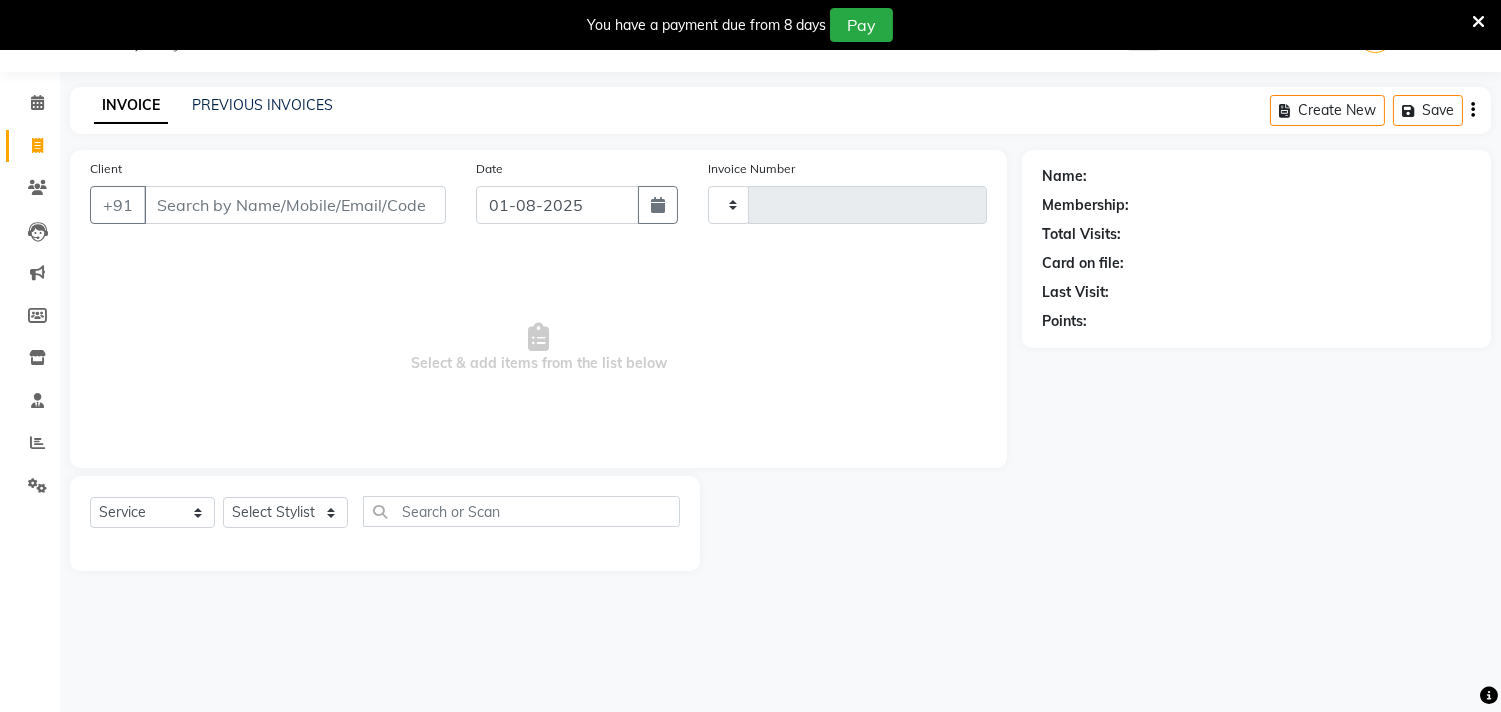 type on "0541" 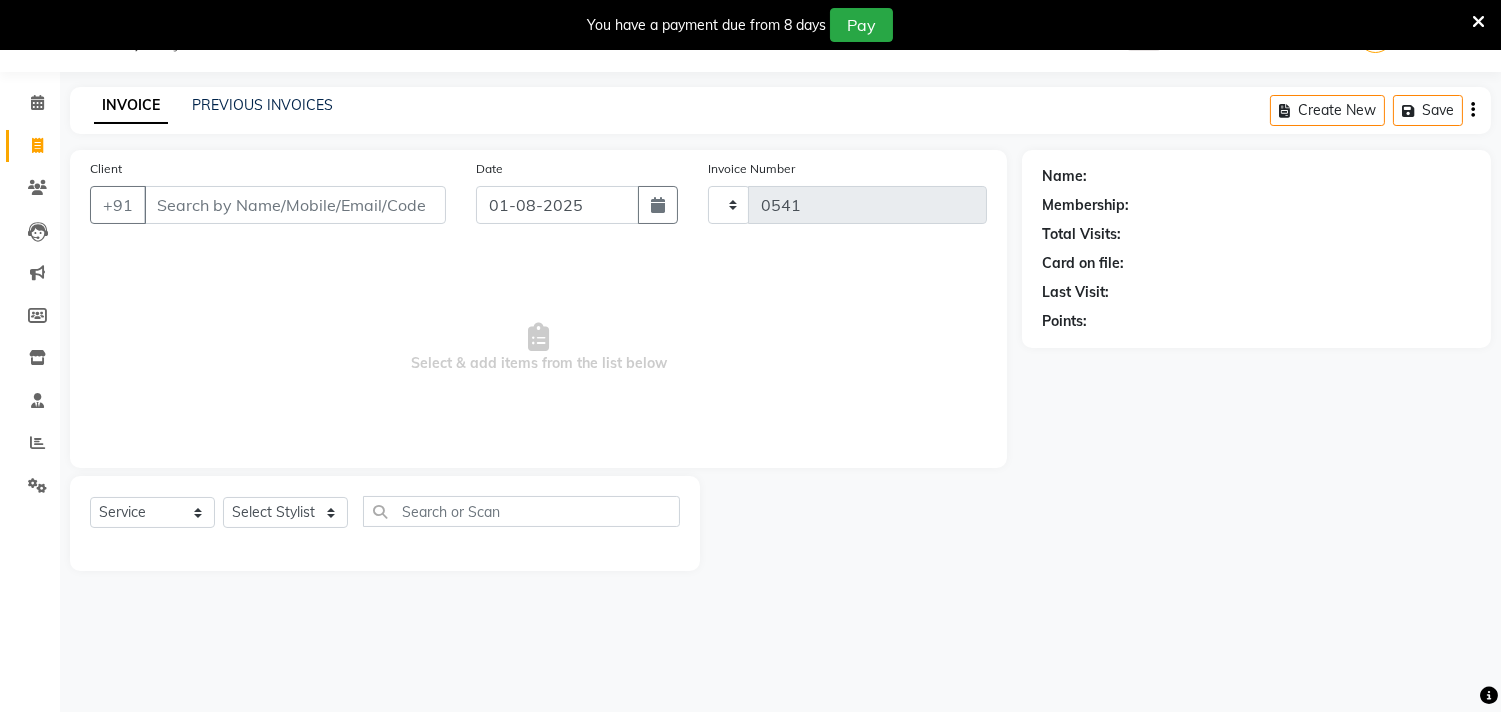 select on "7505" 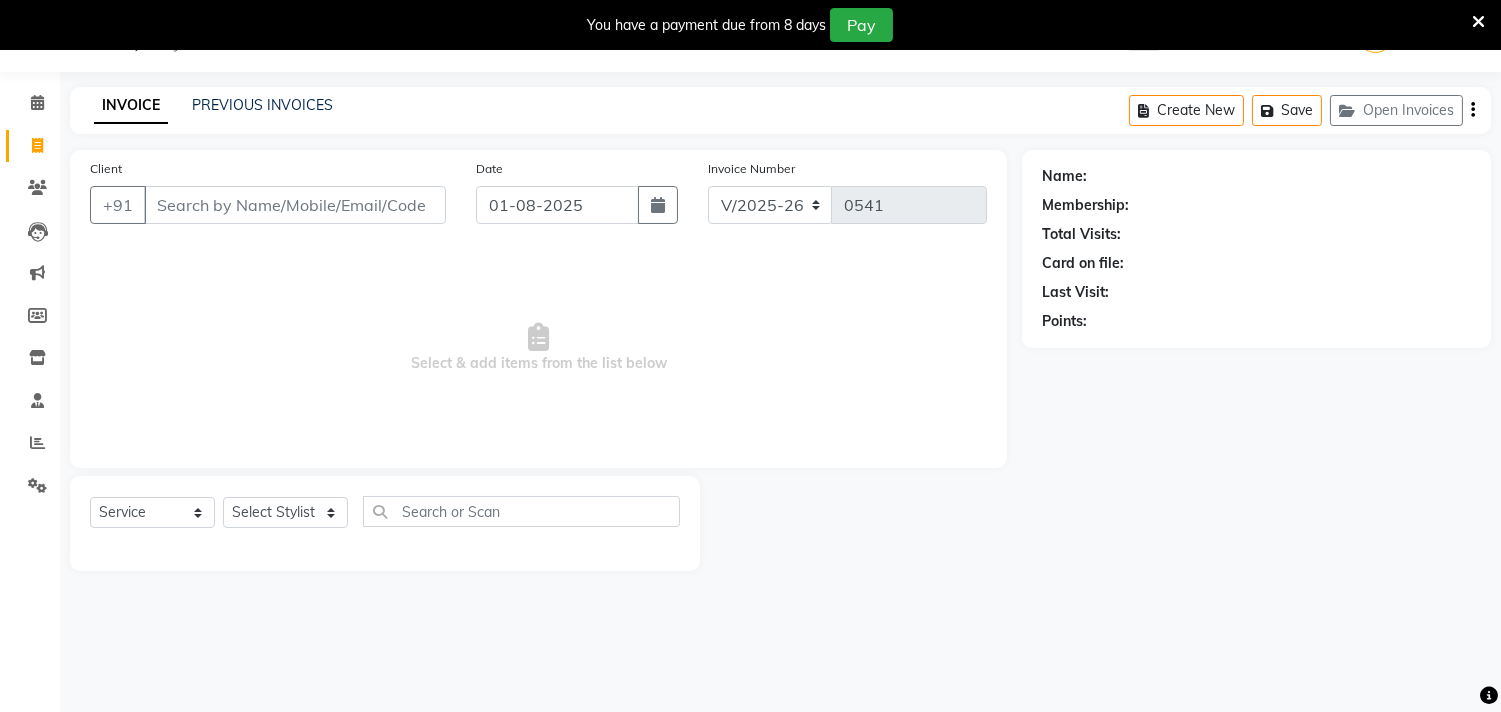 click on "INVOICE PREVIOUS INVOICES" 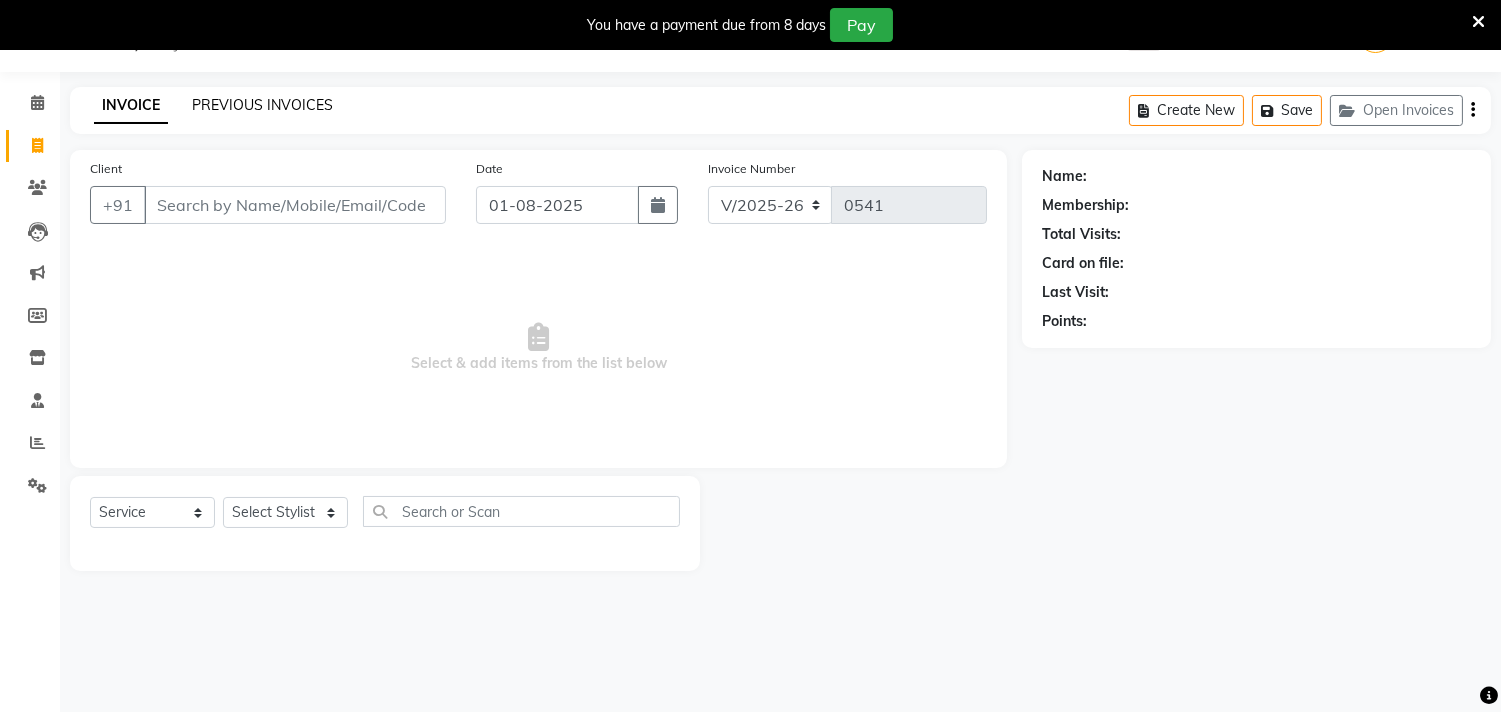 click on "PREVIOUS INVOICES" 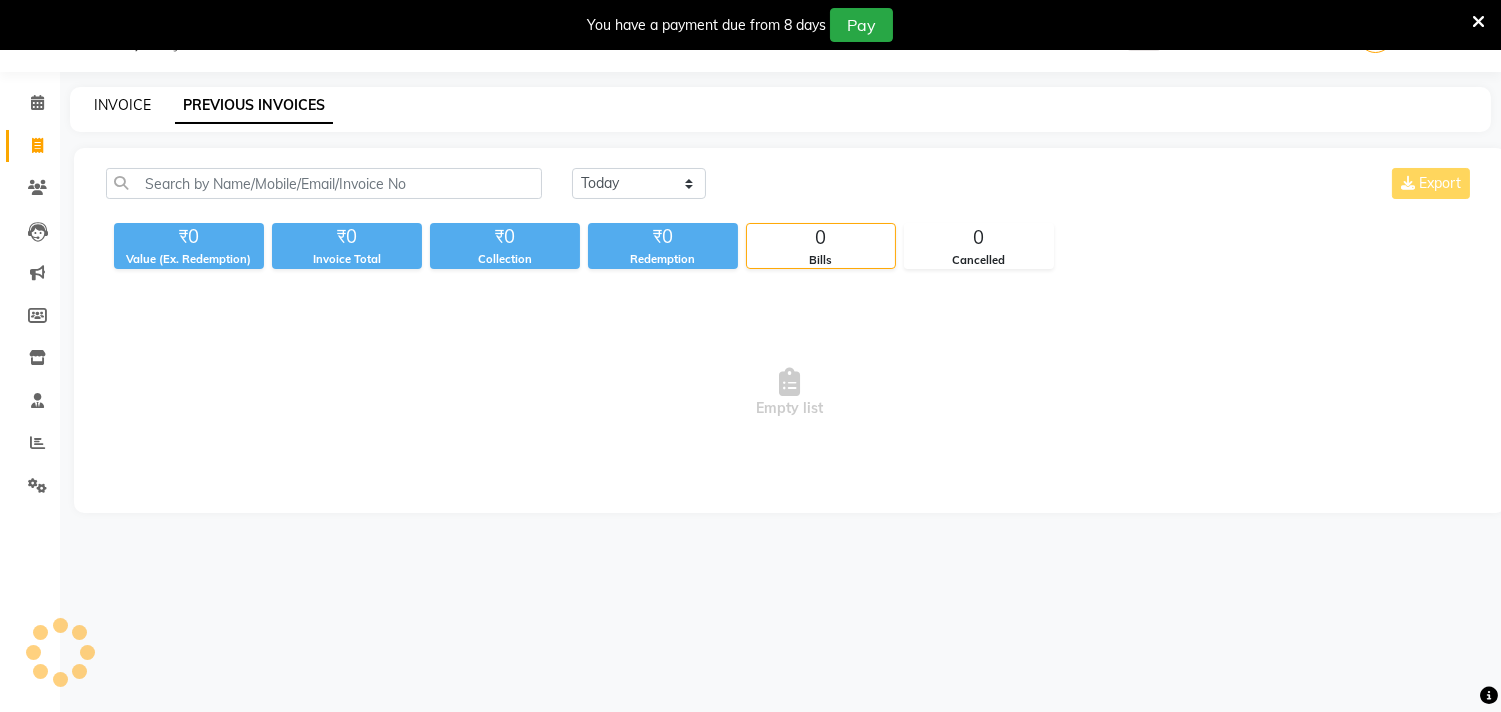 click on "INVOICE" 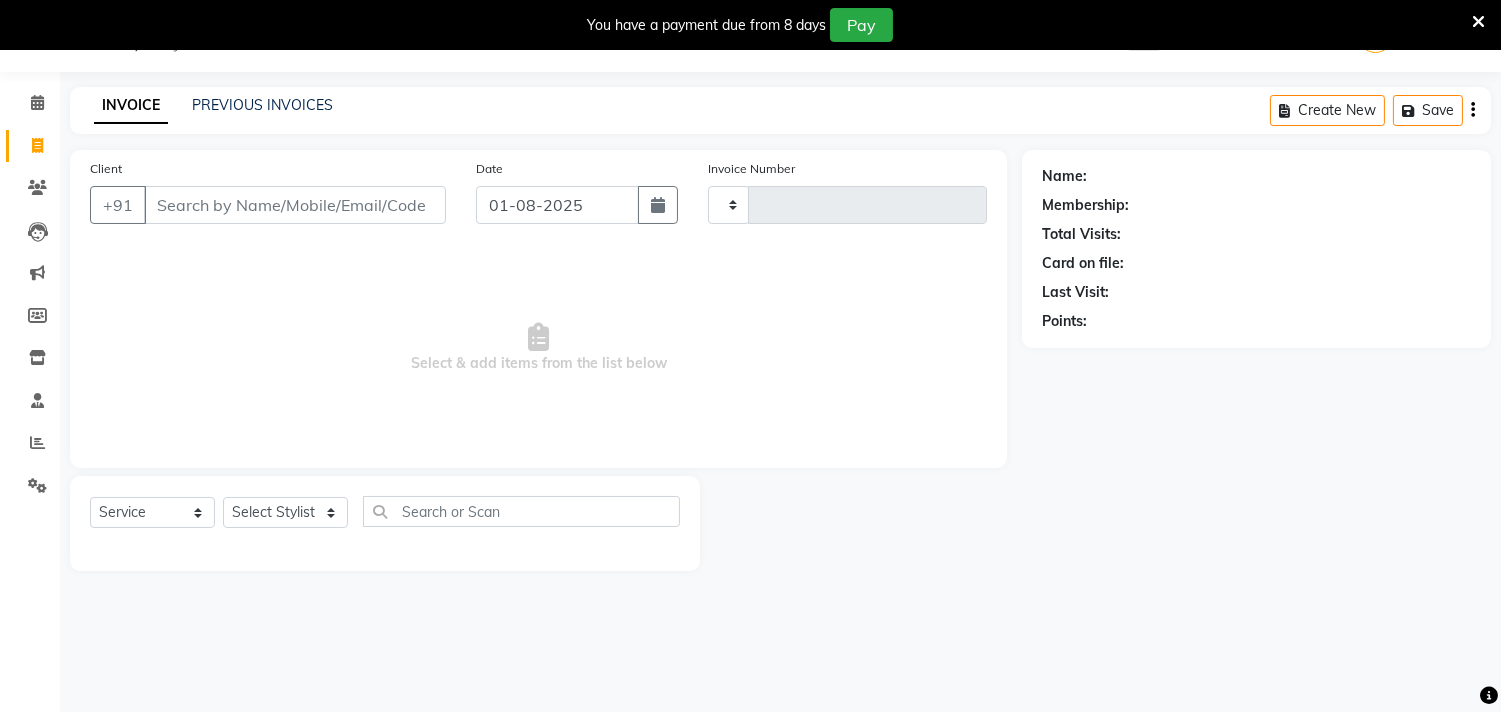 type on "0541" 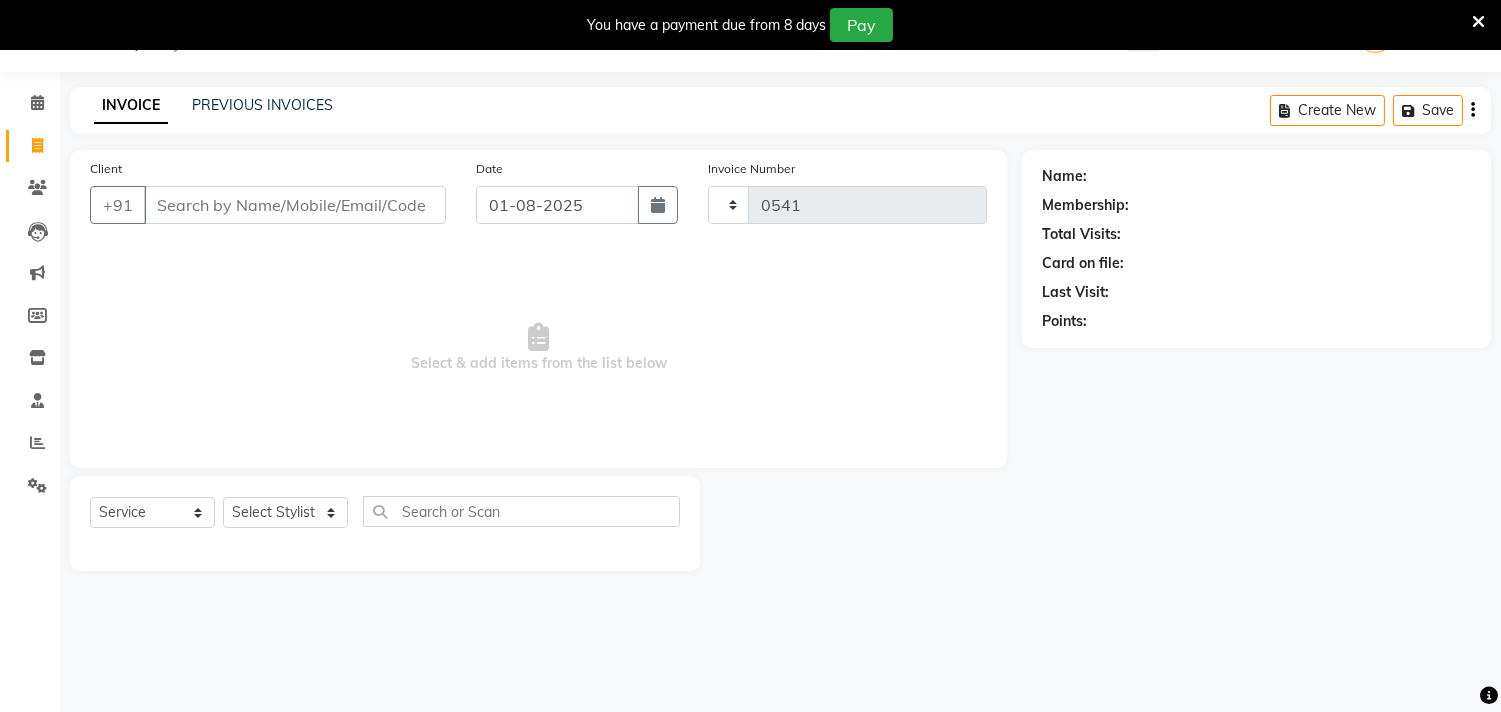 select on "7505" 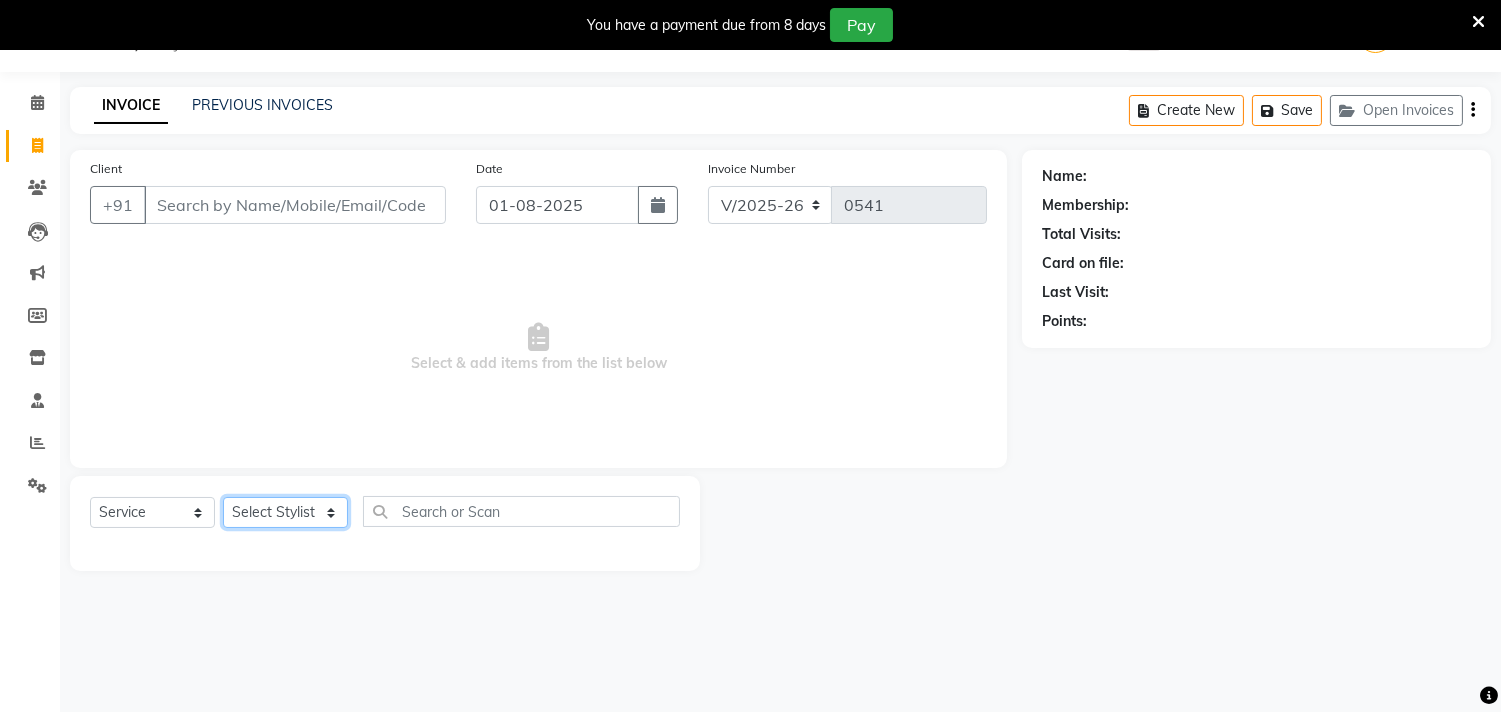click on "Select Stylist Abhinav ADVANCE ALKA Ankita B-WAX  KUNAL Manager MEMBERSHIP PALLAVI PRATHAM PRODUCT RAJAT TANIYA VIRENDRA" 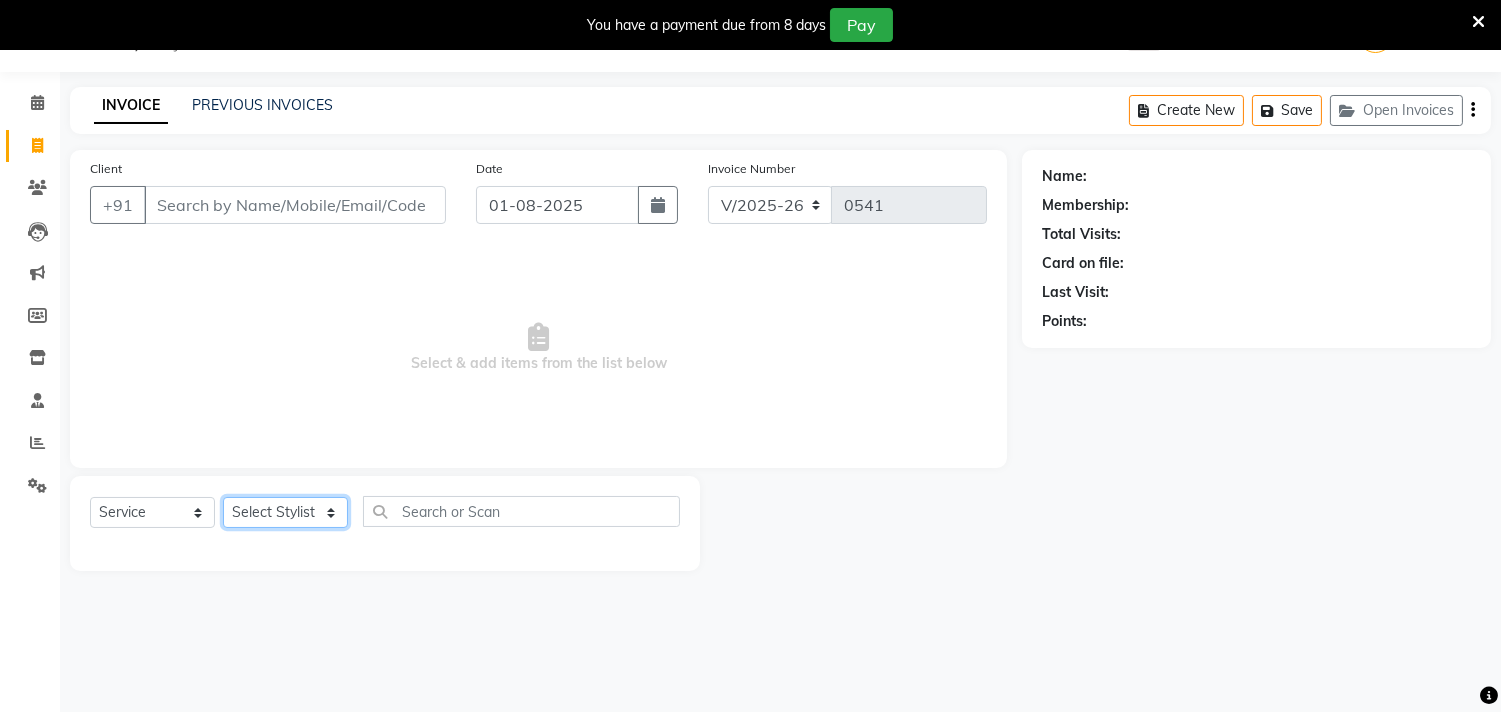 select on "71124" 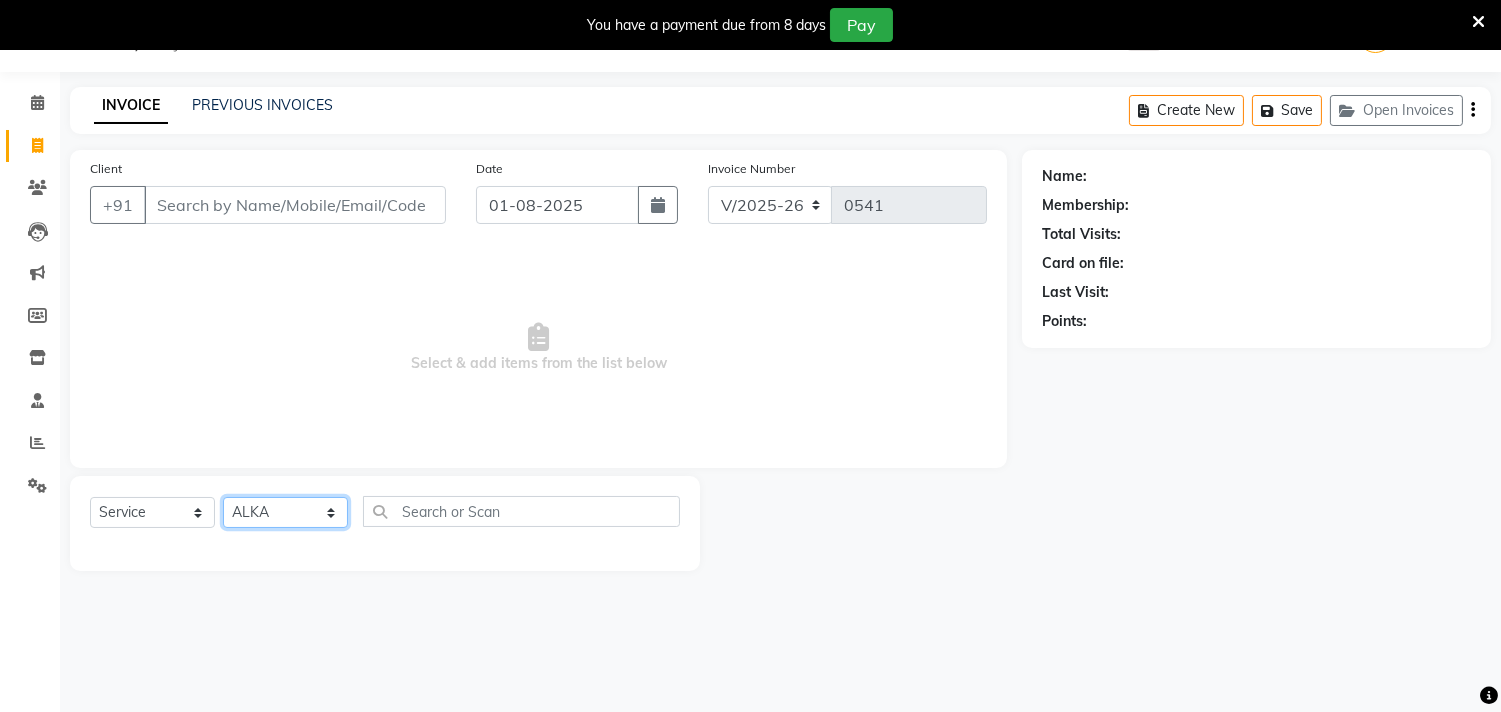 click on "Select Stylist Abhinav ADVANCE ALKA Ankita B-WAX  KUNAL Manager MEMBERSHIP PALLAVI PRATHAM PRODUCT RAJAT TANIYA VIRENDRA" 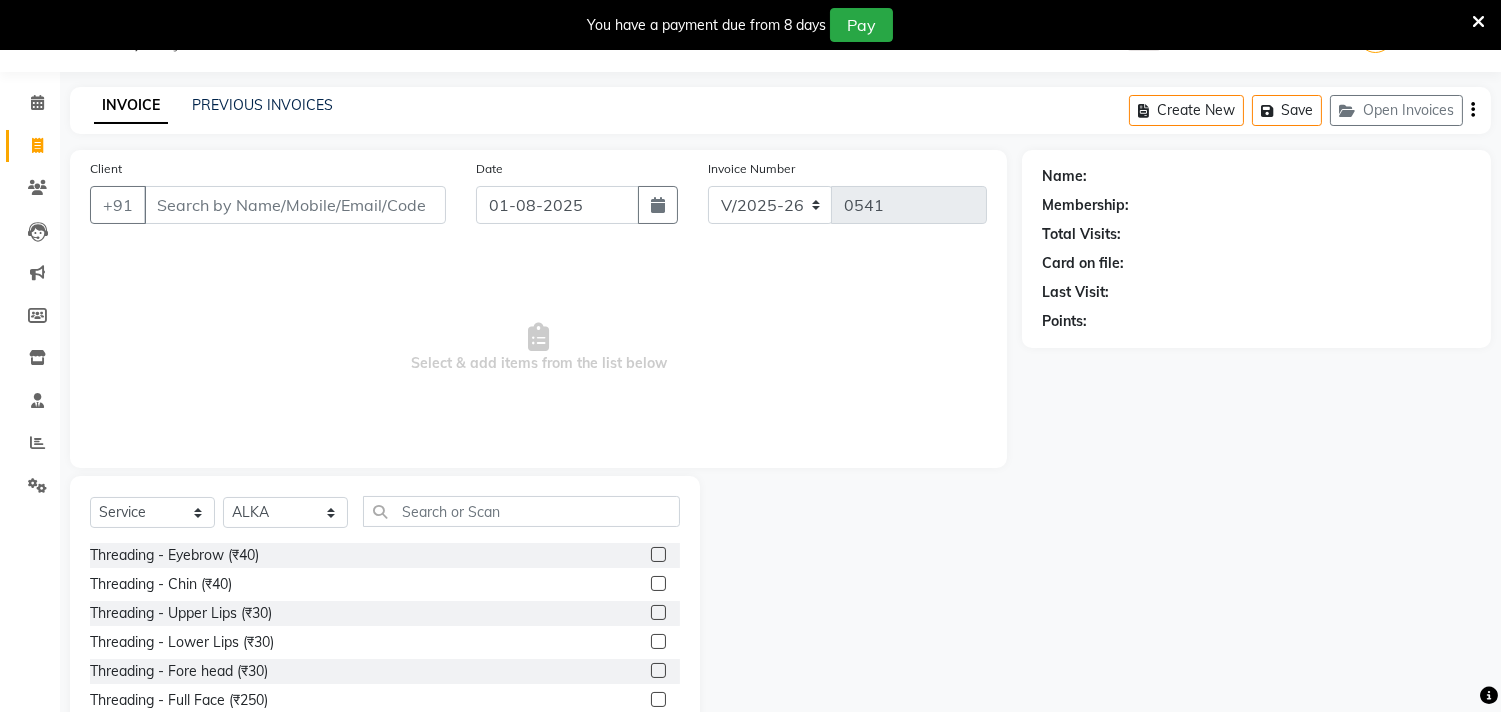 click 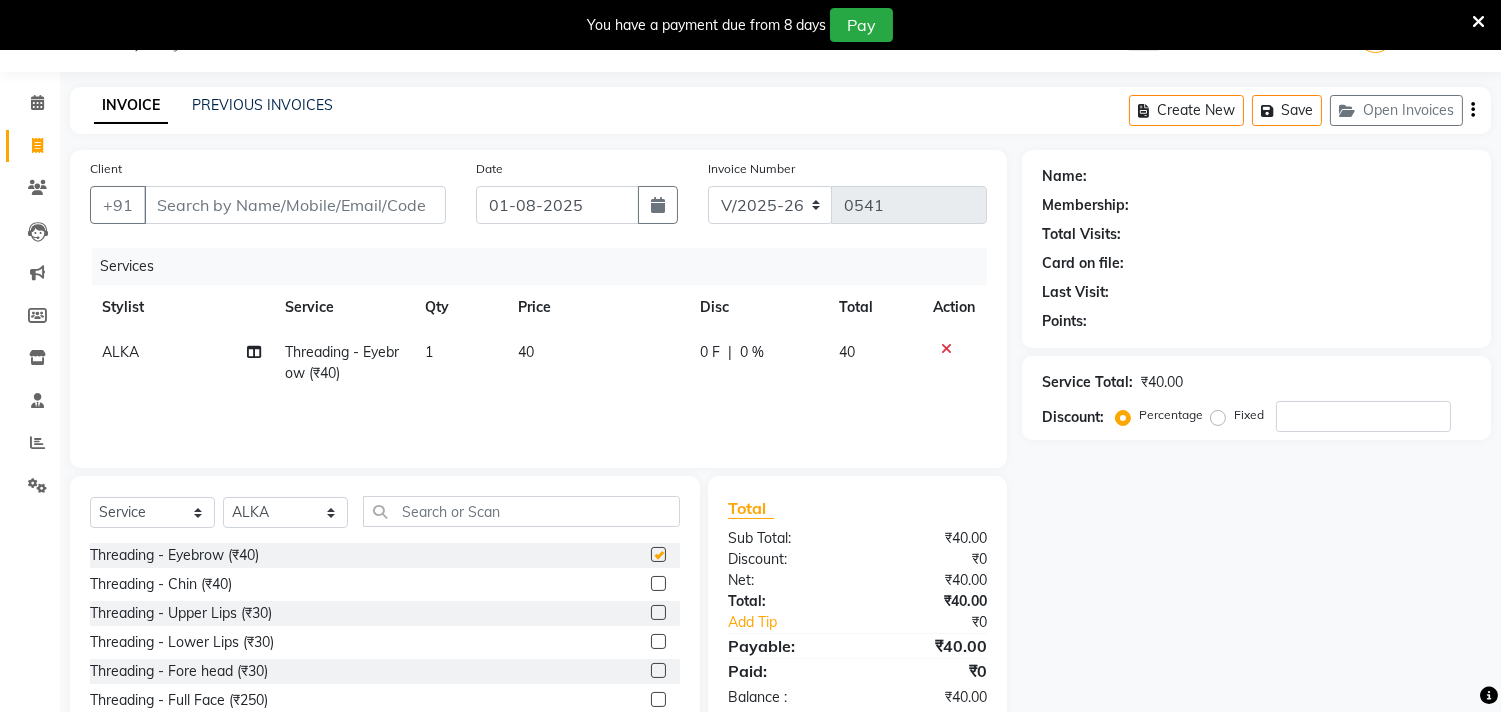 checkbox on "false" 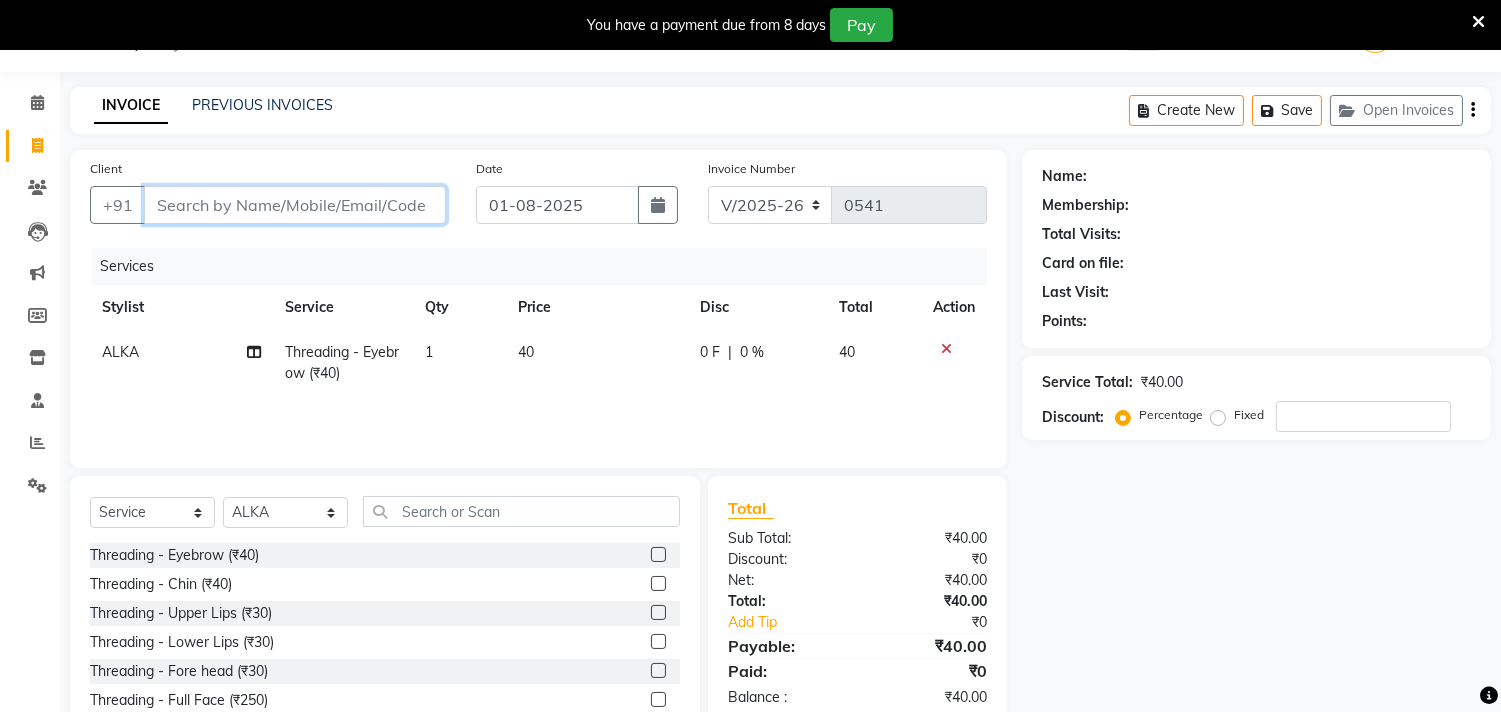 click on "Client" at bounding box center (295, 205) 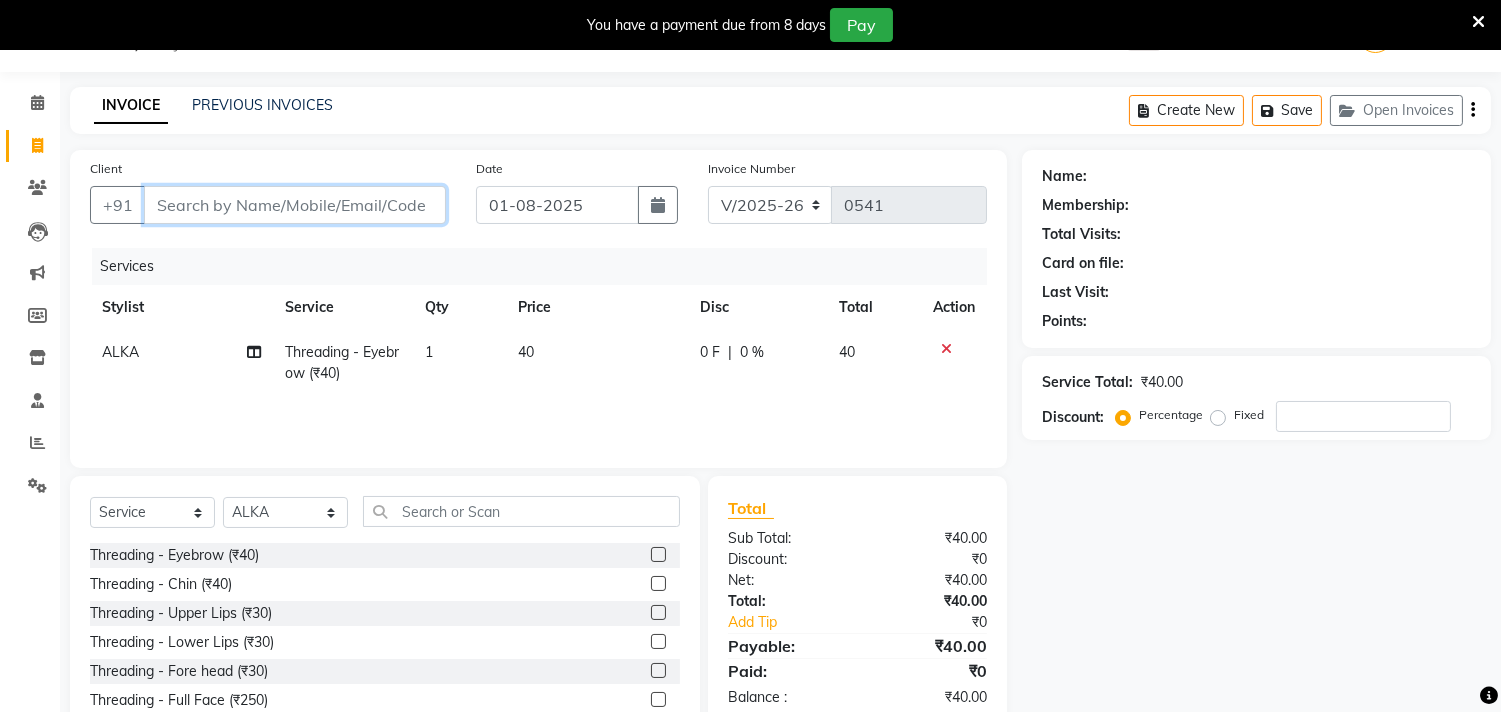 type on "p" 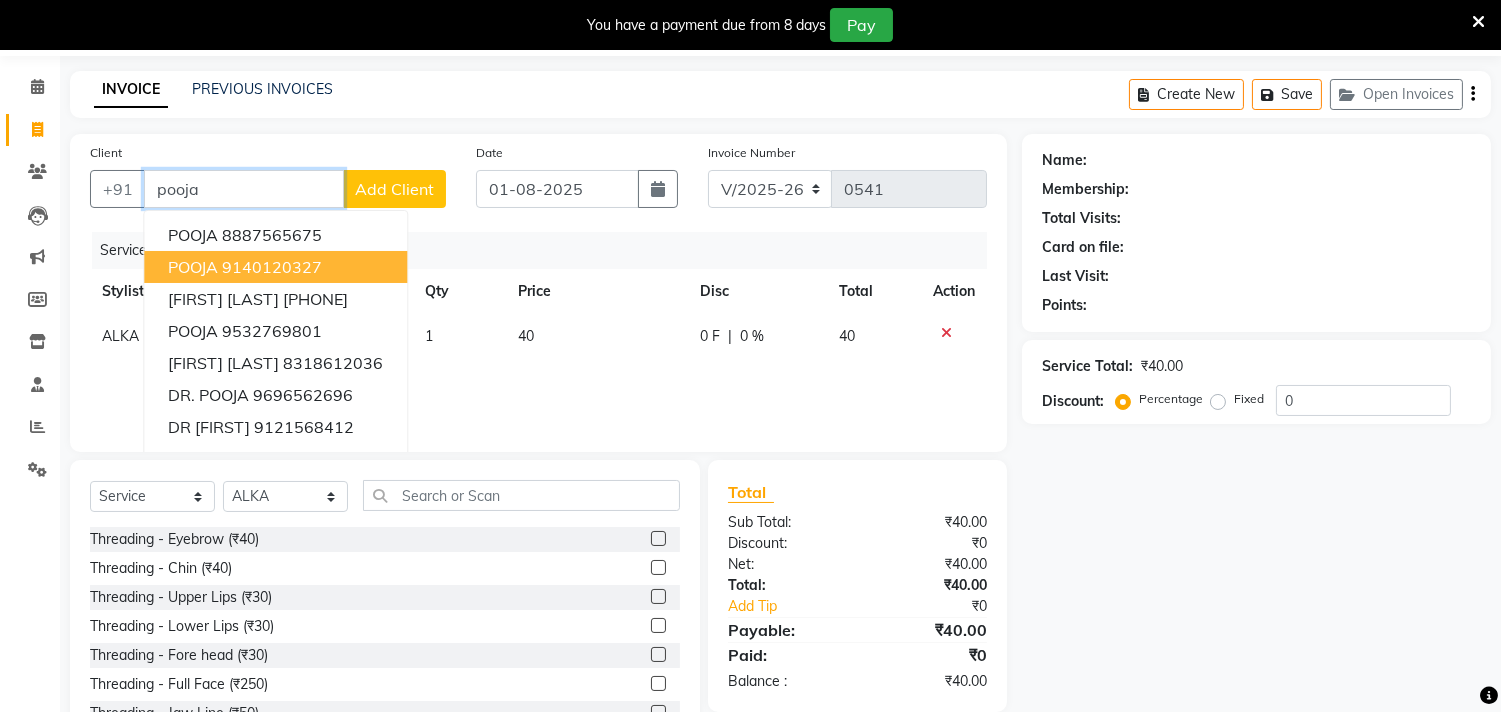 scroll, scrollTop: 27, scrollLeft: 0, axis: vertical 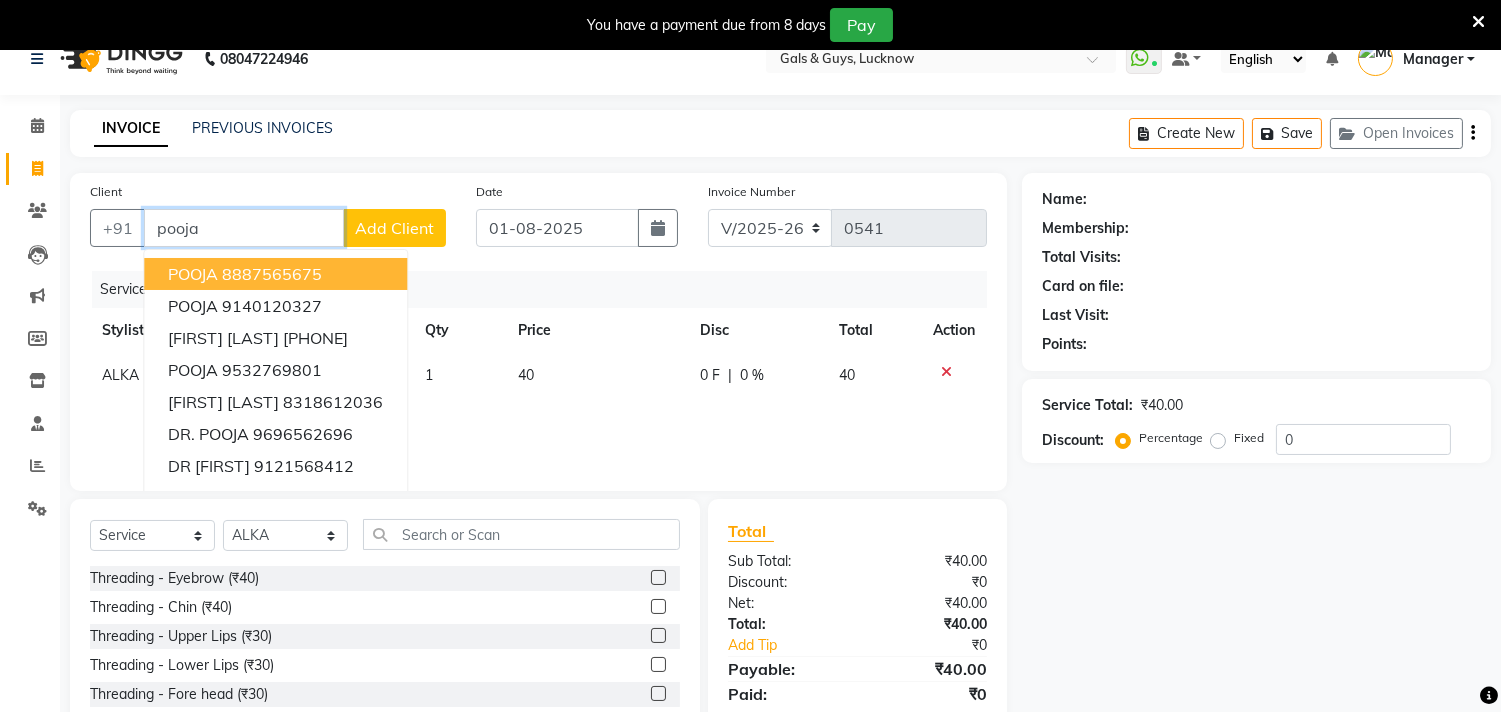 click on "pooja" at bounding box center (244, 228) 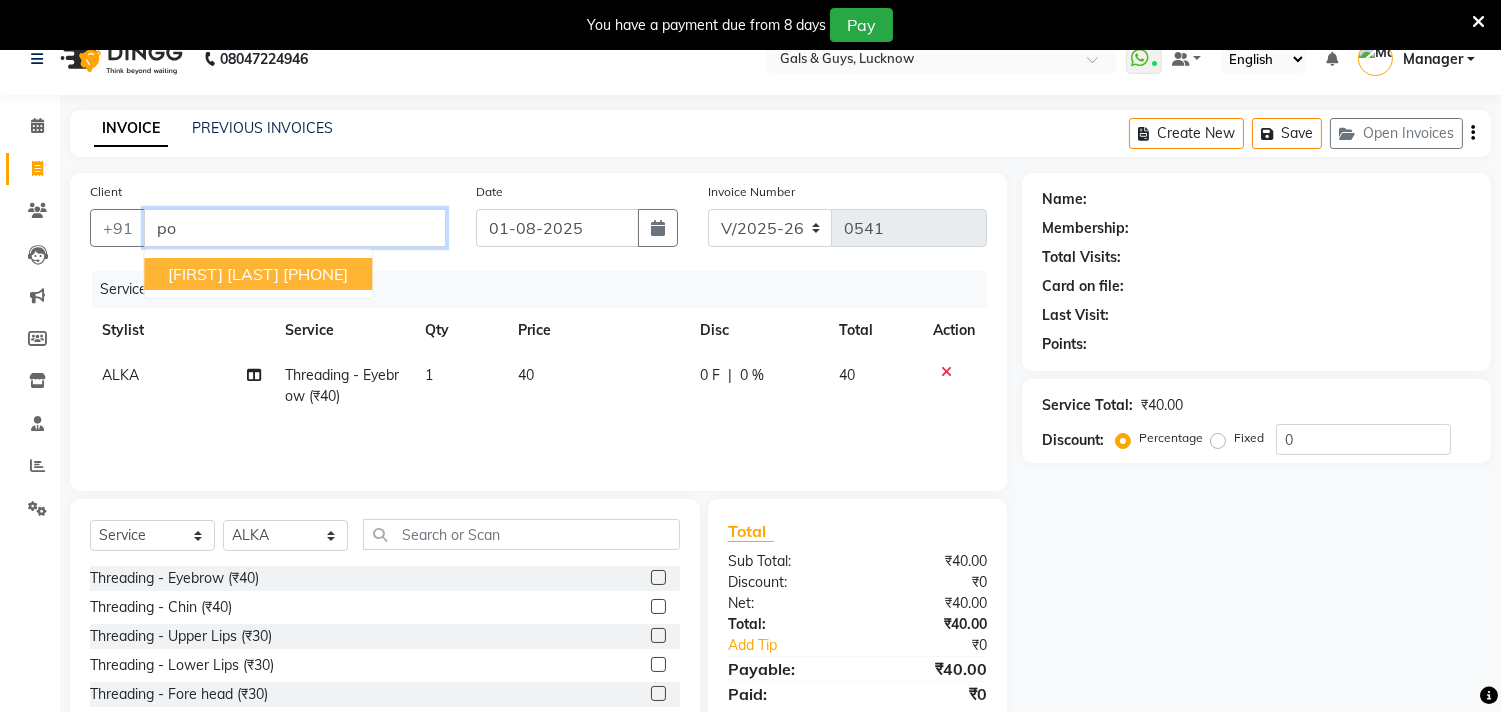 type on "p" 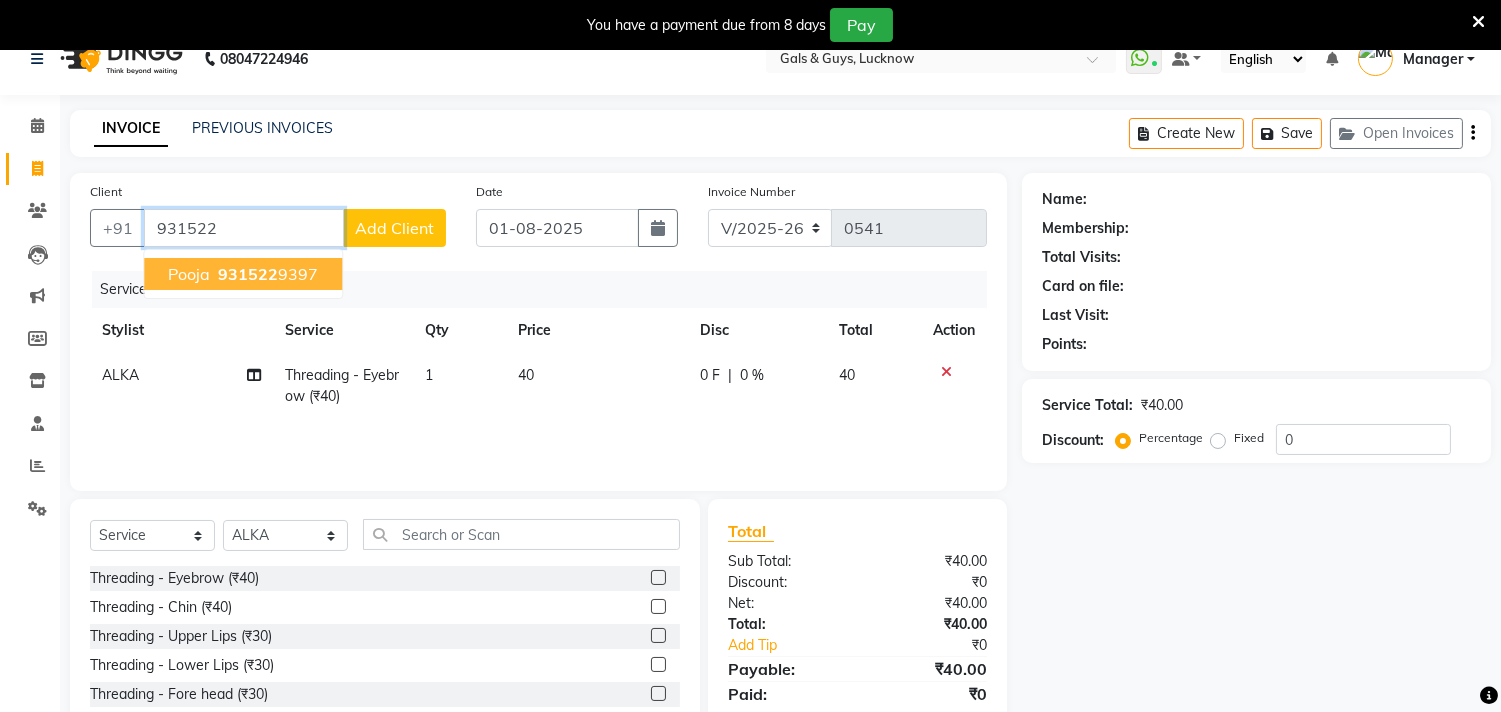click on "931522" at bounding box center (248, 274) 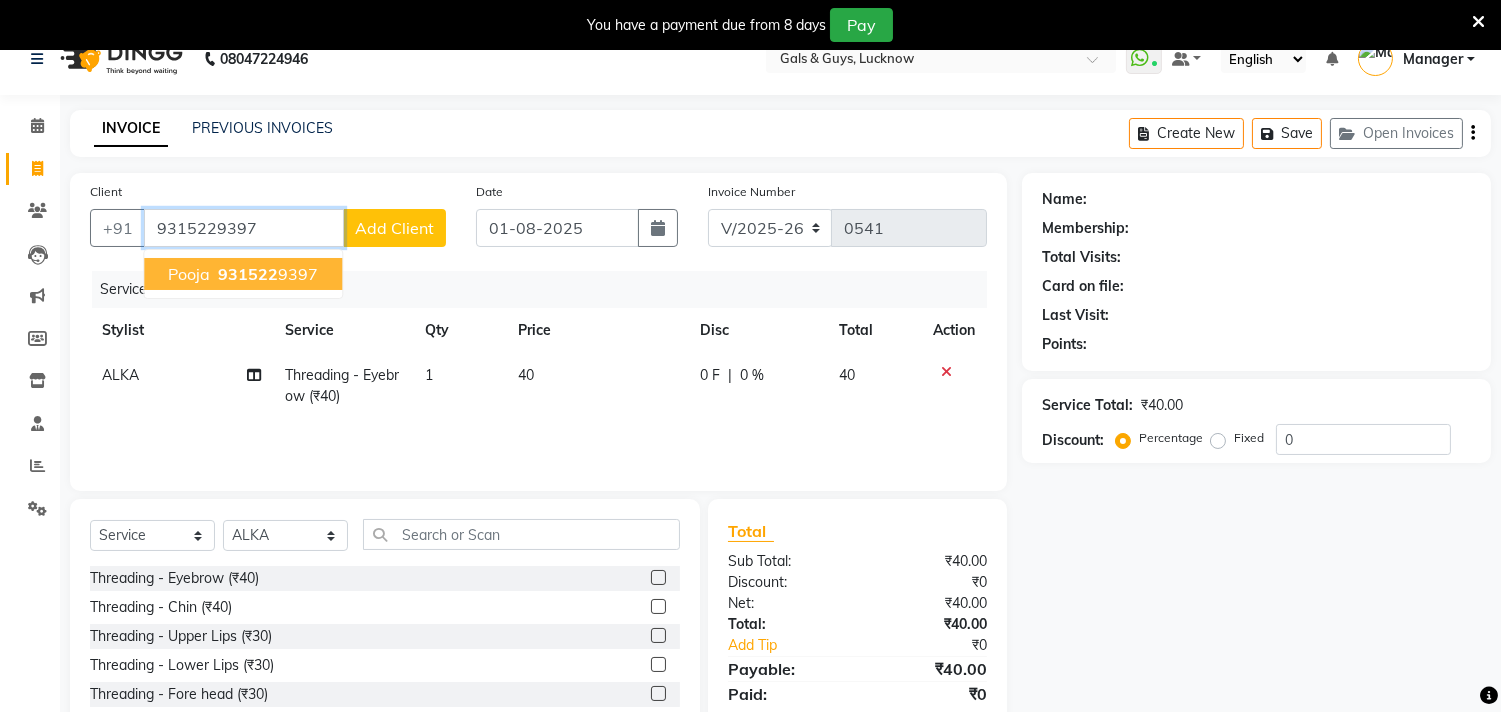 type on "9315229397" 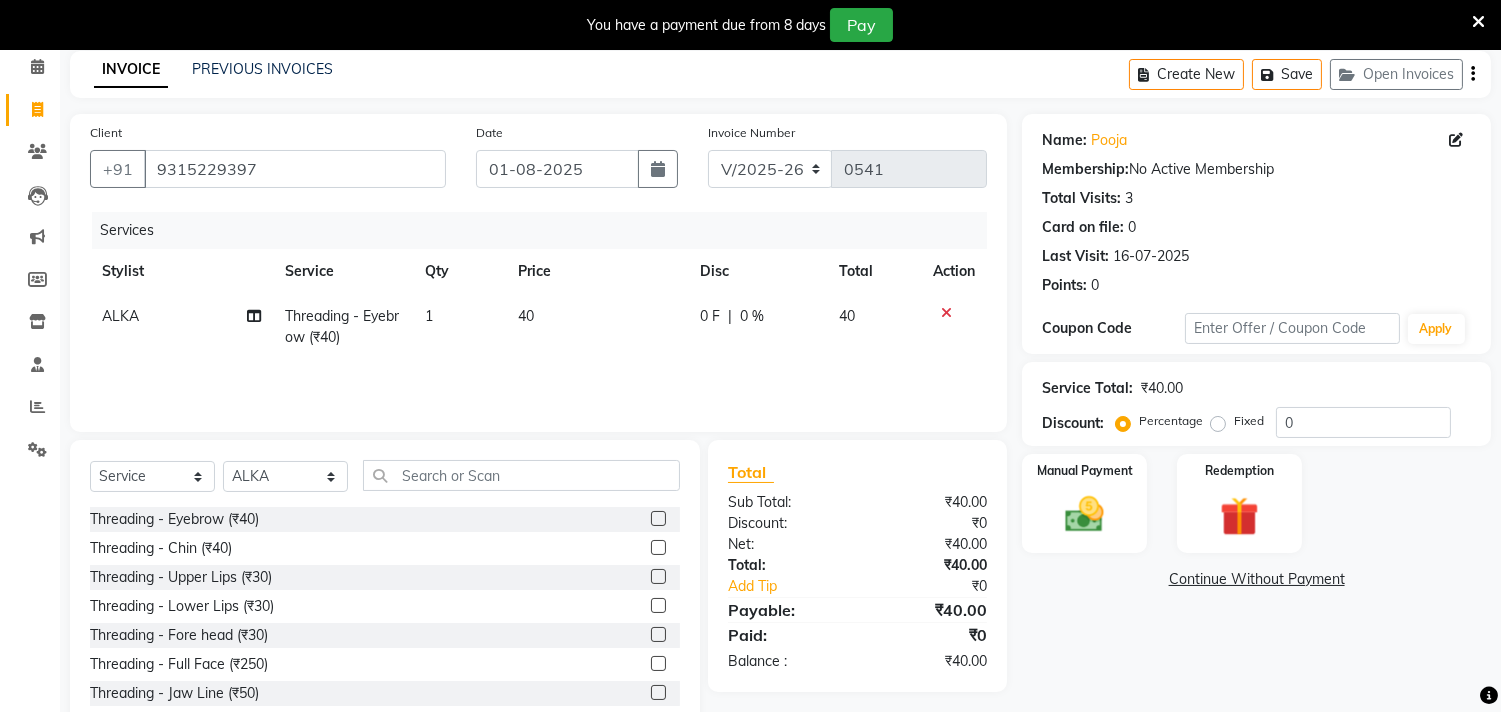 scroll, scrollTop: 138, scrollLeft: 0, axis: vertical 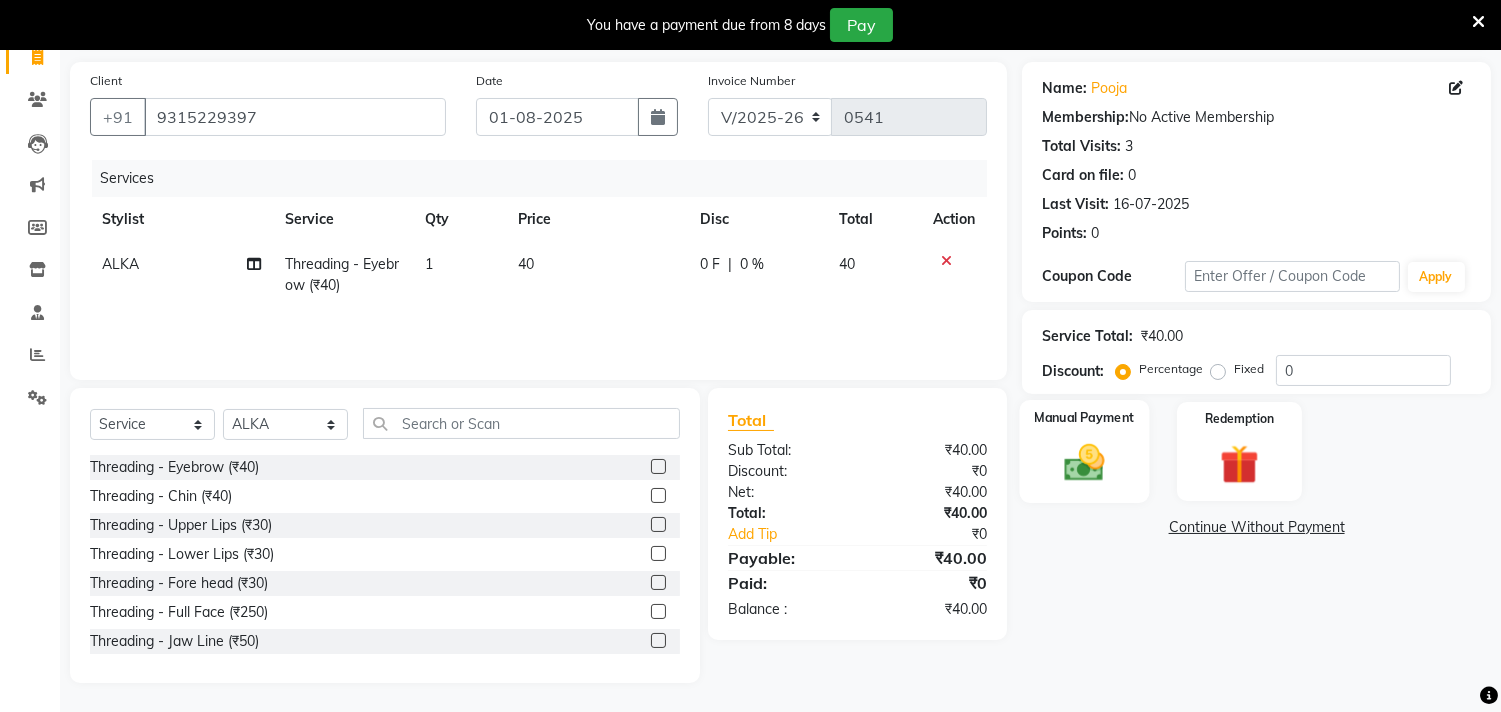click on "Manual Payment" 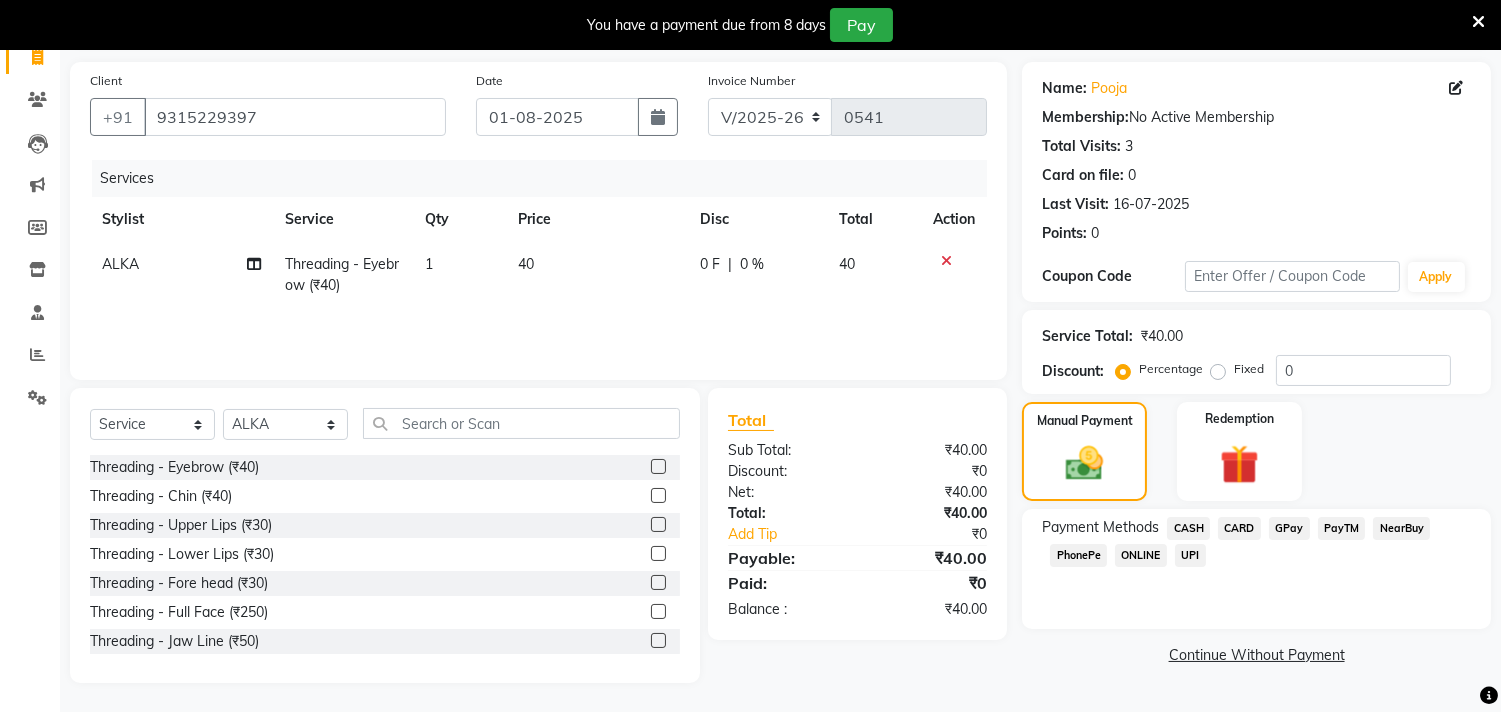 click on "GPay" 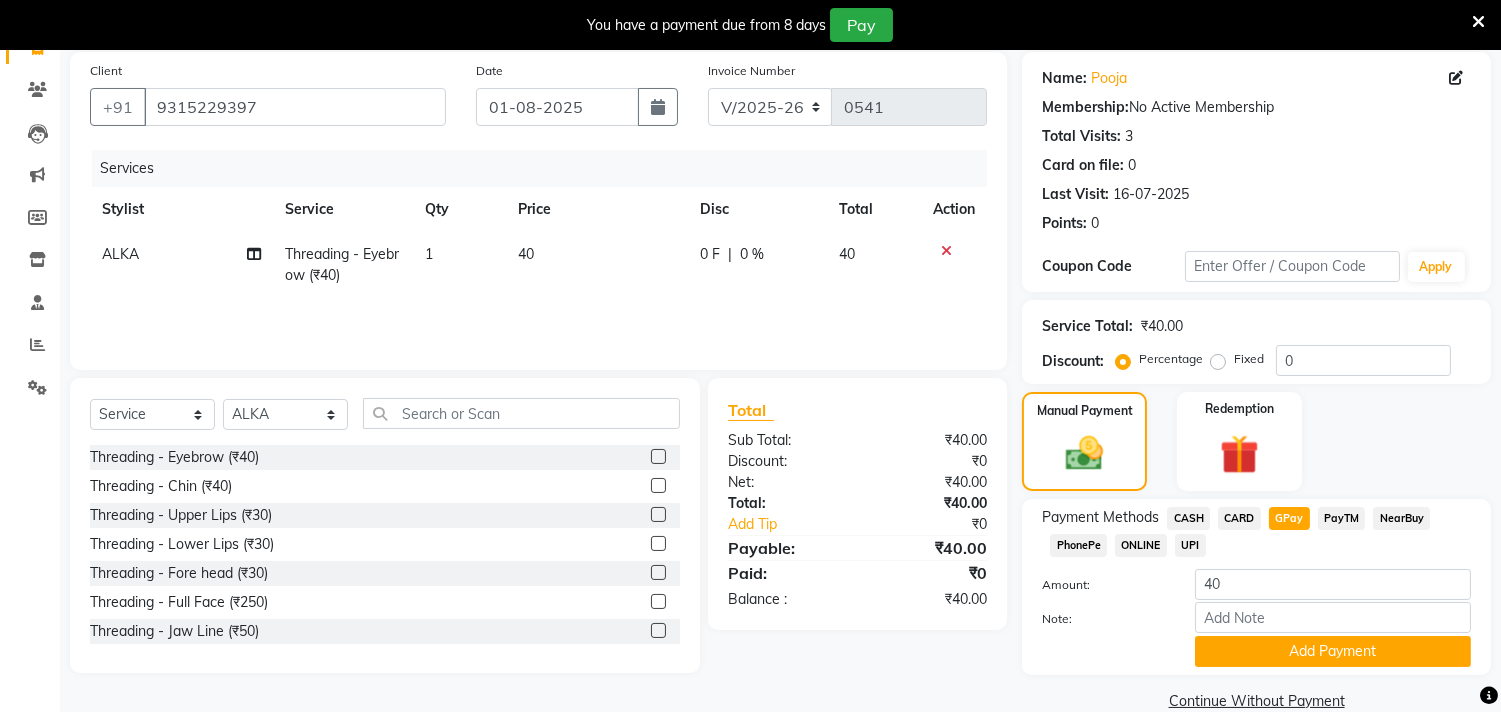 scroll, scrollTop: 182, scrollLeft: 0, axis: vertical 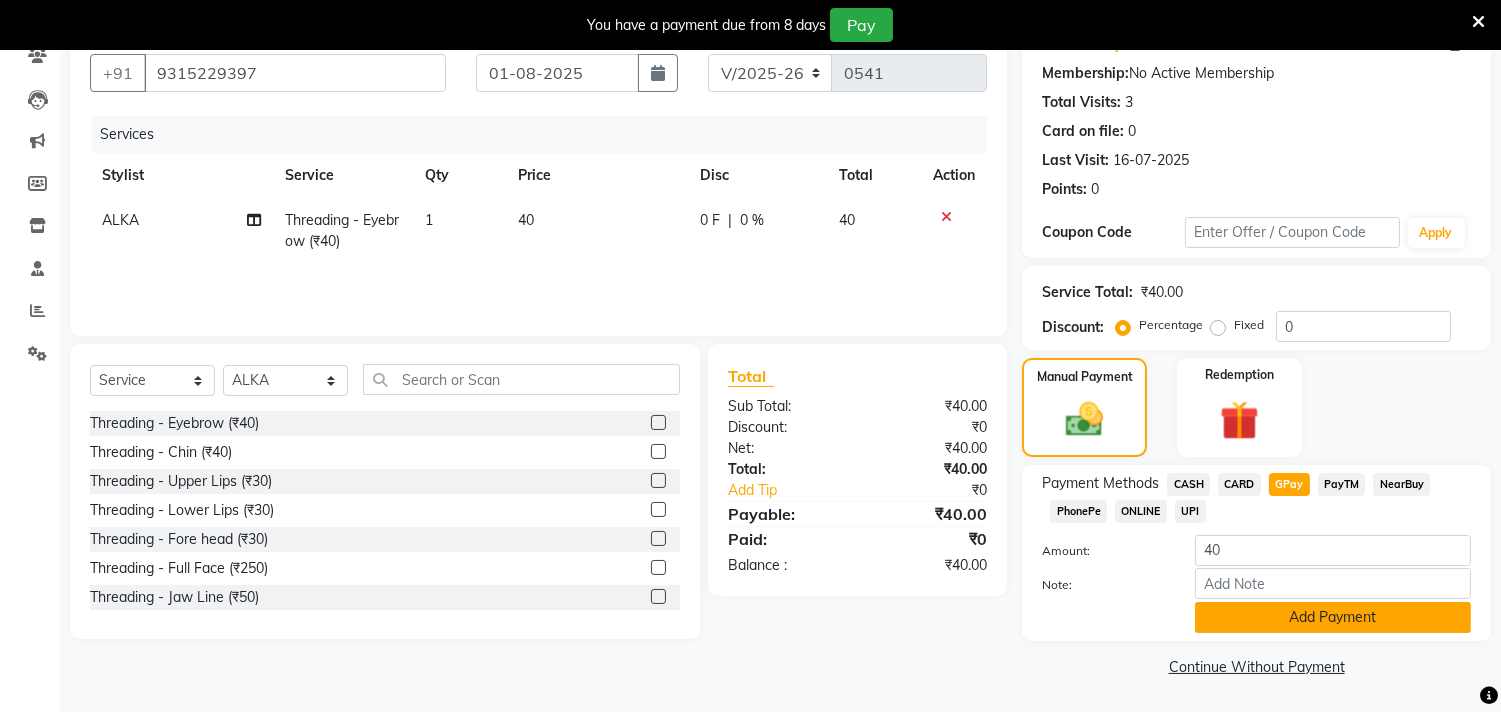 click on "Add Payment" 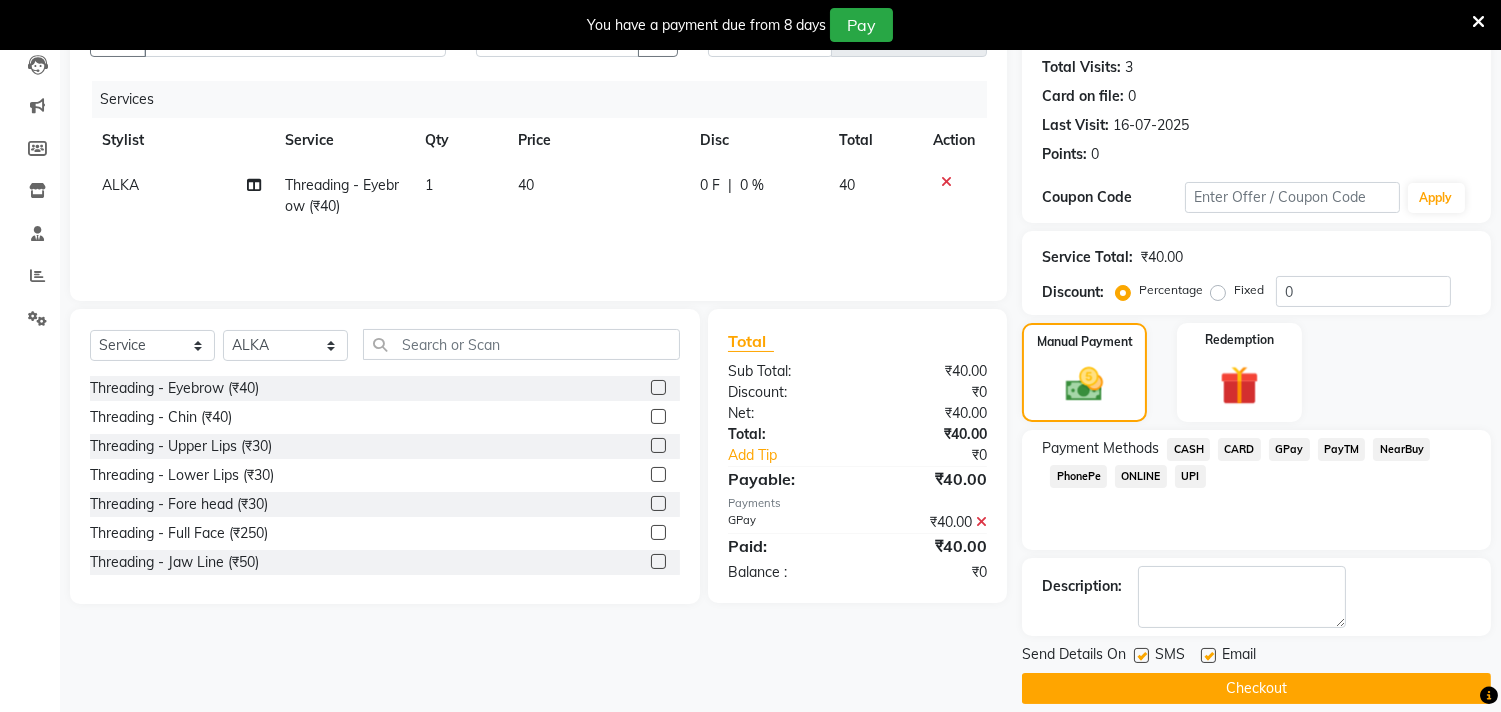 scroll, scrollTop: 237, scrollLeft: 0, axis: vertical 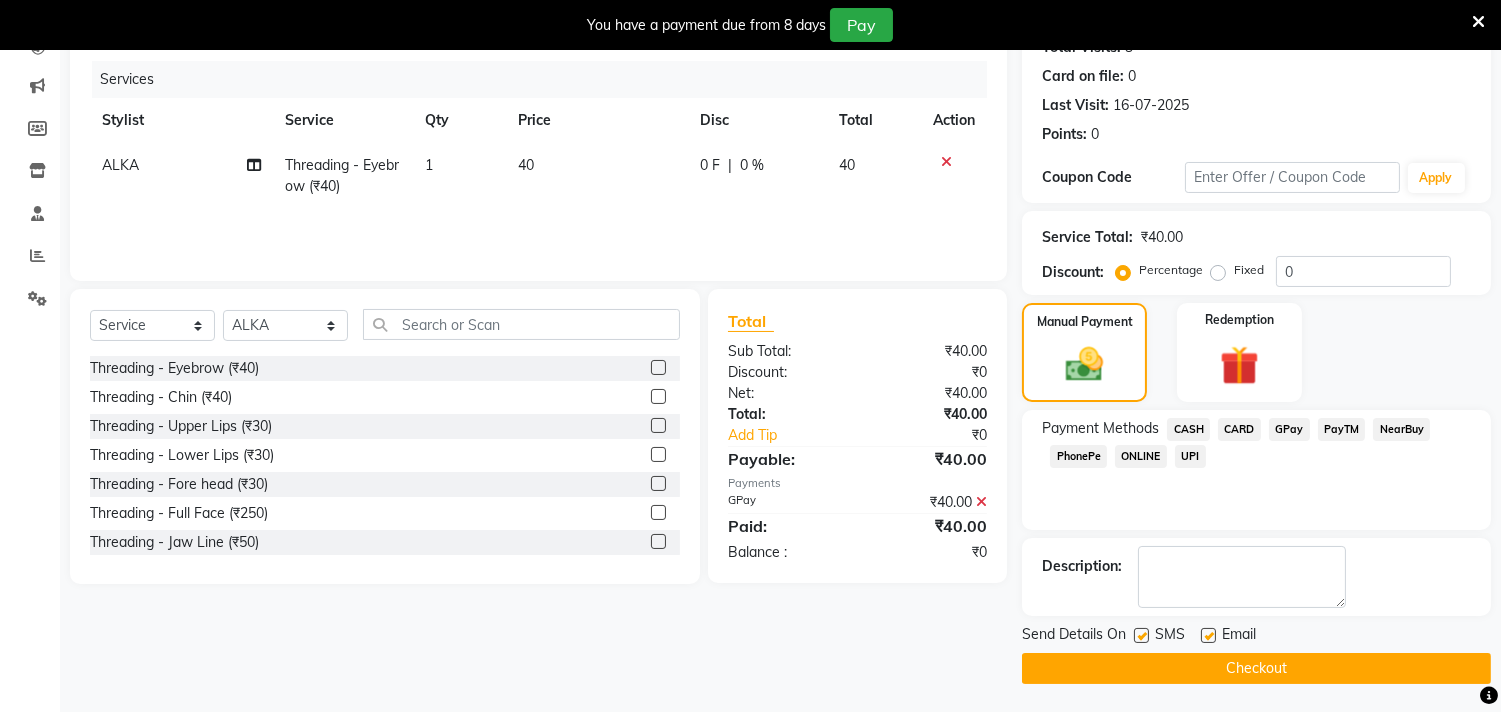 click on "Checkout" 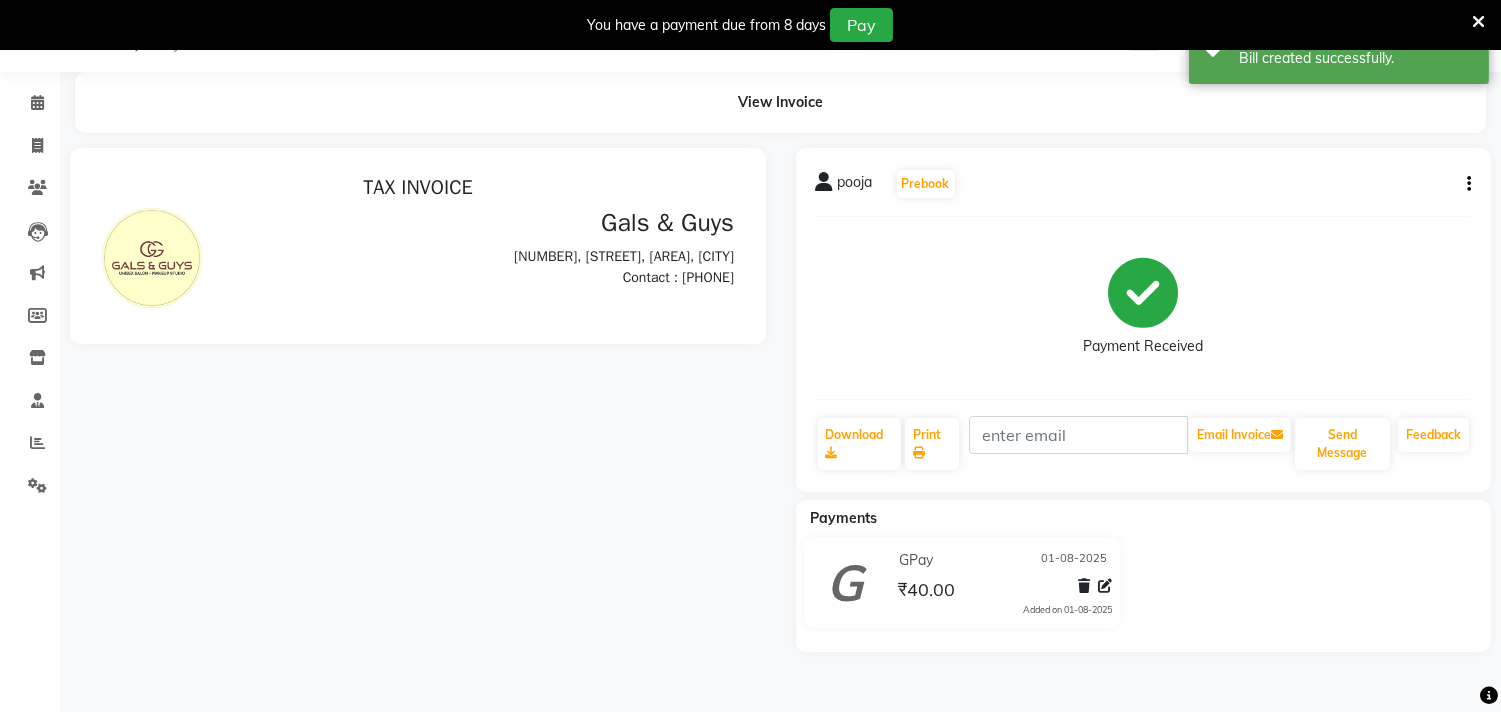 scroll, scrollTop: 0, scrollLeft: 0, axis: both 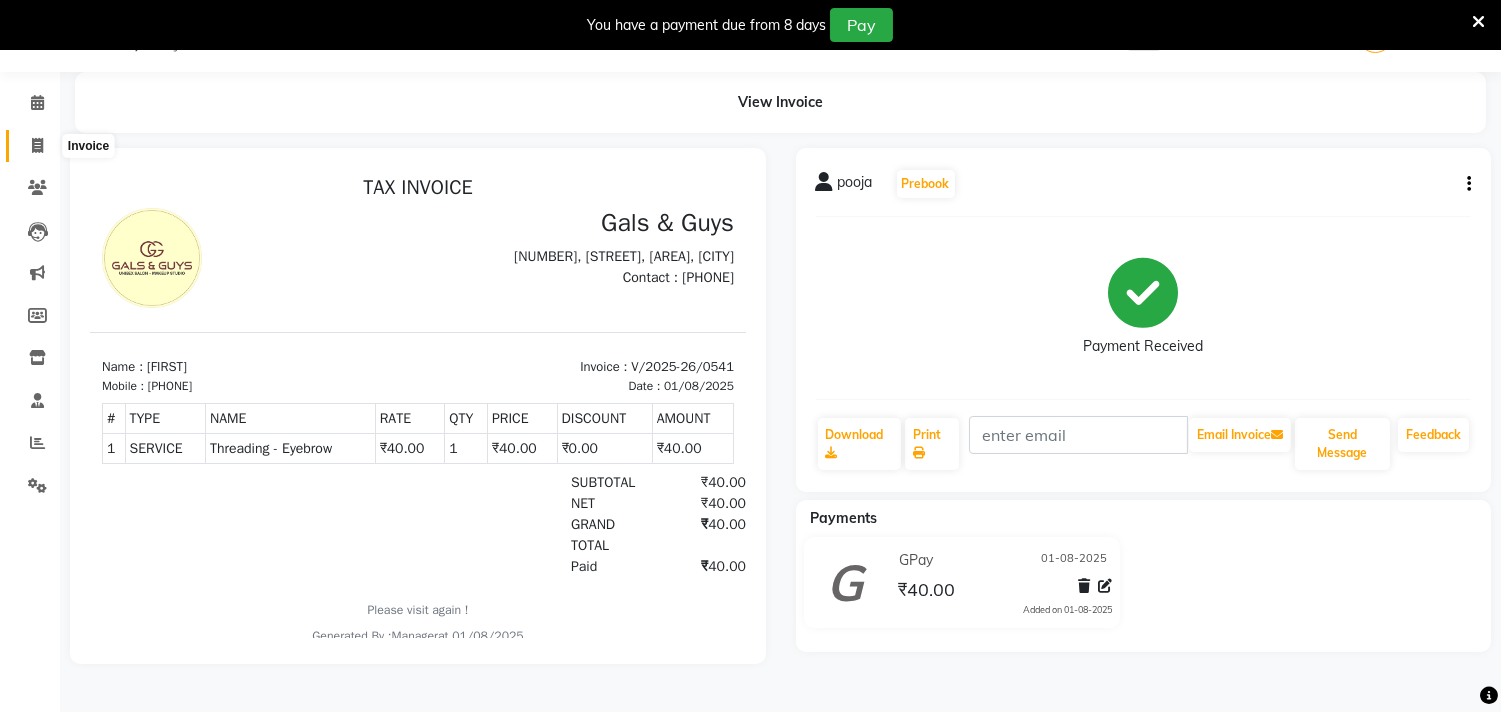 click 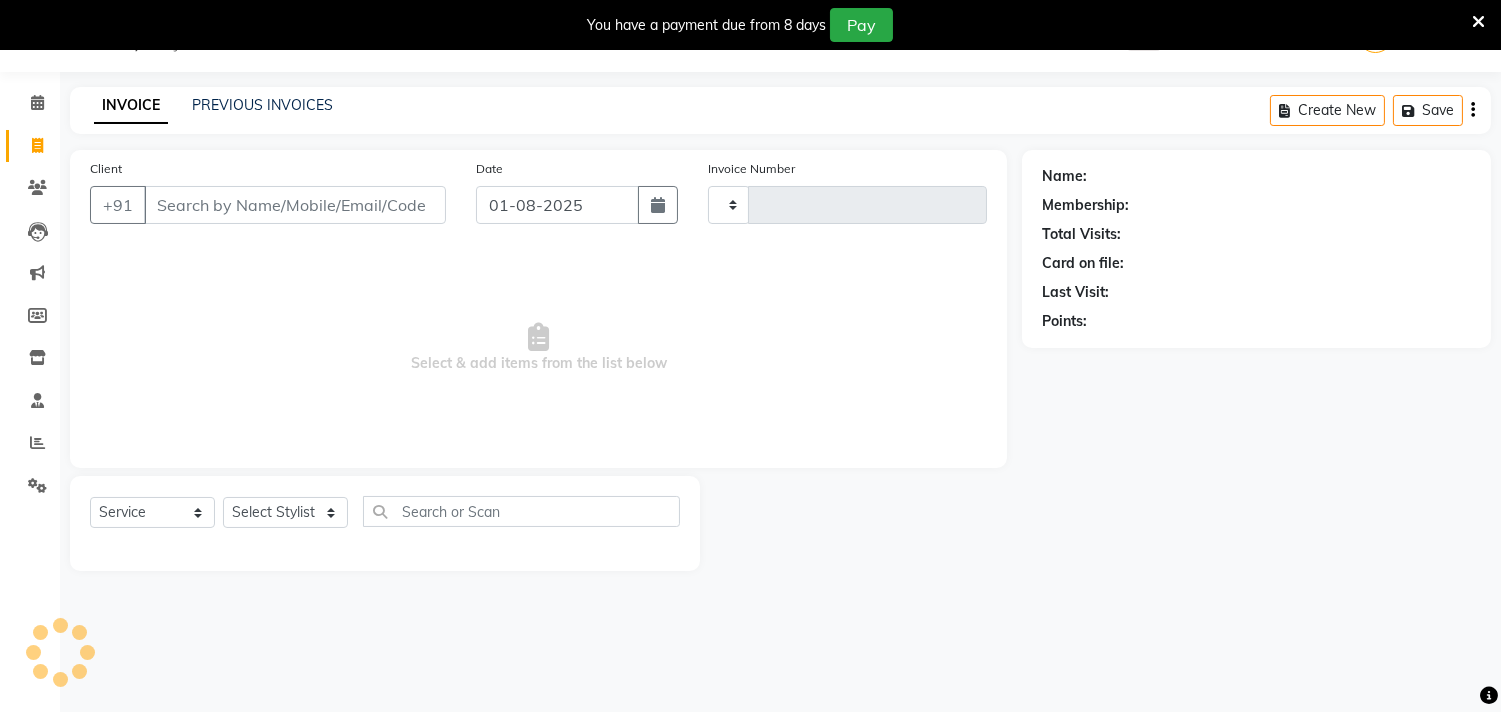type on "0542" 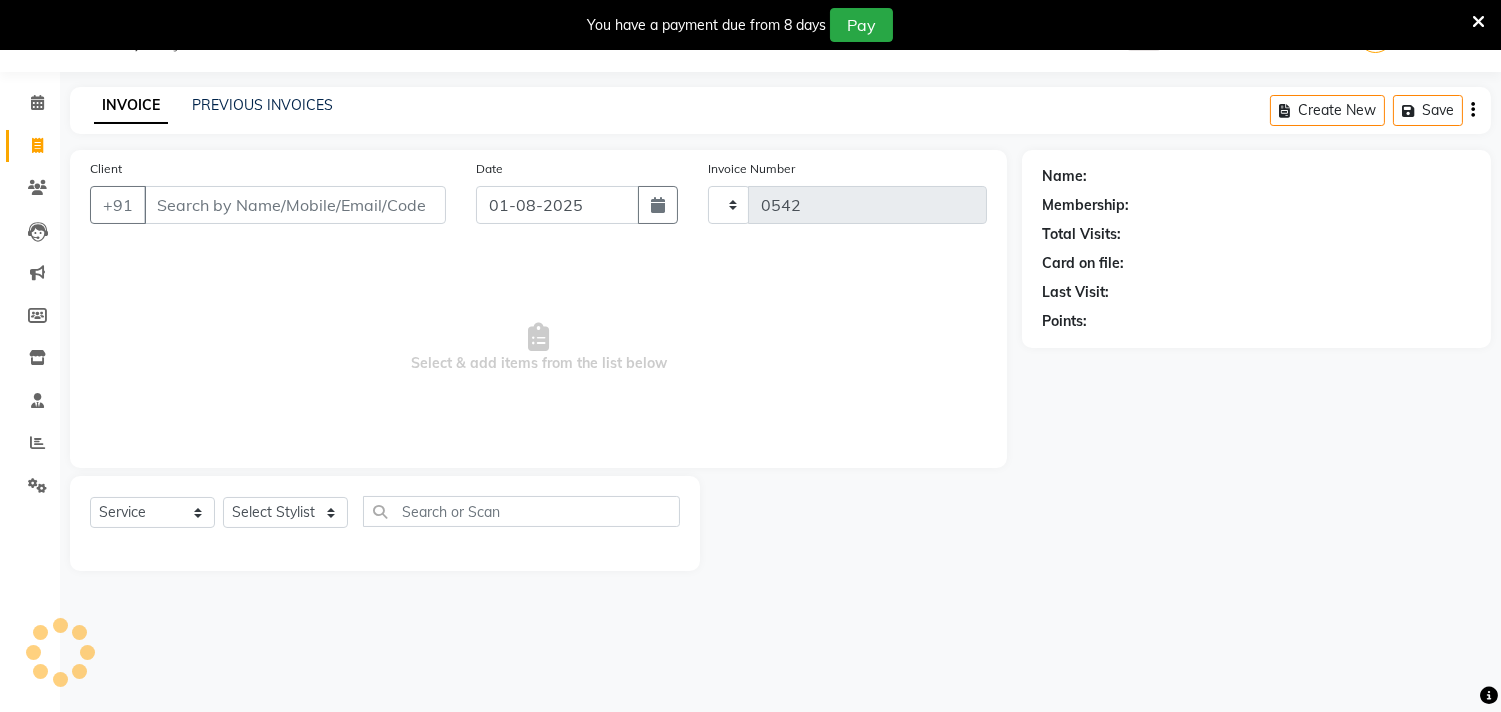 select on "7505" 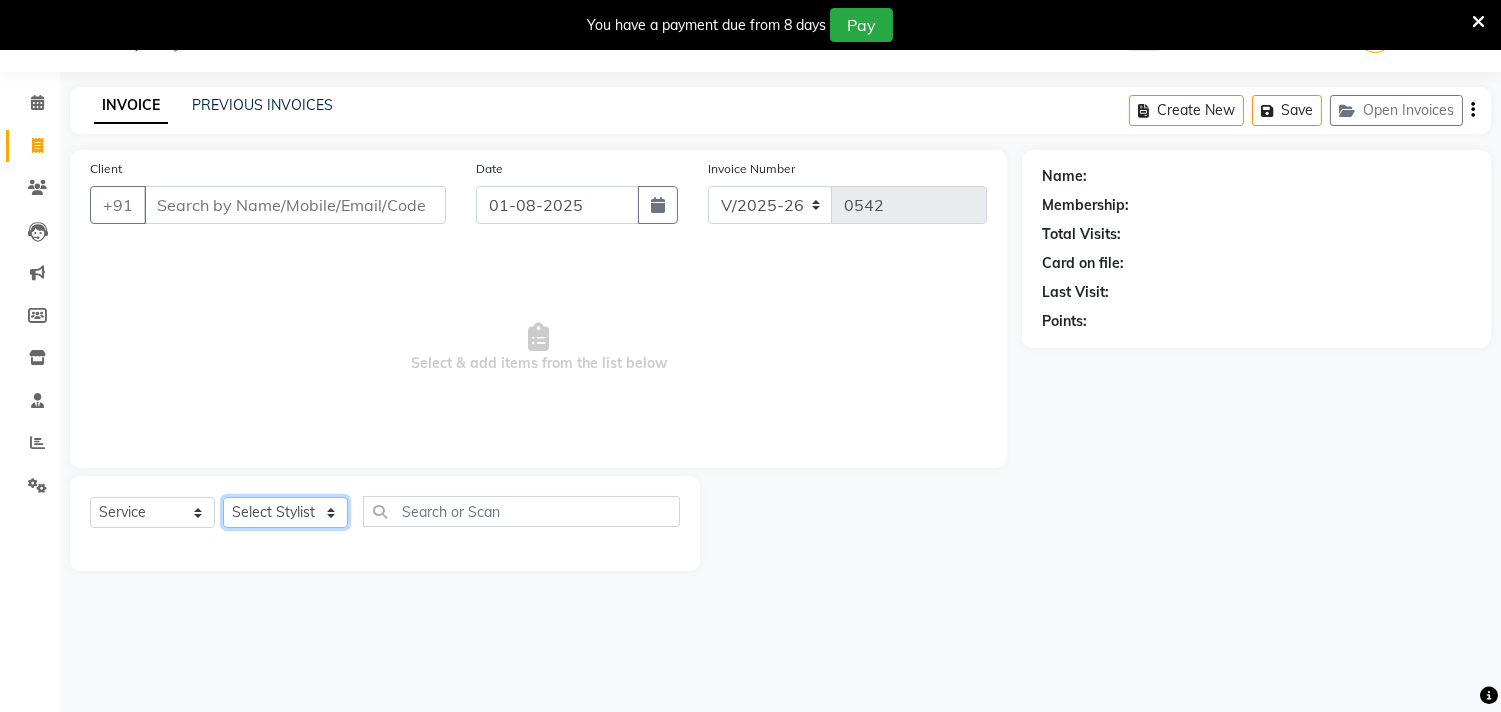 click on "Select Stylist Abhinav ADVANCE ALKA Ankita B-WAX  KUNAL Manager MEMBERSHIP PALLAVI PRATHAM PRODUCT RAJAT TANIYA VIRENDRA" 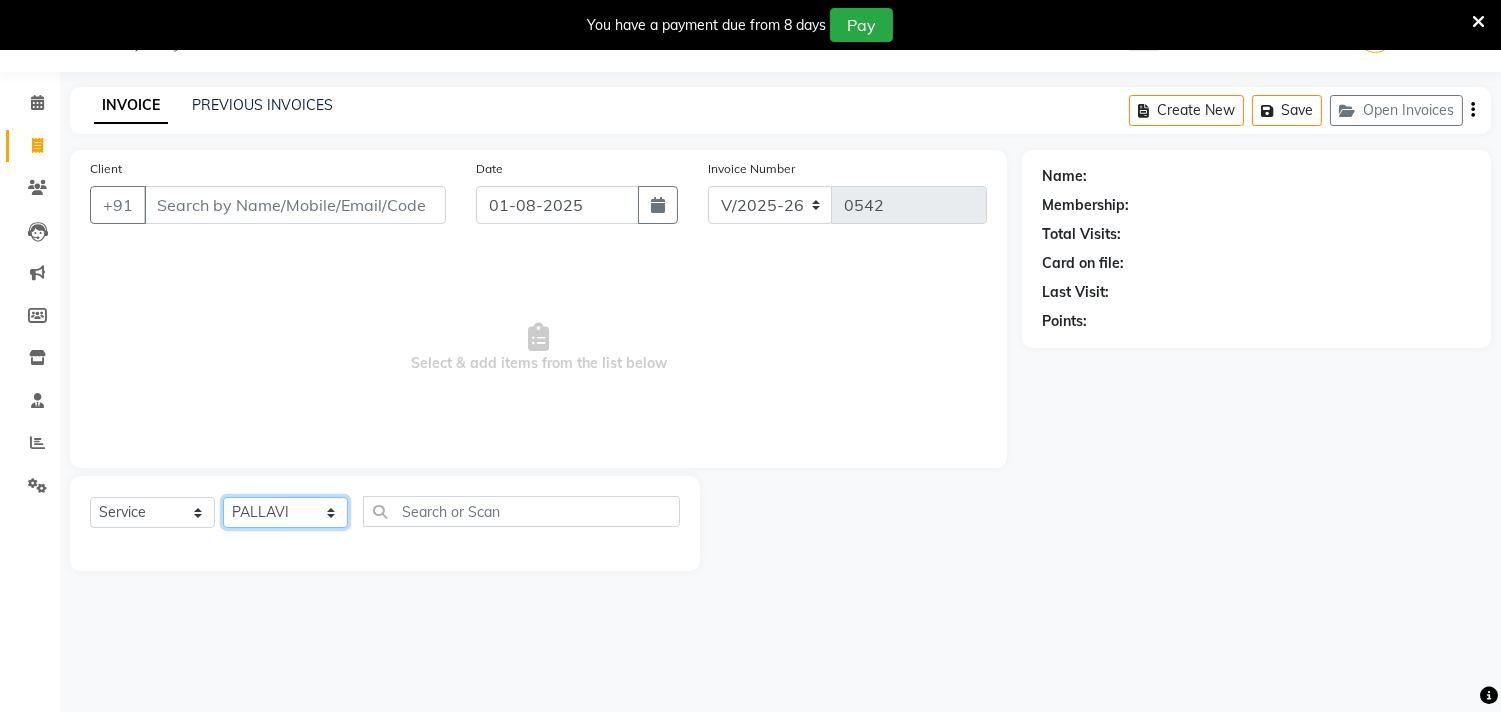 click on "Select Stylist Abhinav ADVANCE ALKA Ankita B-WAX  KUNAL Manager MEMBERSHIP PALLAVI PRATHAM PRODUCT RAJAT TANIYA VIRENDRA" 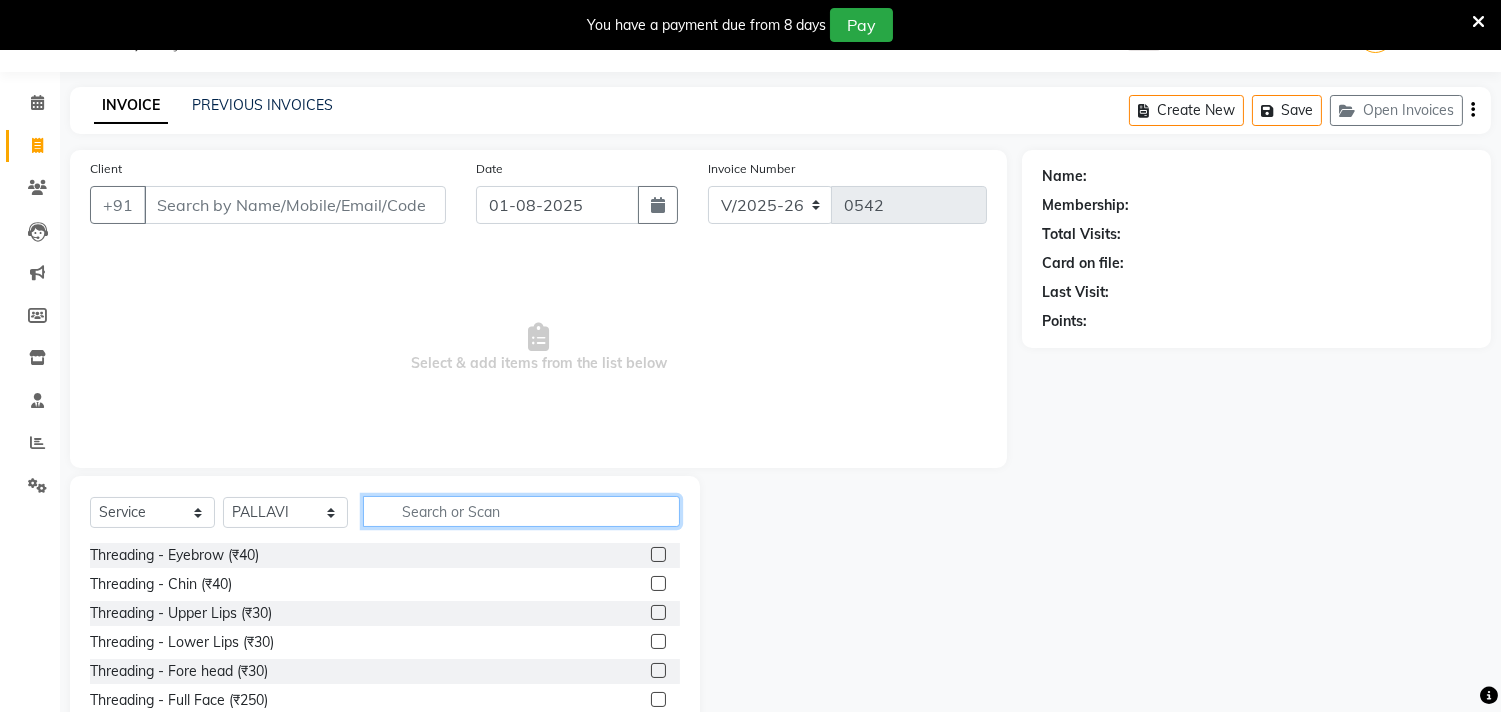 click 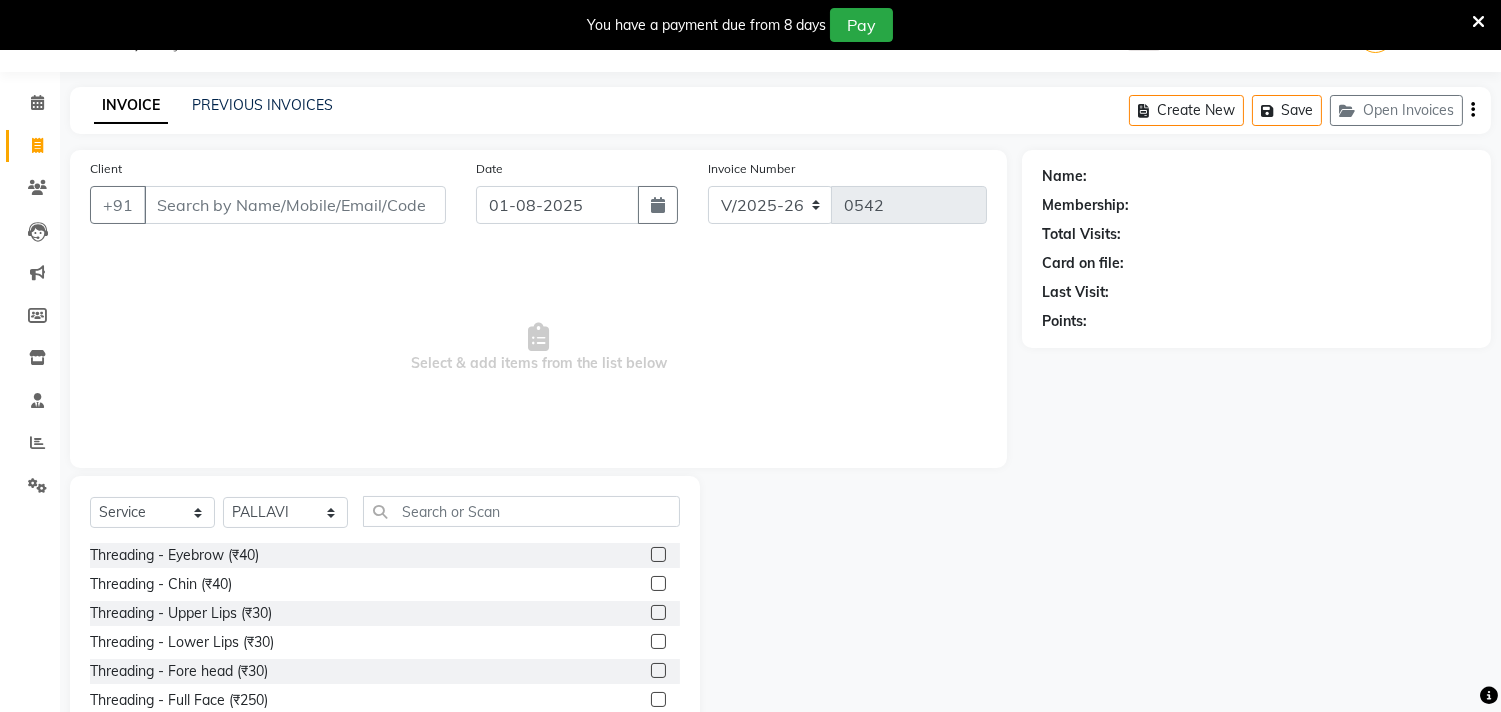 click 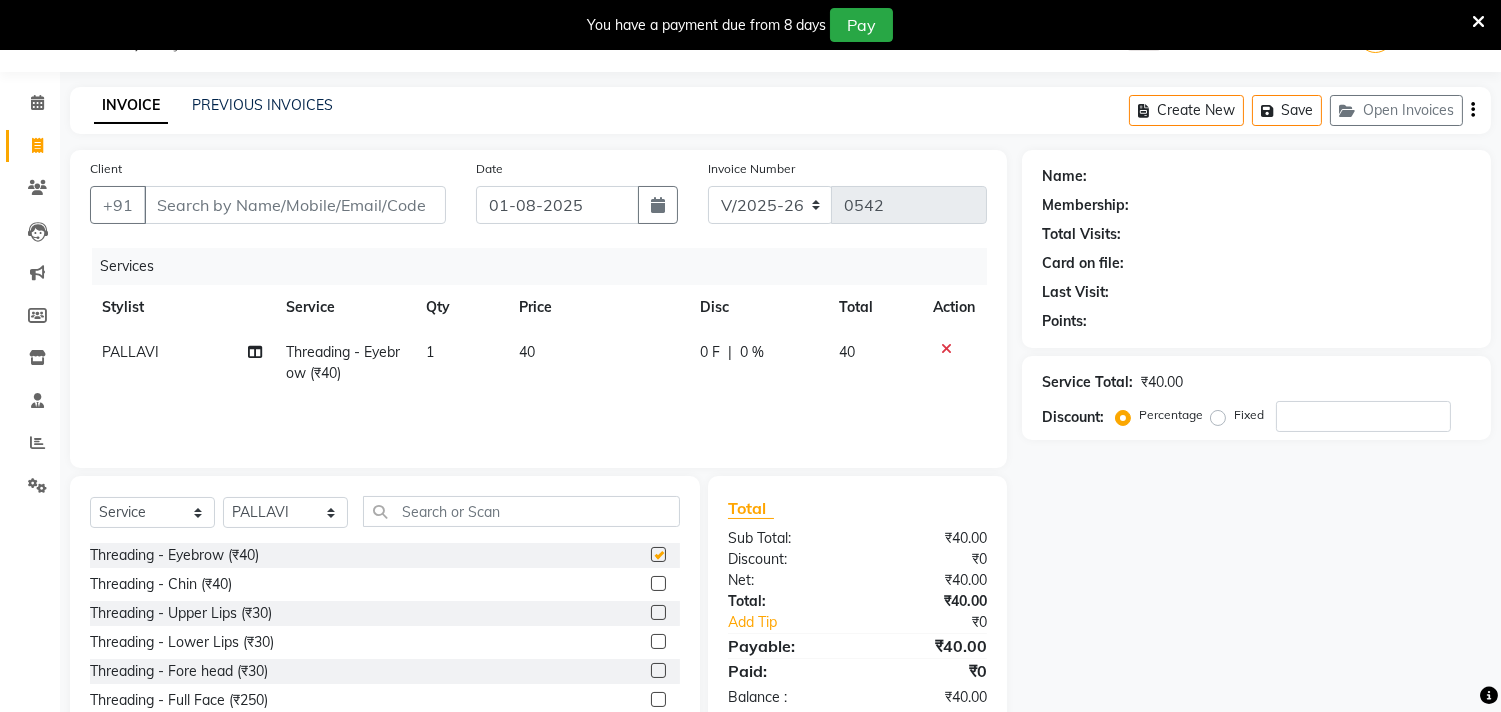 checkbox on "false" 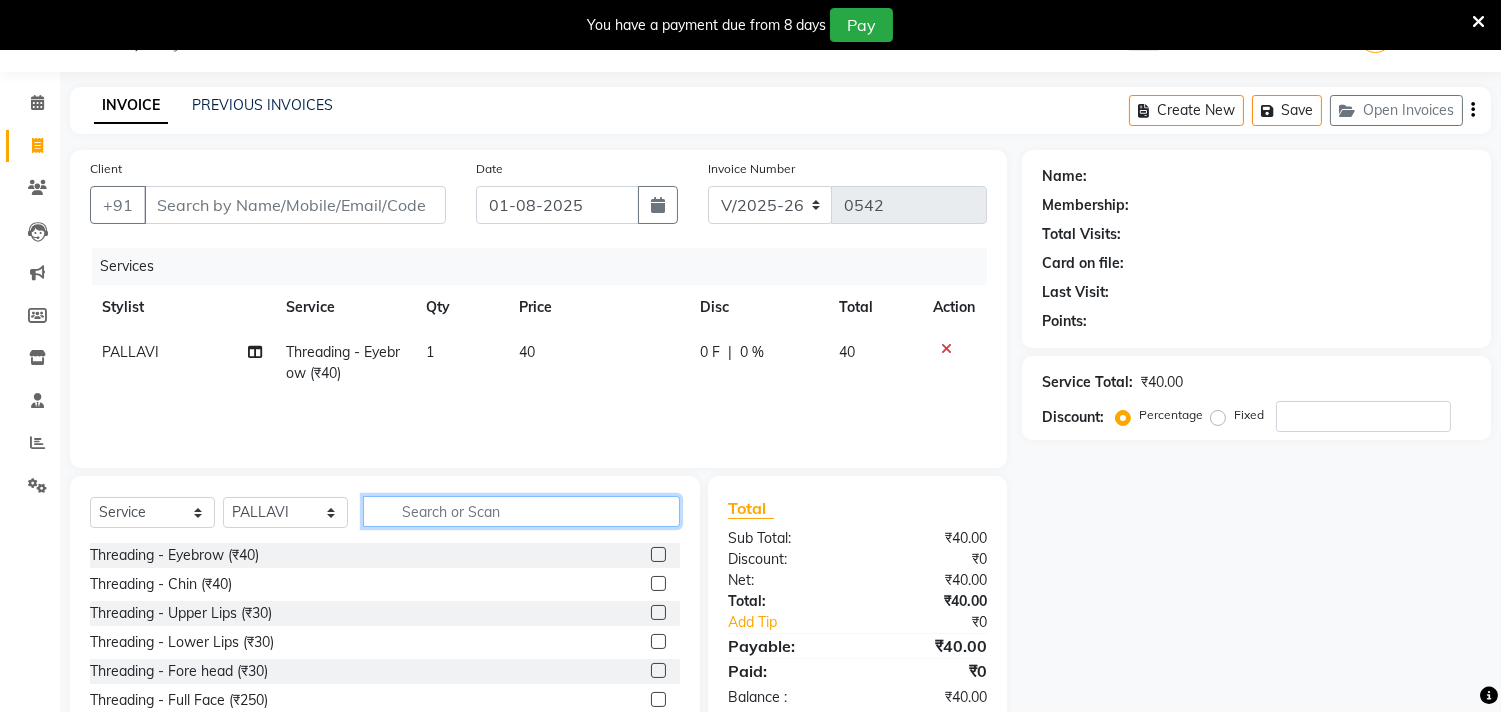 drag, startPoint x: 475, startPoint y: 501, endPoint x: 463, endPoint y: 534, distance: 35.1141 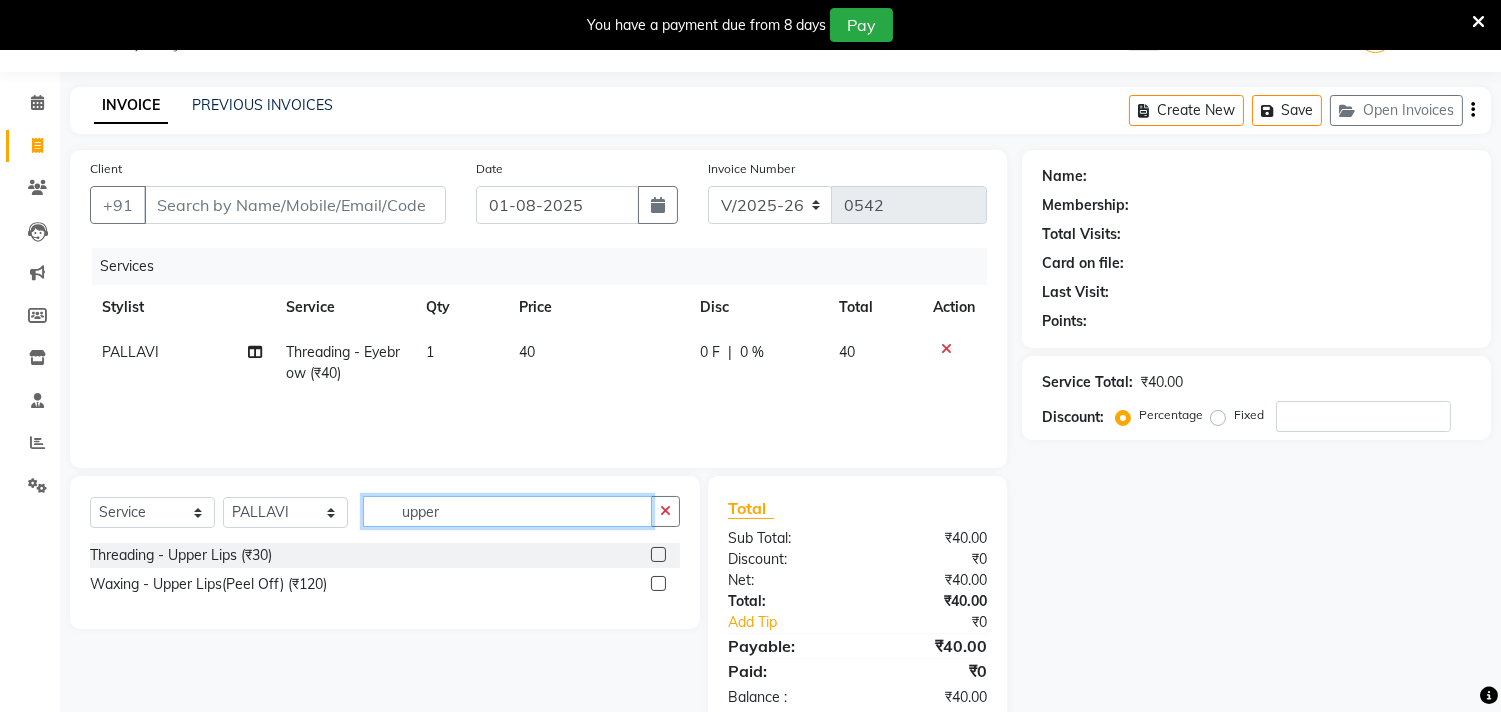 type on "upper" 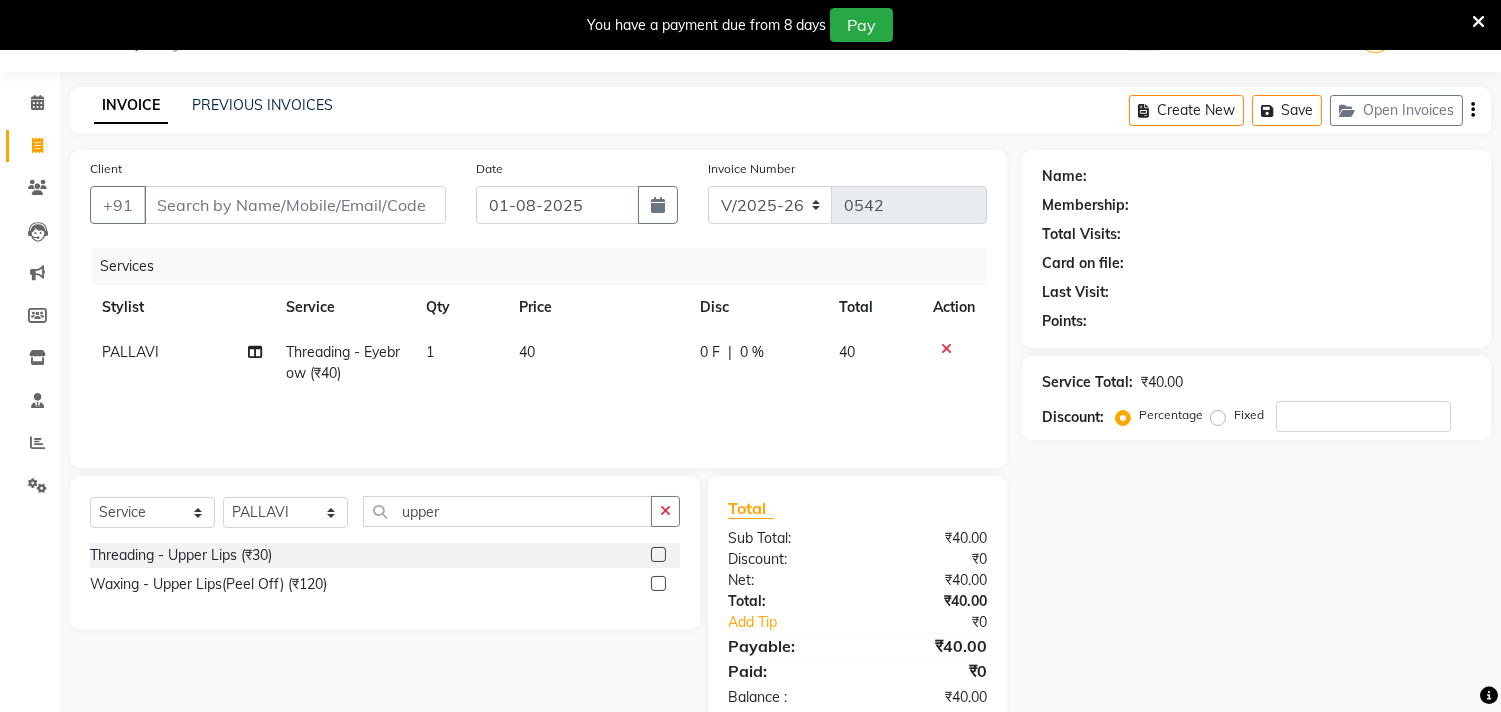 click 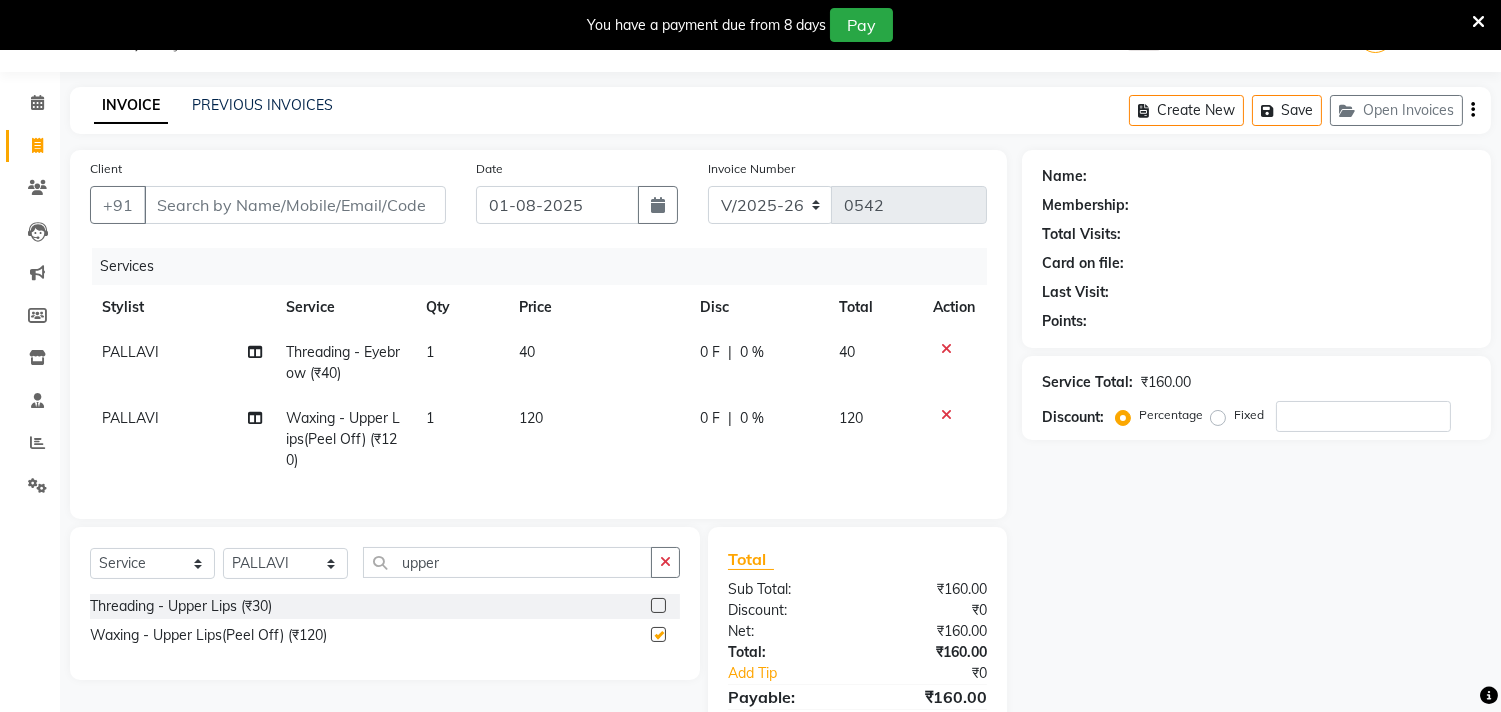checkbox on "false" 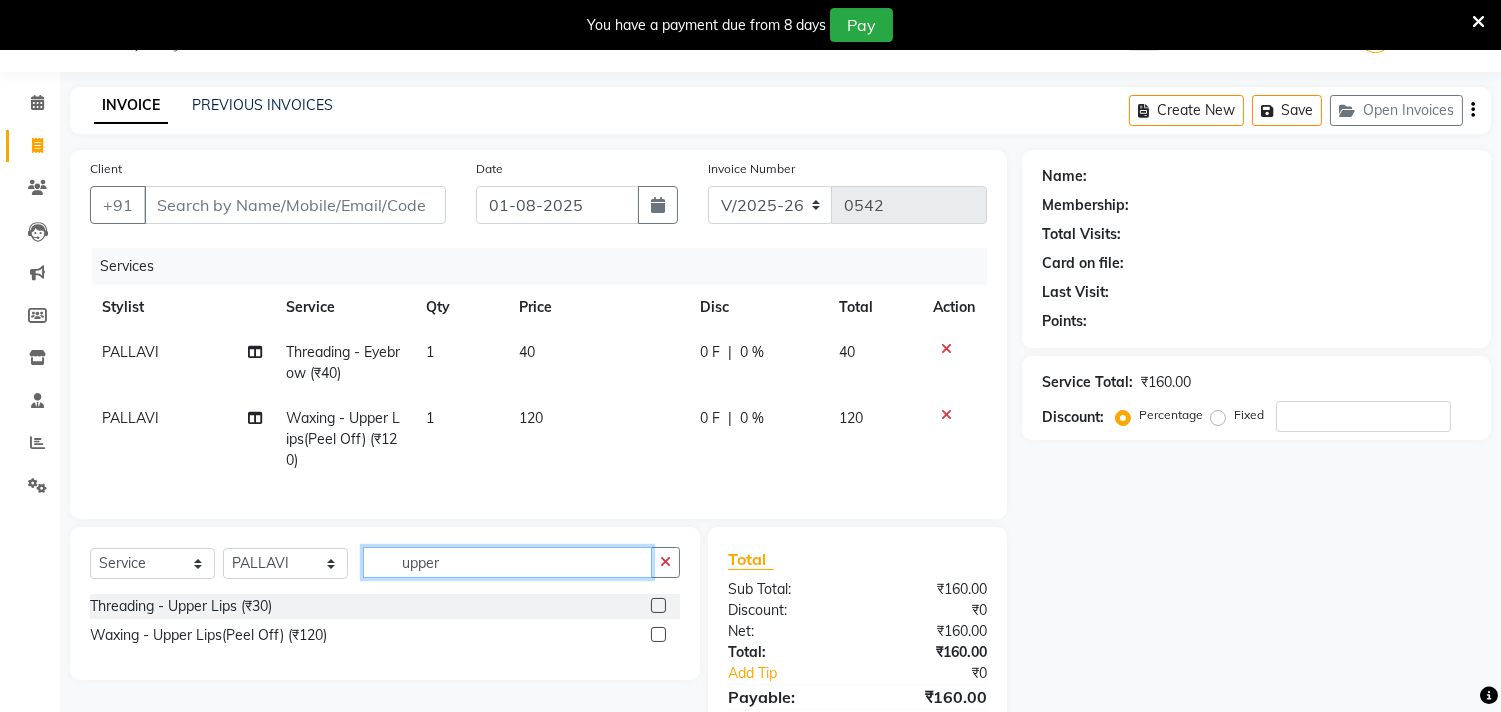 click on "upper" 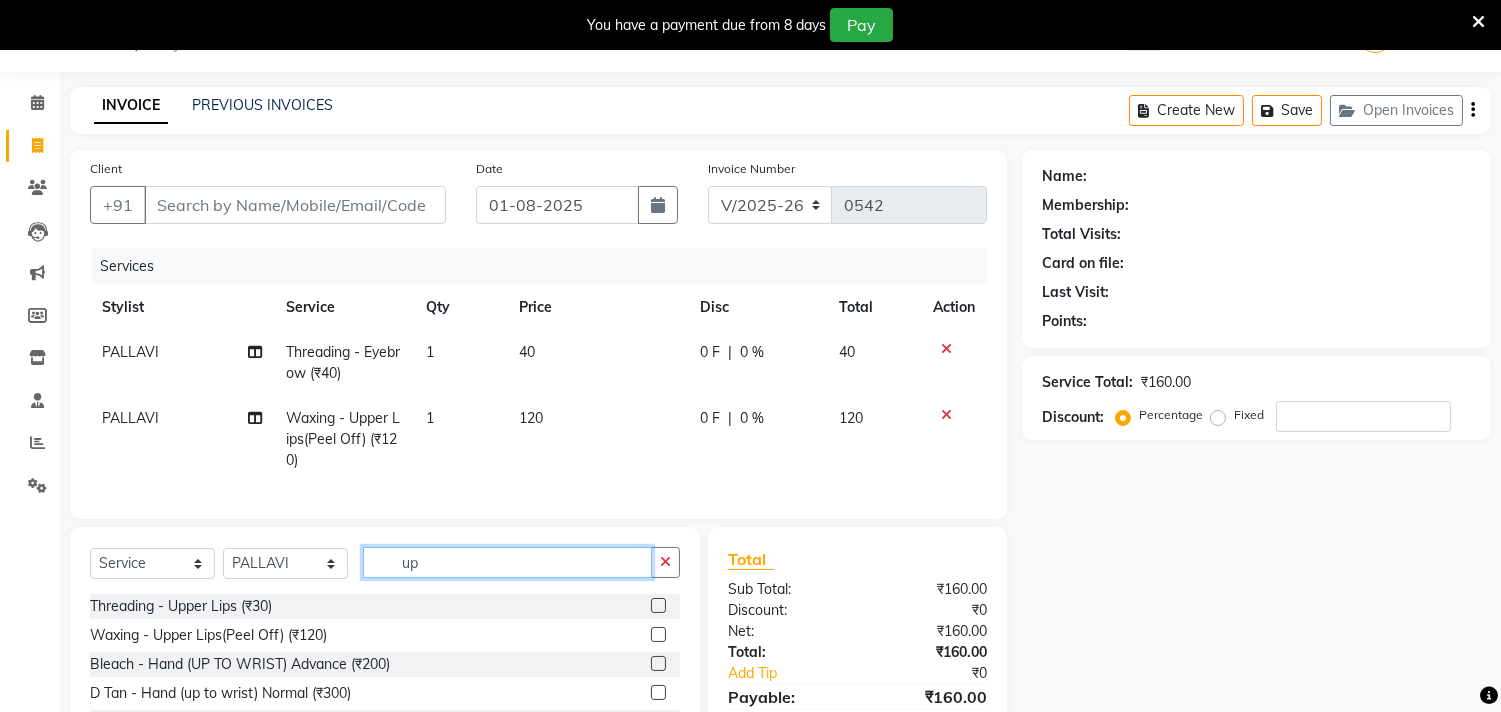 type on "u" 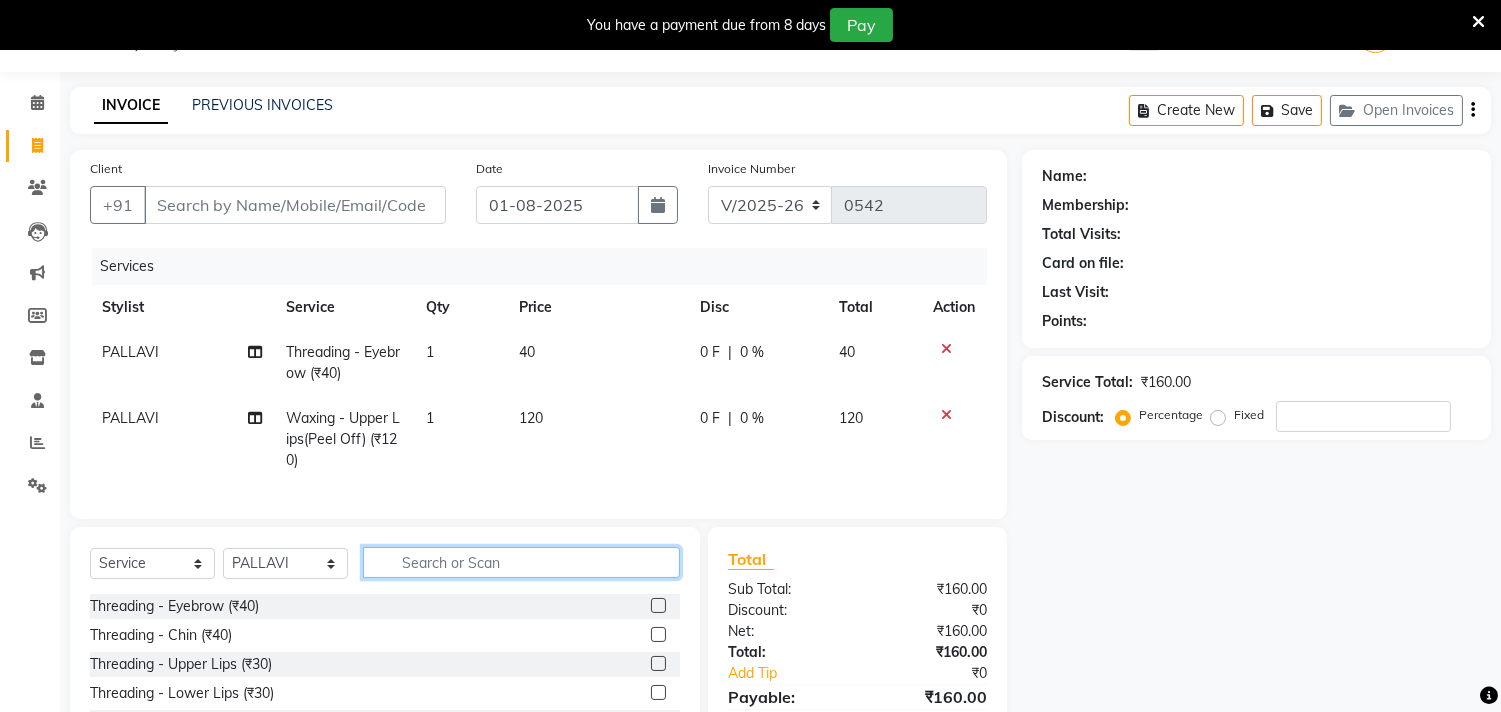 type 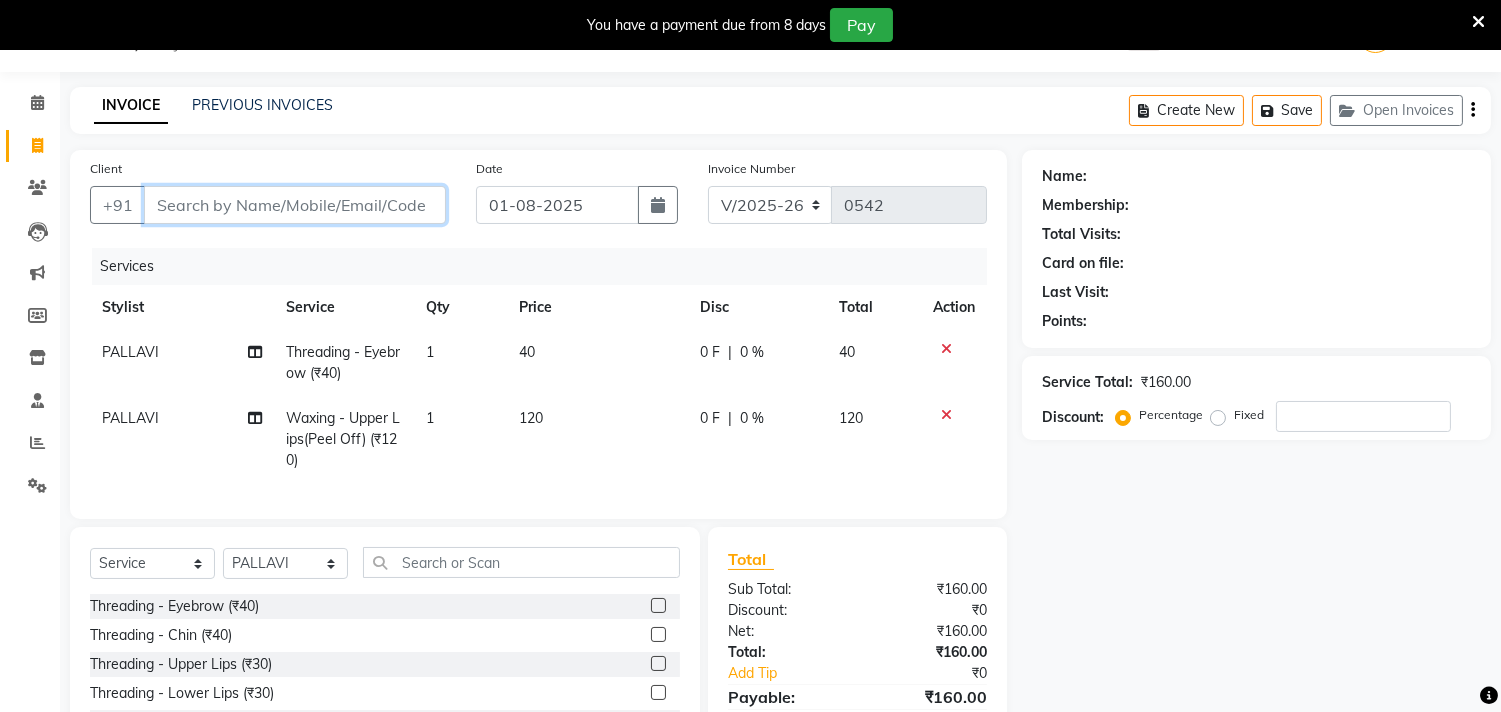 click on "Client" at bounding box center (295, 205) 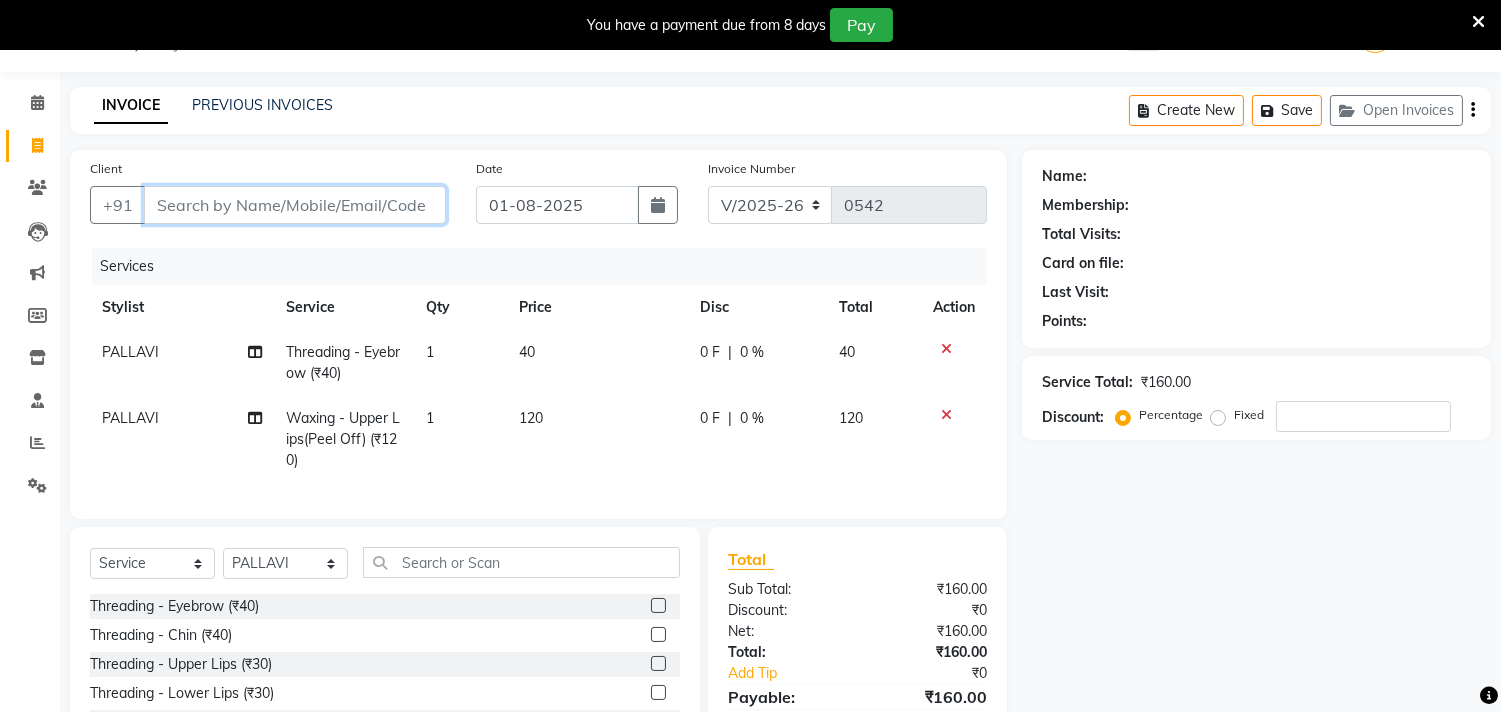 type on "k" 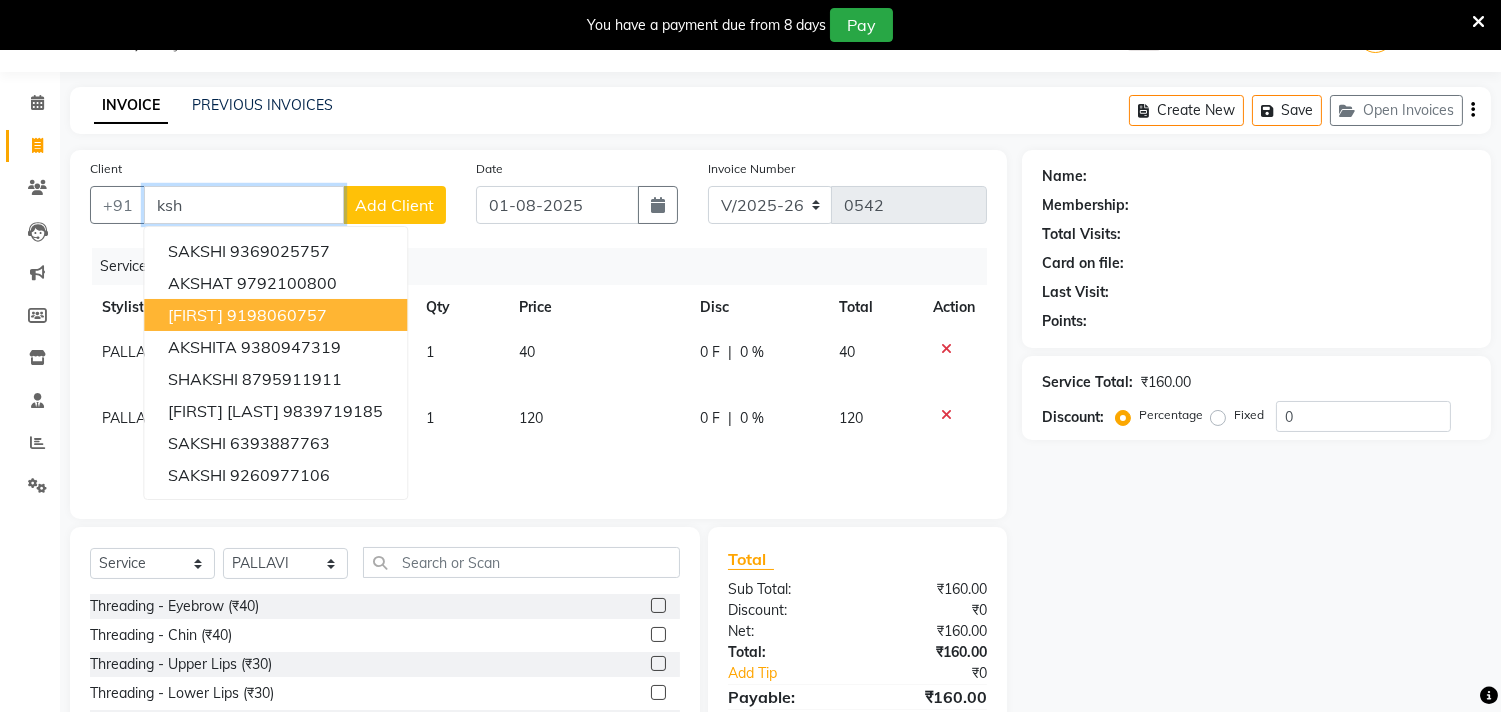 click on "9198060757" at bounding box center [277, 315] 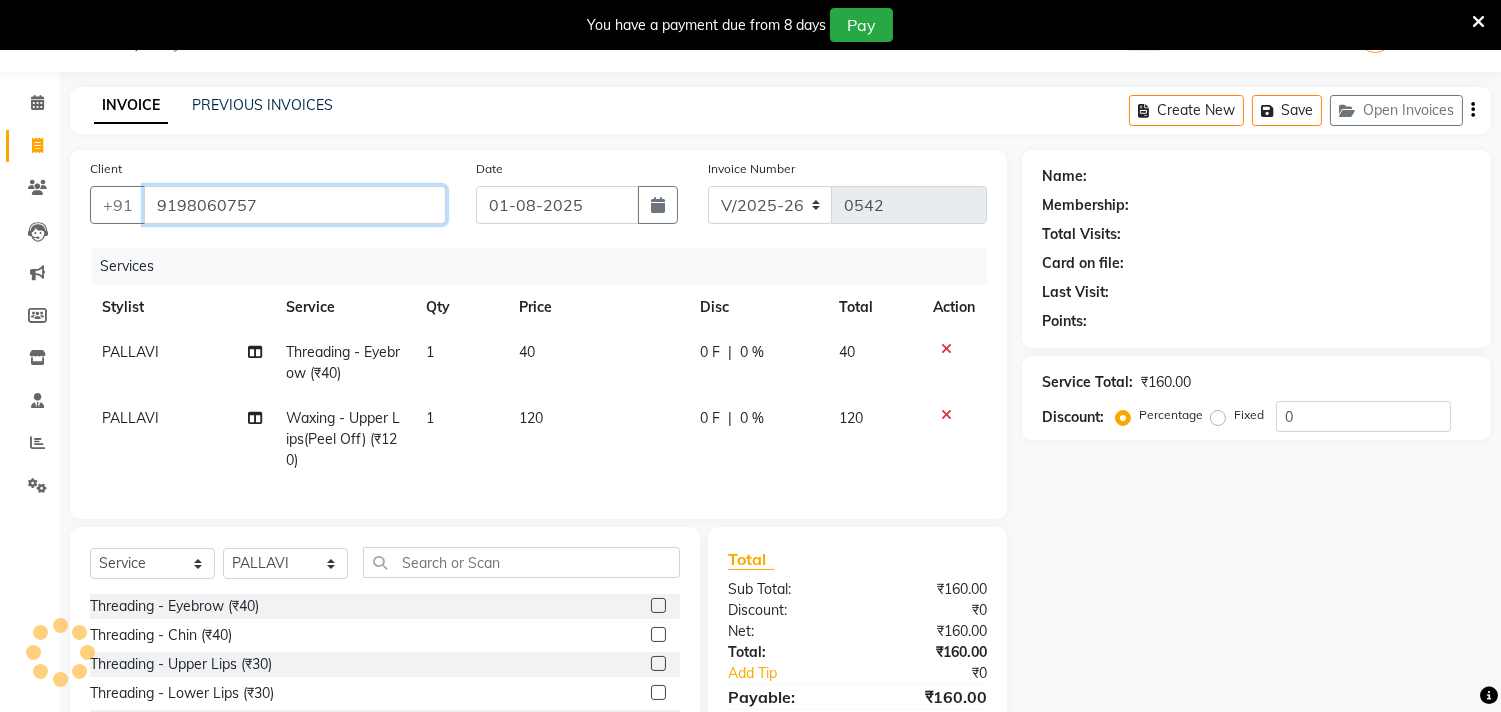 type on "9198060757" 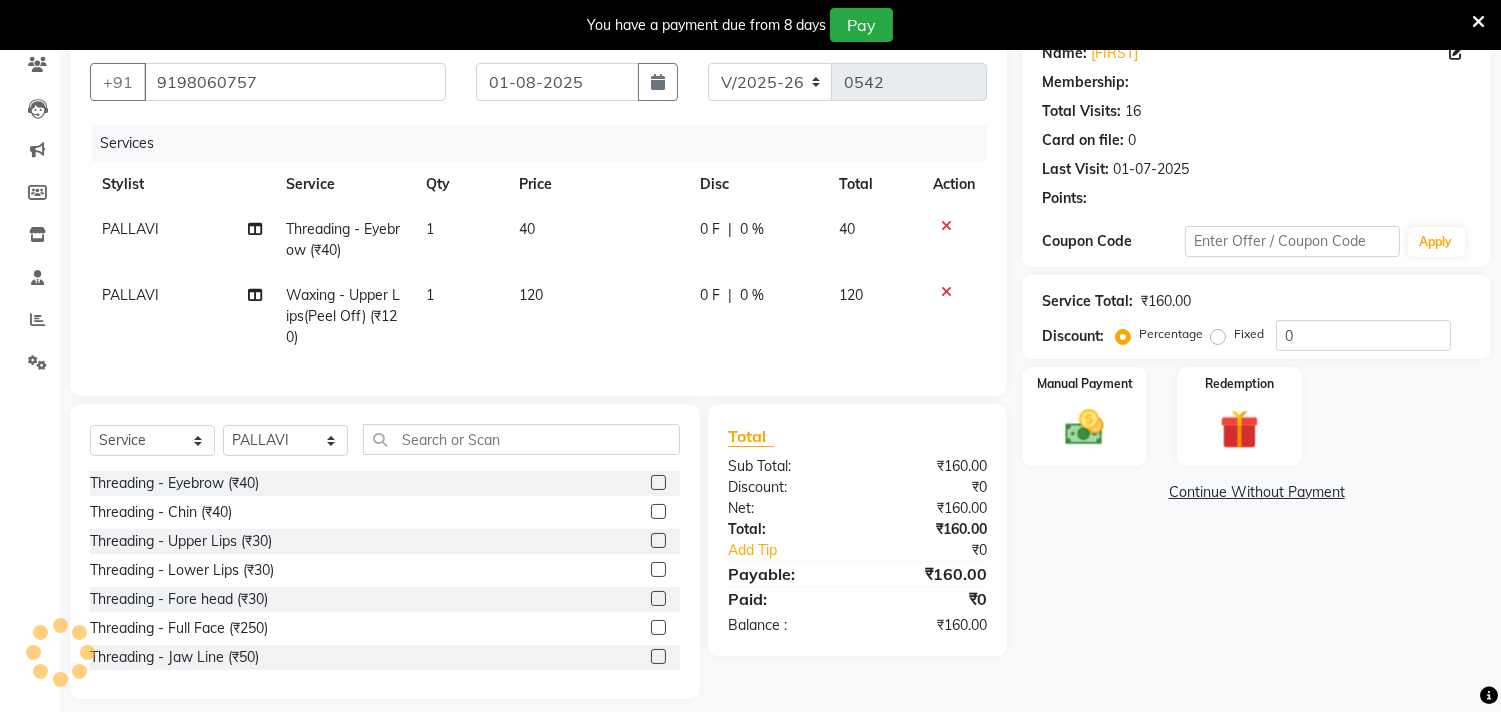 scroll, scrollTop: 206, scrollLeft: 0, axis: vertical 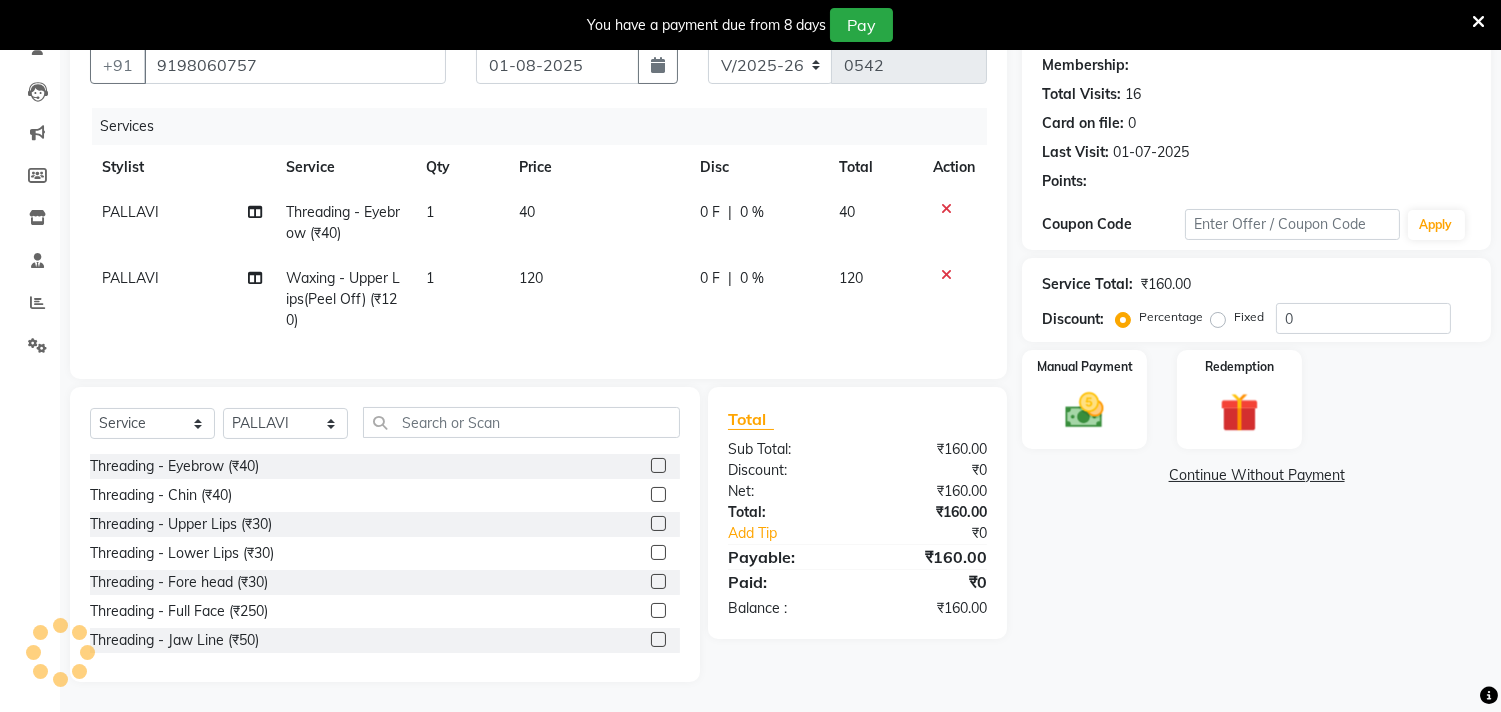 select on "1: Object" 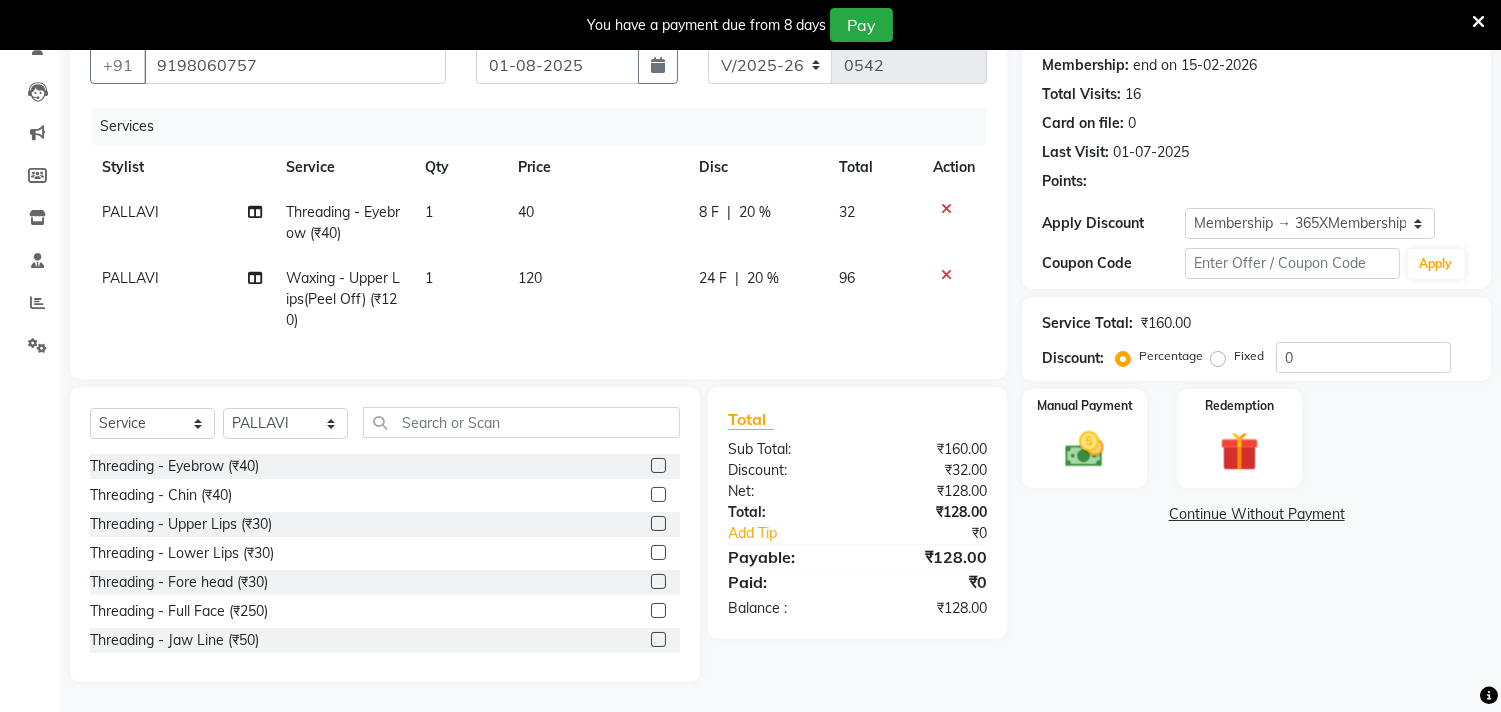 scroll, scrollTop: 0, scrollLeft: 0, axis: both 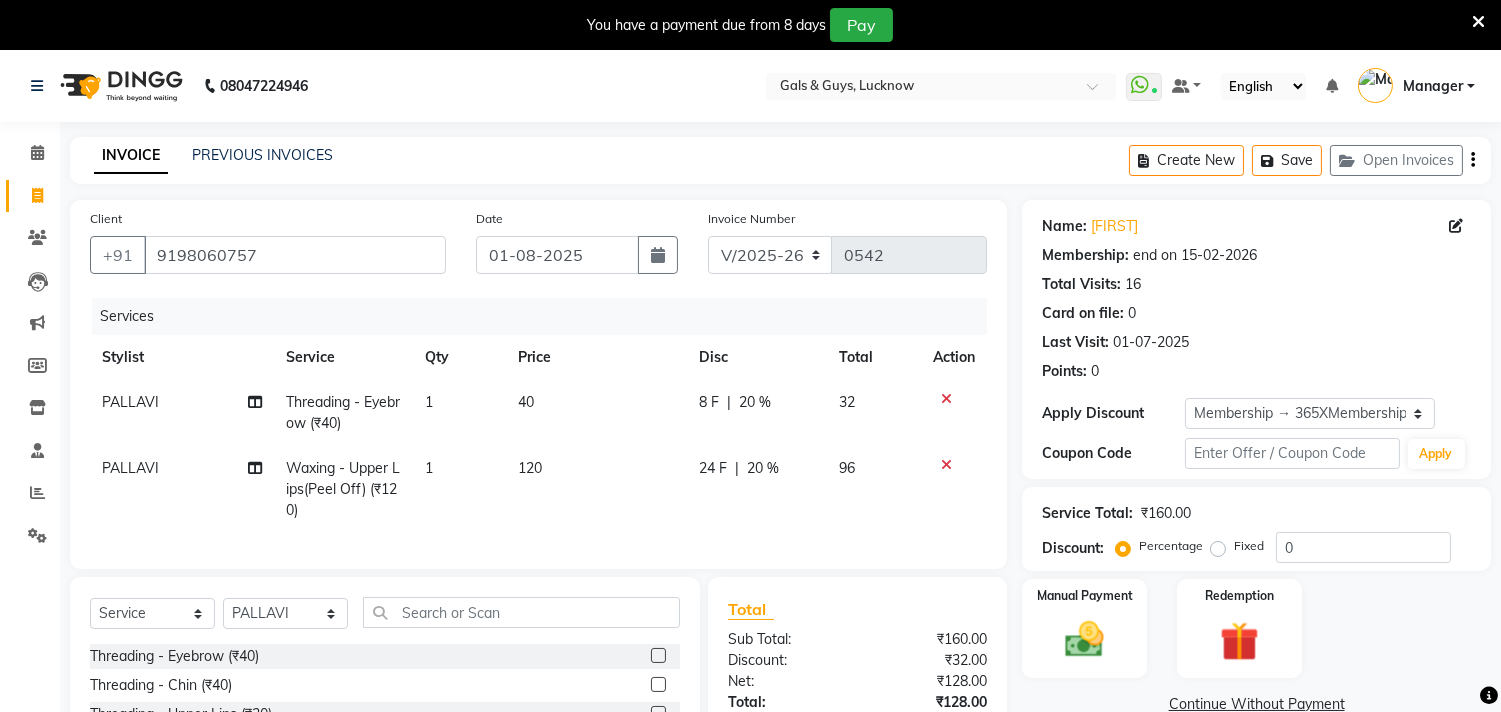 type on "20" 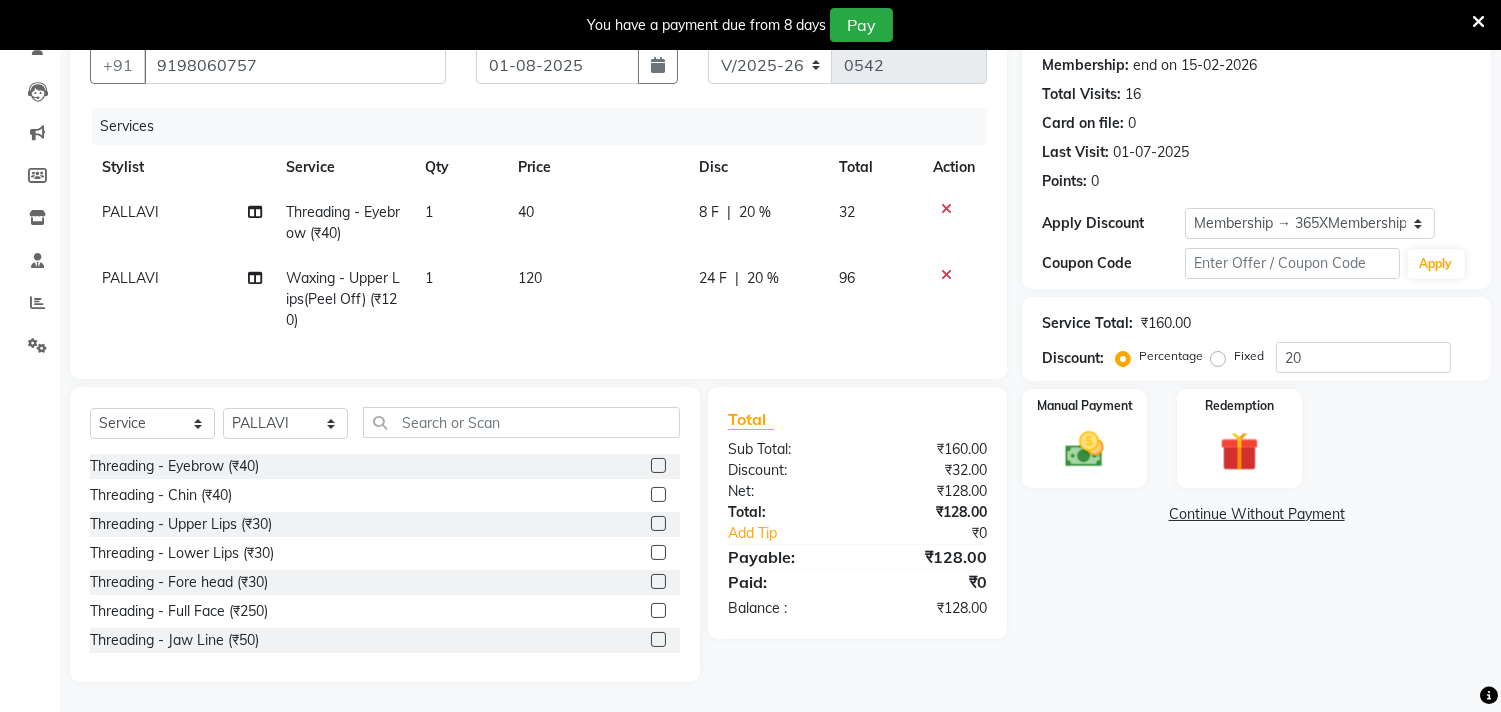 scroll, scrollTop: 206, scrollLeft: 0, axis: vertical 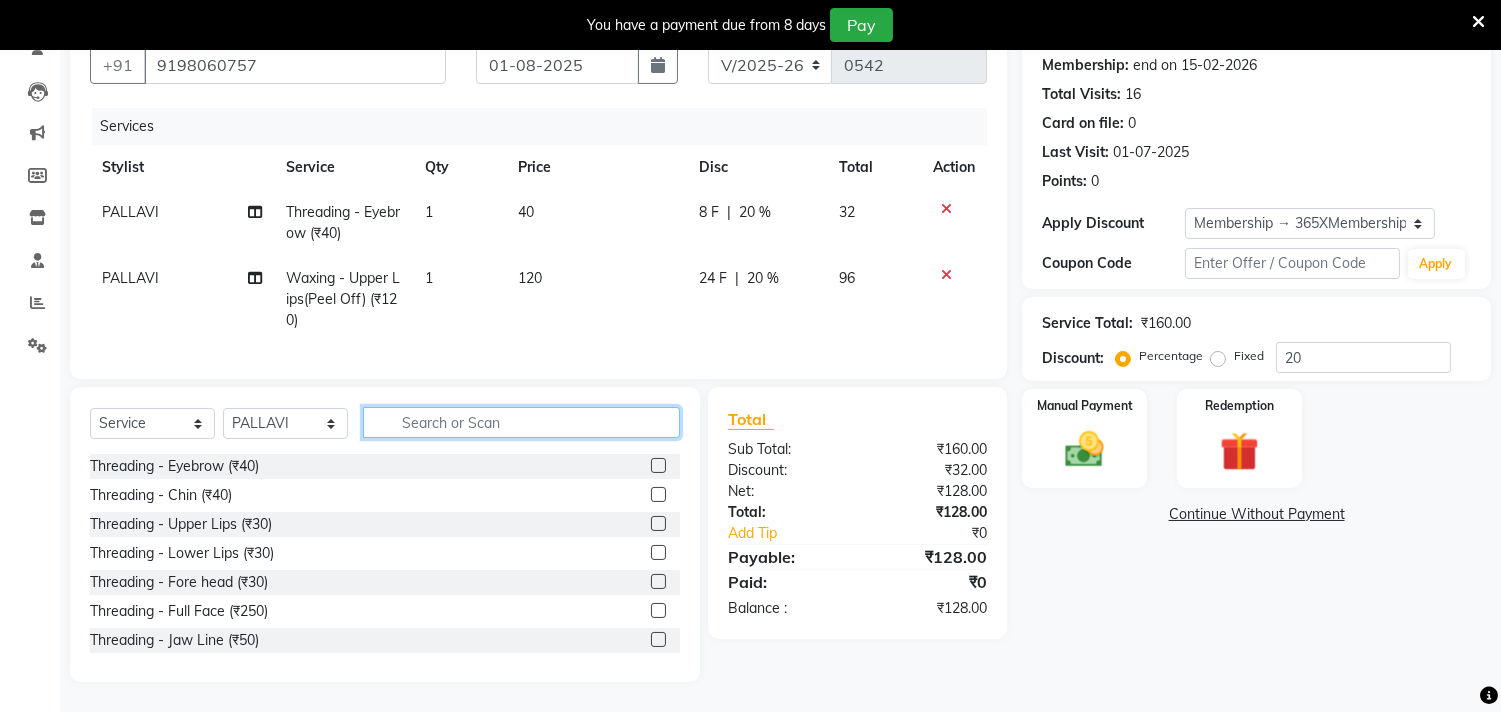 click 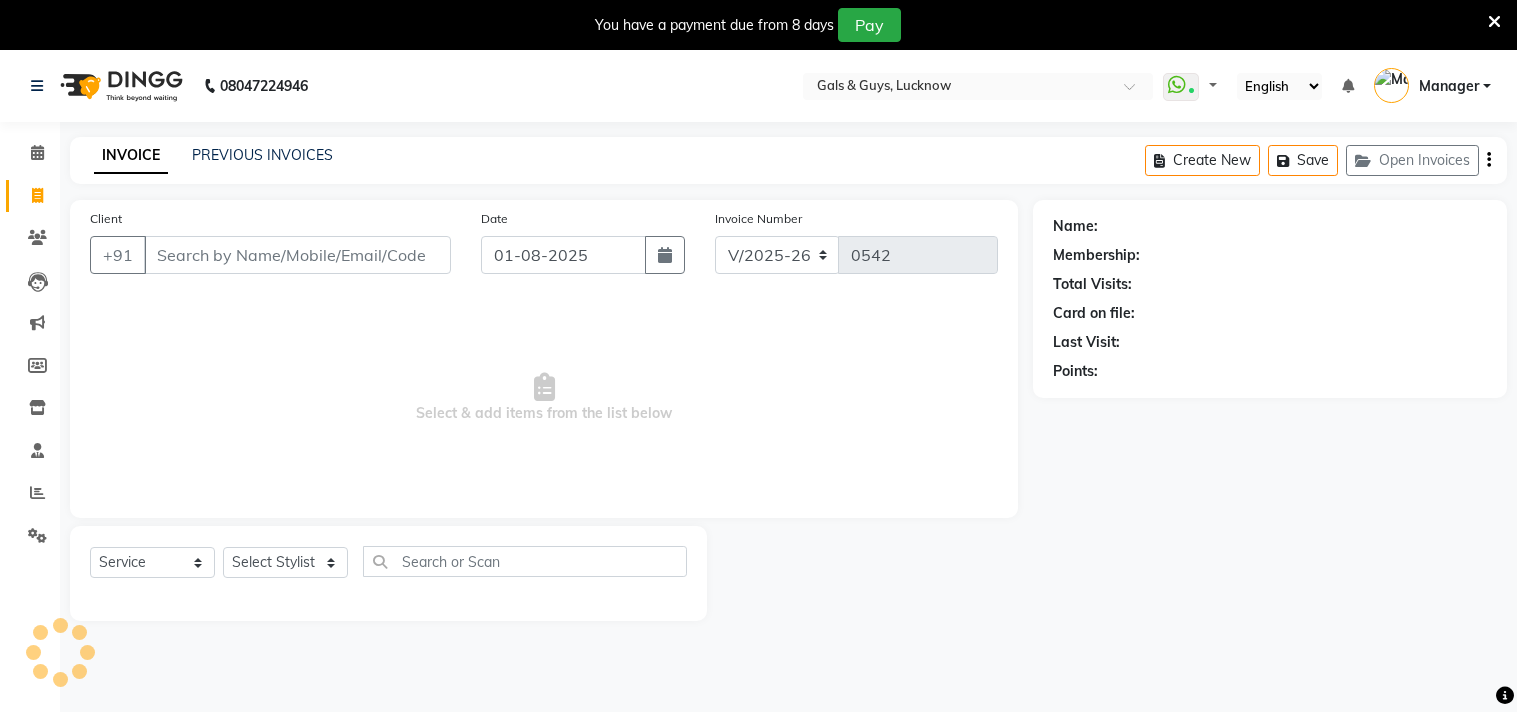 select on "7505" 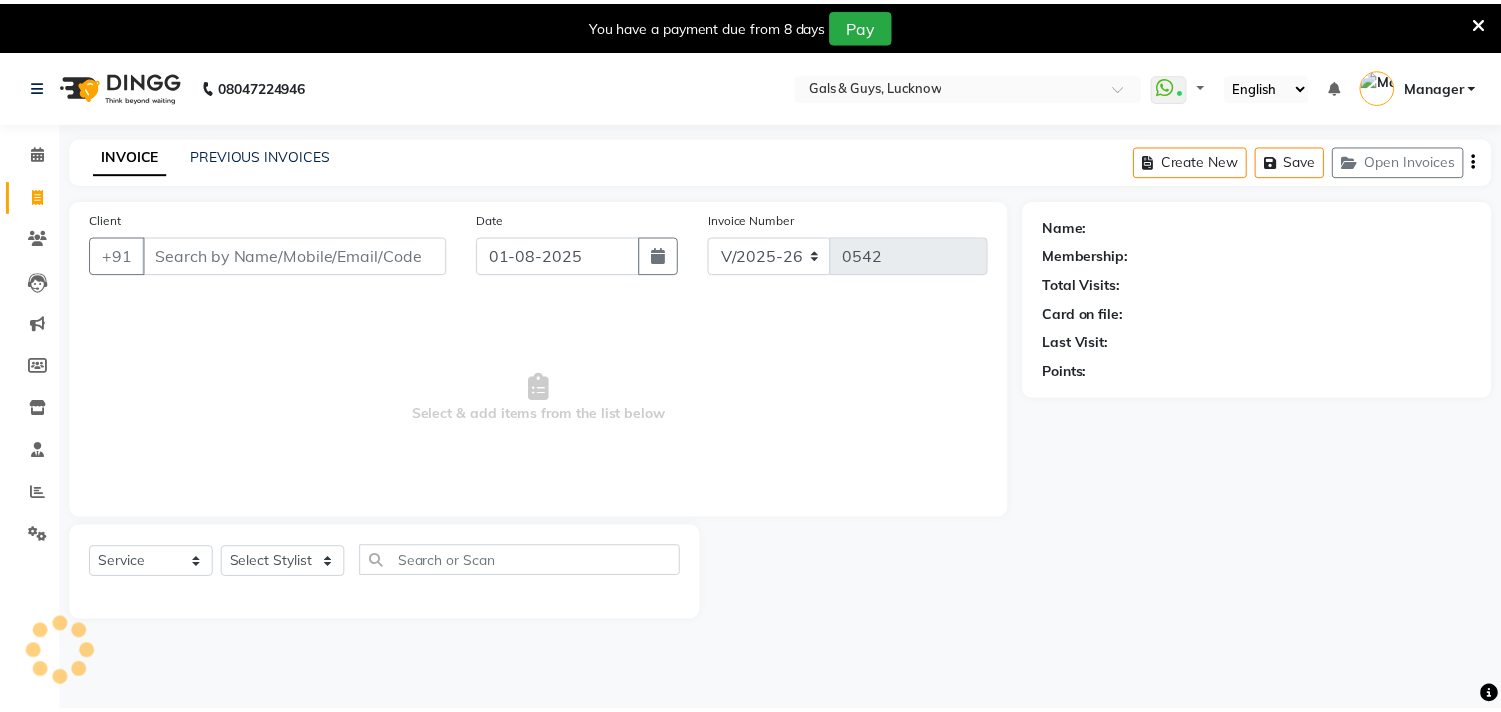 scroll, scrollTop: 0, scrollLeft: 0, axis: both 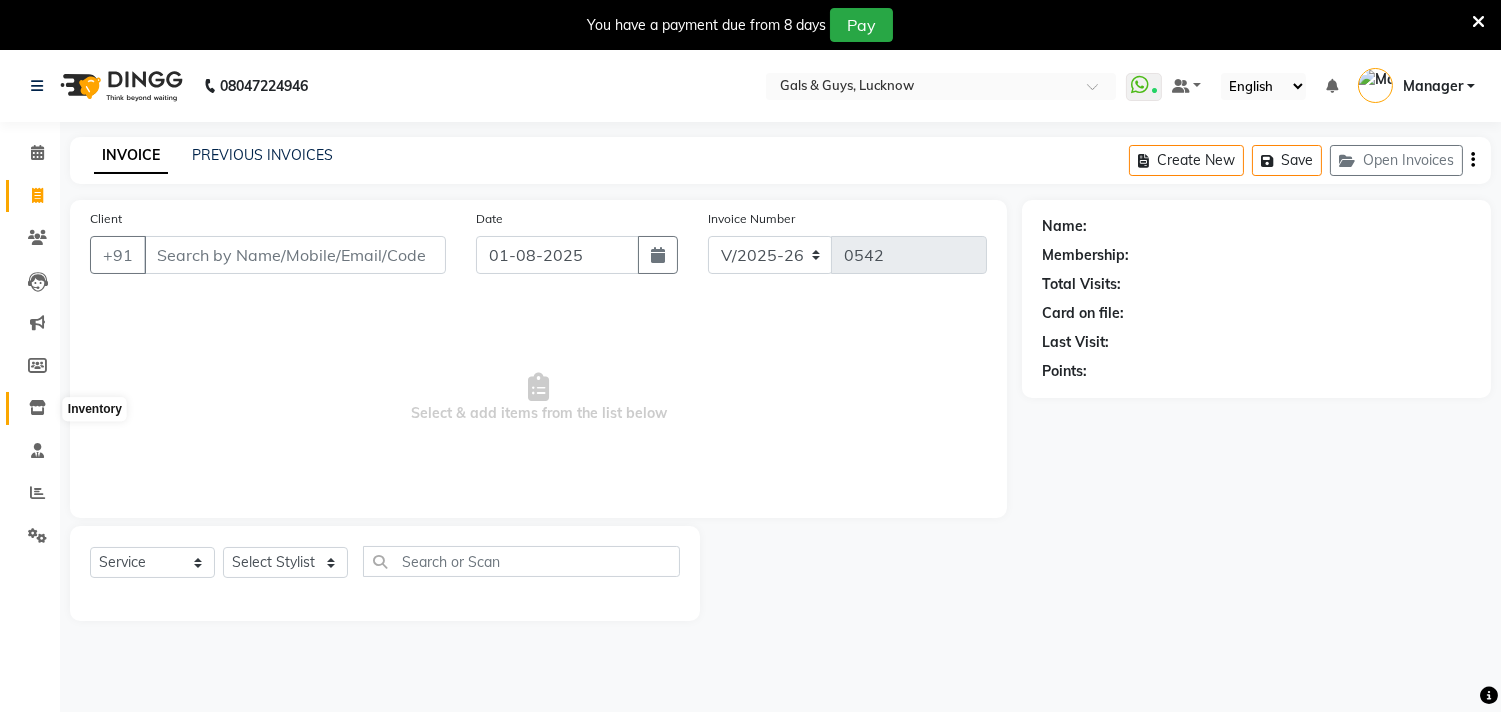 click 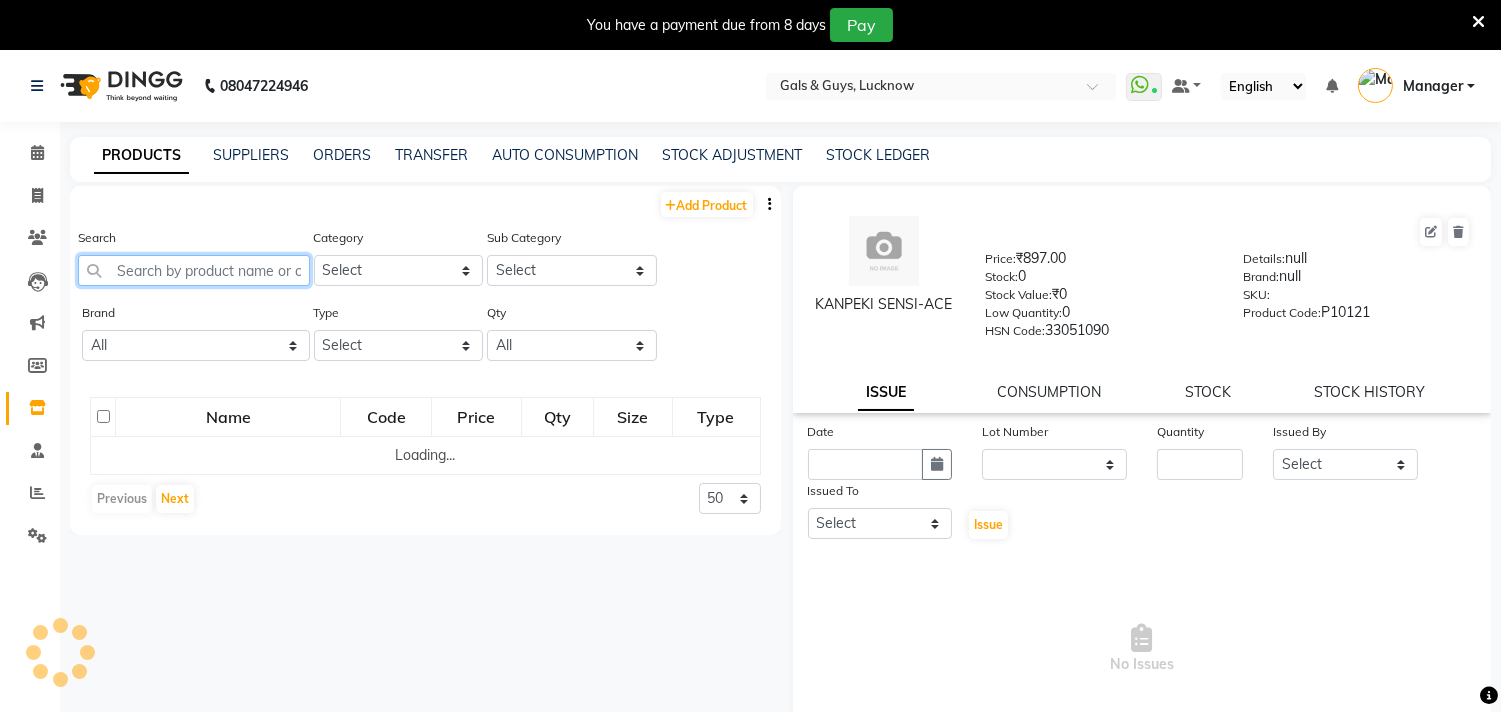 click 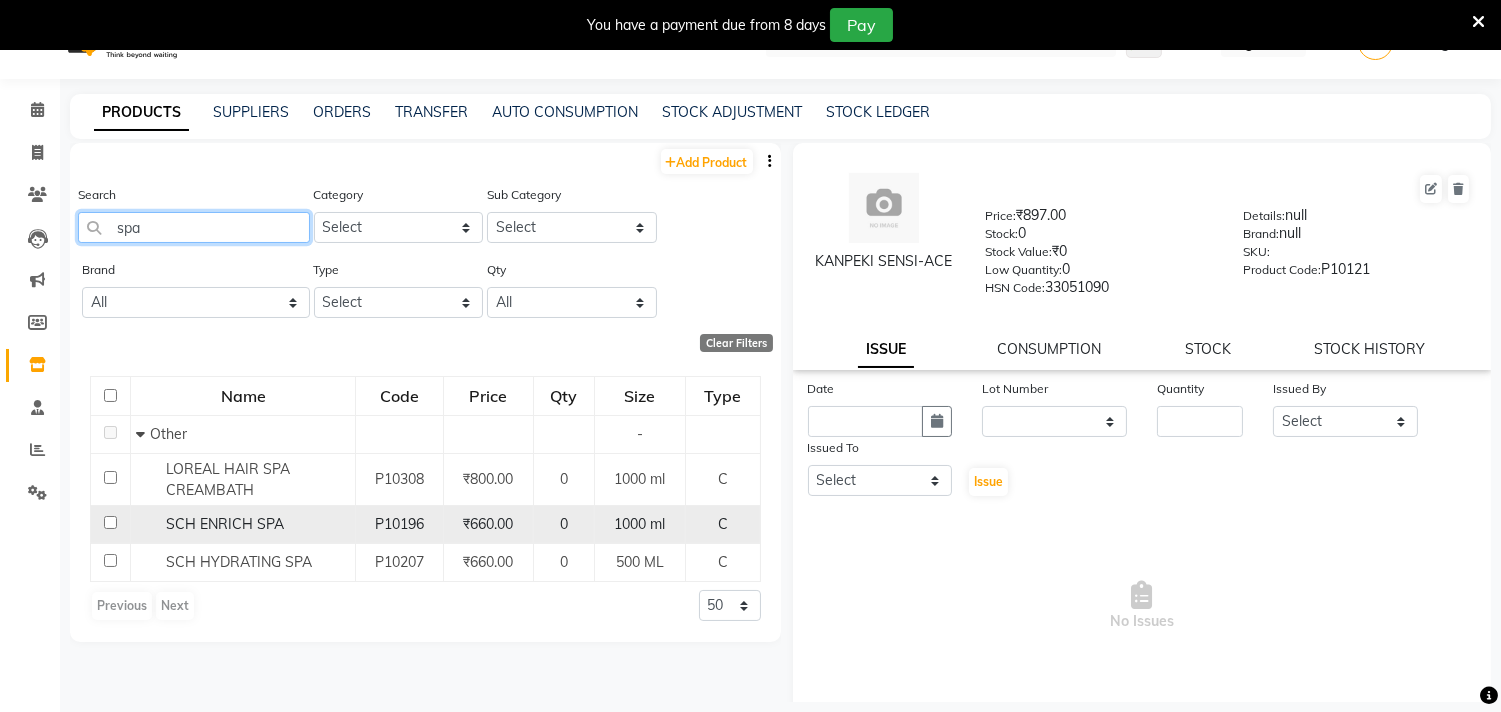 scroll, scrollTop: 62, scrollLeft: 0, axis: vertical 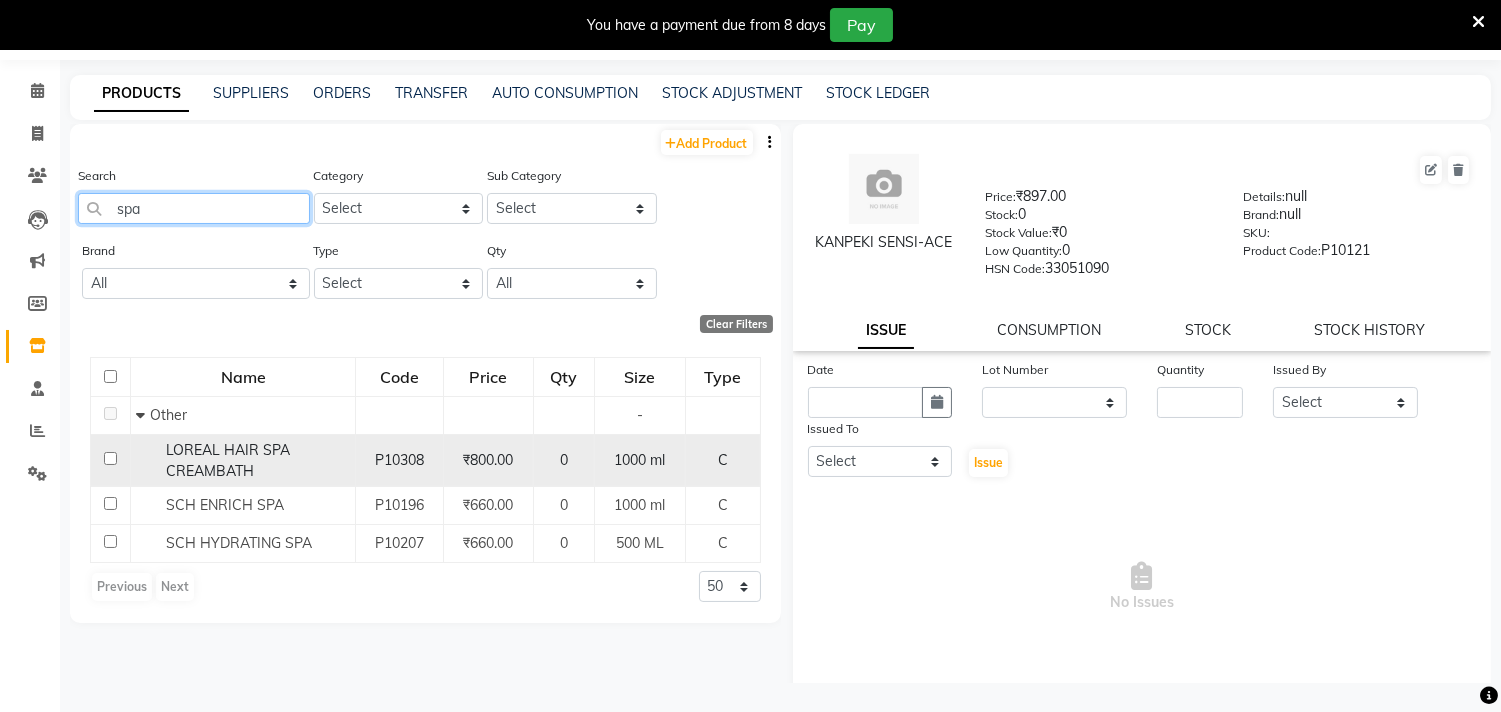 type on "spa" 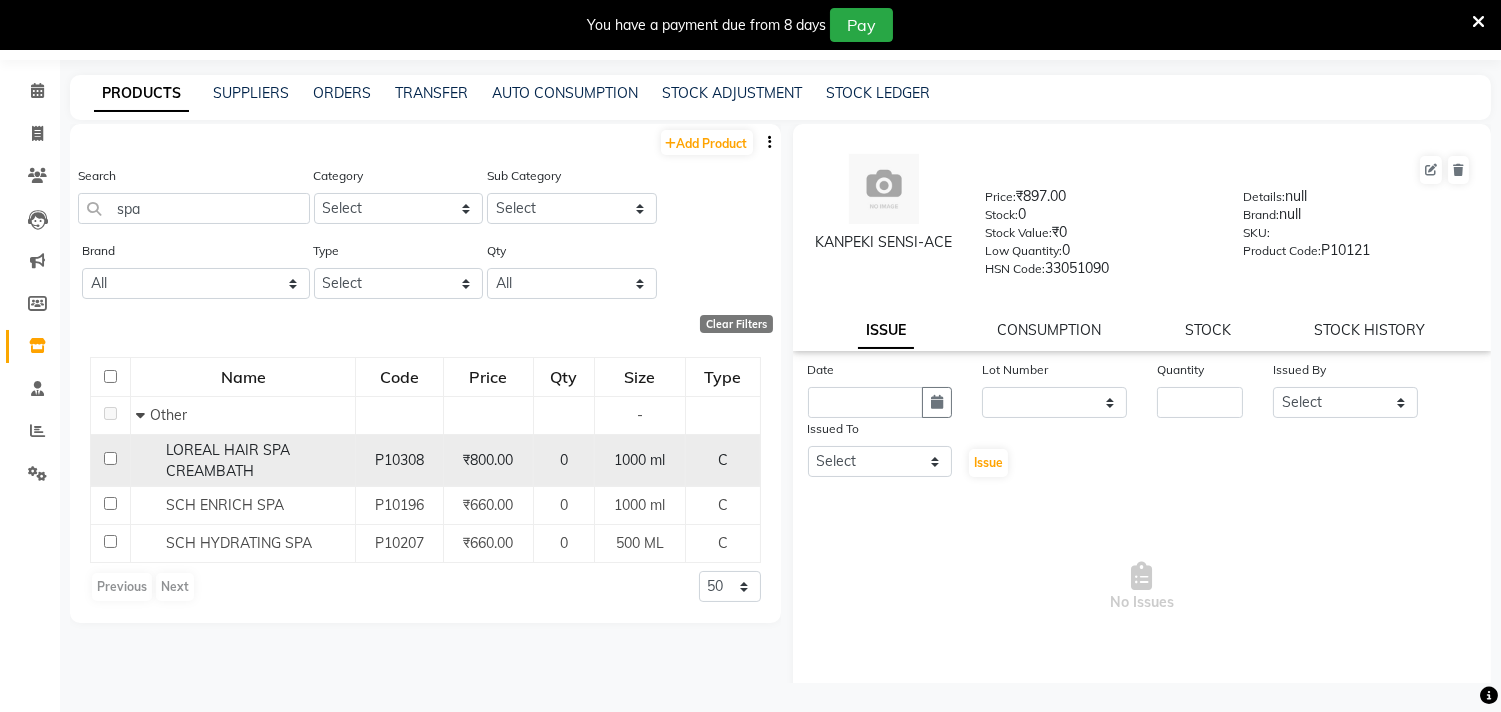 click 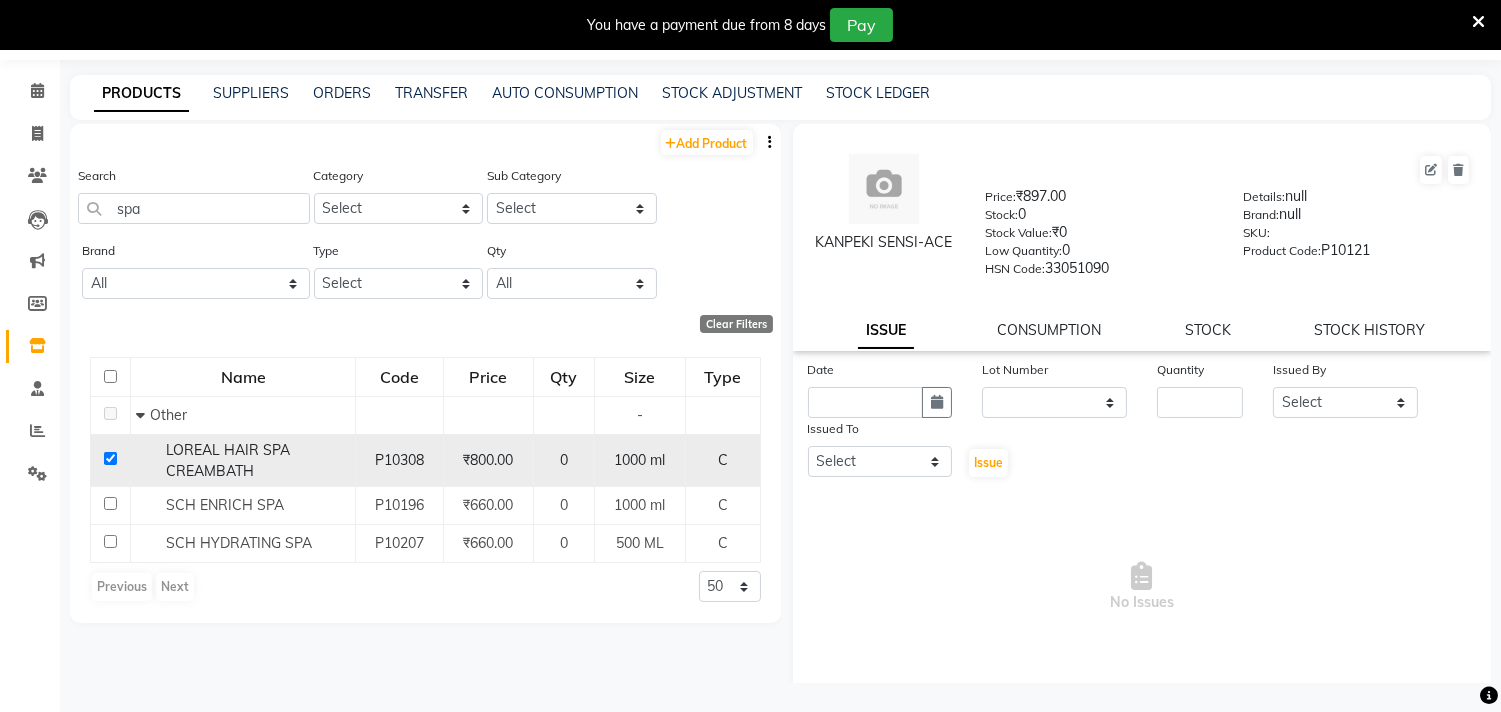 checkbox on "true" 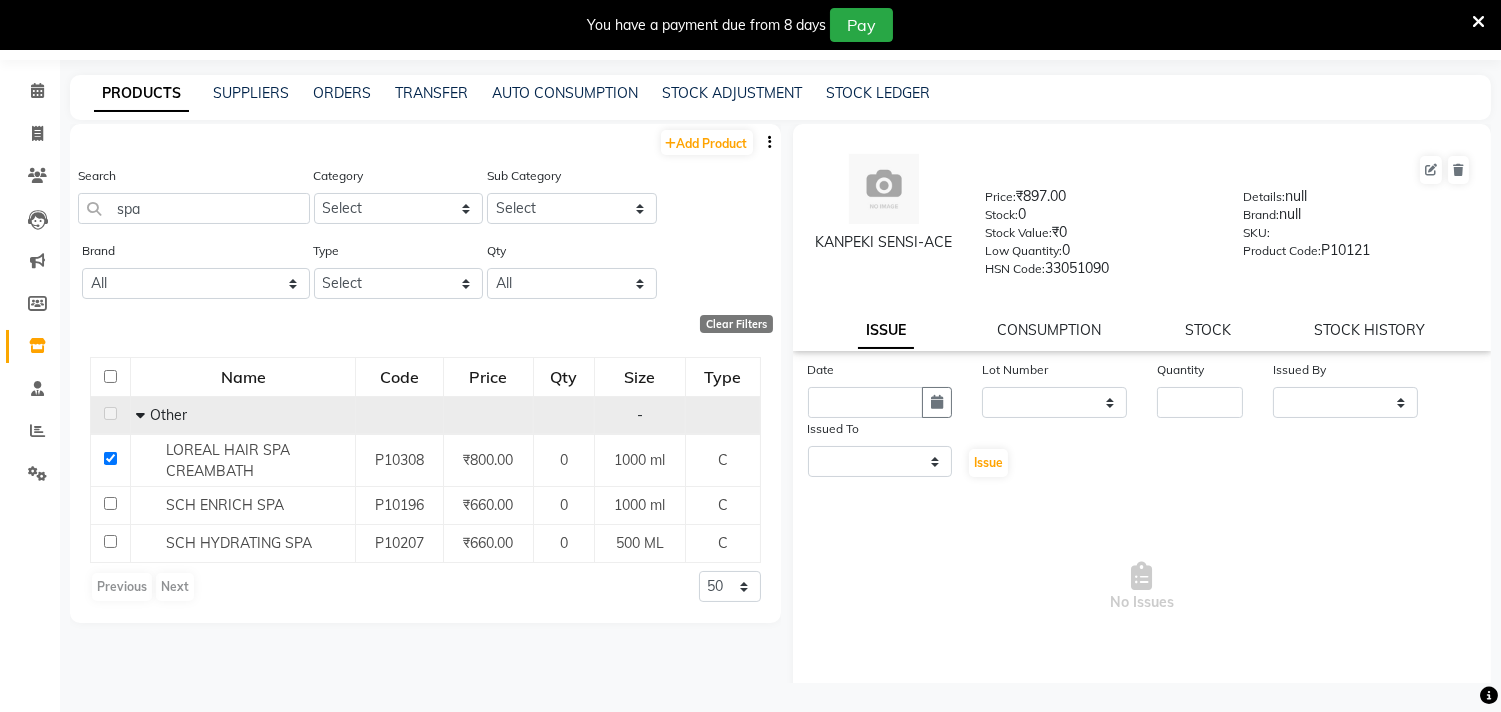 select 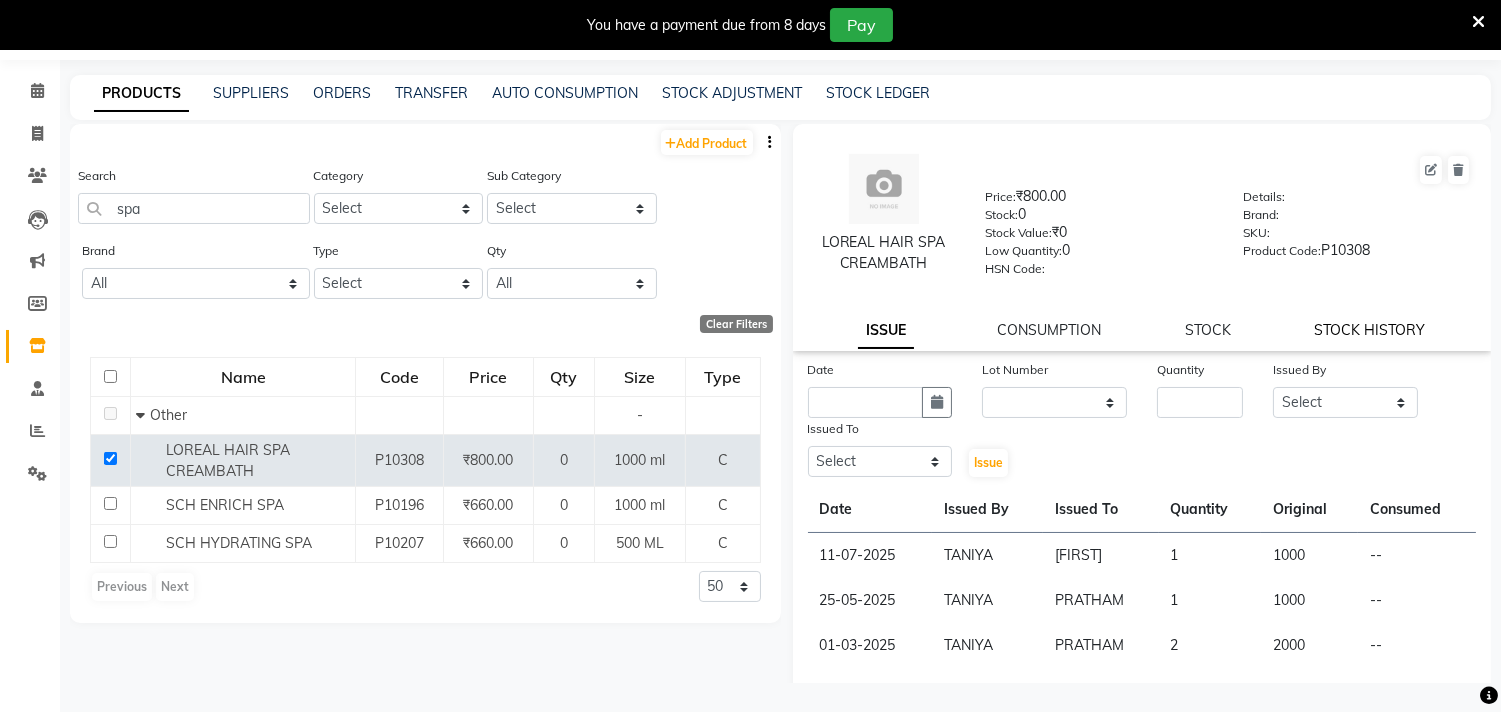 click on "STOCK HISTORY" 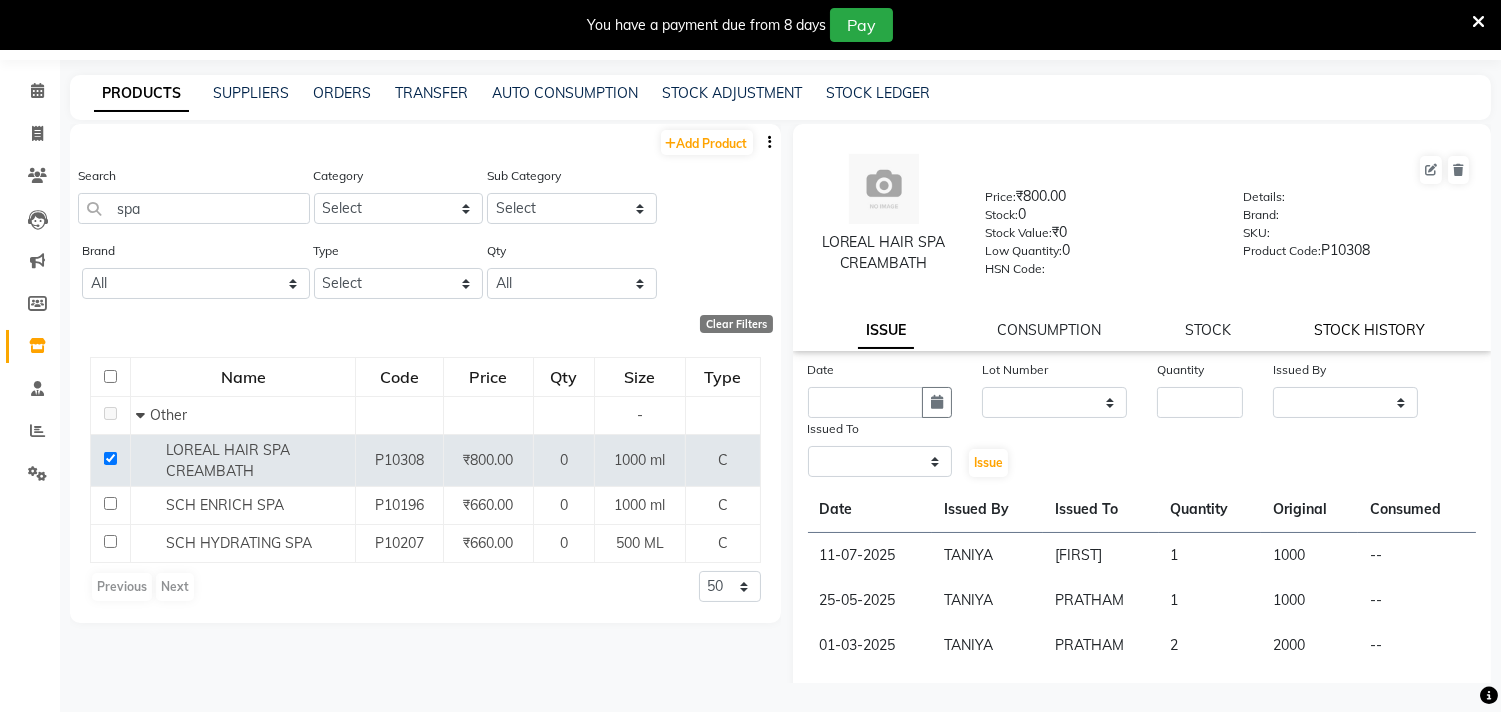 select on "all" 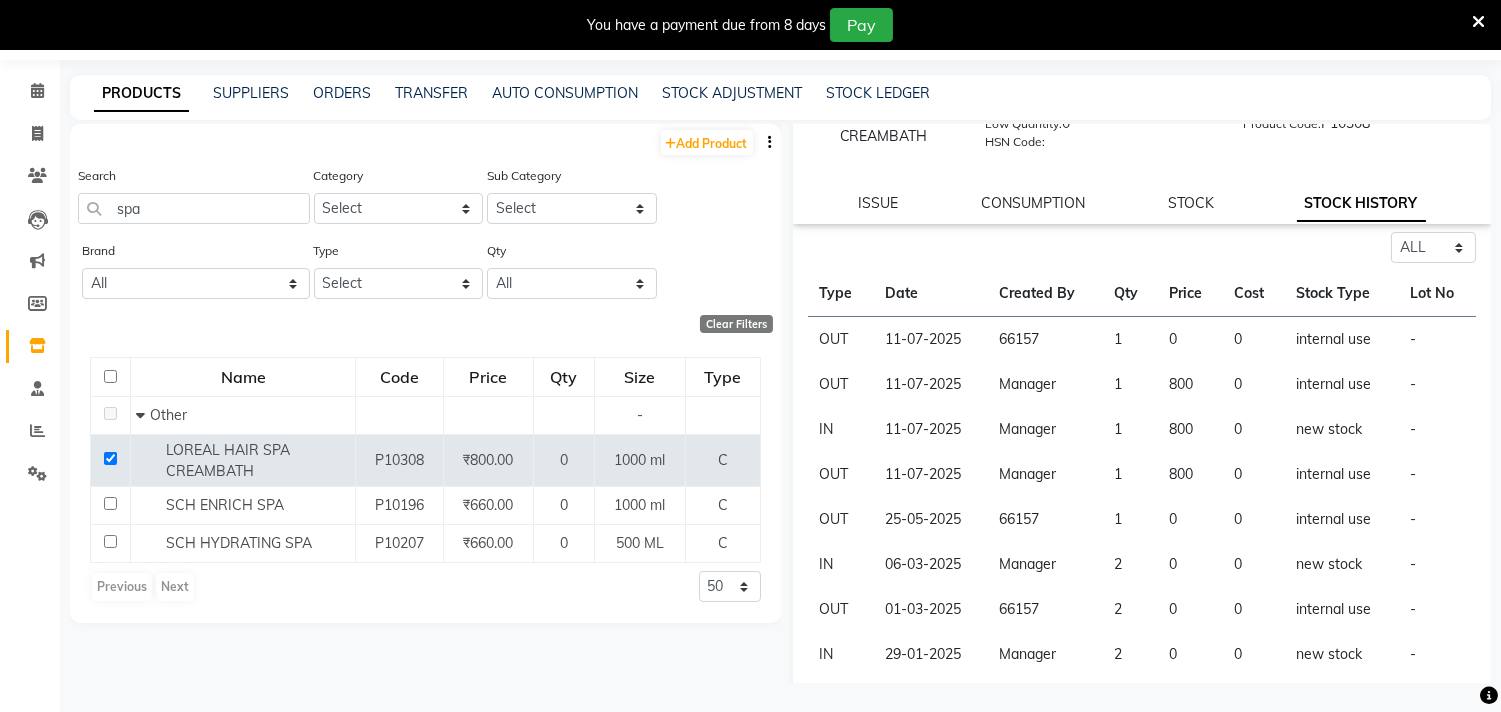 scroll, scrollTop: 0, scrollLeft: 0, axis: both 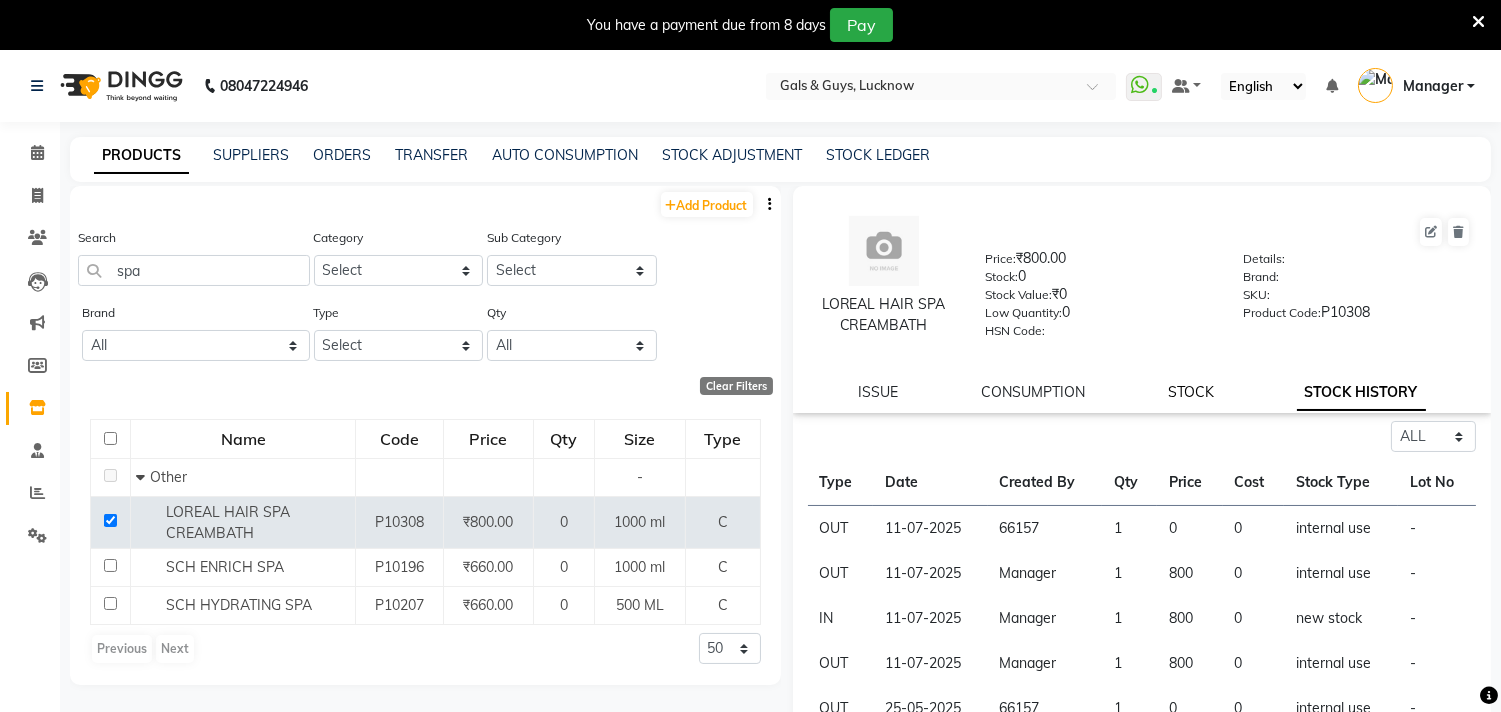 click on "STOCK" 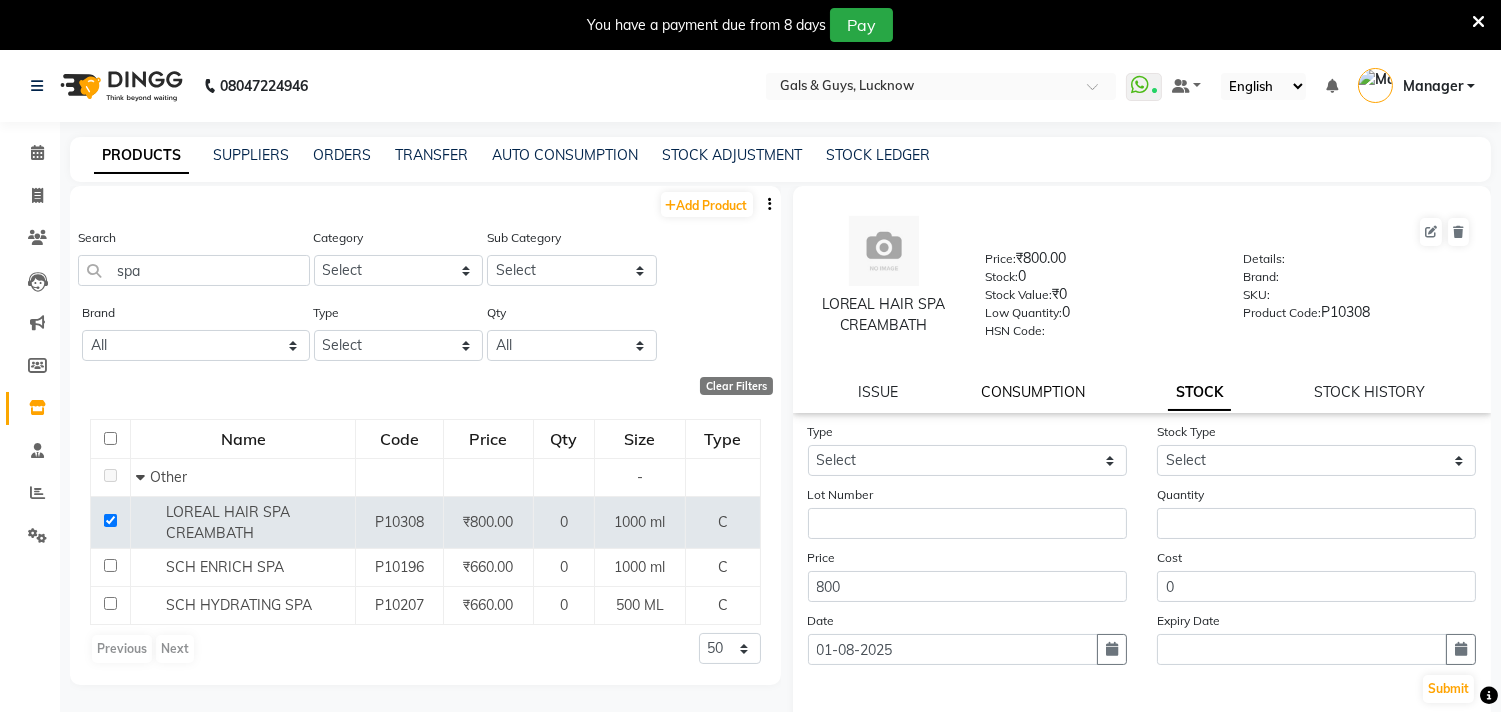 click on "CONSUMPTION" 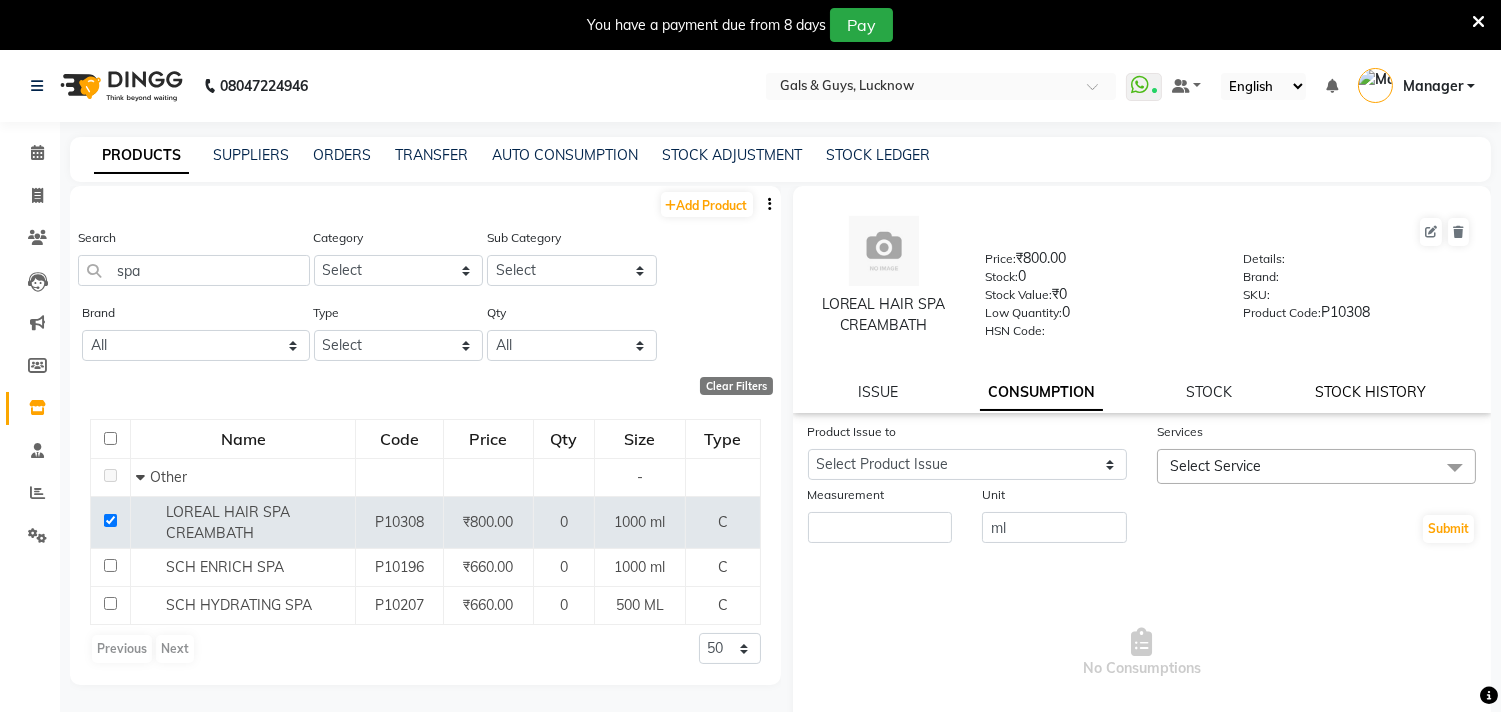 click on "STOCK HISTORY" 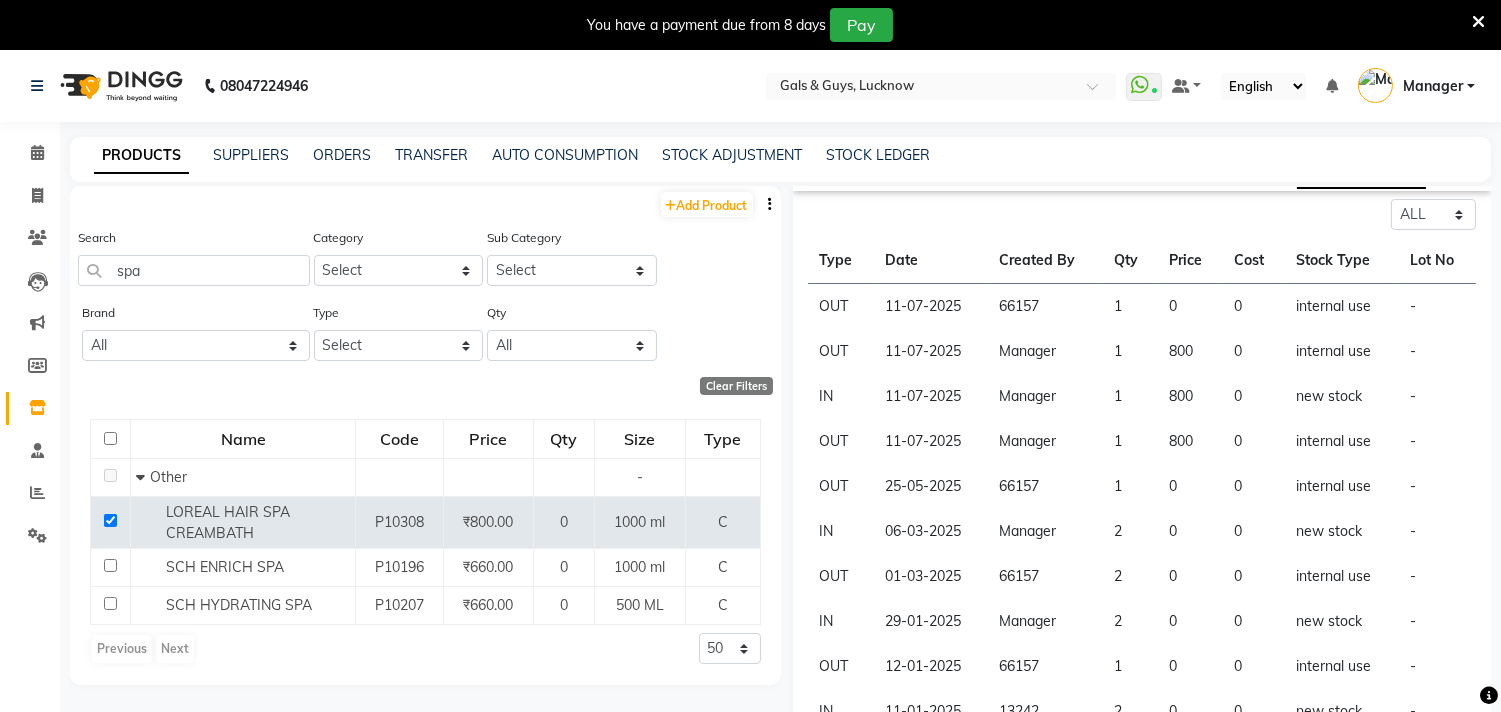 scroll, scrollTop: 227, scrollLeft: 0, axis: vertical 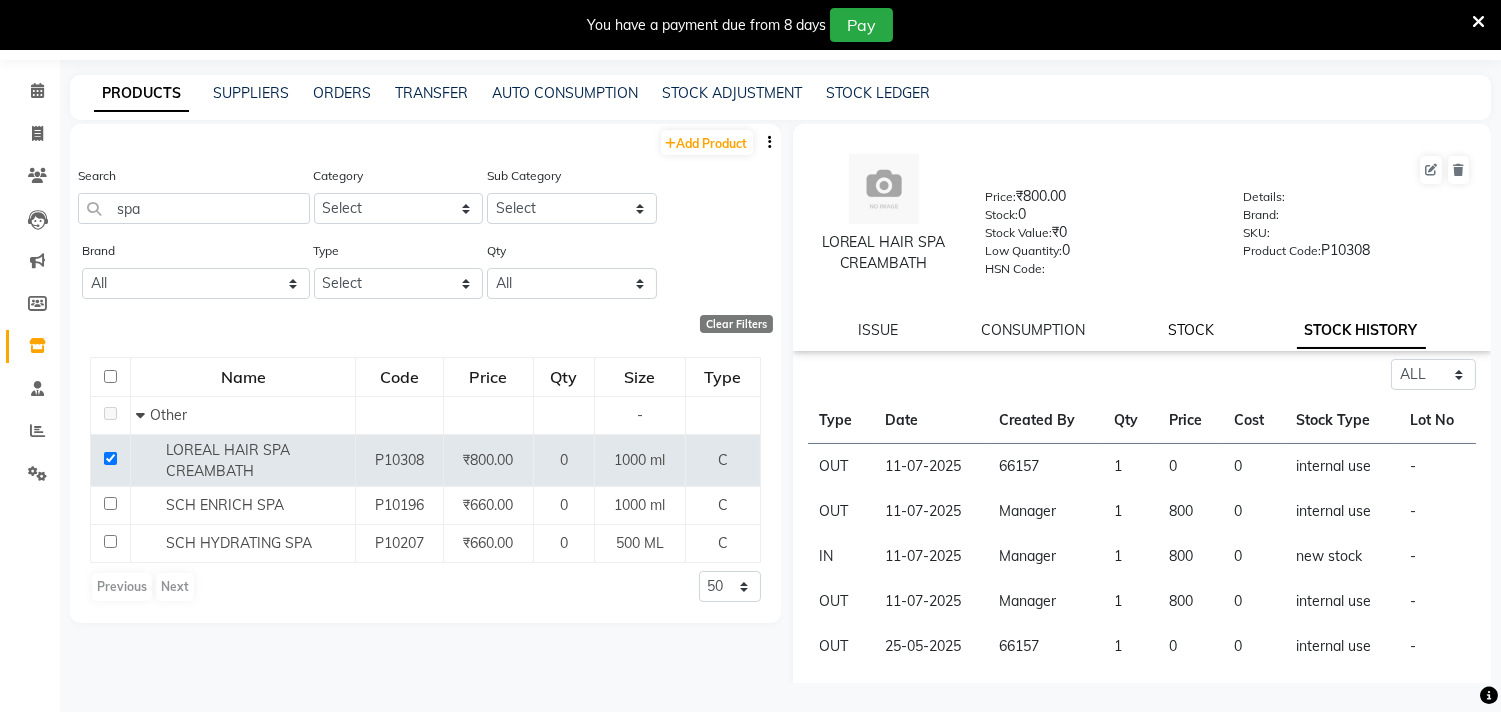click on "STOCK" 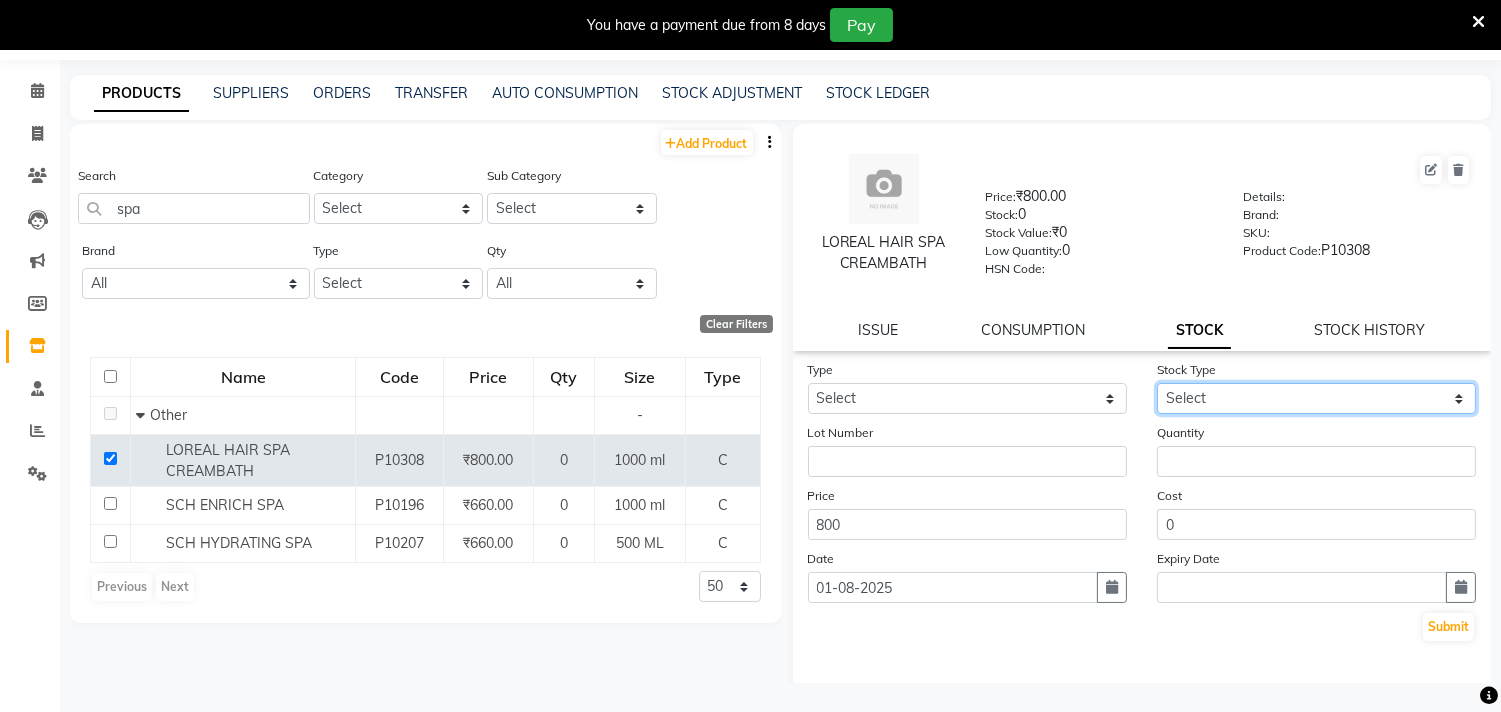 click on "Select" 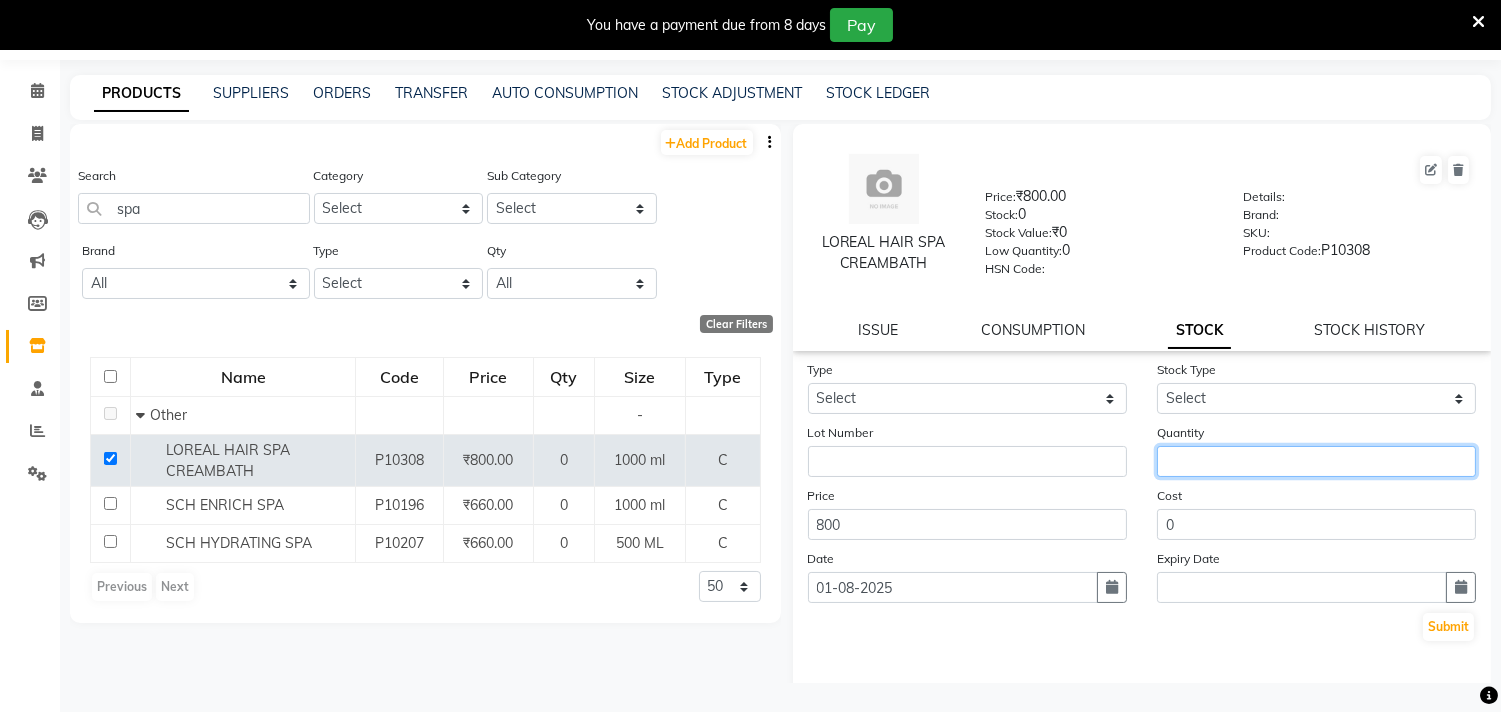 click 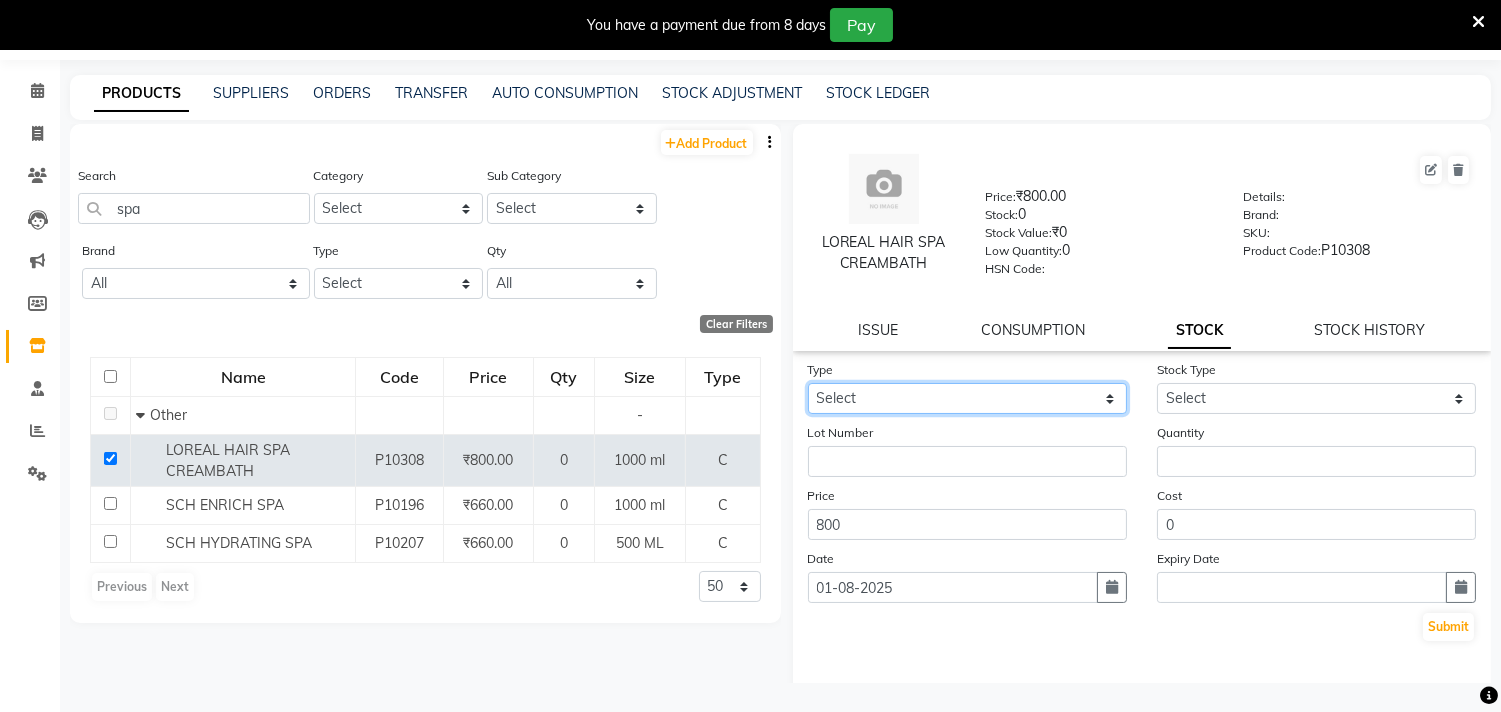click on "Select In Out" 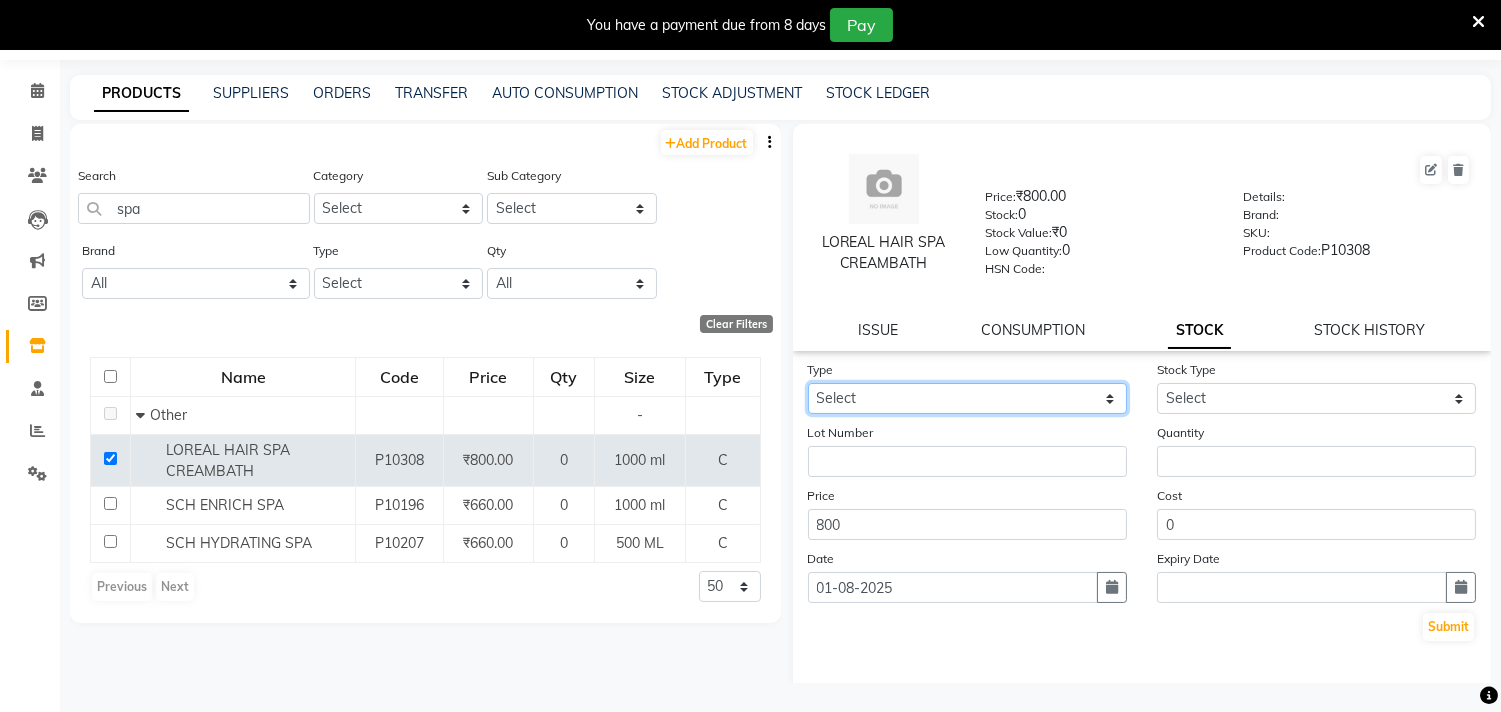 select on "in" 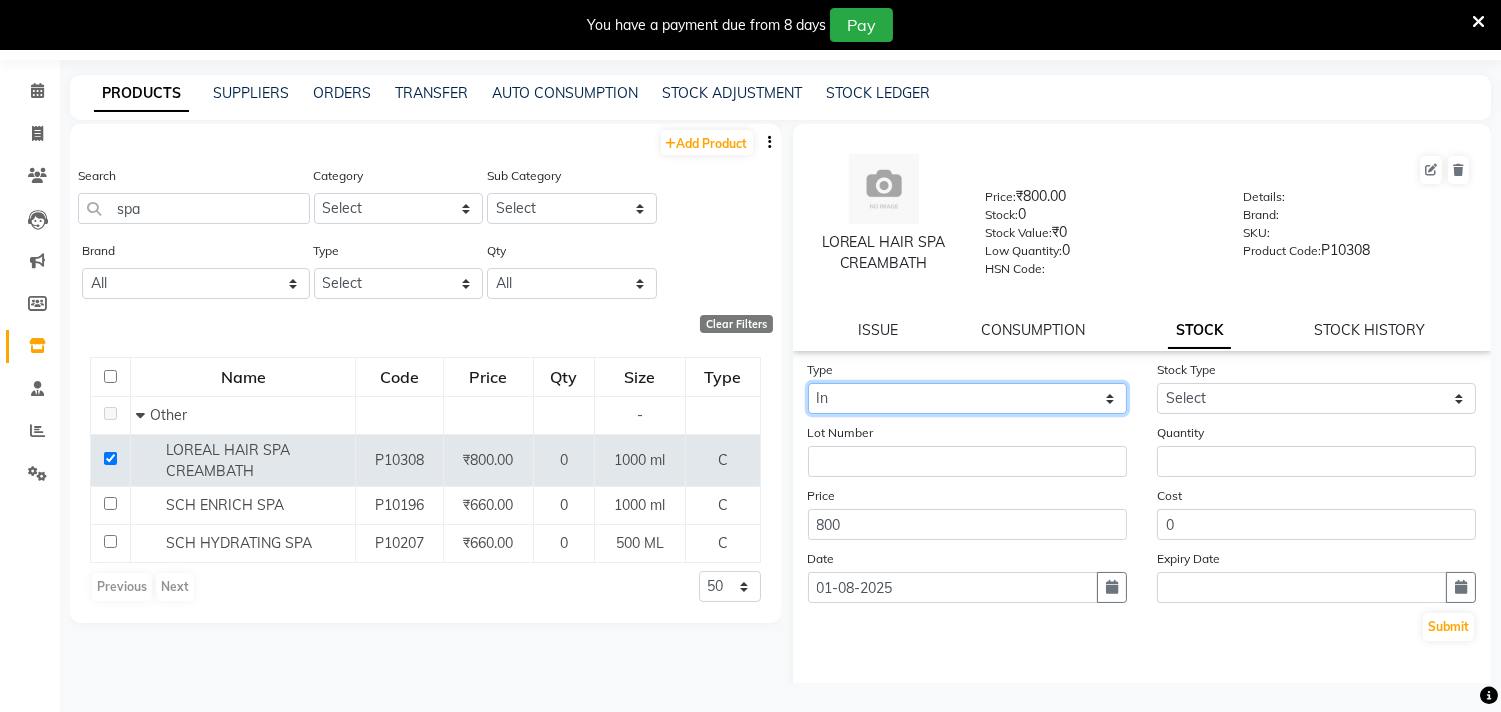 click on "Select In Out" 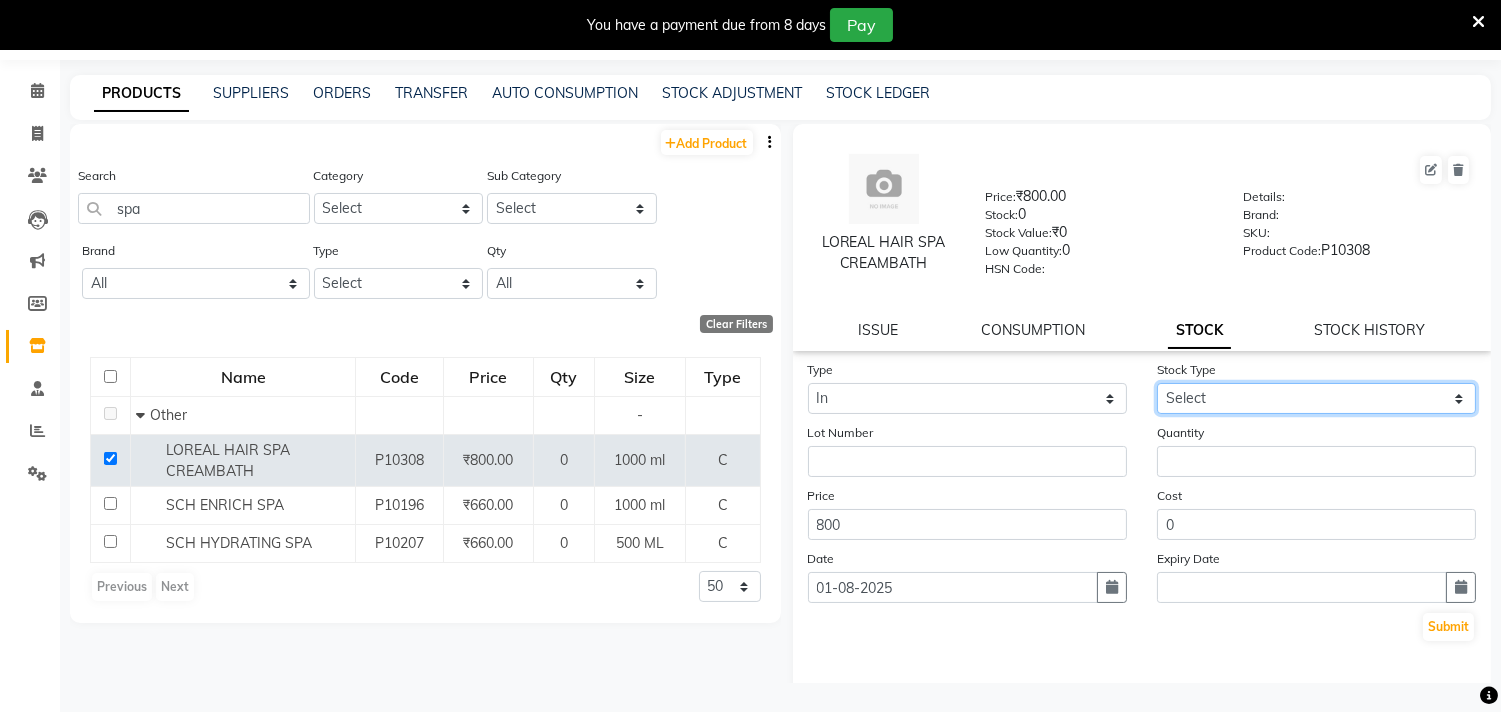 click on "Select New Stock Adjustment Return Other" 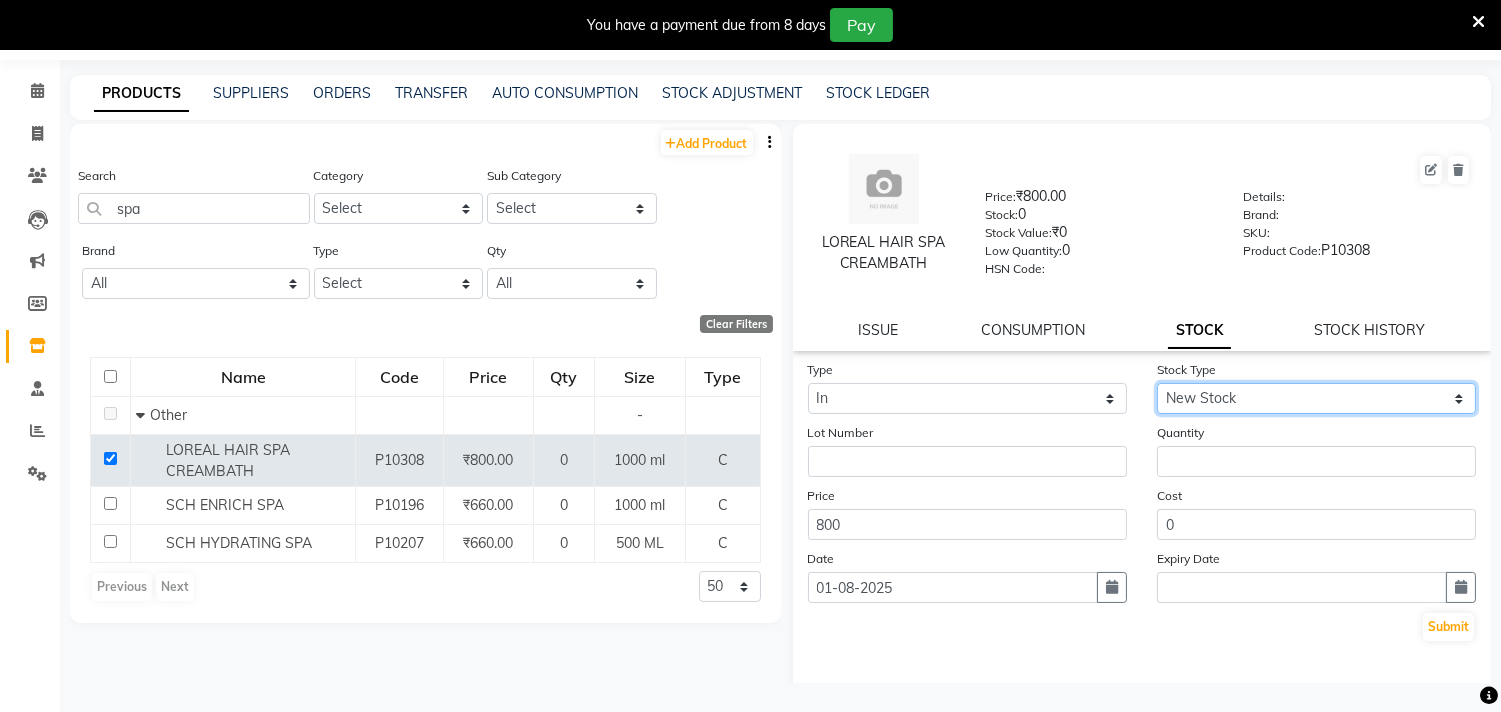 click on "Select New Stock Adjustment Return Other" 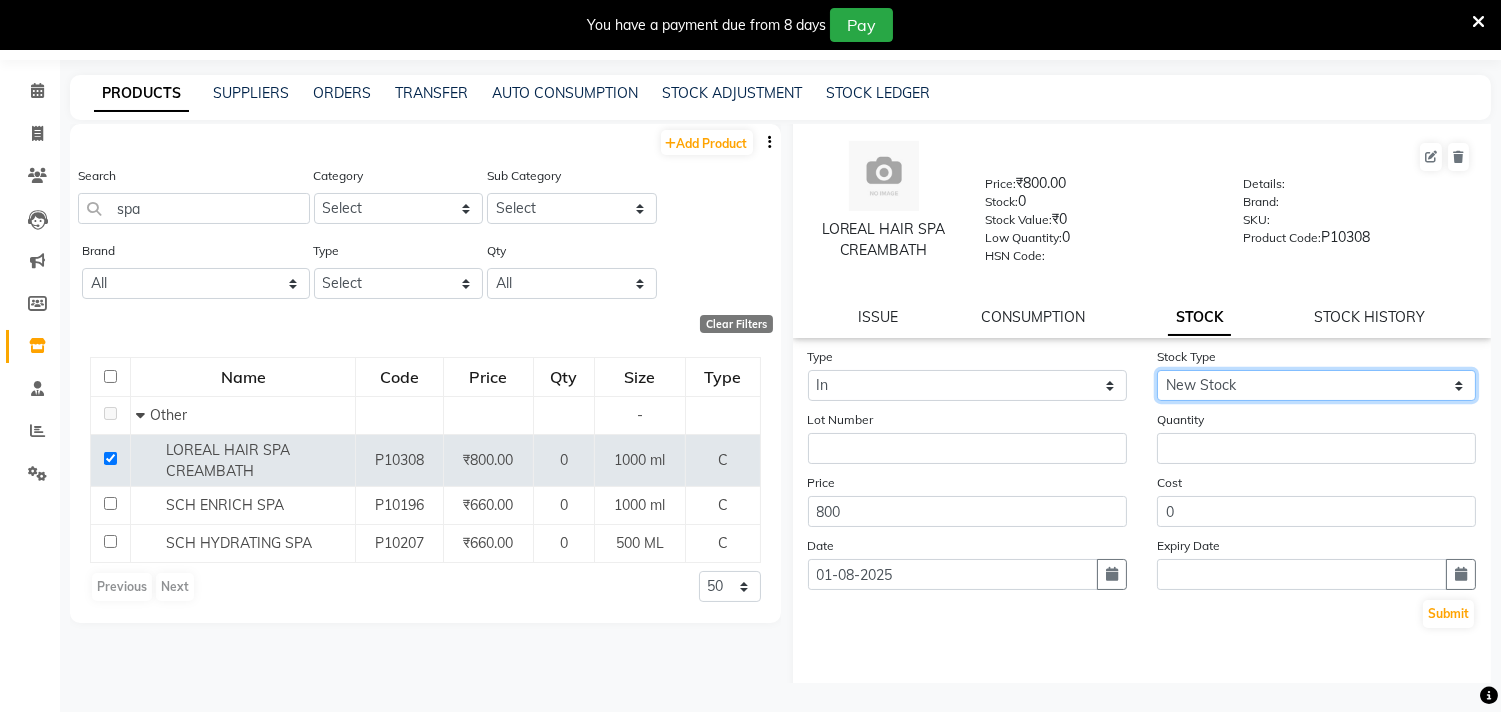 scroll, scrollTop: 0, scrollLeft: 0, axis: both 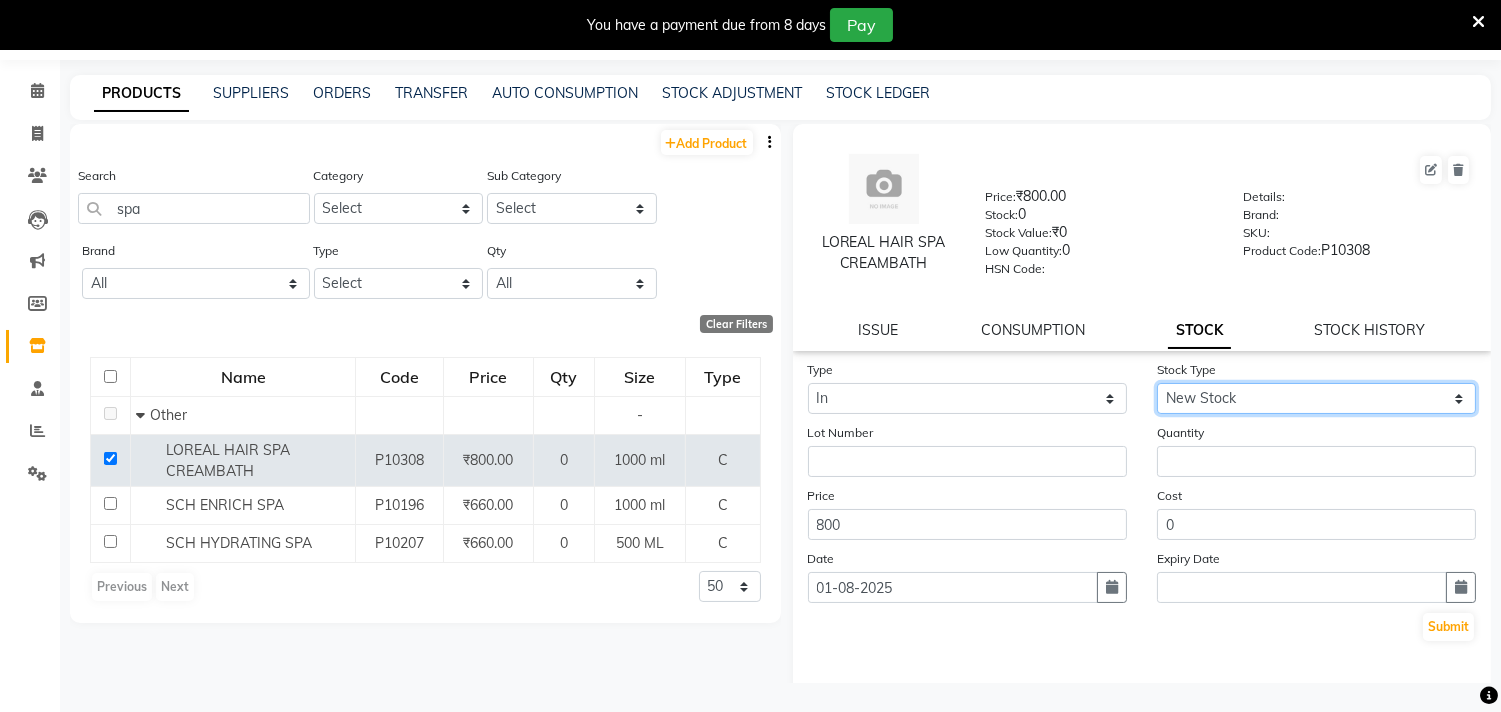 click on "Select New Stock Adjustment Return Other" 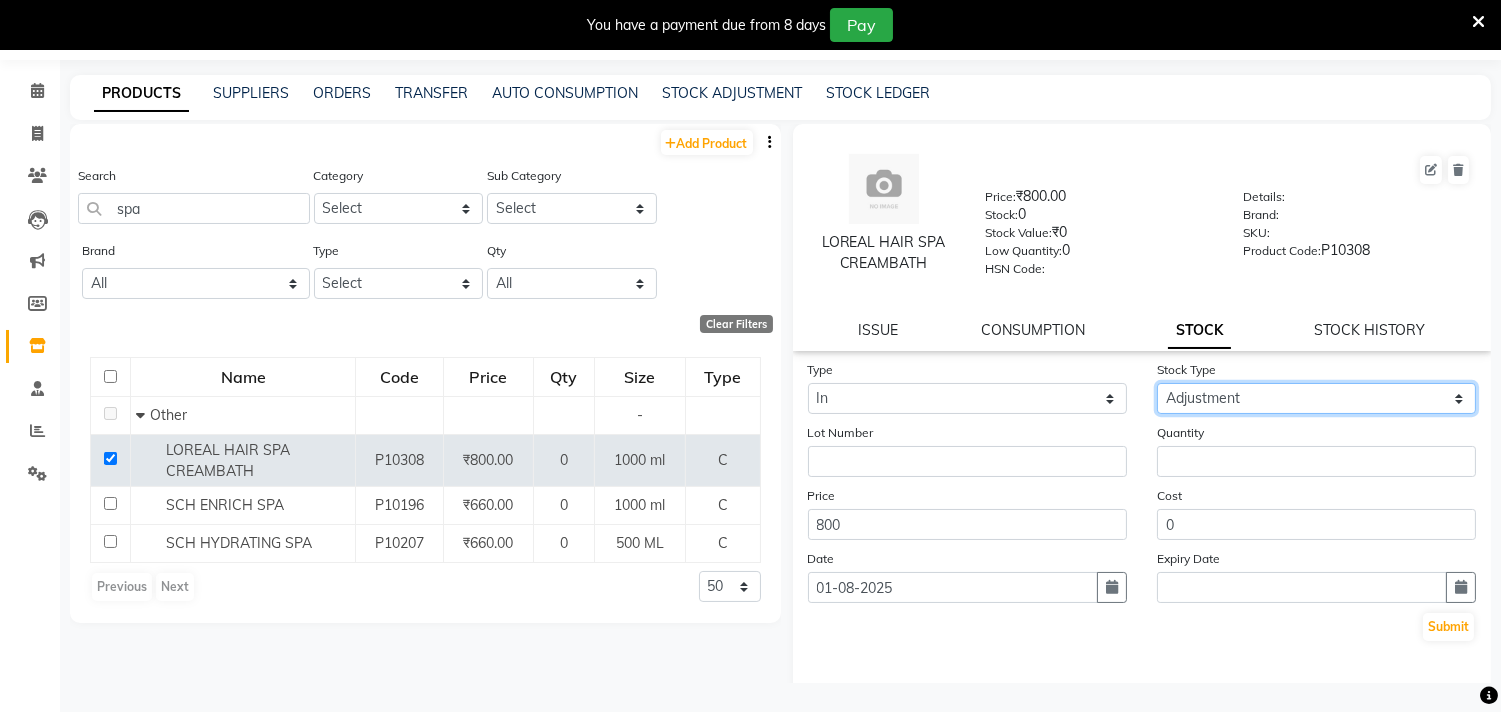 click on "Select New Stock Adjustment Return Other" 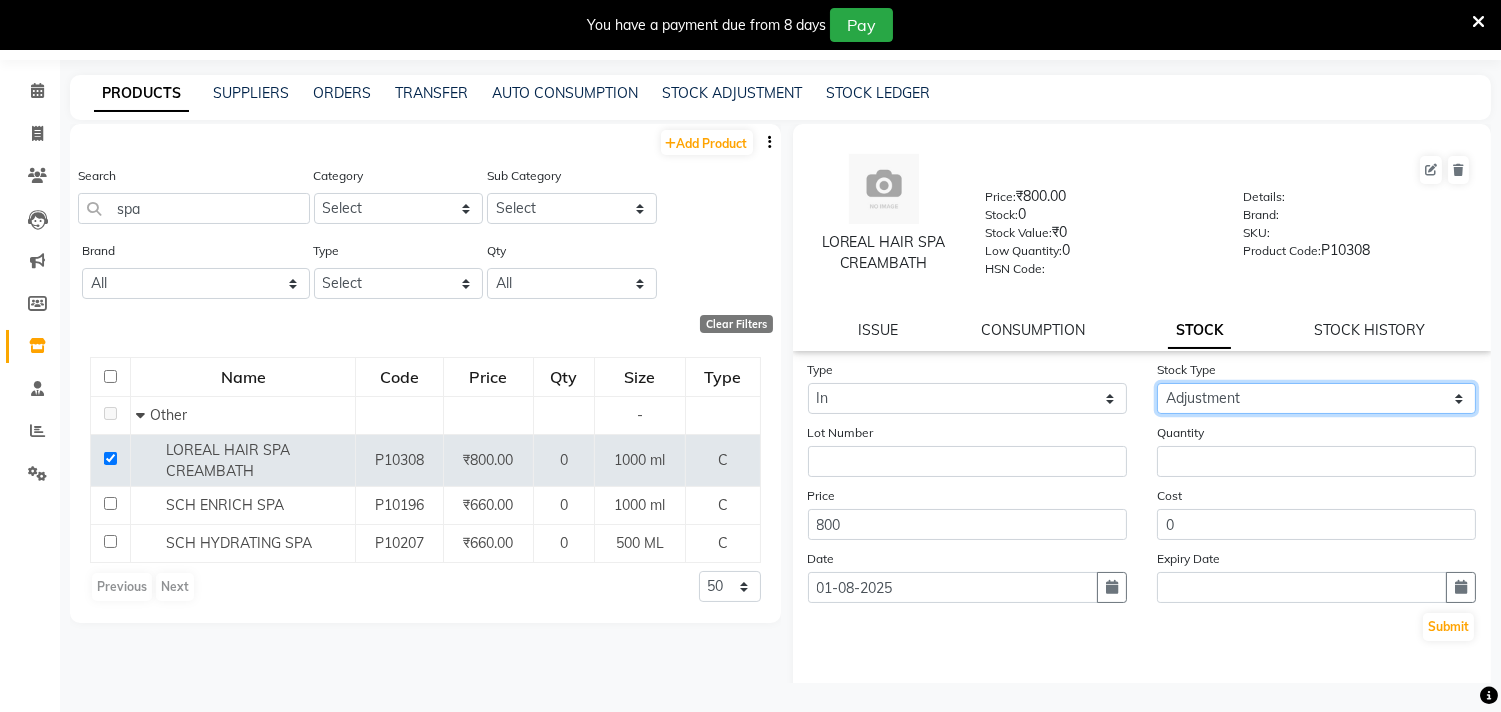 scroll, scrollTop: 76, scrollLeft: 0, axis: vertical 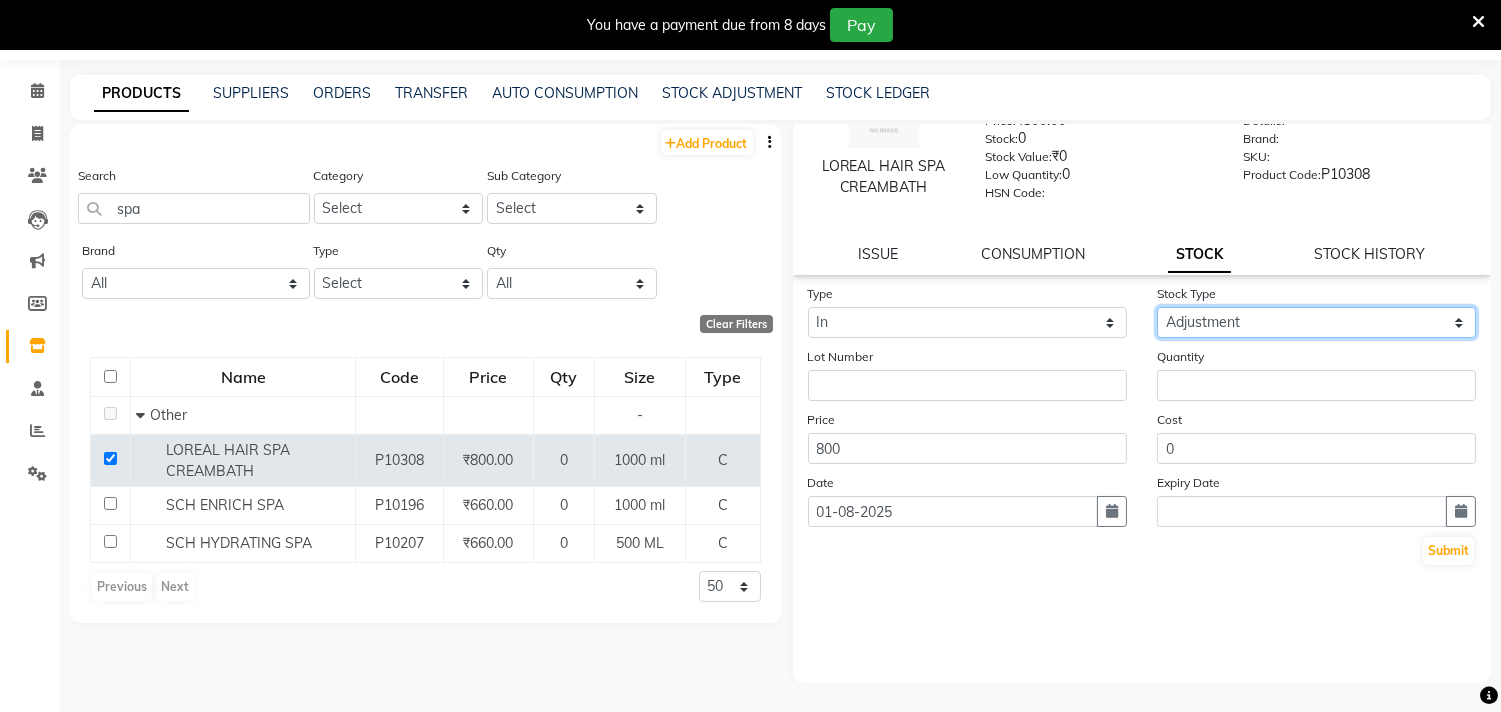 click on "Select New Stock Adjustment Return Other" 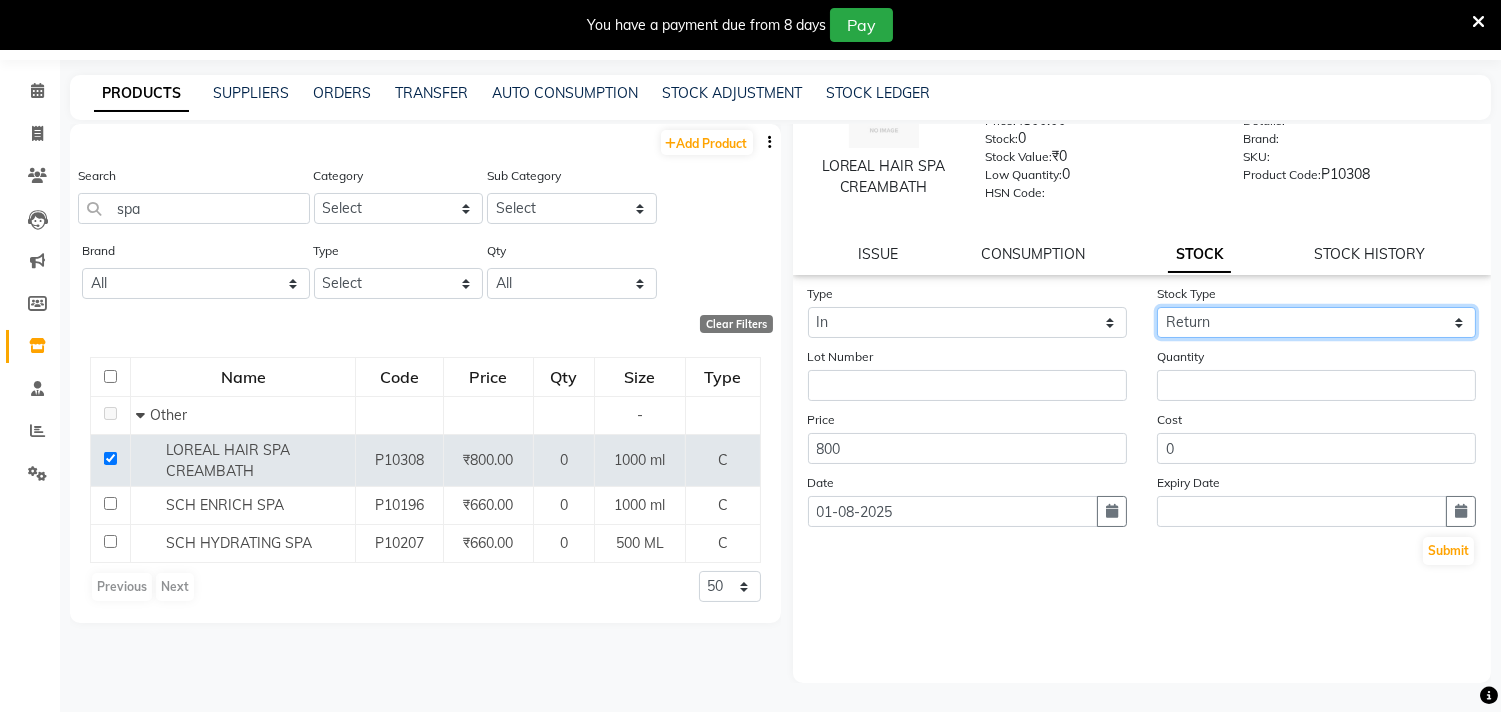 click on "Select New Stock Adjustment Return Other" 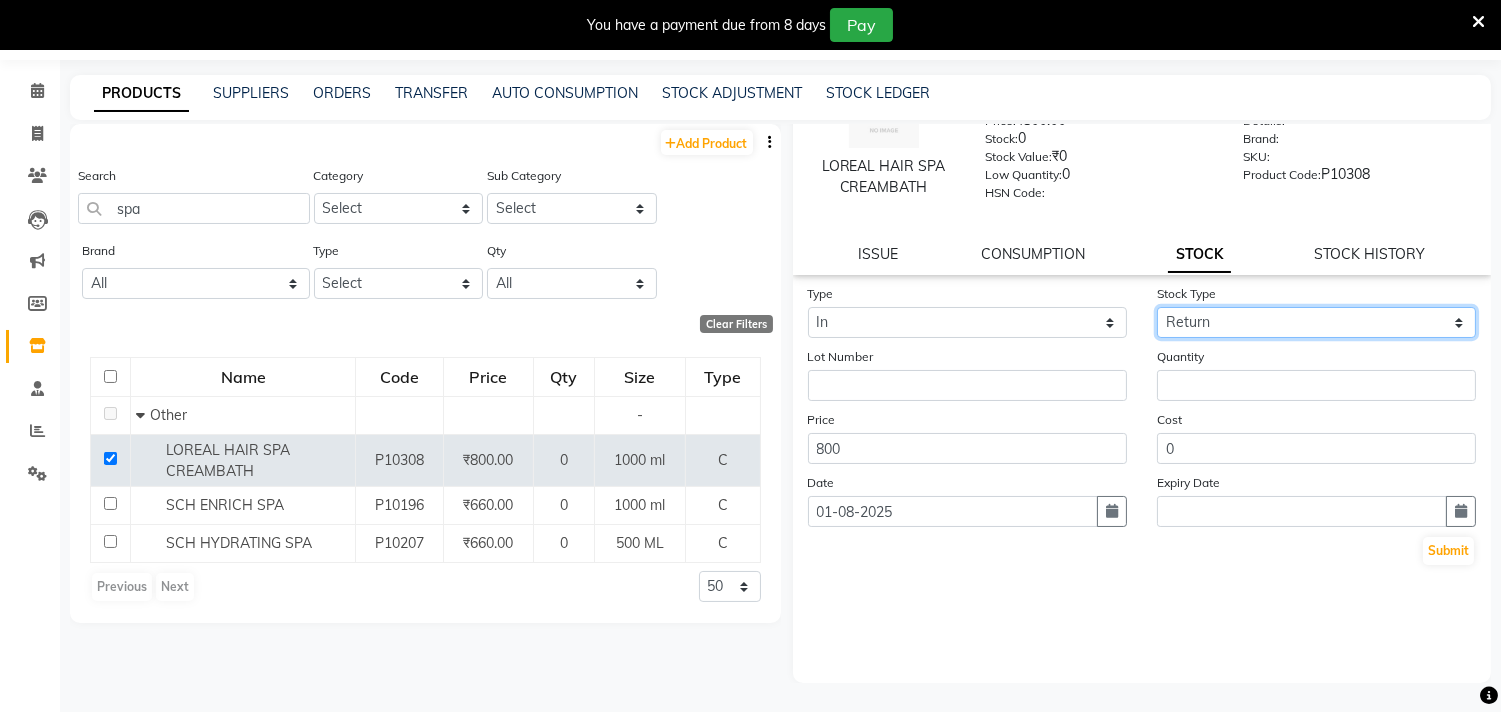 click on "Select New Stock Adjustment Return Other" 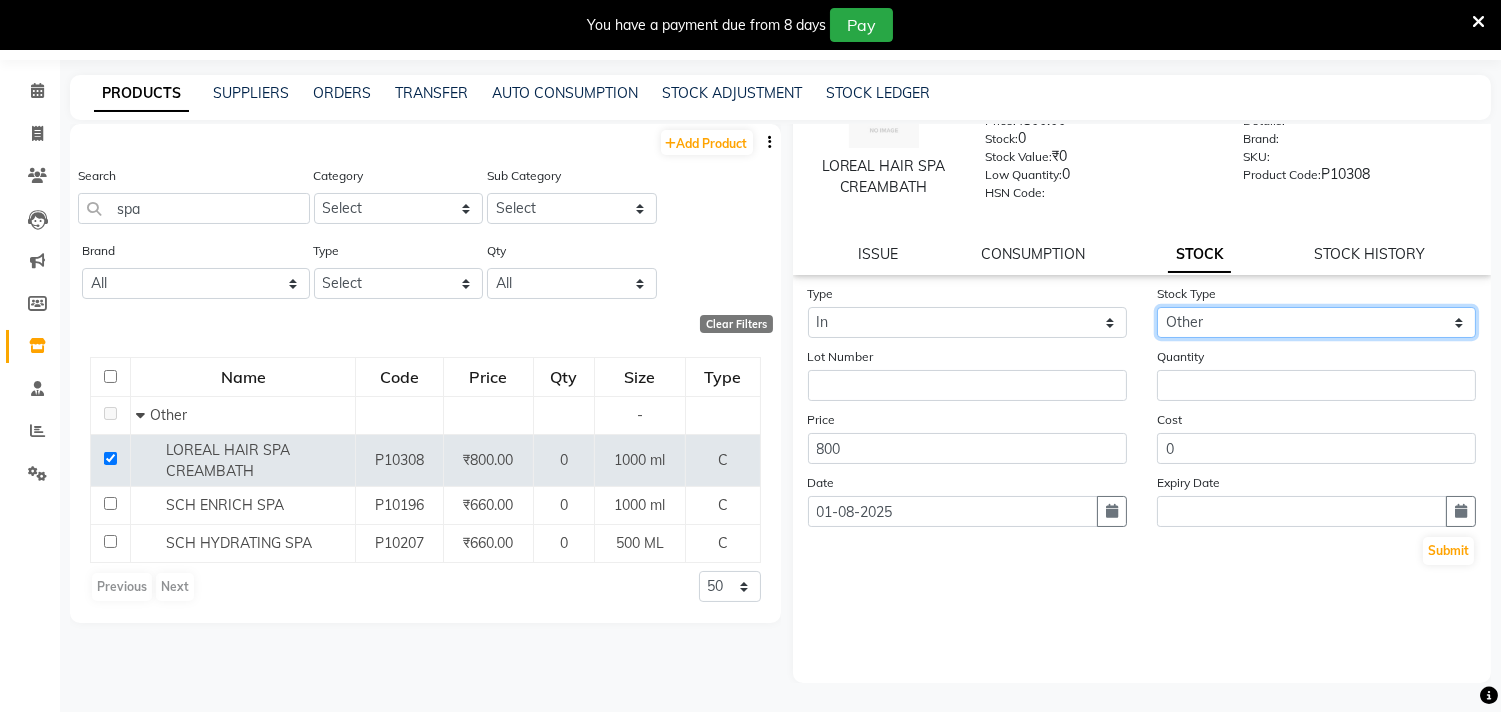 click on "Select New Stock Adjustment Return Other" 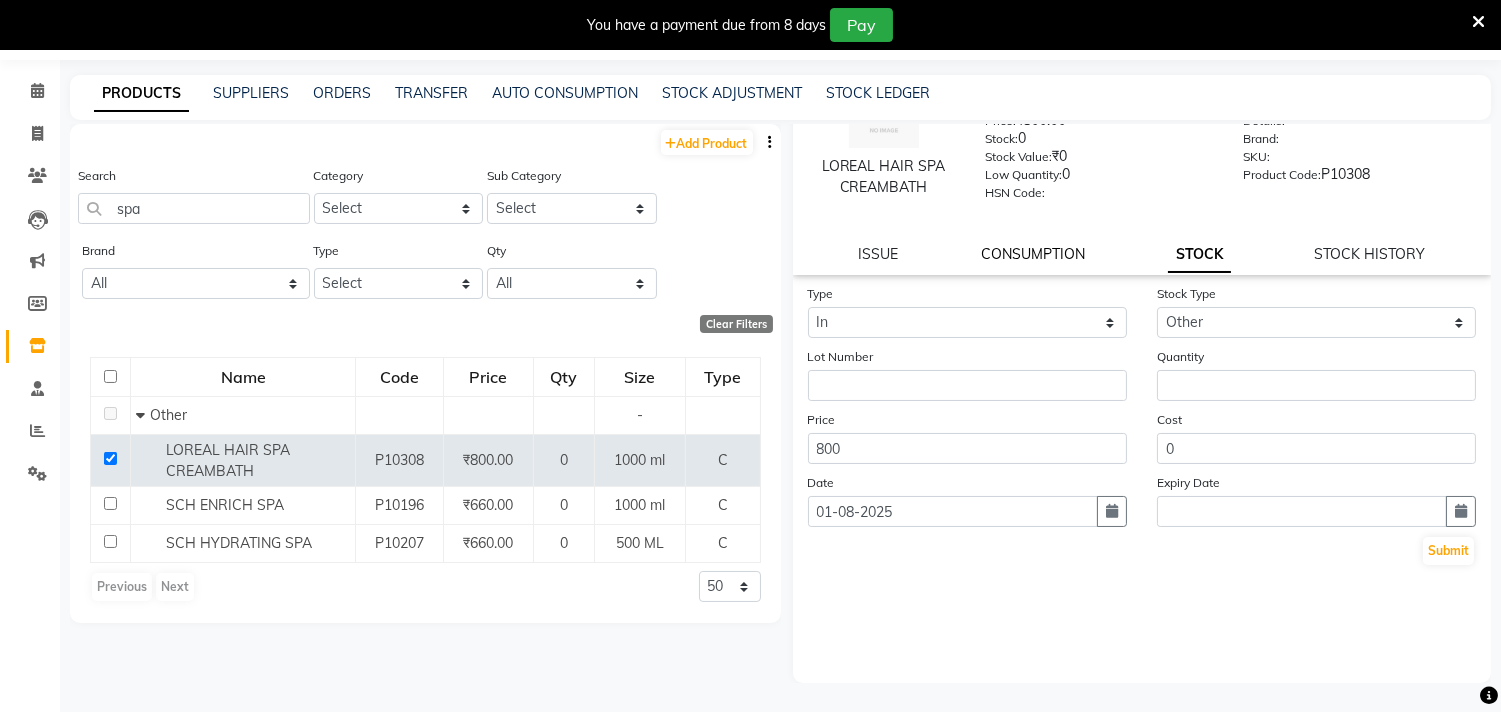 click on "CONSUMPTION" 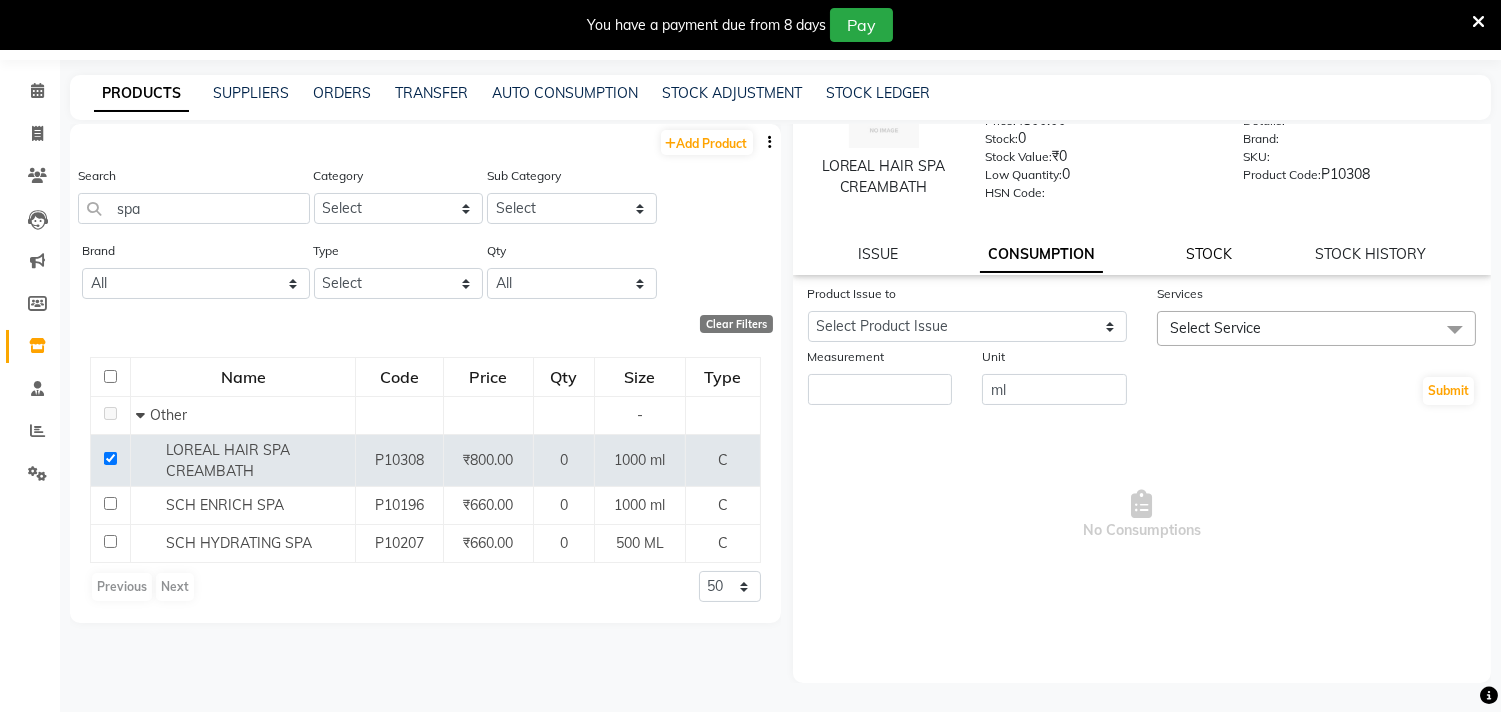 click on "STOCK" 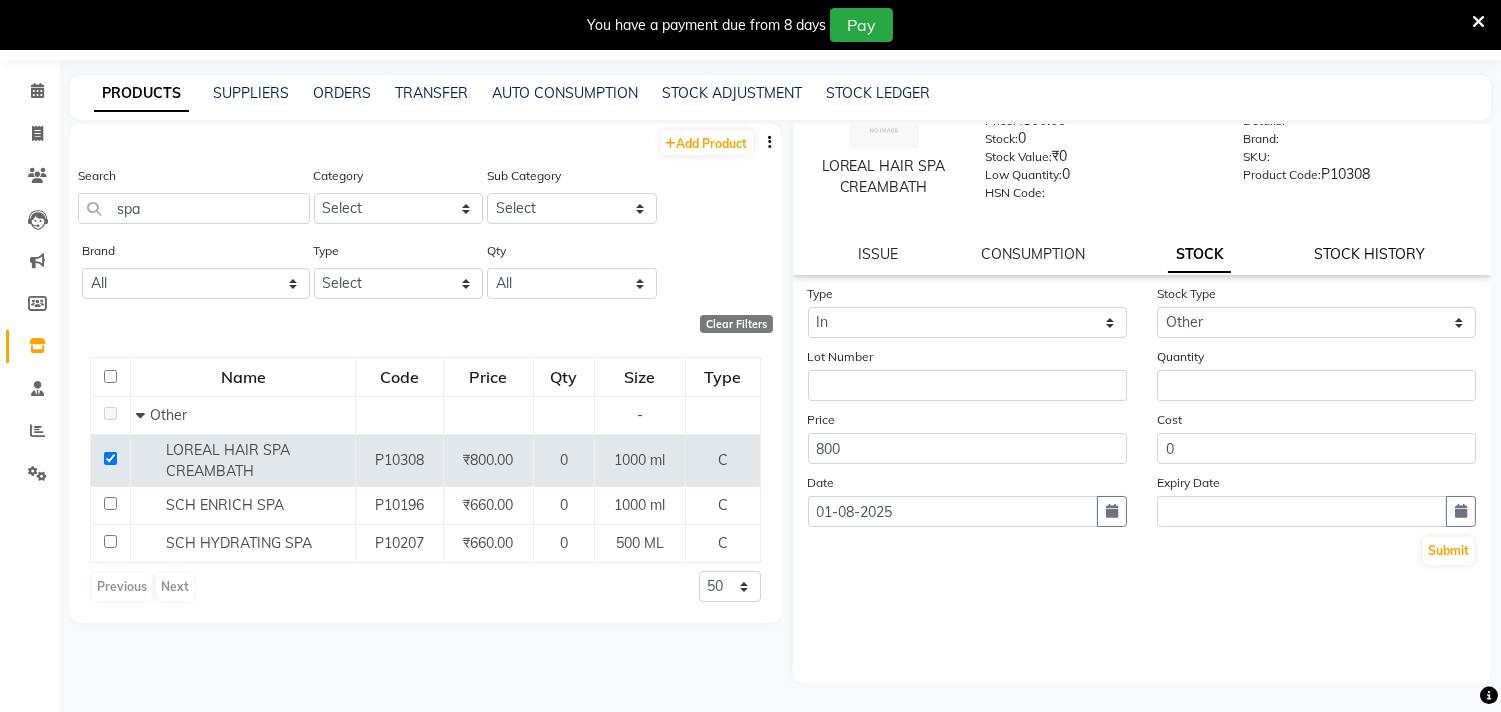 click on "STOCK HISTORY" 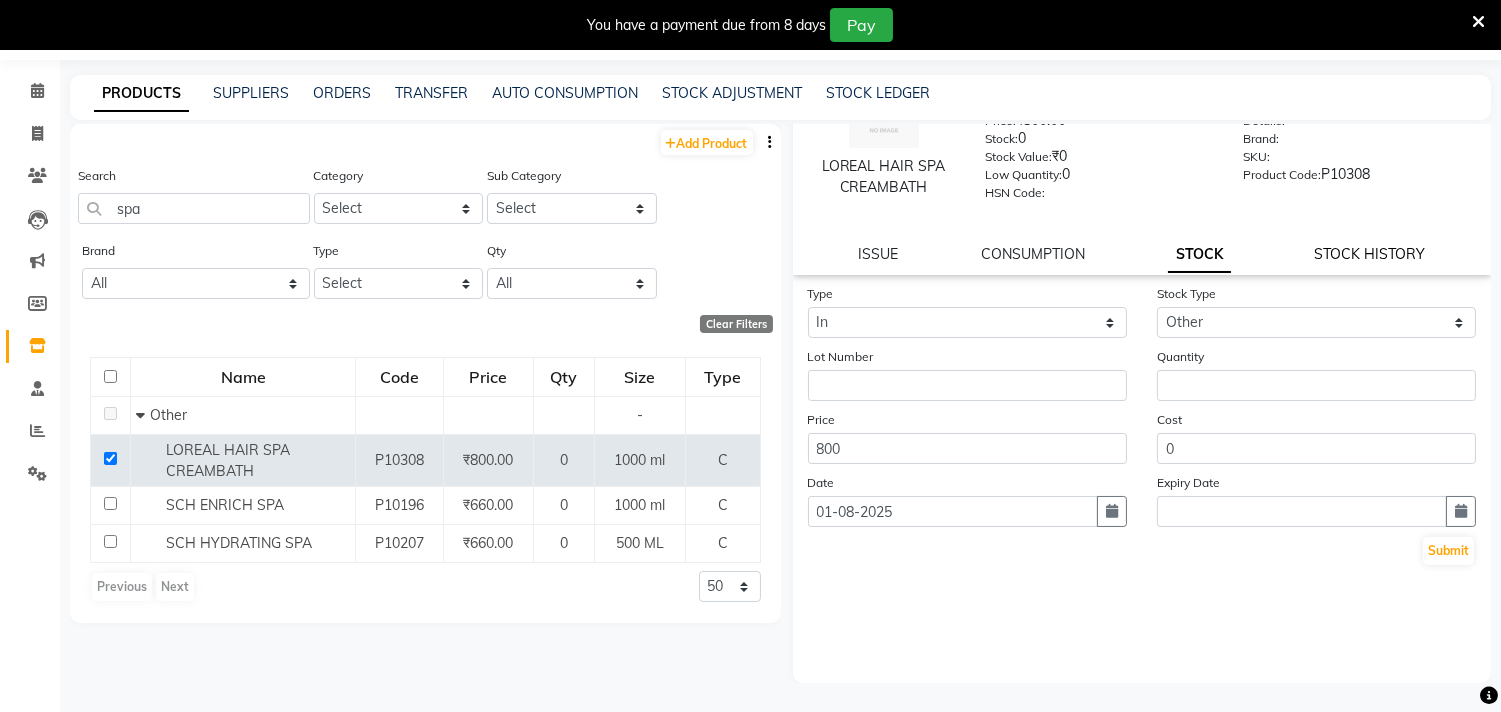 select on "all" 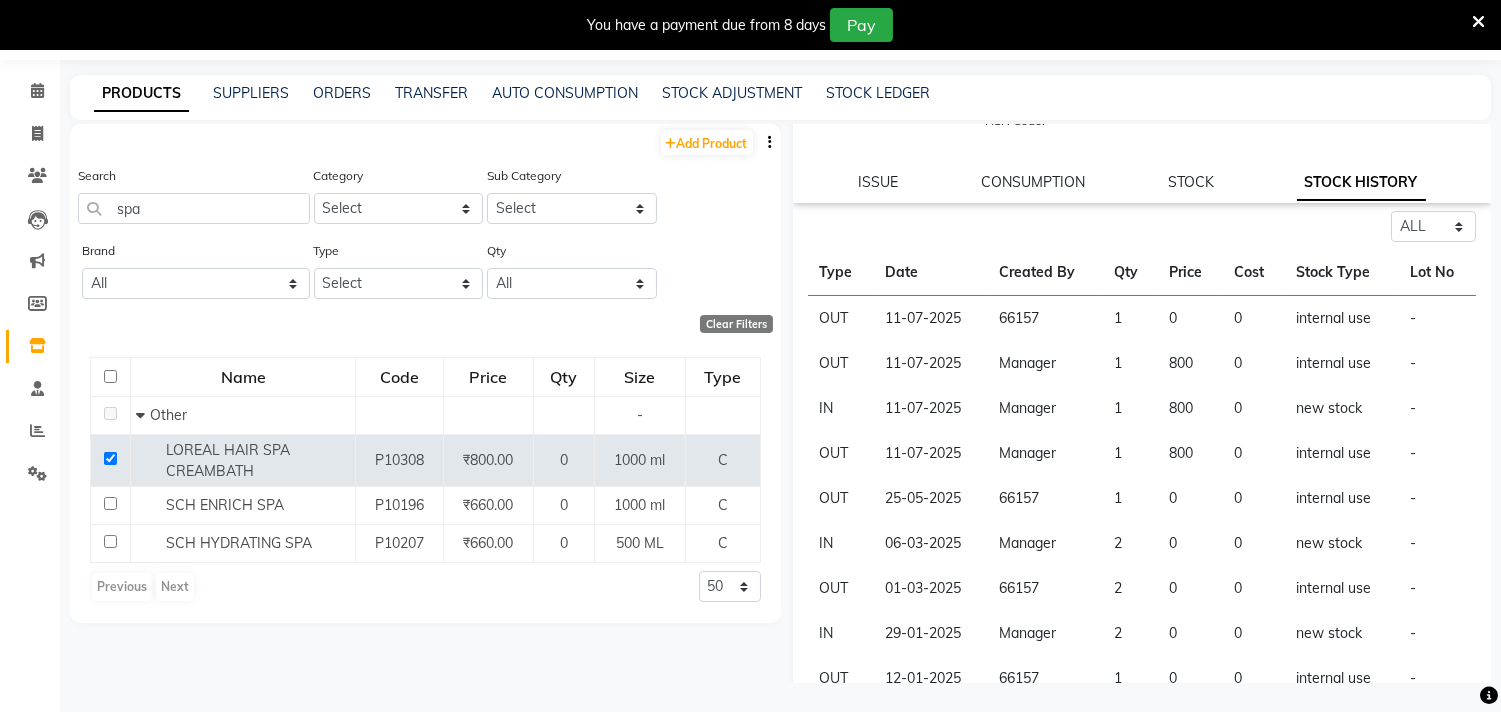 scroll, scrollTop: 187, scrollLeft: 0, axis: vertical 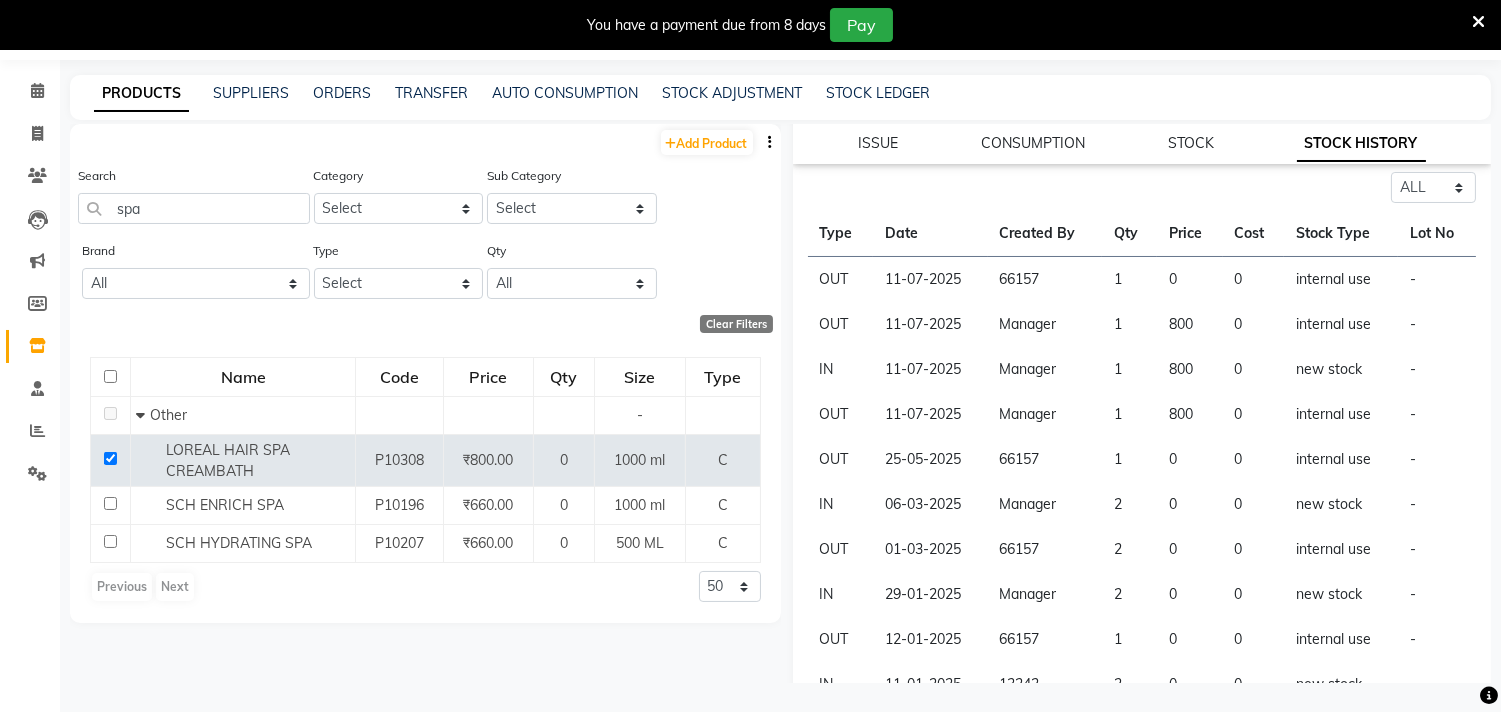 click on "11-07-2025" 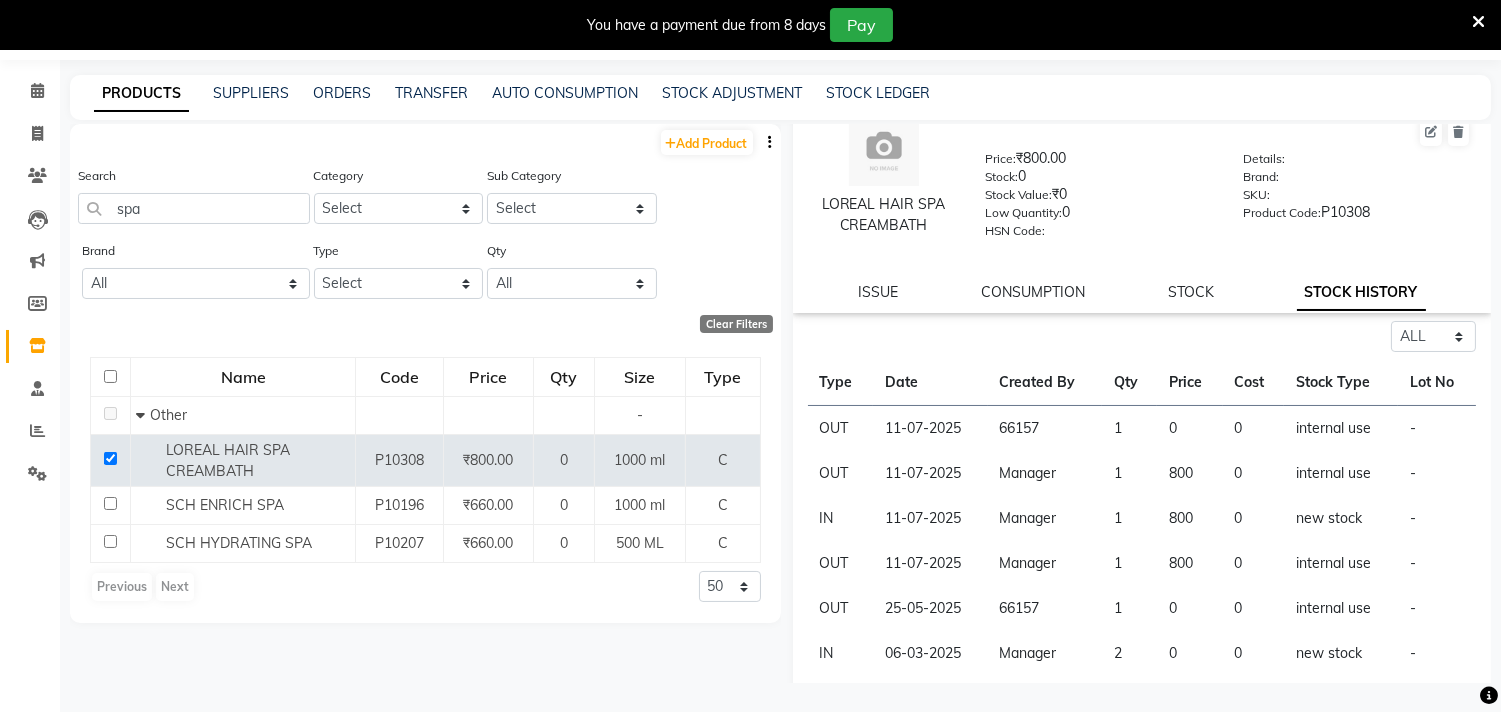 scroll, scrollTop: 0, scrollLeft: 0, axis: both 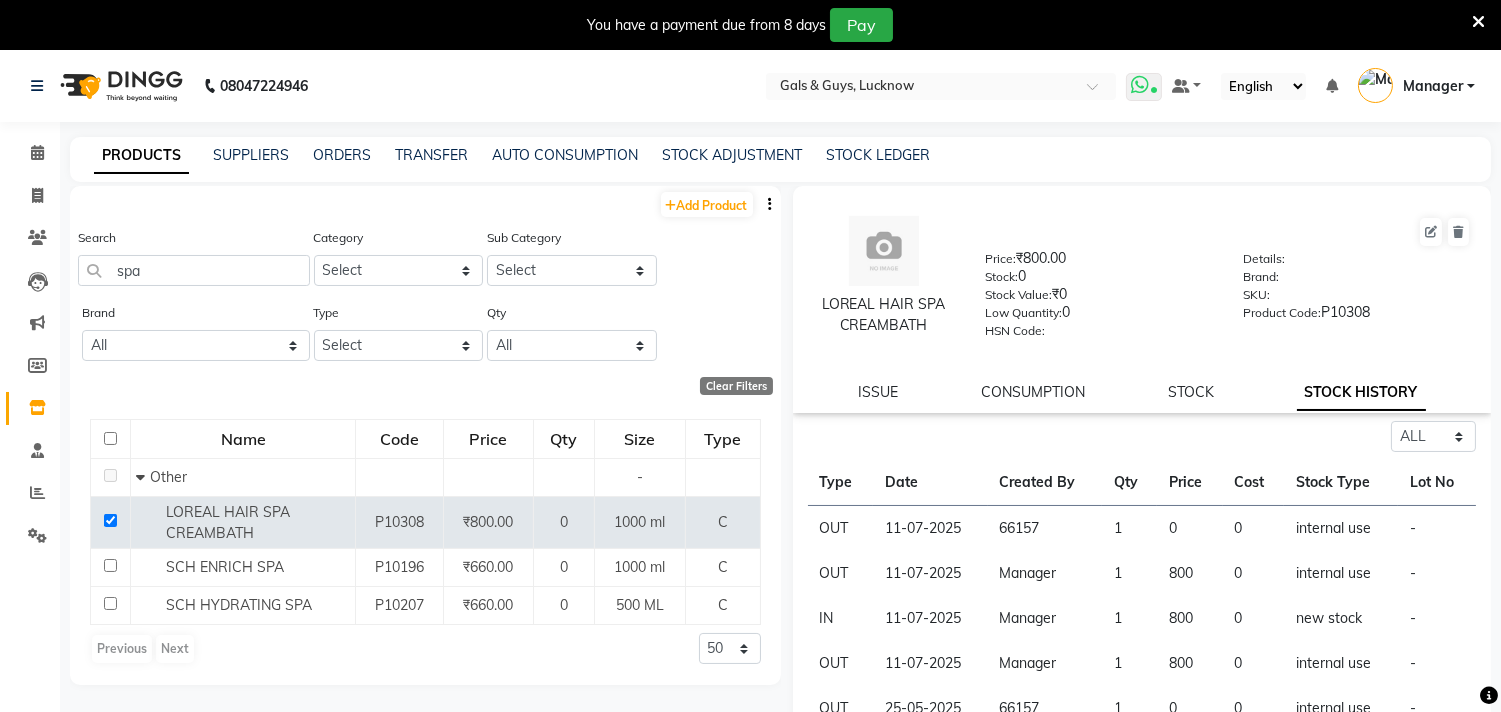 click at bounding box center [1154, 92] 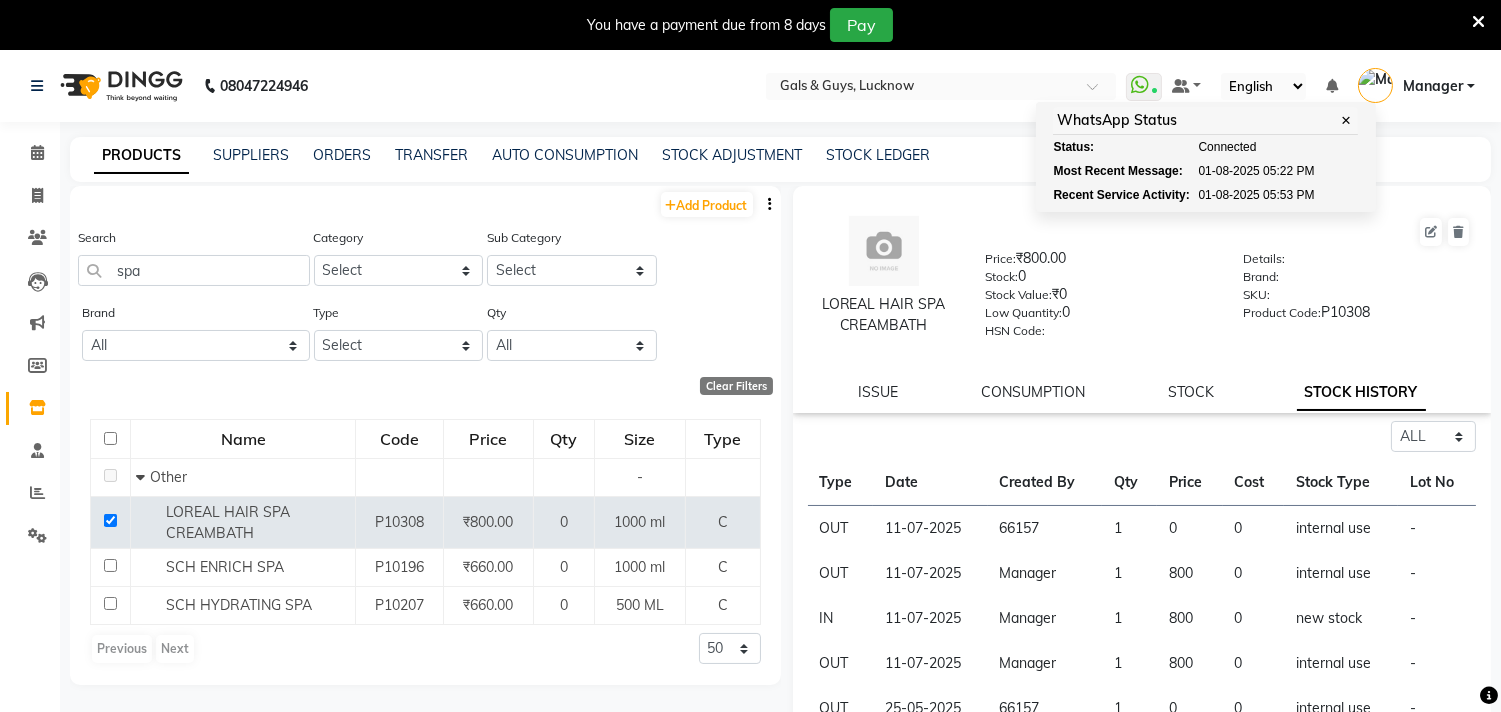 click on "Manager" at bounding box center [1433, 86] 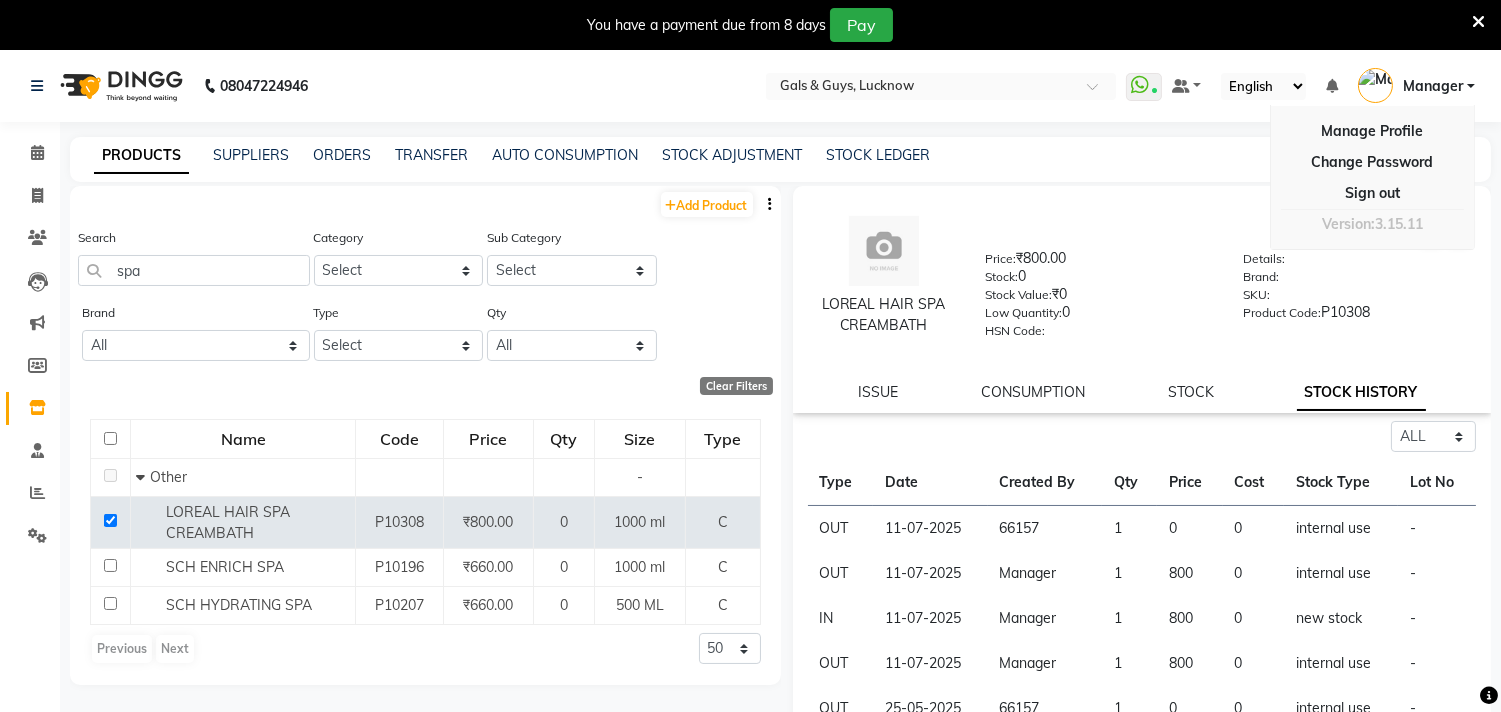 click on "English ENGLISH Español العربية मराठी हिंदी ગુજરાતી தமிழ் 中文" at bounding box center [1263, 86] 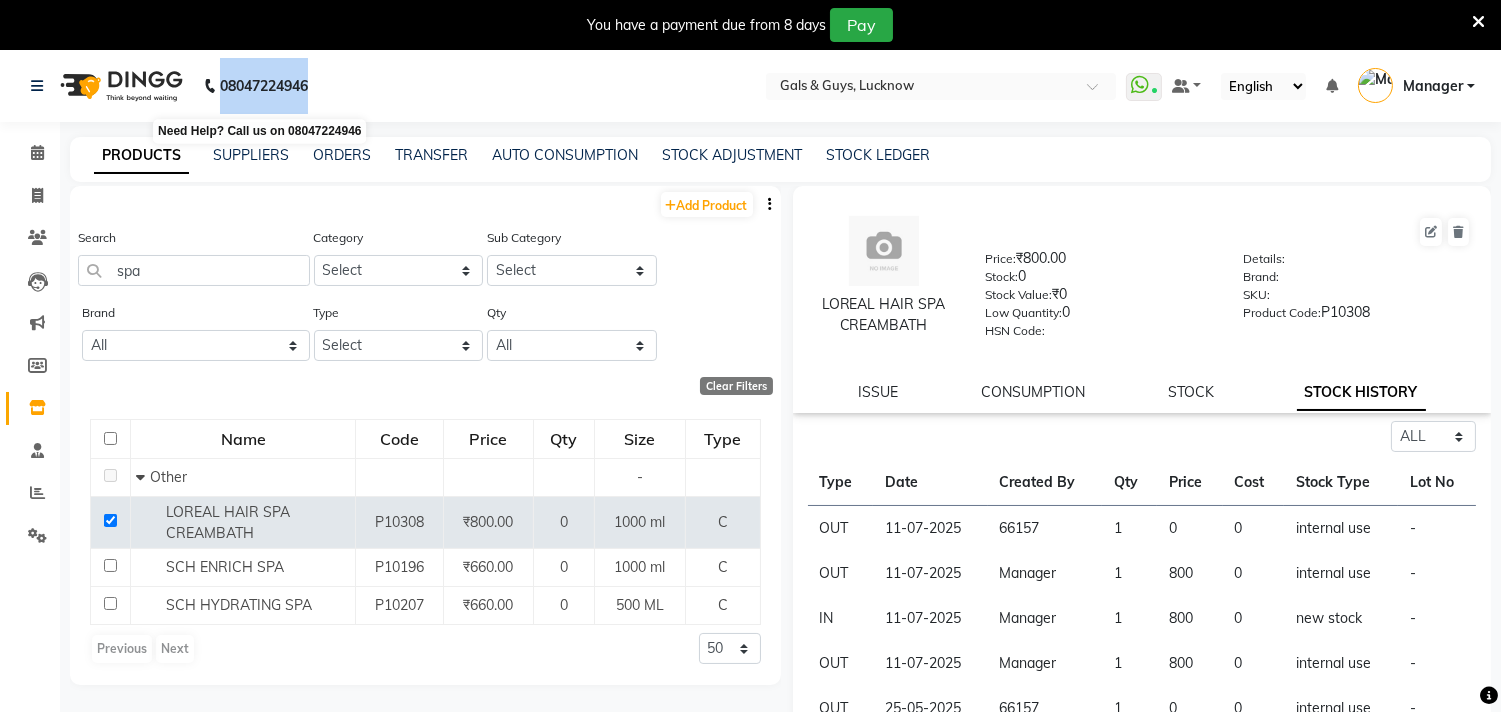 drag, startPoint x: 210, startPoint y: 77, endPoint x: 311, endPoint y: 74, distance: 101.04455 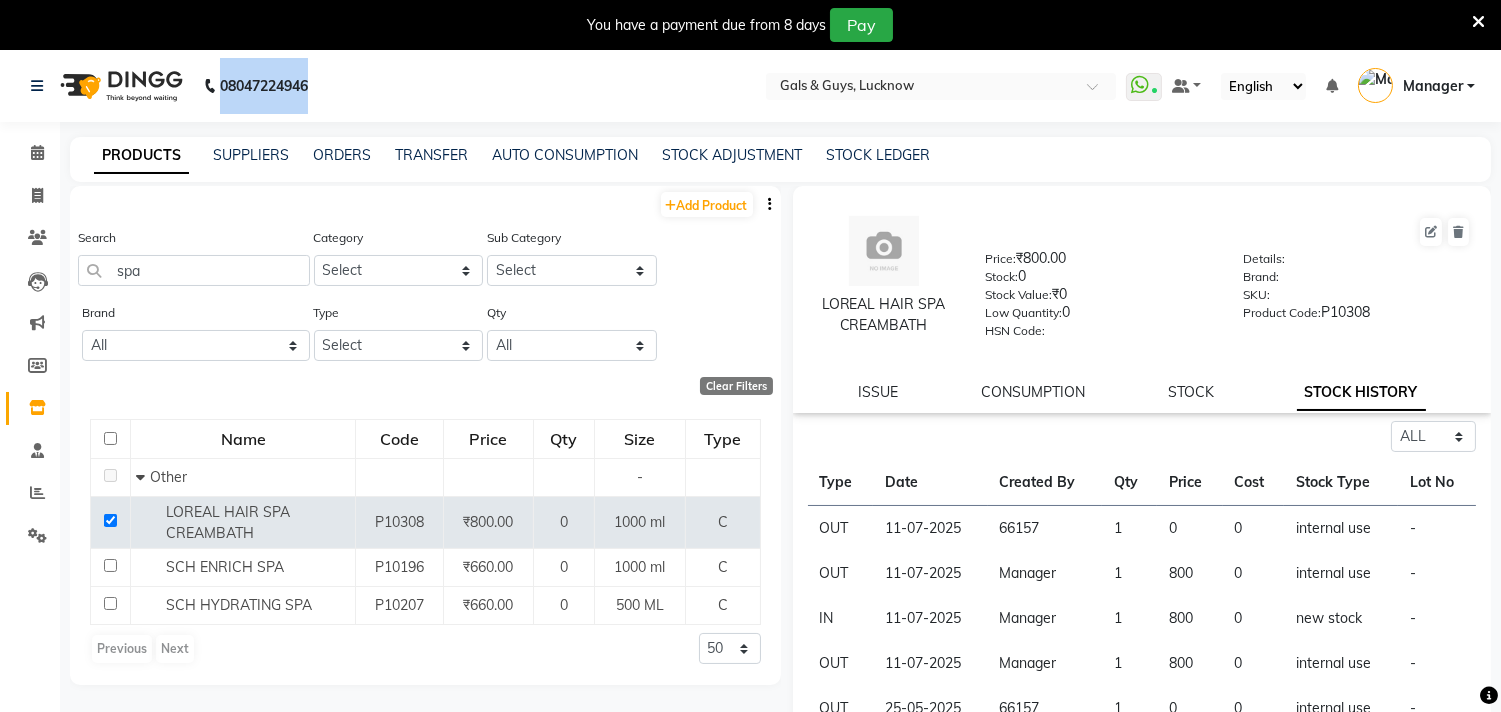 click on "[PHONE] Select Location × Gals & Guys, [CITY] WhatsApp Status ✕ Status: Connected Most Recent Message: [DD]-[MM]-[YYYY] 05:22 PM Recent Service Activity: [DD]-[MM]-[YYYY] 05:53 PM Default Panel My Panel English ENGLISH Español العربية मराठी हिंदी ગુજરાતી தமிழ் 中文 Notifications nothing to show Manager Manage Profile Change Password Sign out Version:3.15.11" 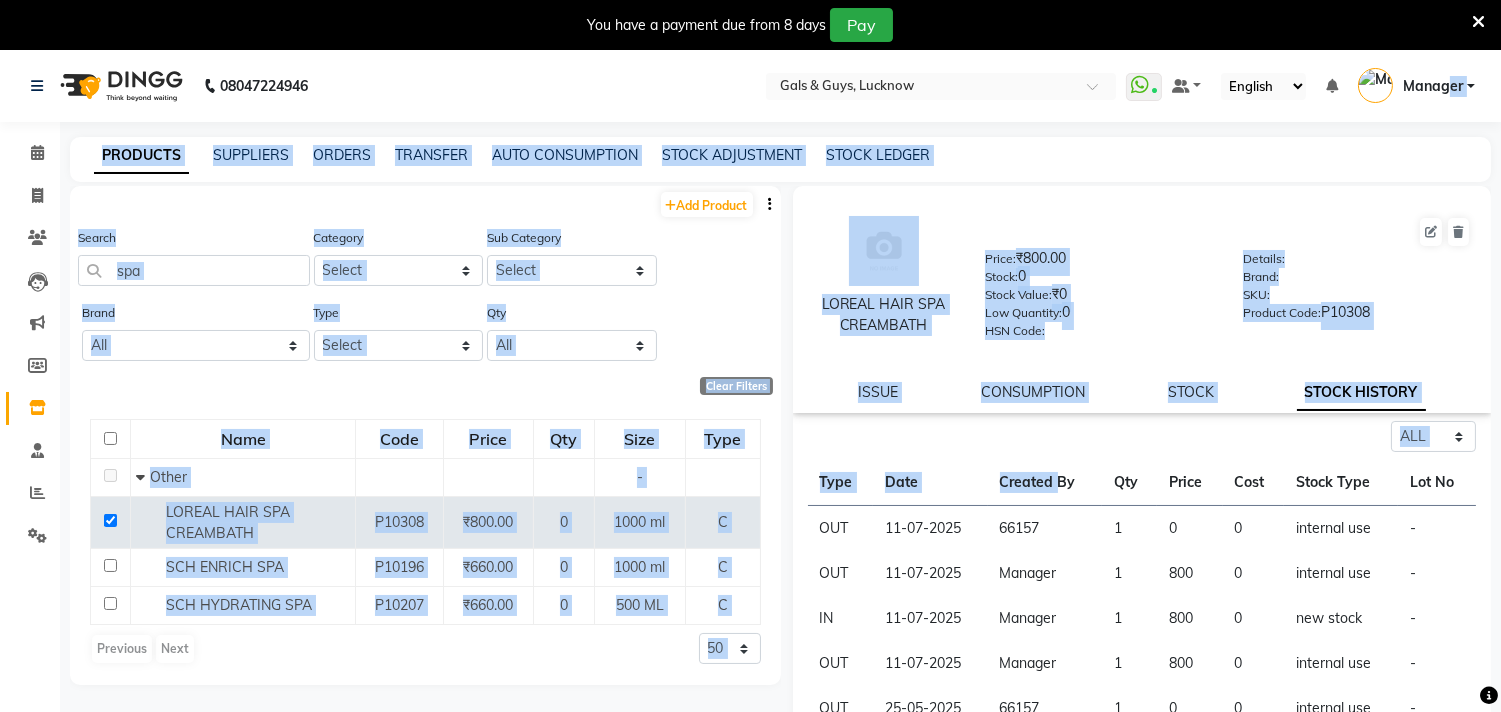 drag, startPoint x: 1054, startPoint y: 490, endPoint x: 1452, endPoint y: 116, distance: 546.15015 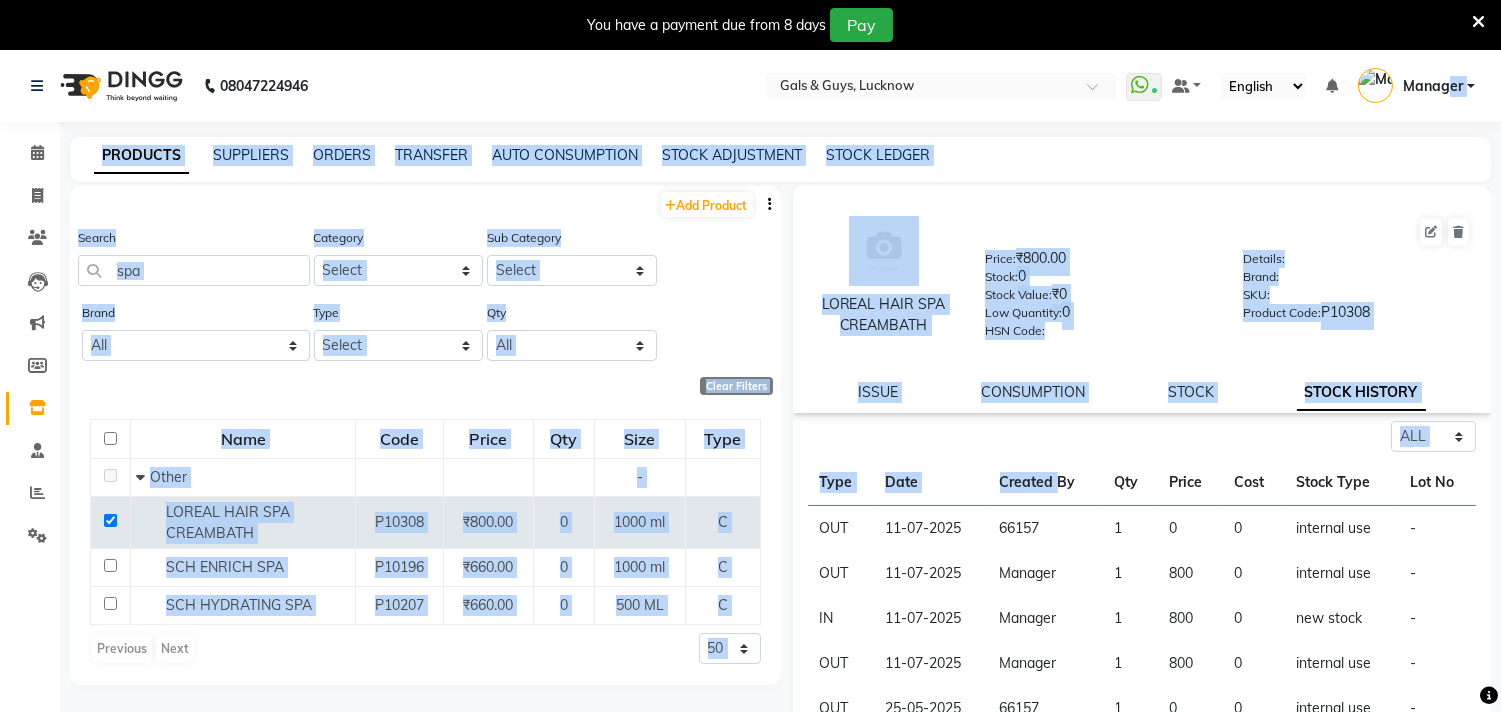 click on "LOREAL HAIR SPA CREAMBATH" 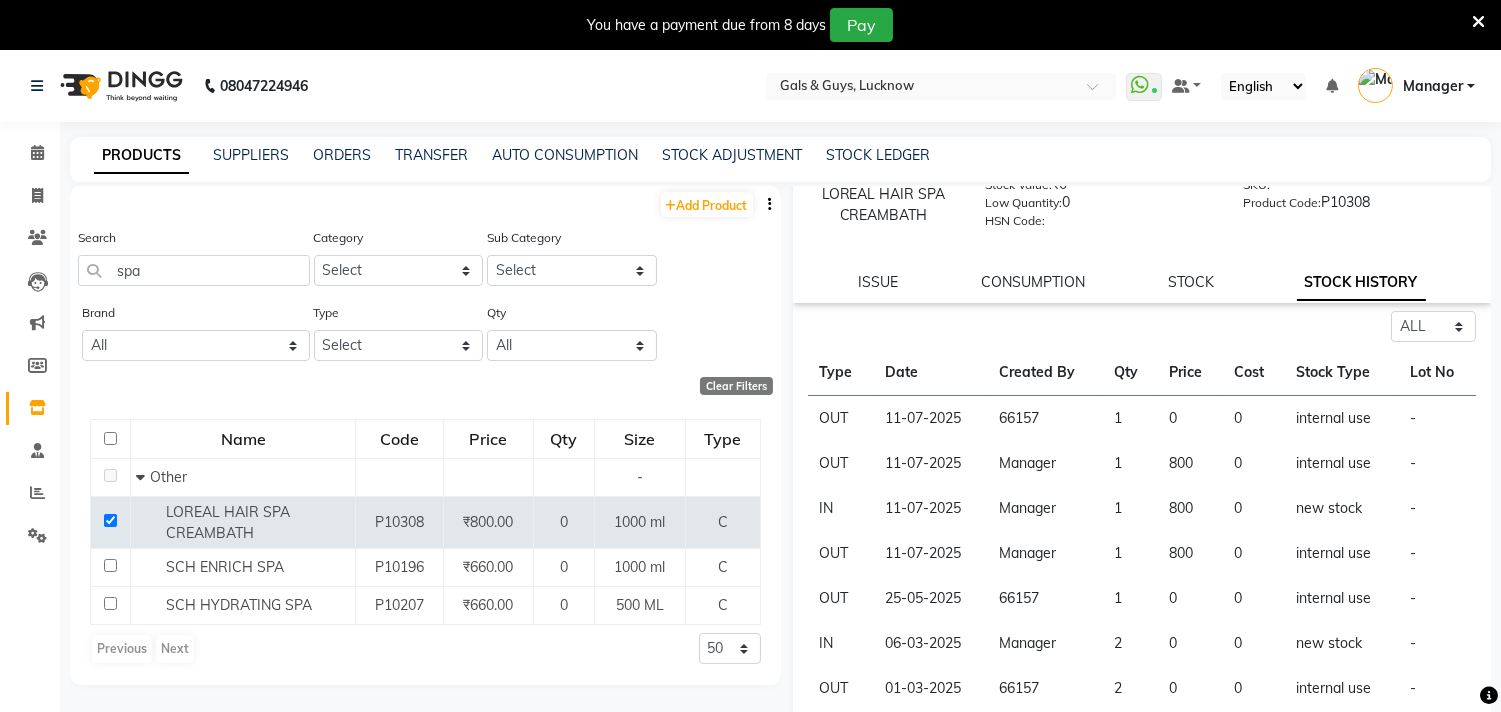 scroll, scrollTop: 111, scrollLeft: 0, axis: vertical 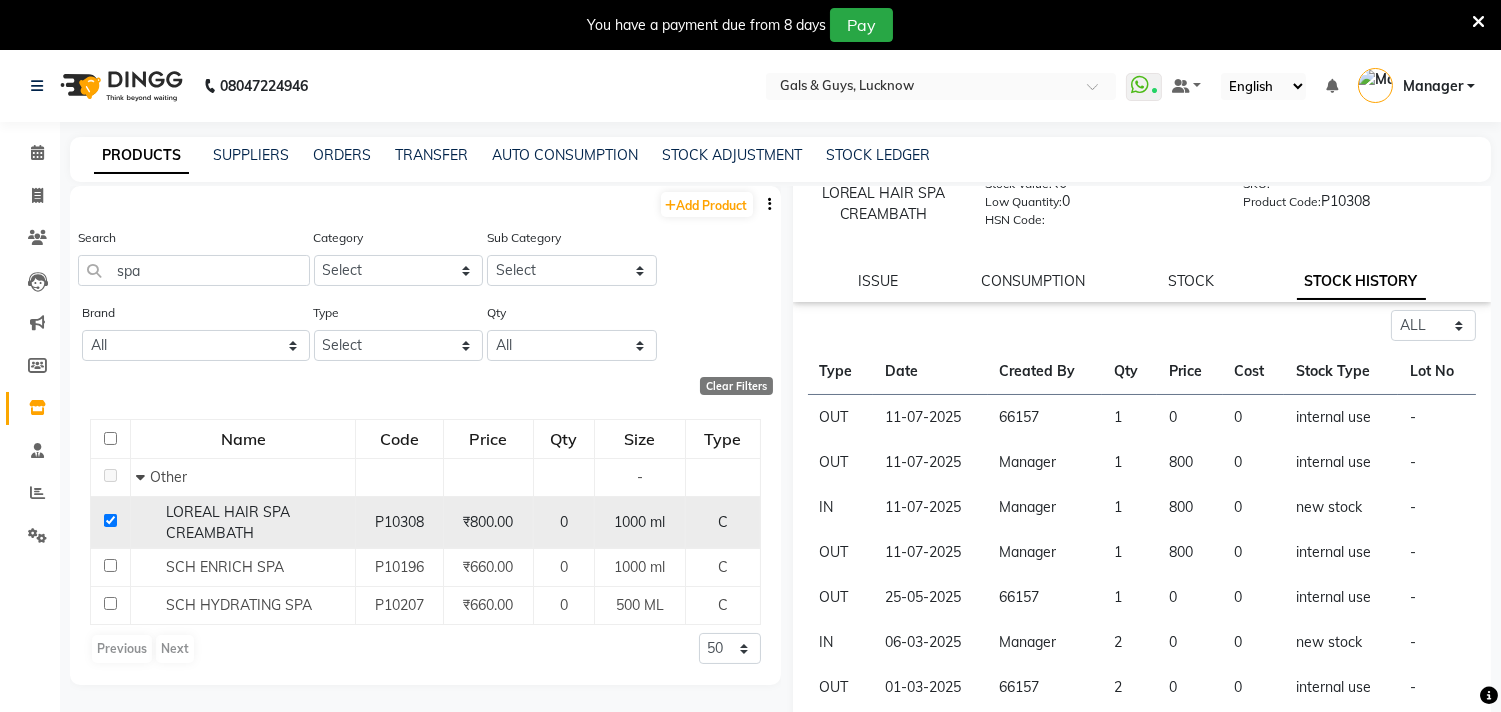 click 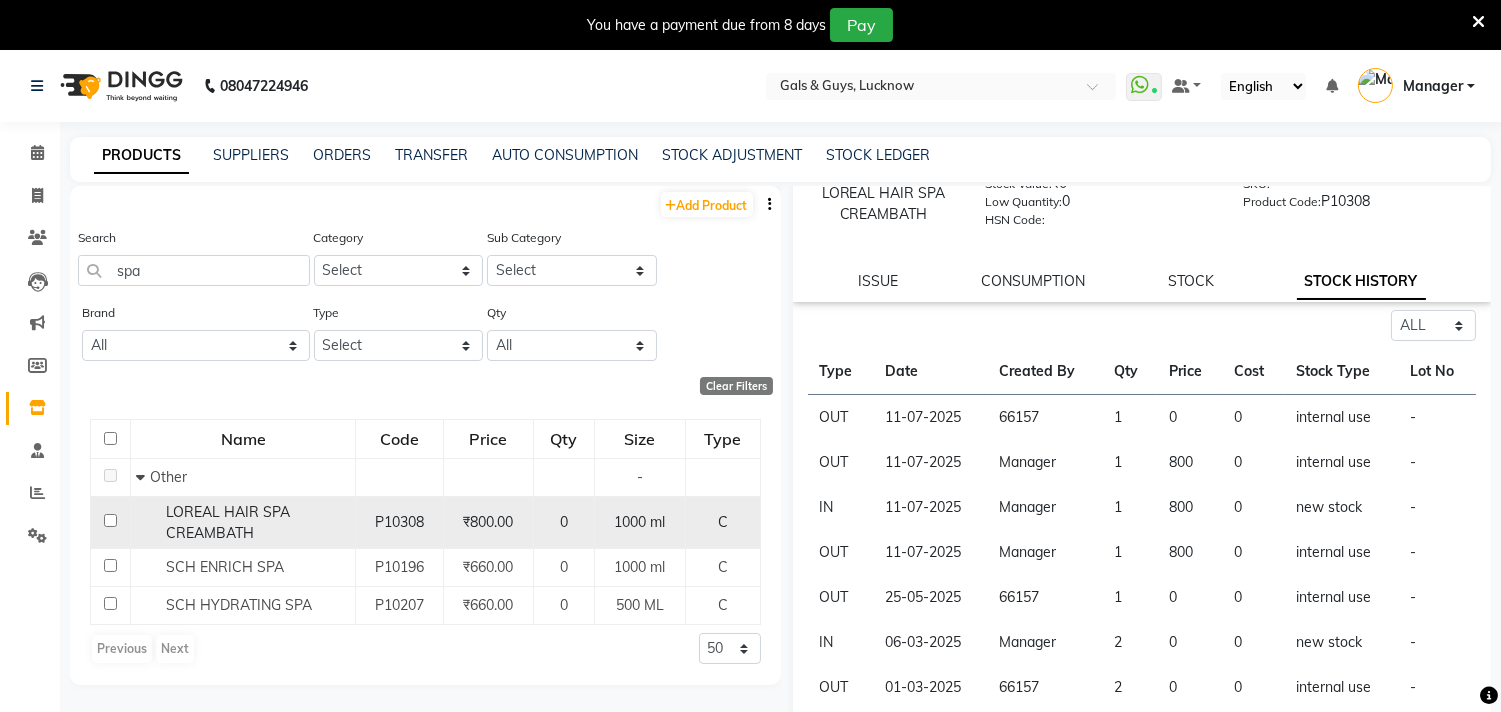 checkbox on "false" 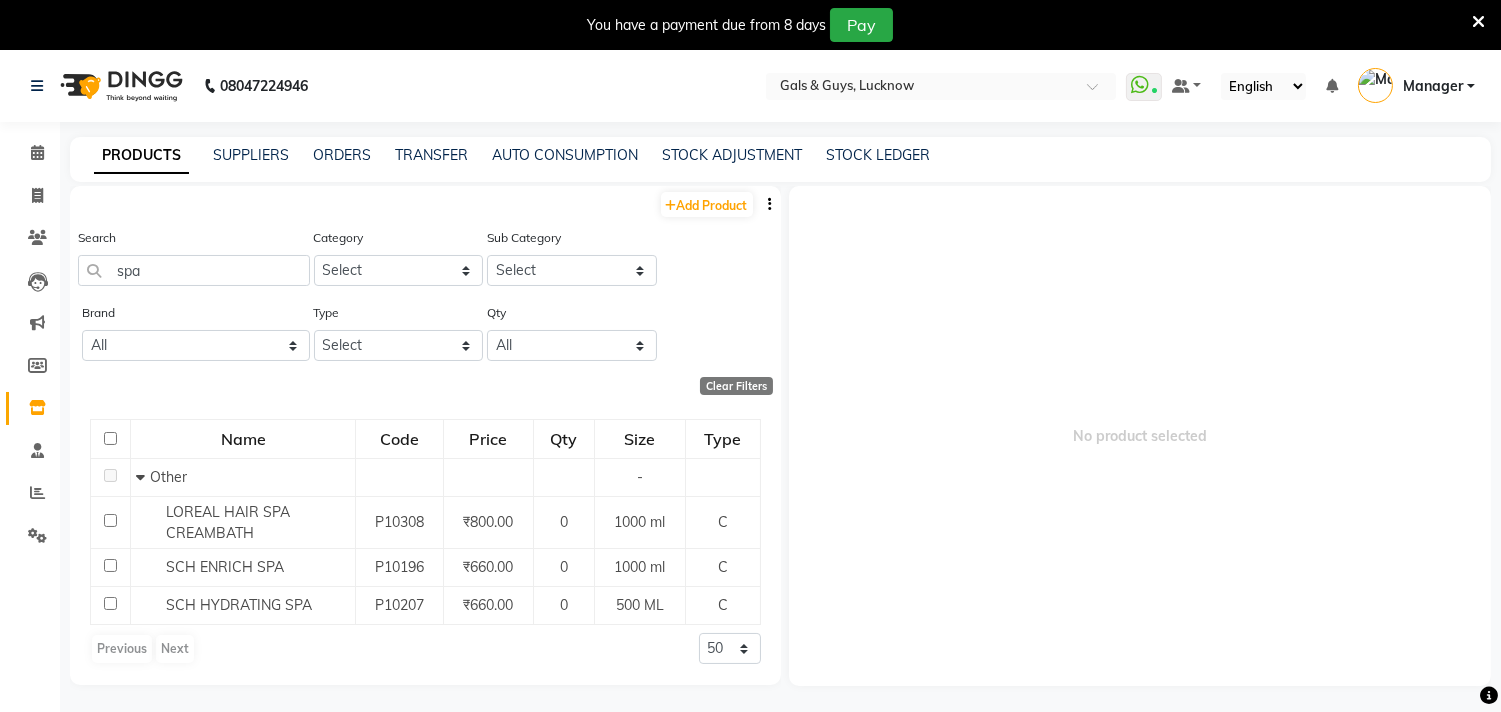 click at bounding box center [1478, 22] 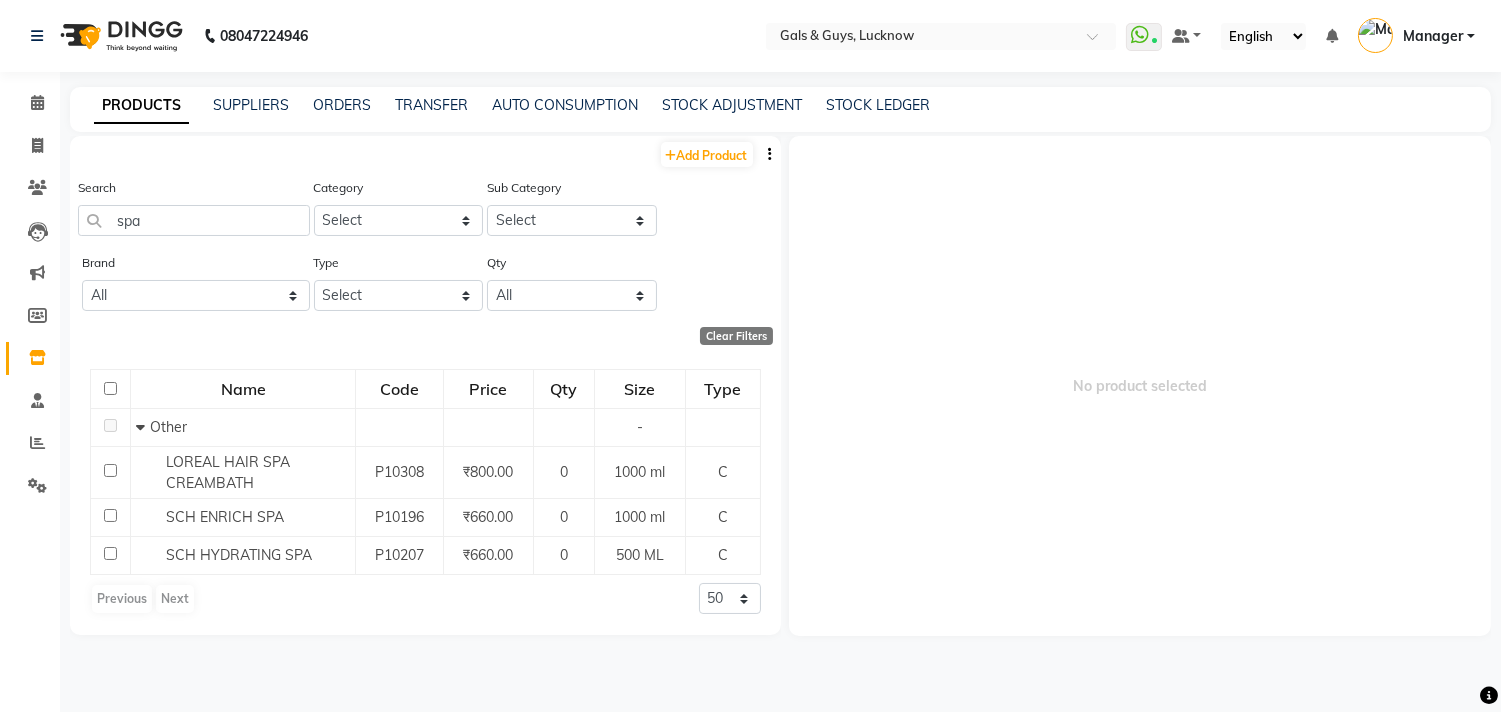 click 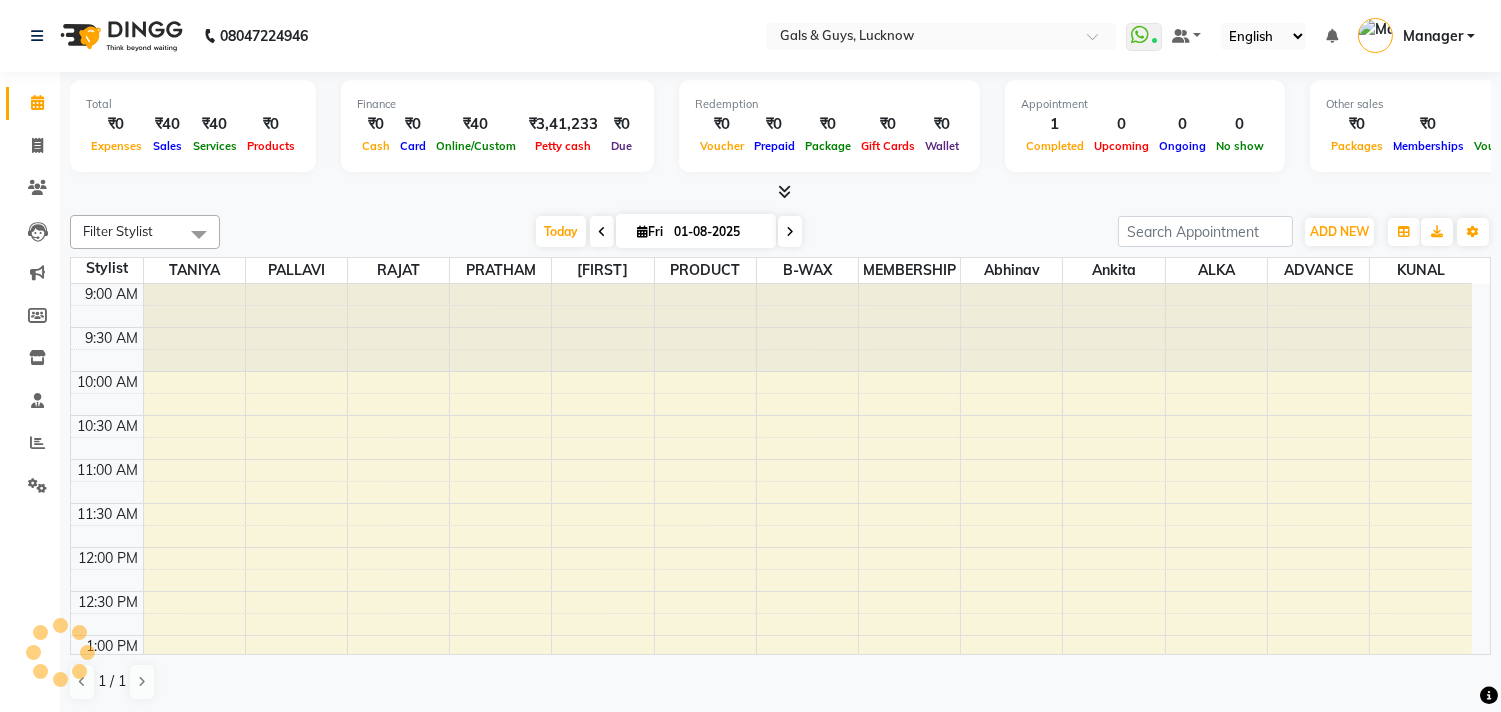 scroll, scrollTop: 0, scrollLeft: 0, axis: both 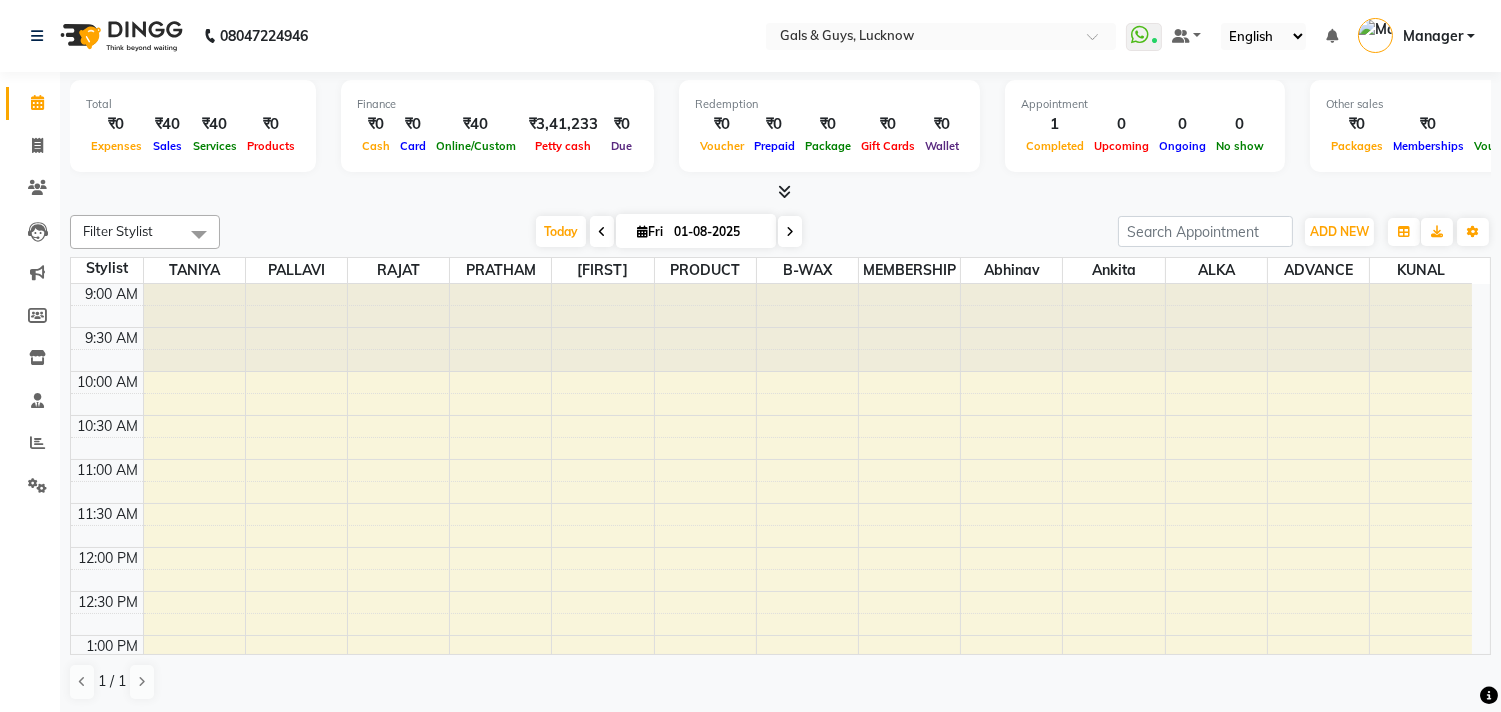 click on "Manager" at bounding box center (1433, 36) 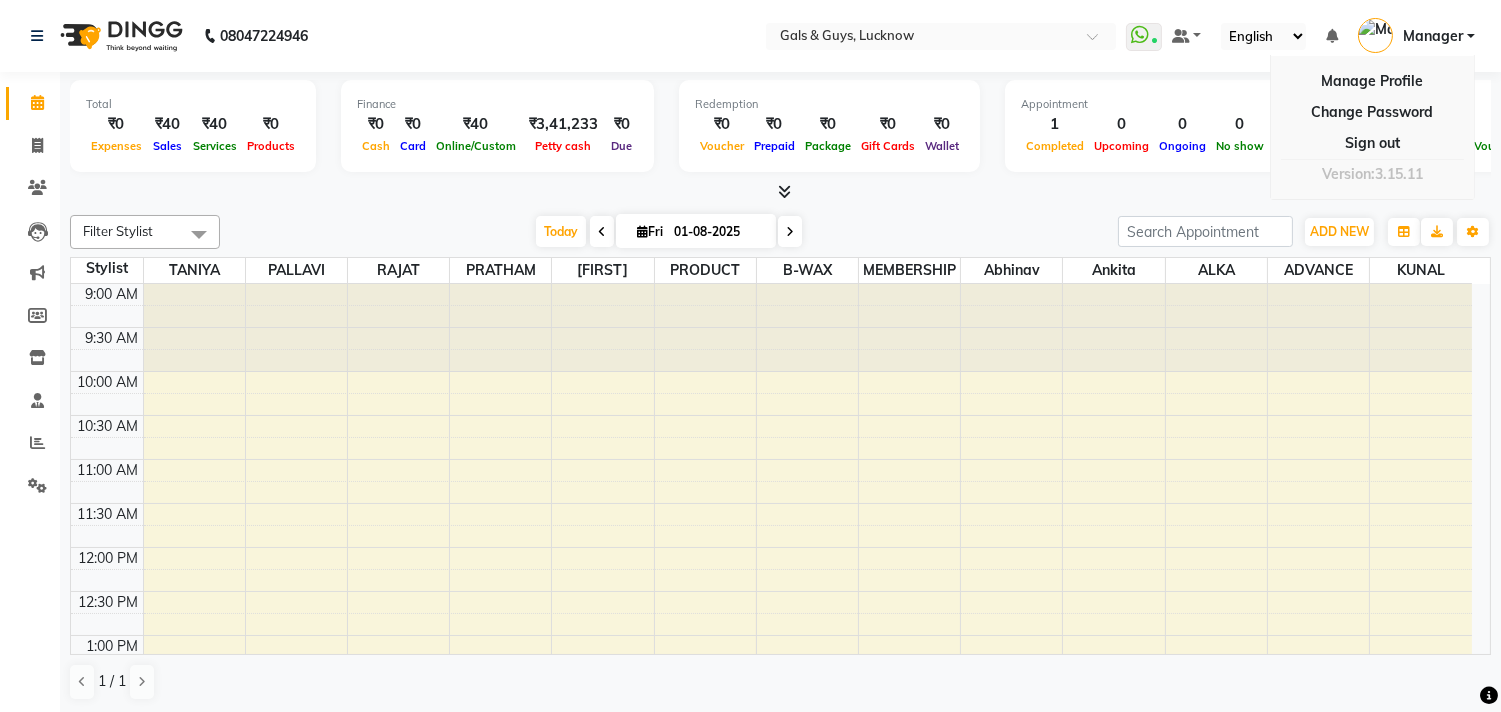 click on "08047224946" 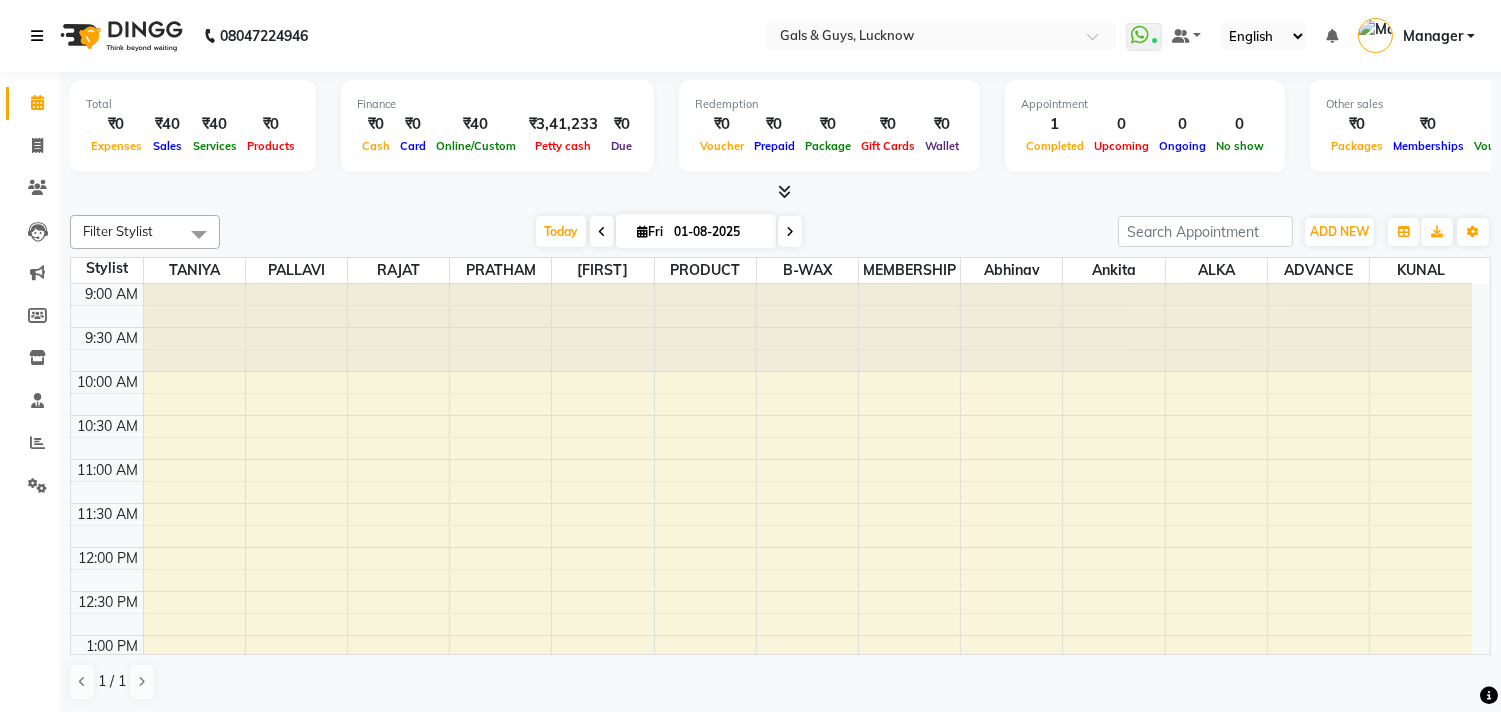 click at bounding box center (37, 36) 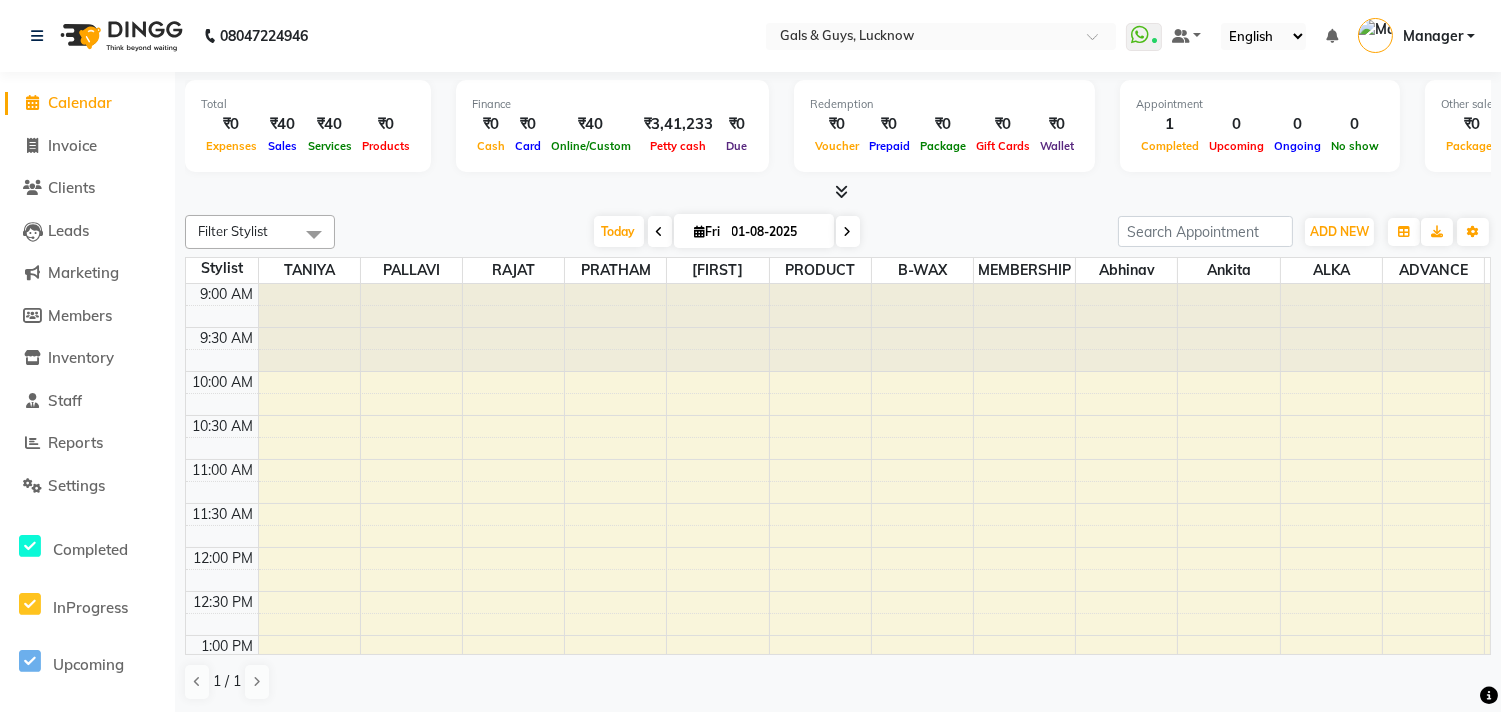 click on "Manager" at bounding box center (1433, 36) 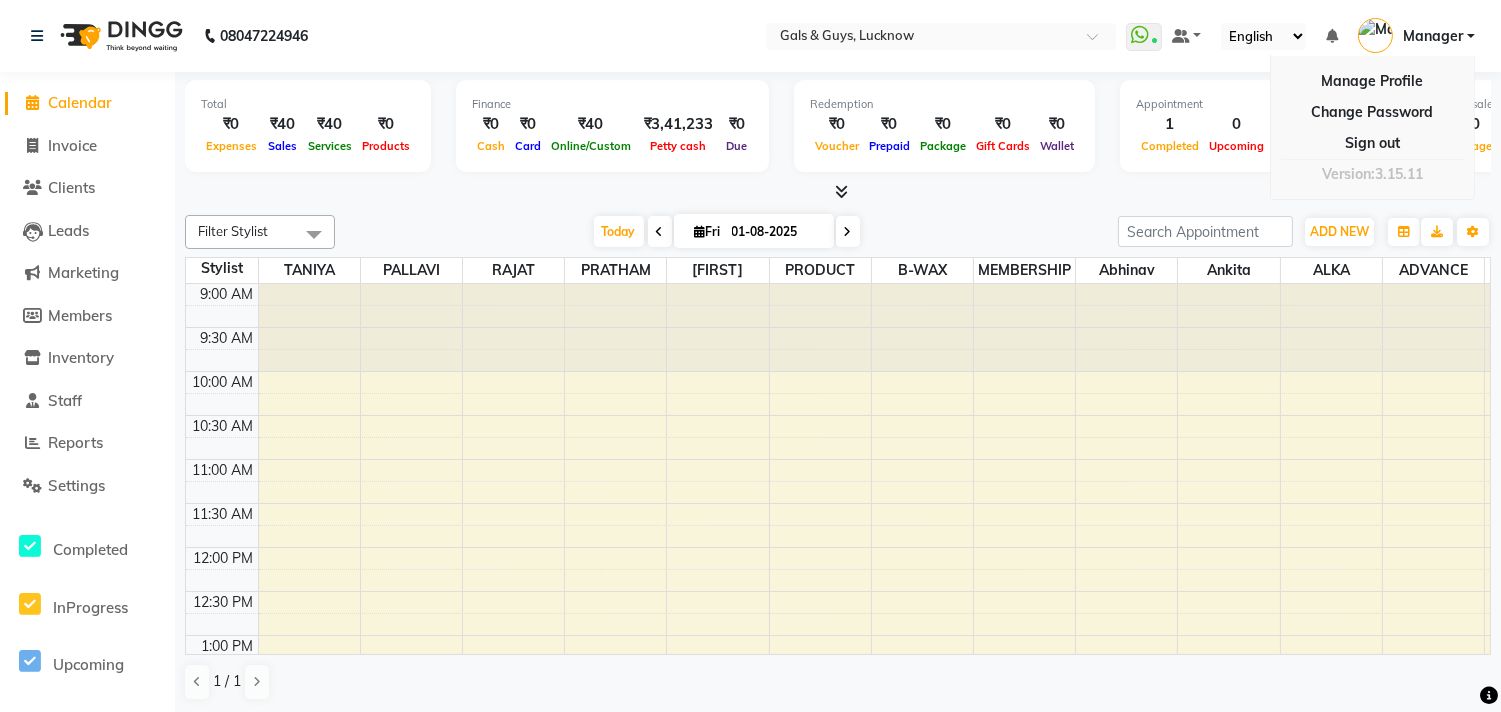 click on "[PHONE] Select Location × Gals & Guys, [CITY] WhatsApp Status ✕ Status: Connected Most Recent Message: [DD]-[MM]-[YYYY] 05:22 PM Recent Service Activity: [DD]-[MM]-[YYYY] 05:53 PM Default Panel My Panel English ENGLISH Español العربية मराठी हिंदी ગુજરાતી தமிழ் 中文 Notifications nothing to show Manager Manage Profile Change Password Sign out Version:3.15.11" 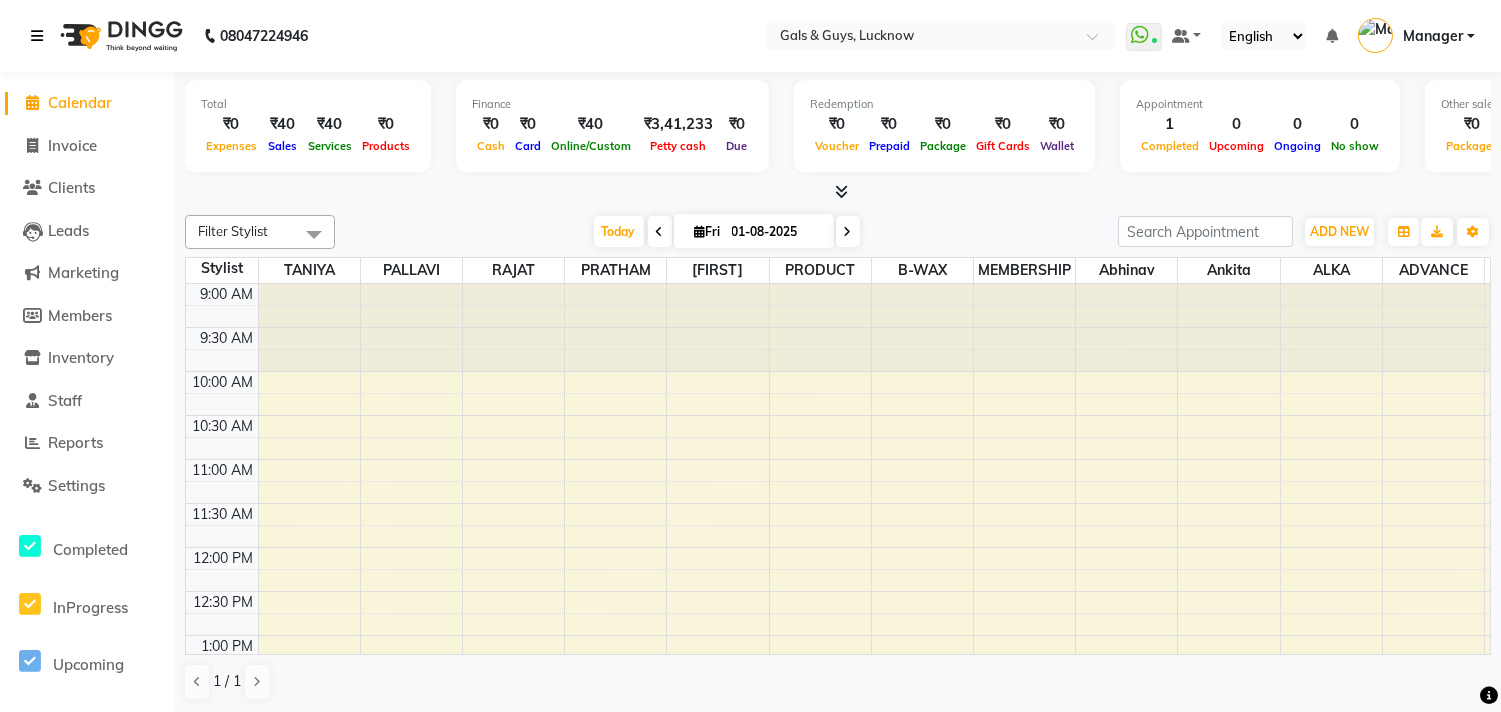 click at bounding box center (37, 36) 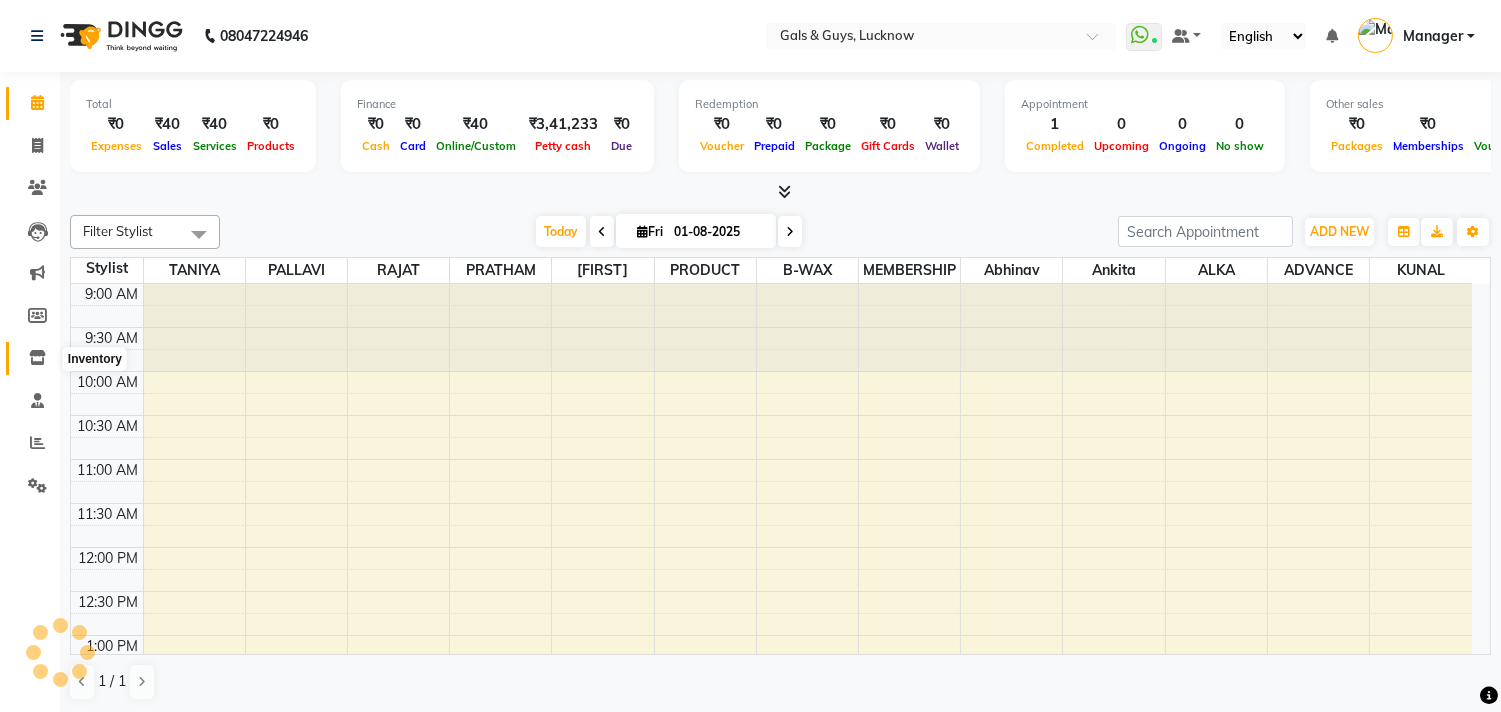 click 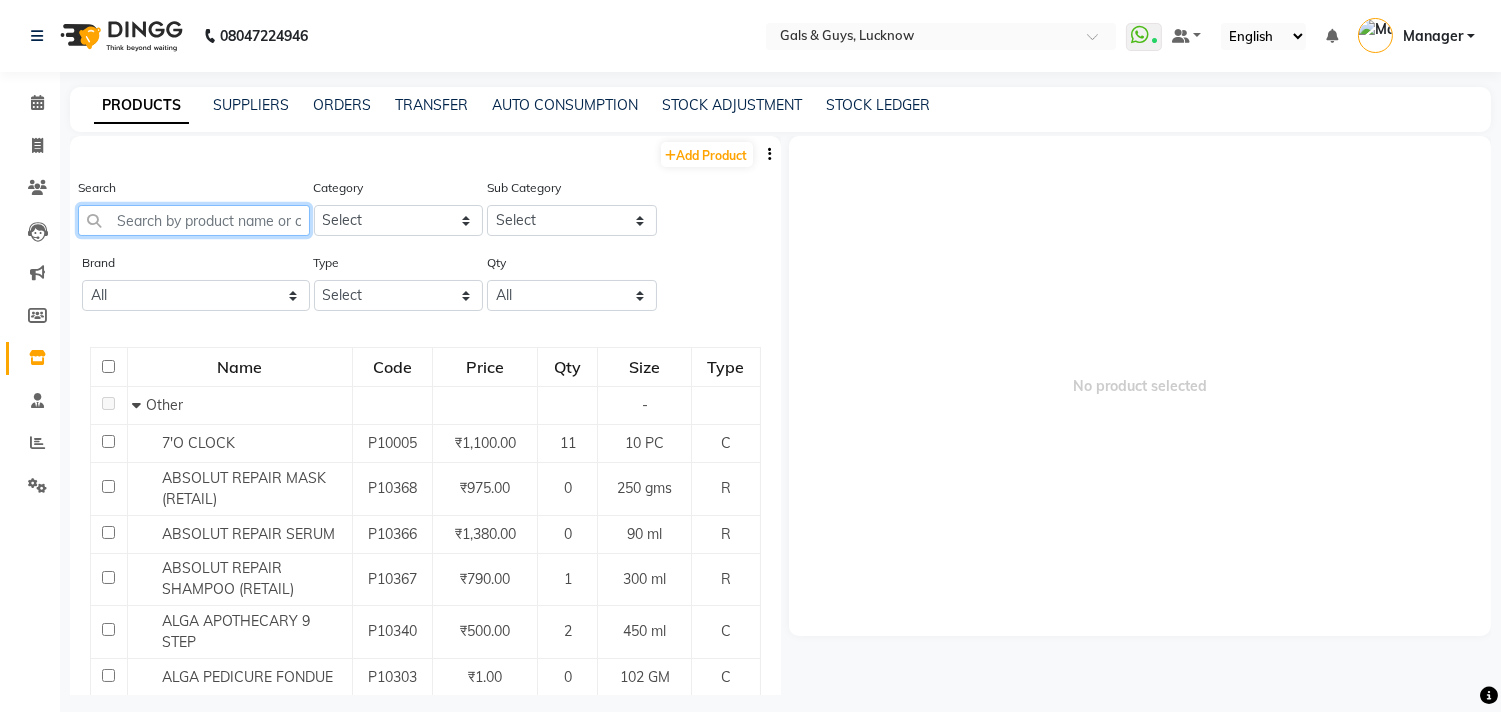click 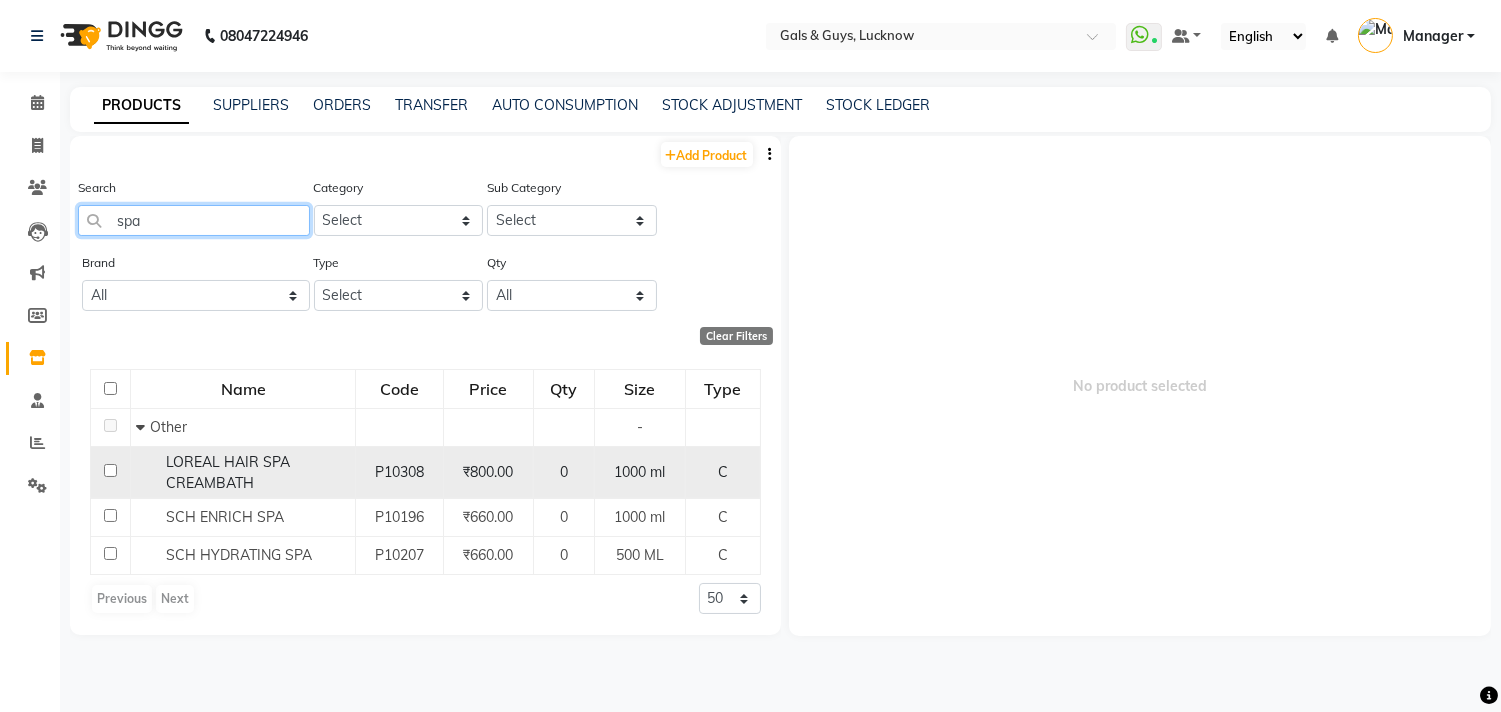 type on "spa" 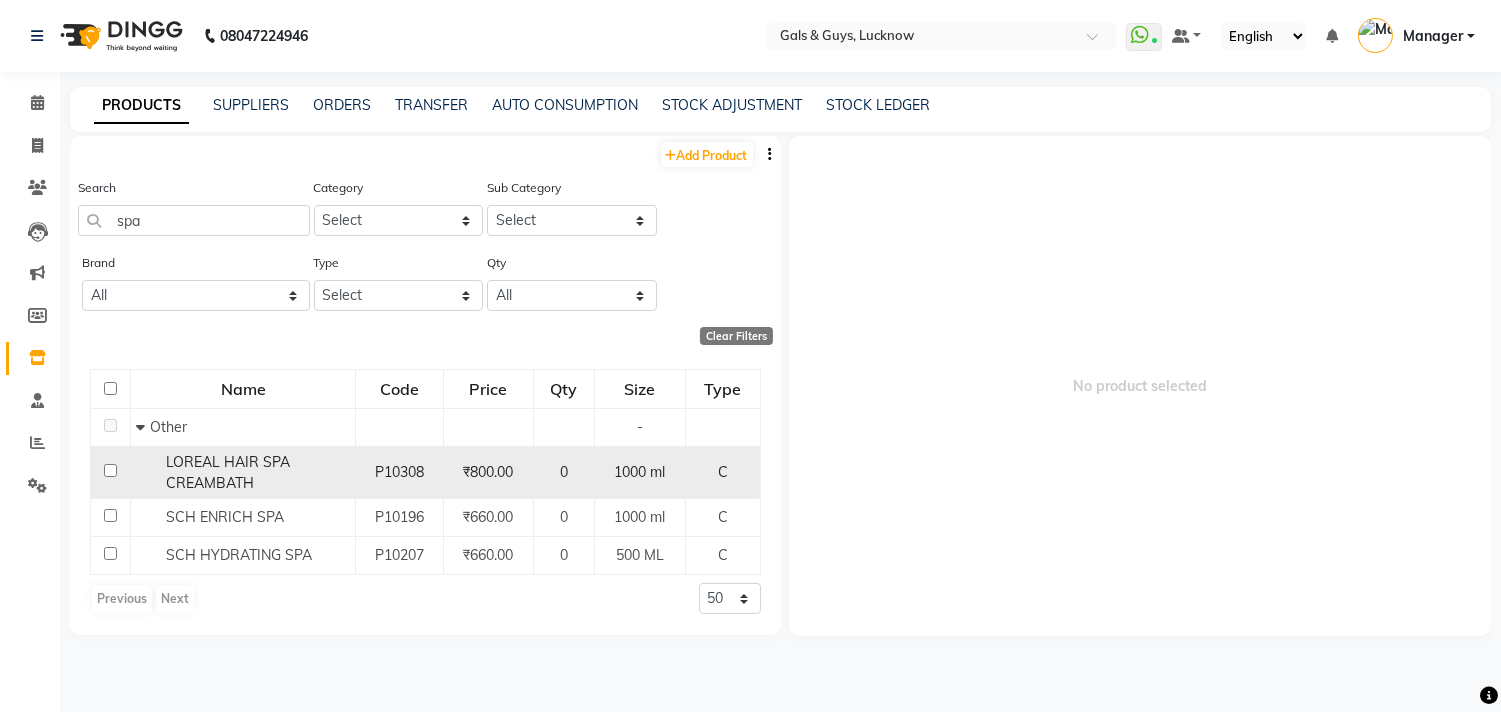 click 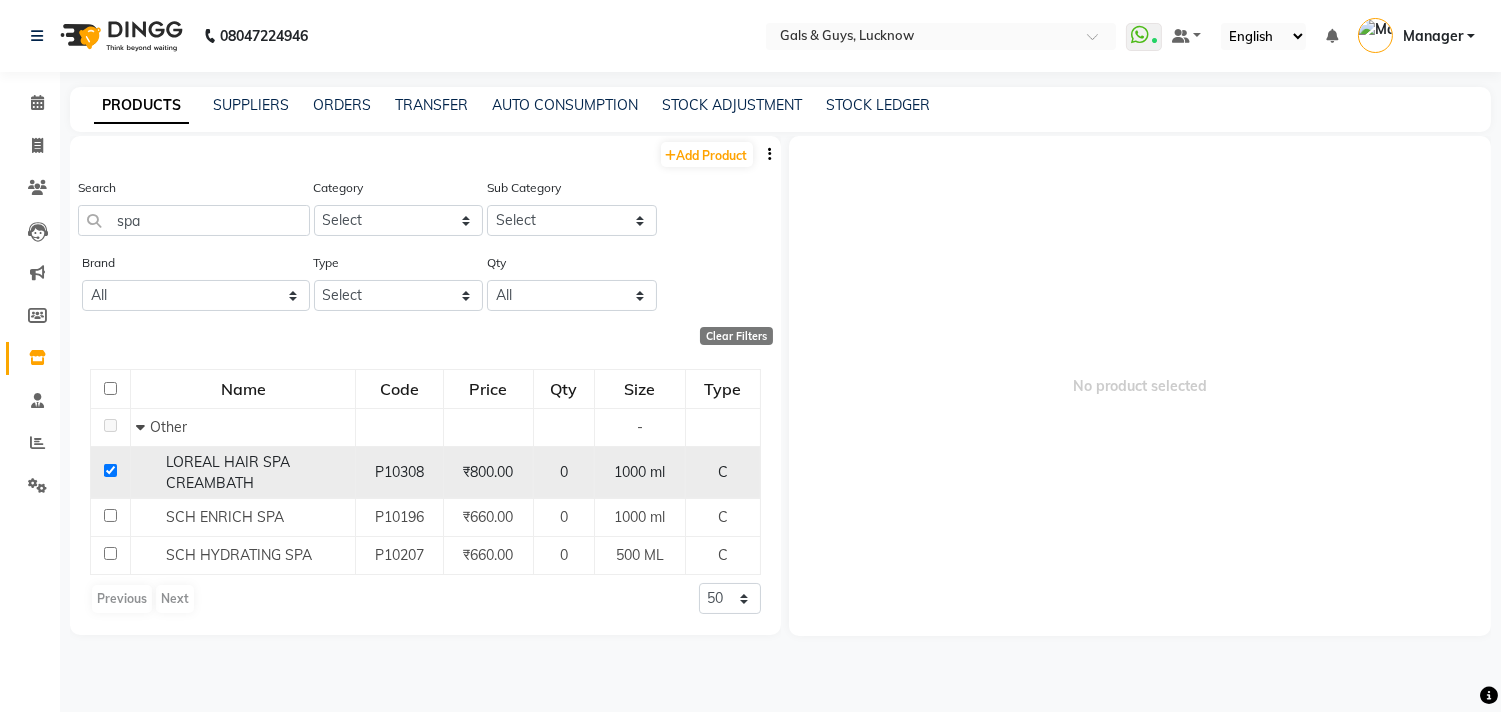 checkbox on "true" 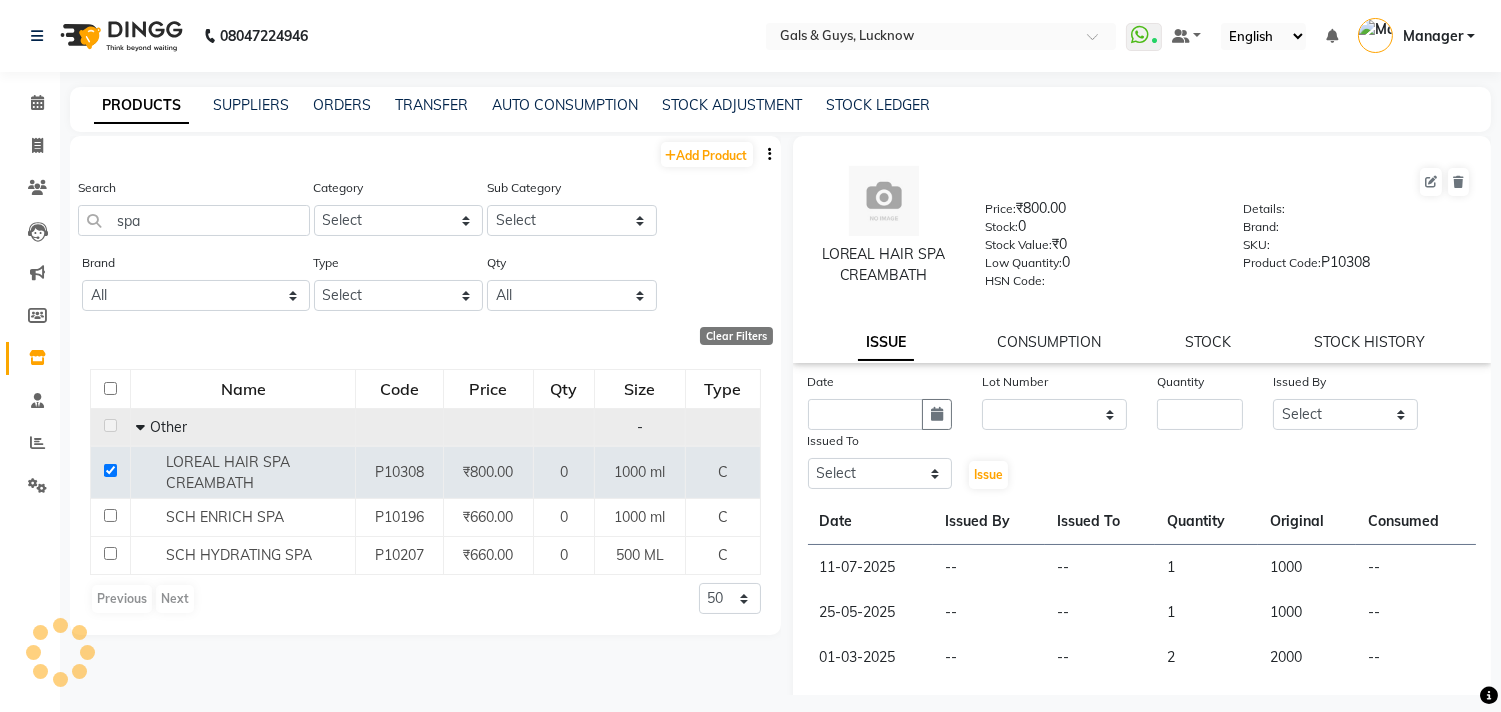 scroll, scrollTop: 12, scrollLeft: 0, axis: vertical 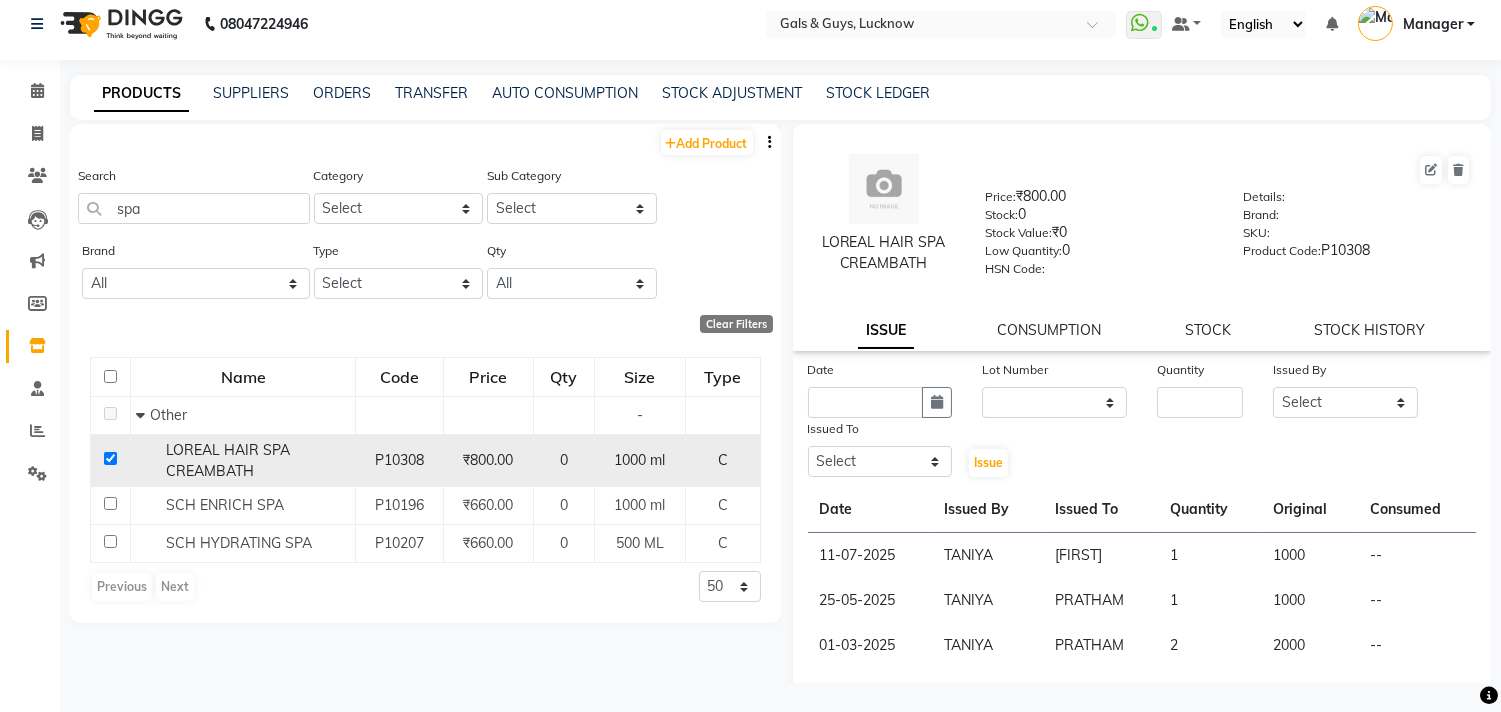 click 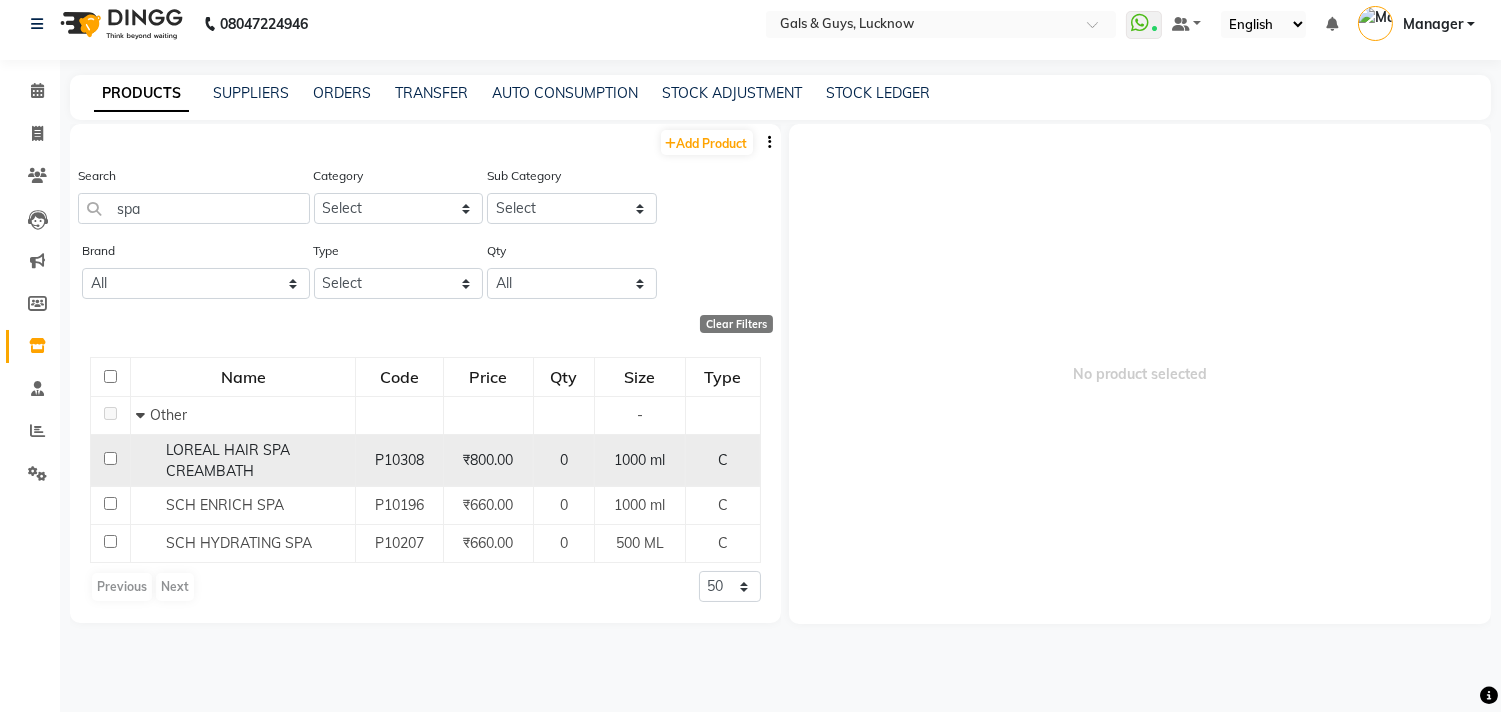 click 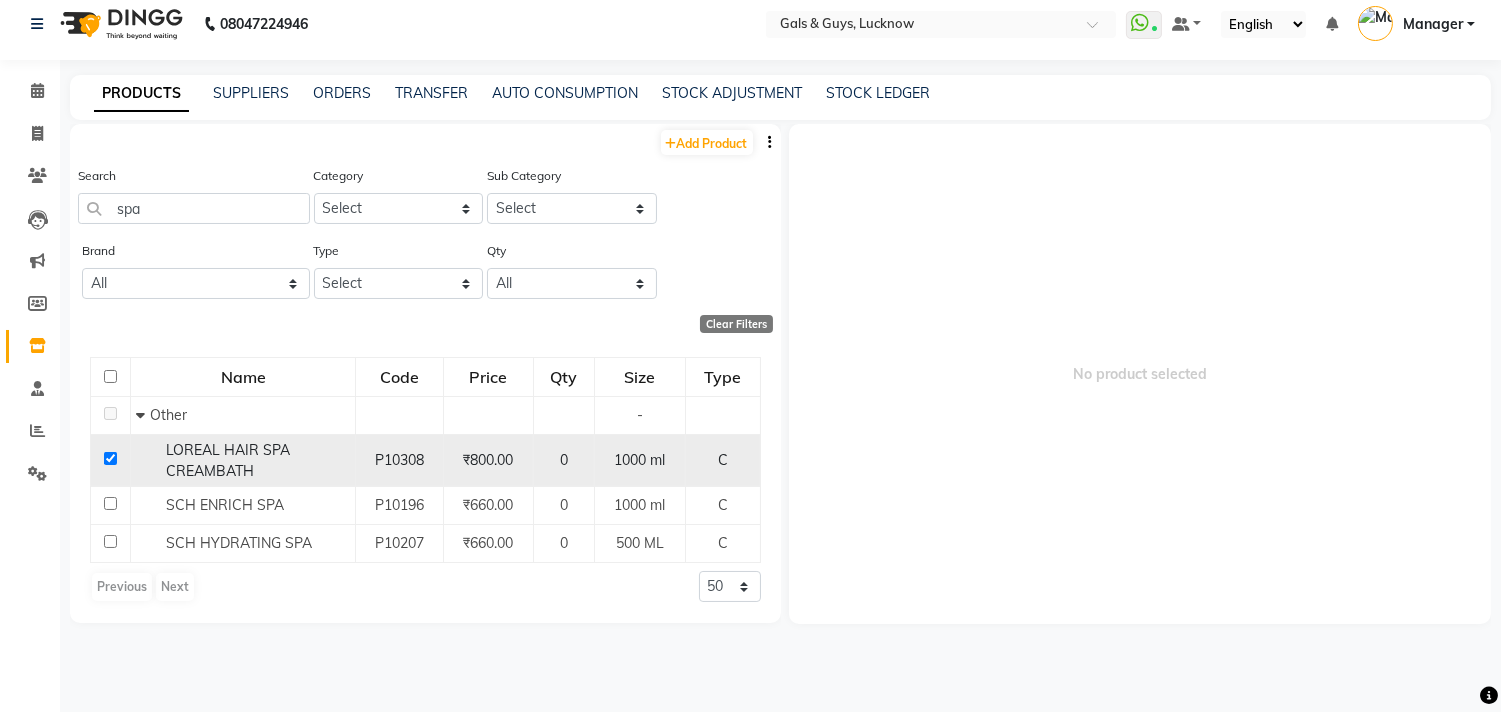 checkbox on "true" 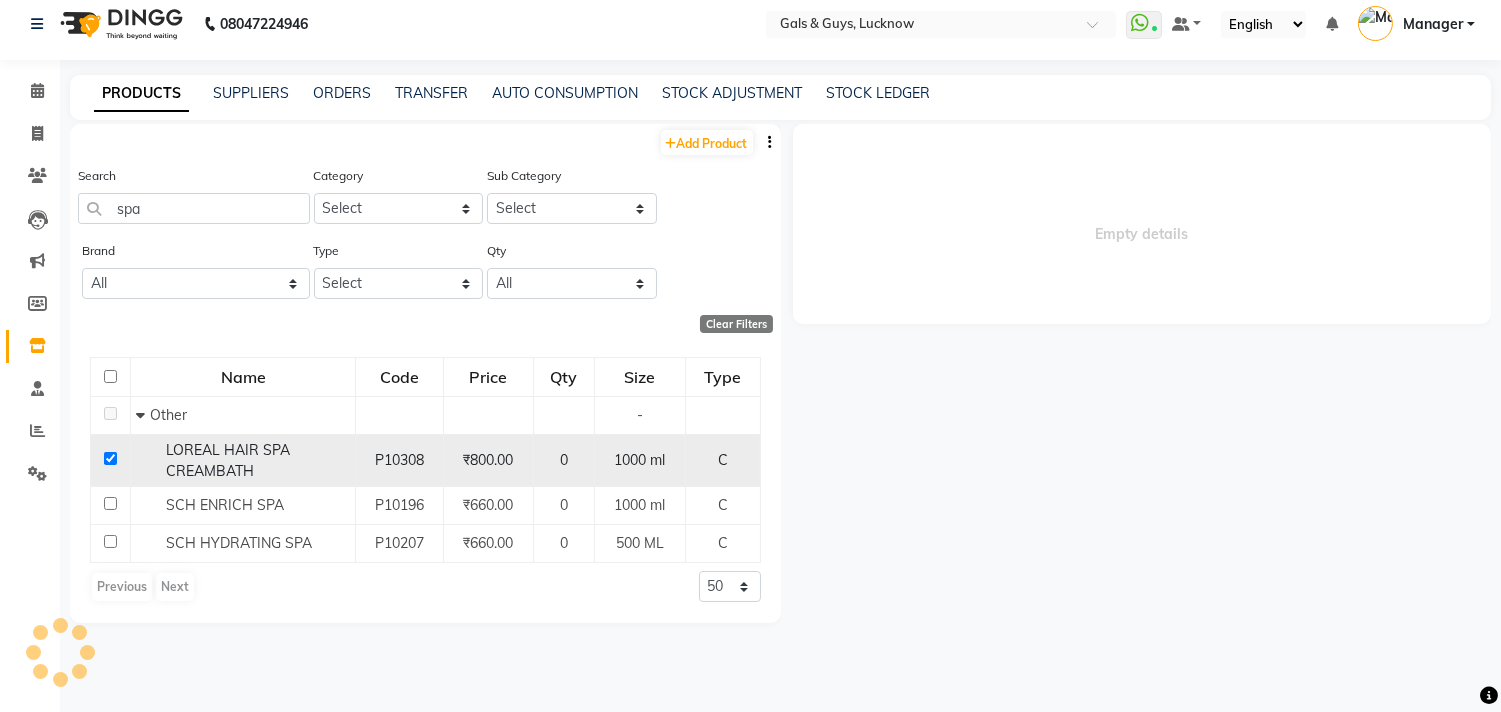 select 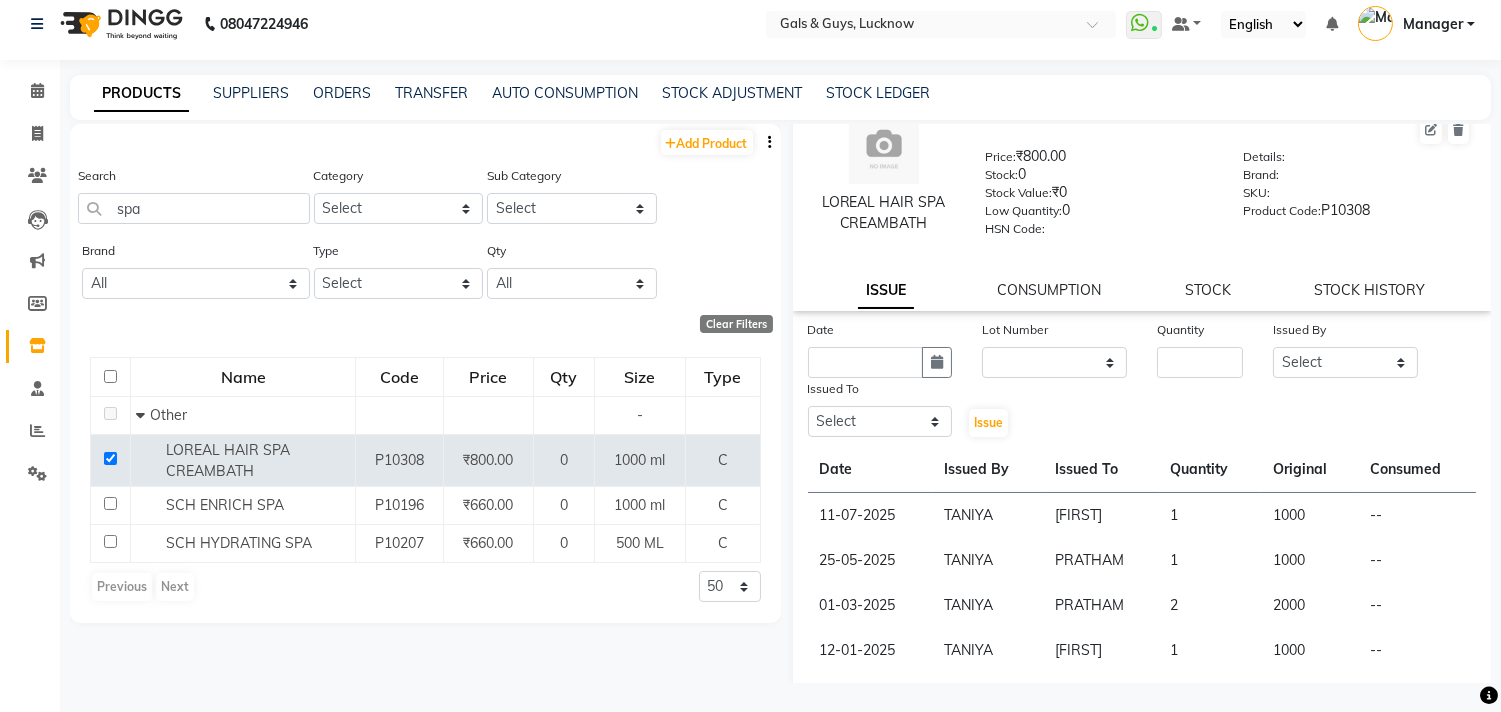 scroll, scrollTop: 76, scrollLeft: 0, axis: vertical 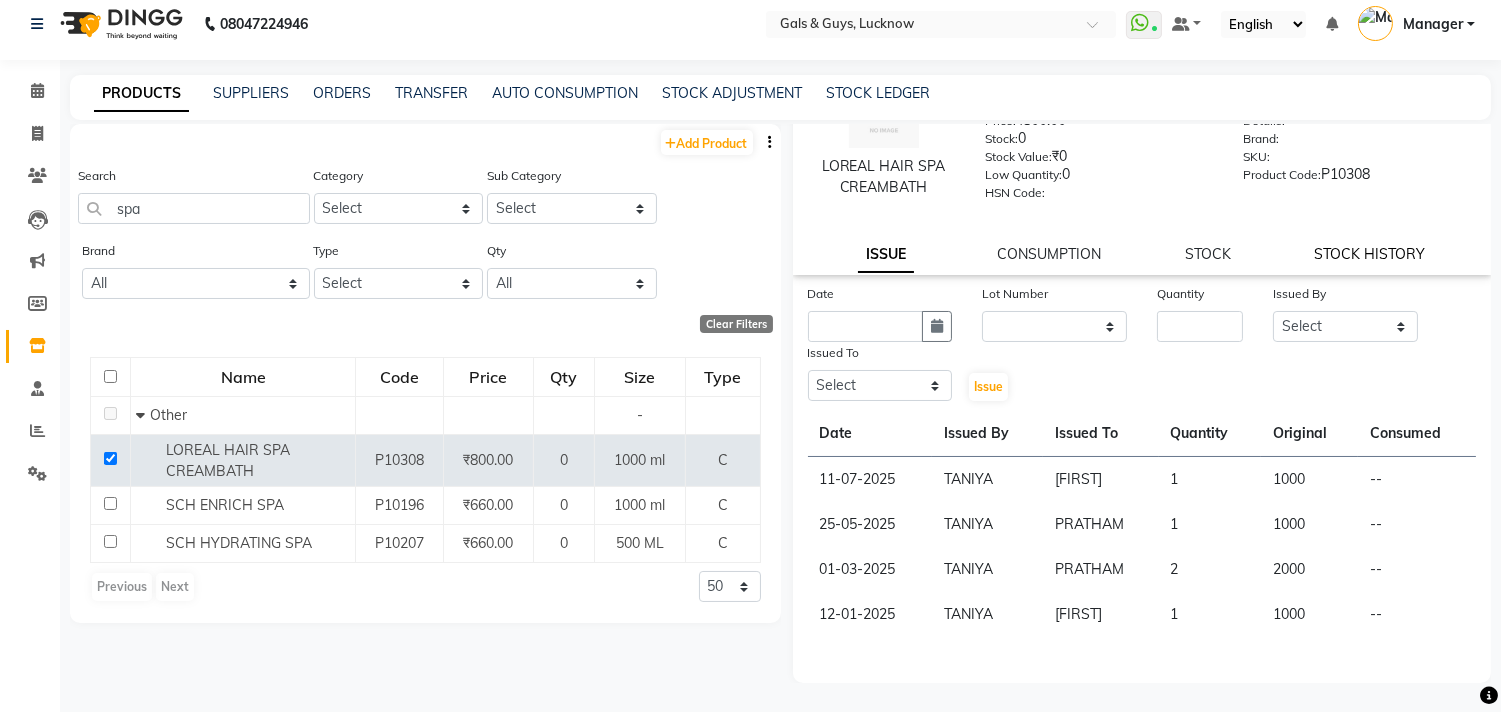click on "STOCK HISTORY" 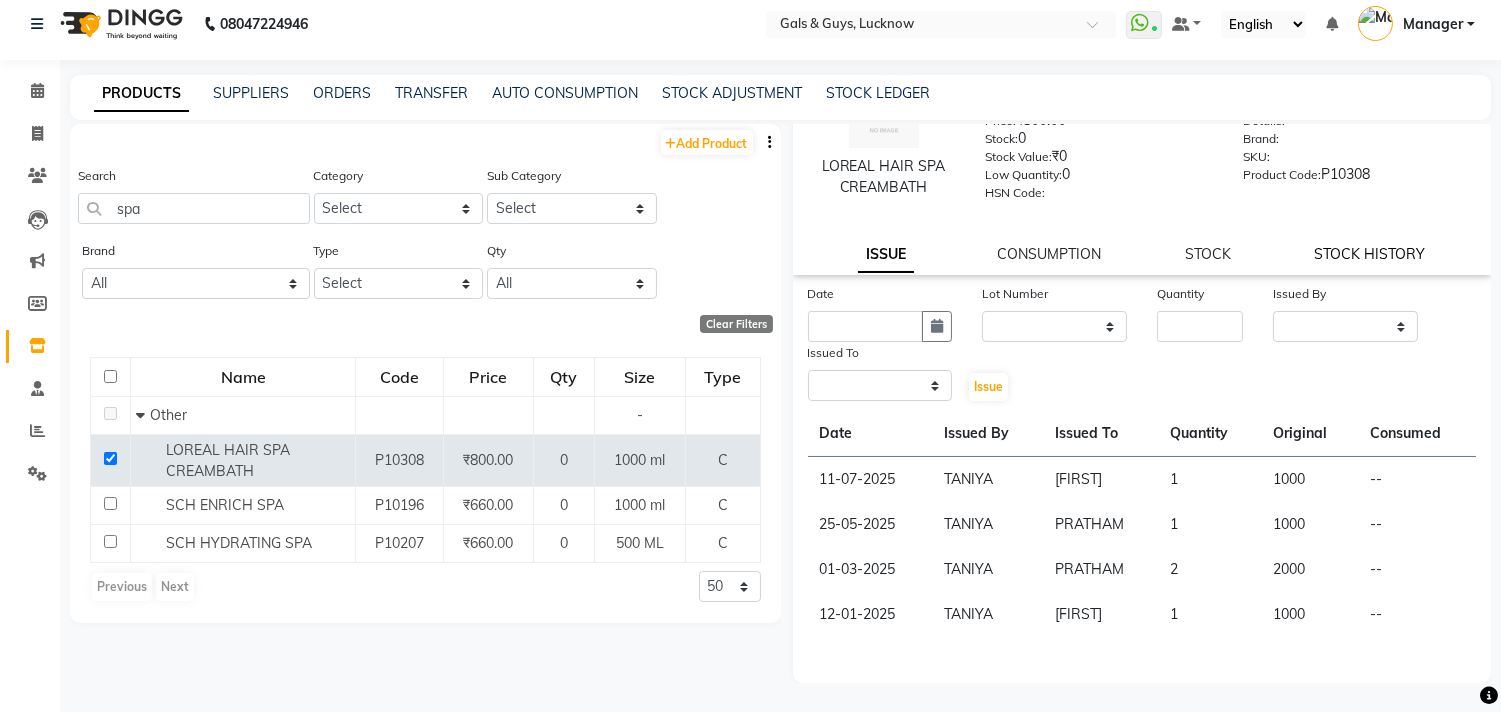 select on "all" 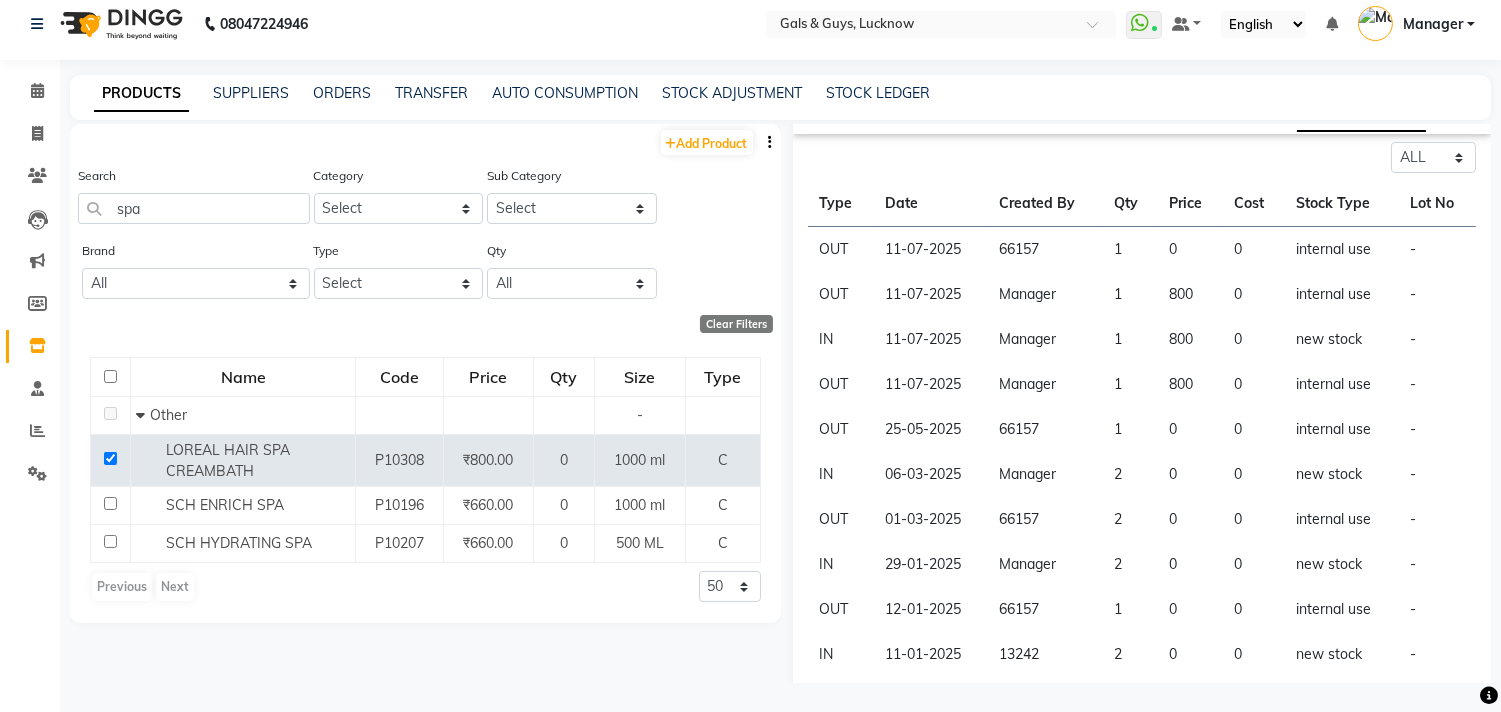 scroll, scrollTop: 227, scrollLeft: 0, axis: vertical 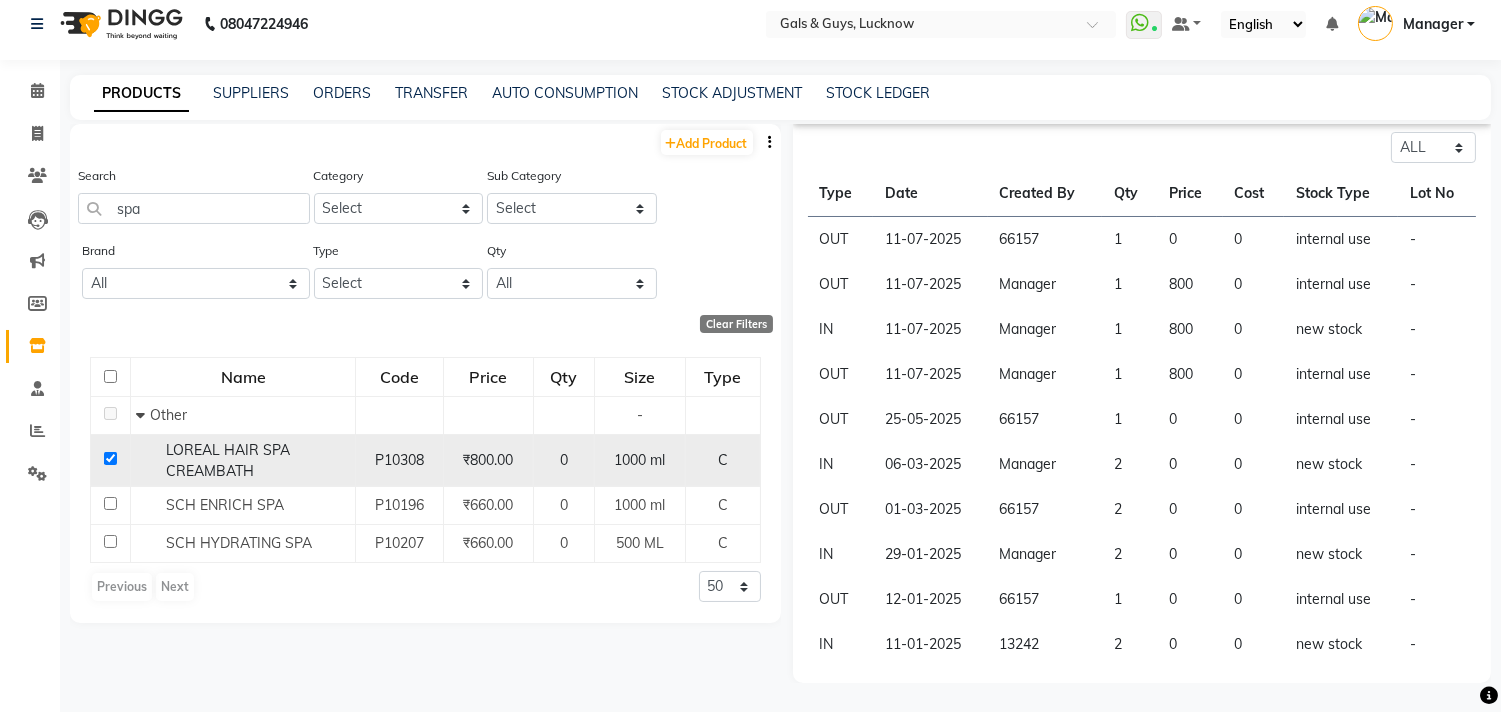 click 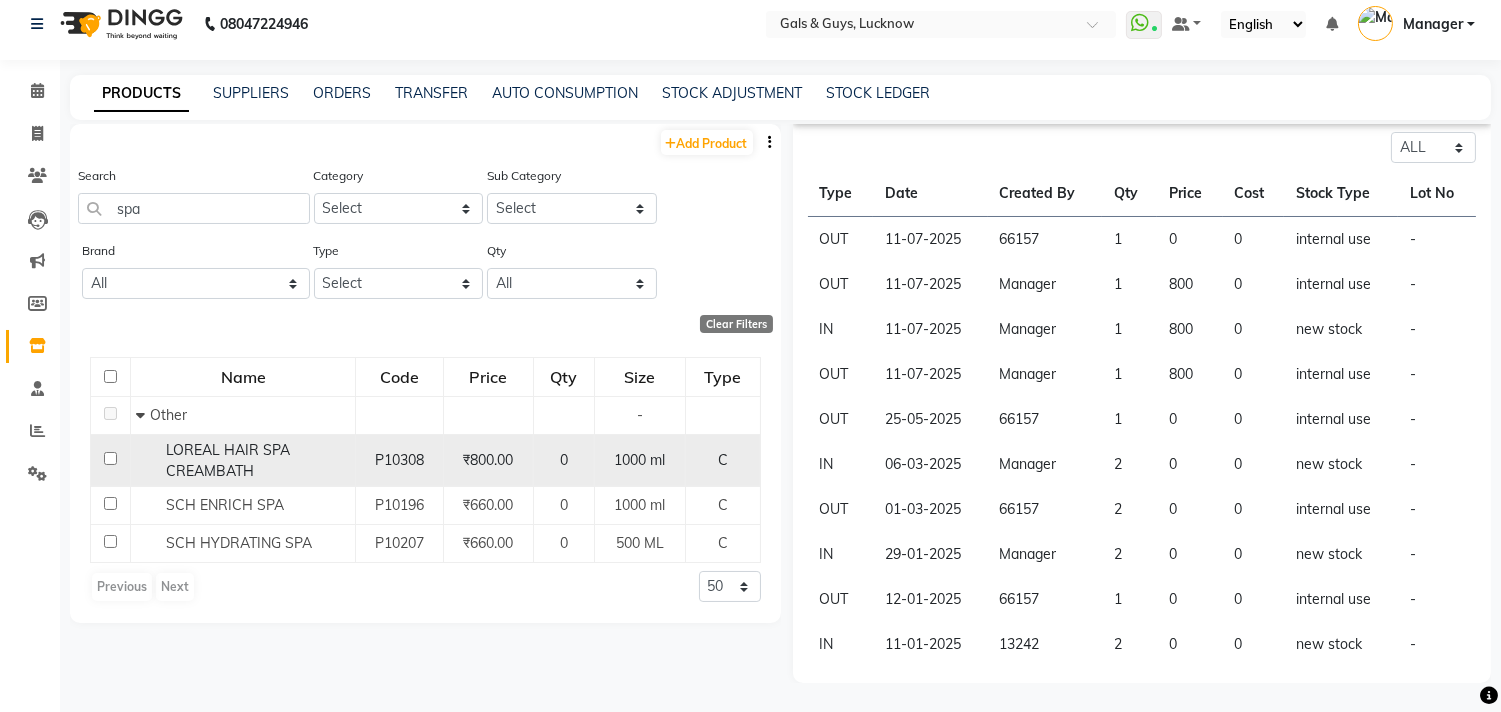 checkbox on "false" 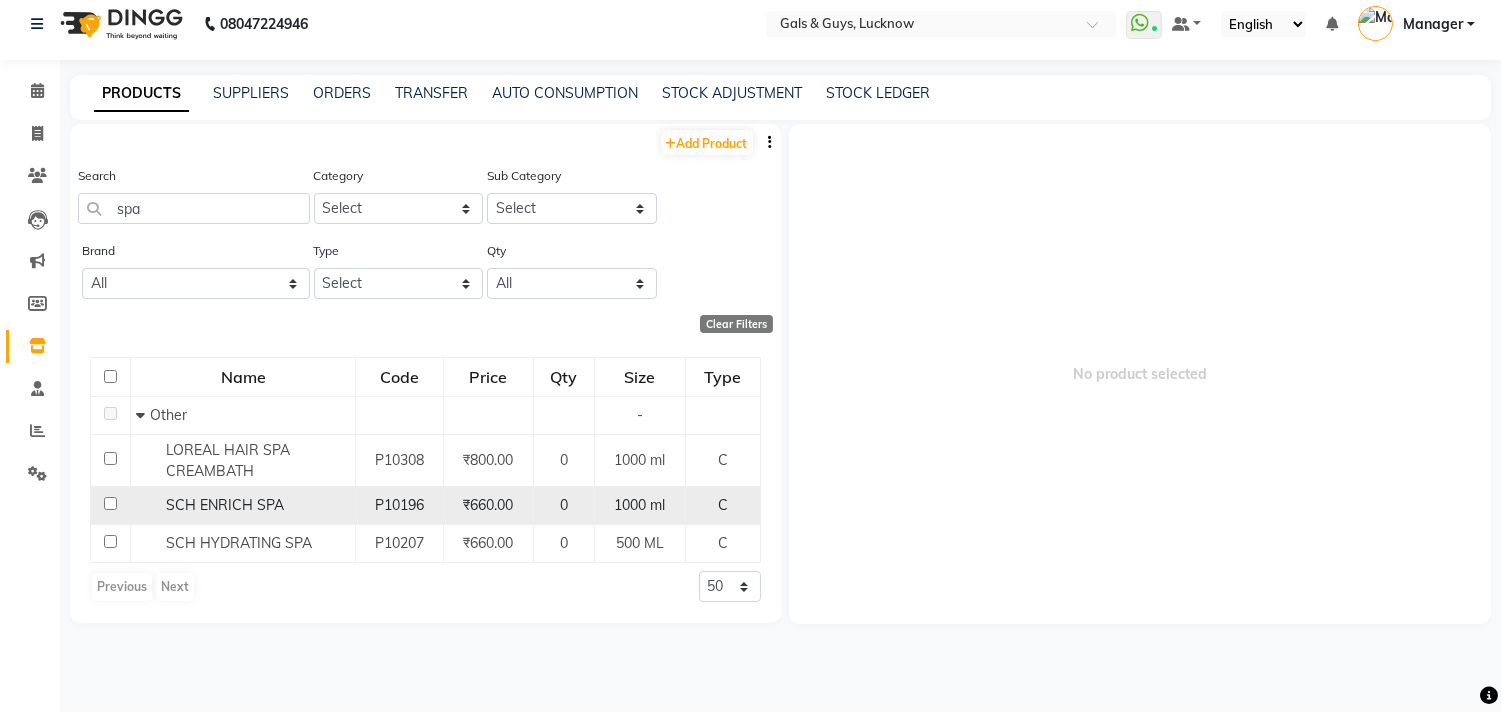scroll, scrollTop: 0, scrollLeft: 0, axis: both 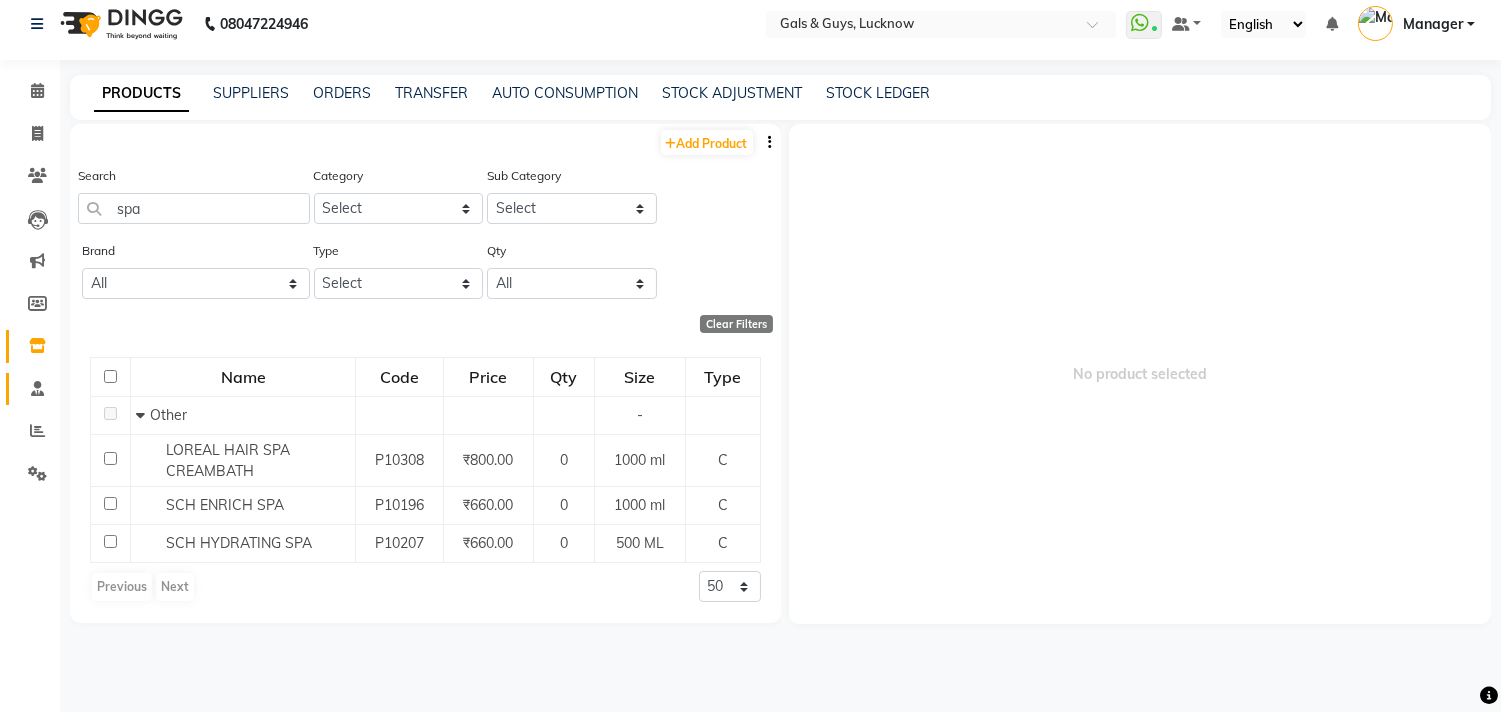 click on "Staff" 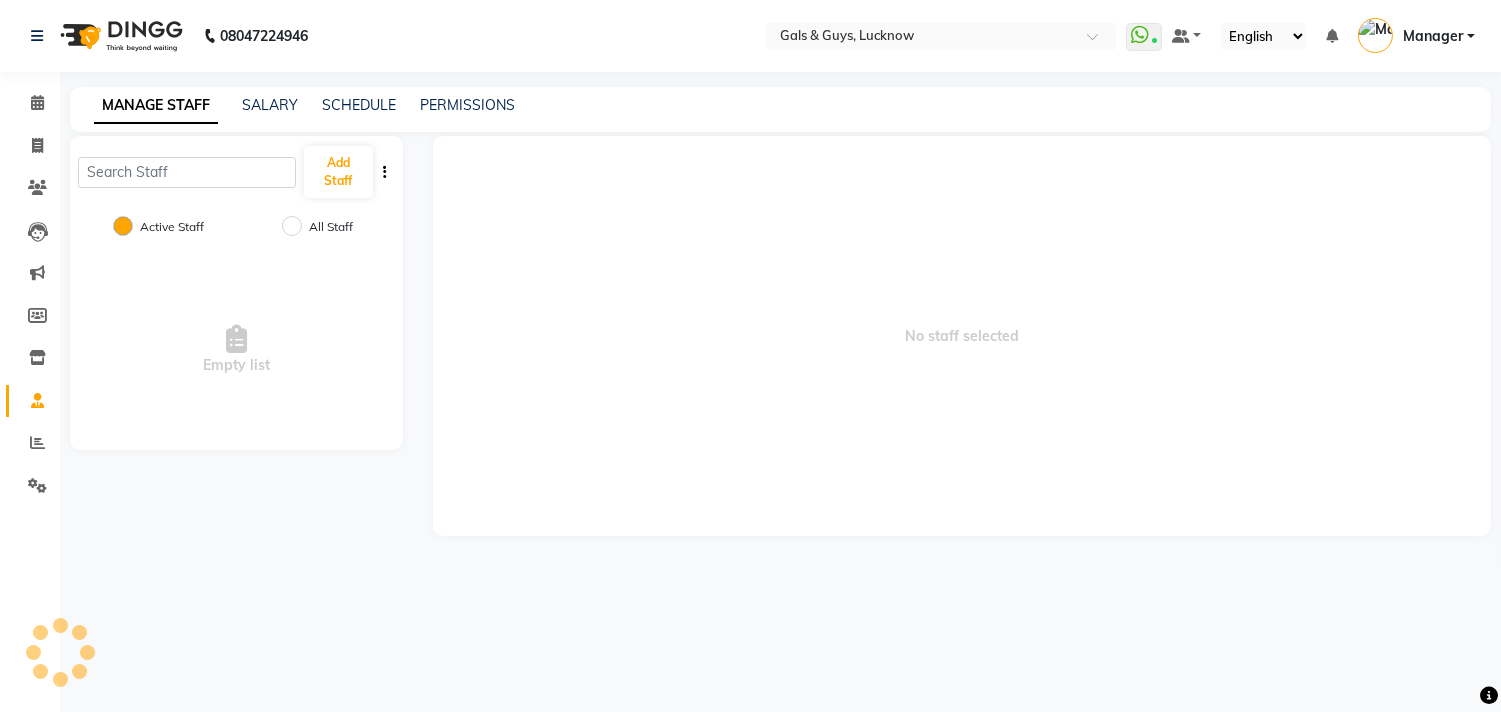 scroll, scrollTop: 0, scrollLeft: 0, axis: both 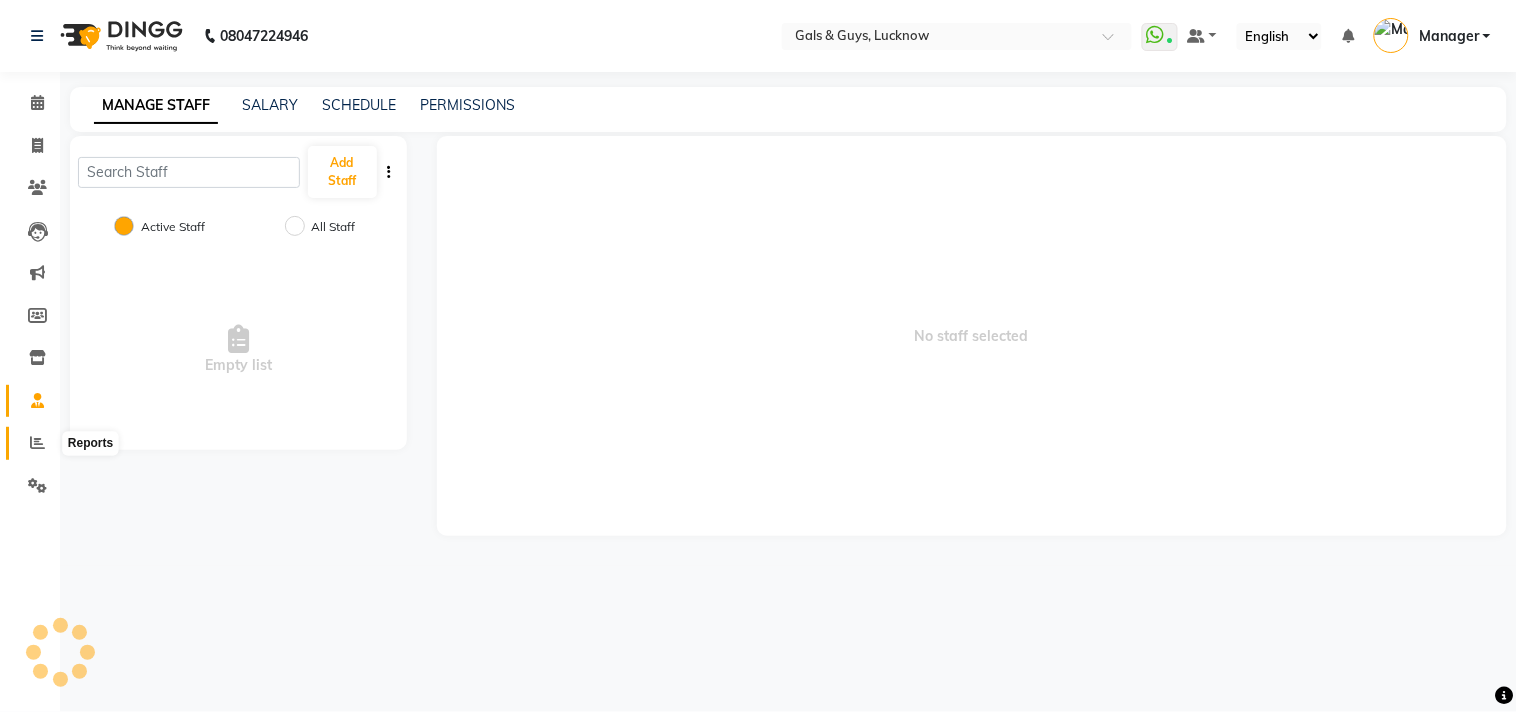 click 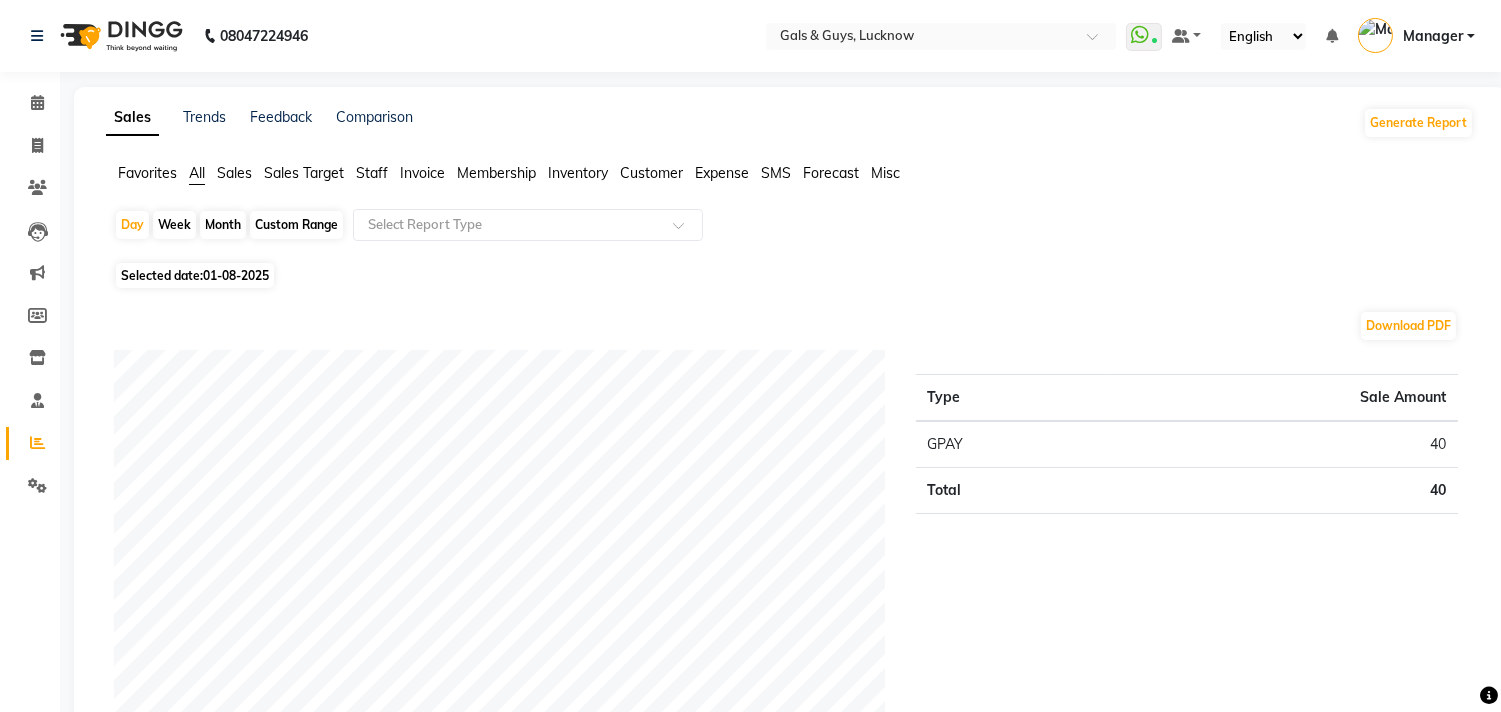 click on "Selected date:  01-08-2025" 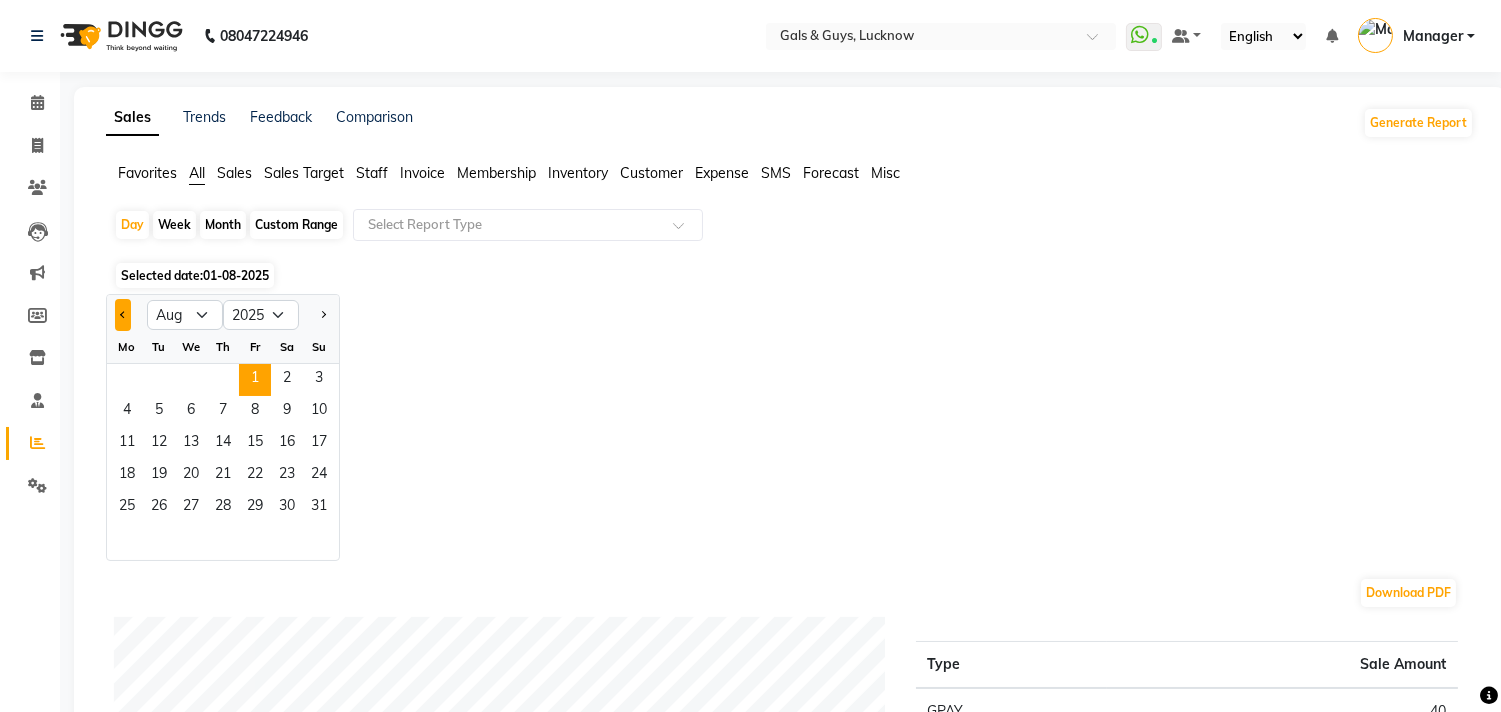 click 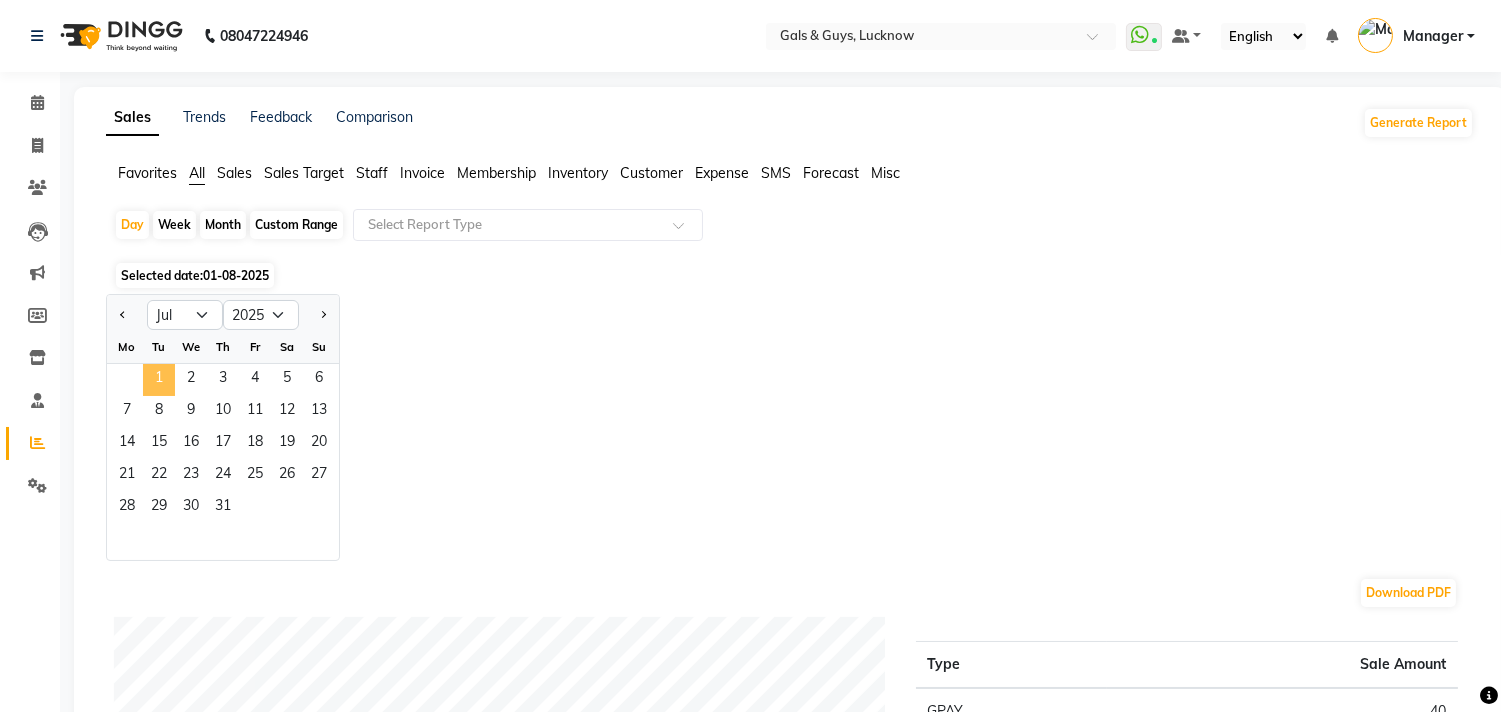 click on "1" 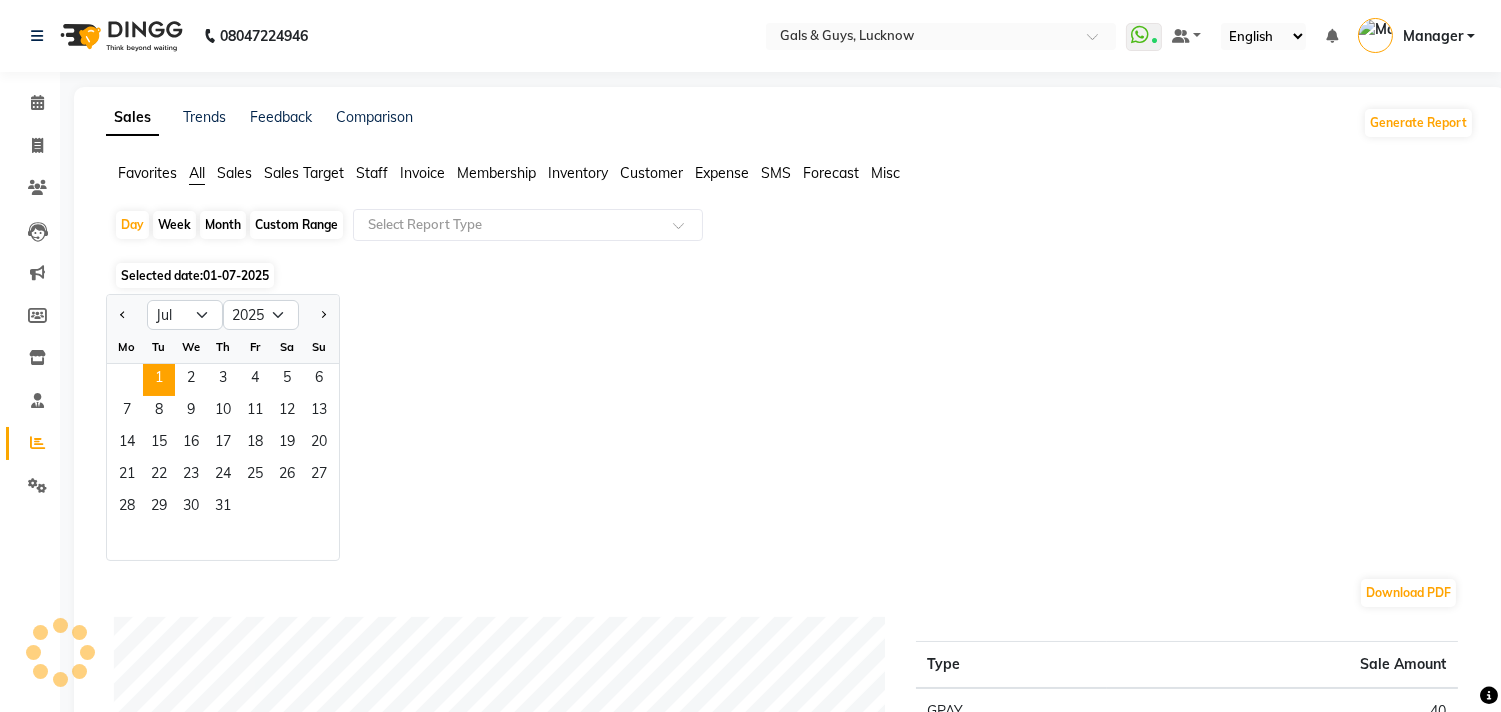 click on "Month" 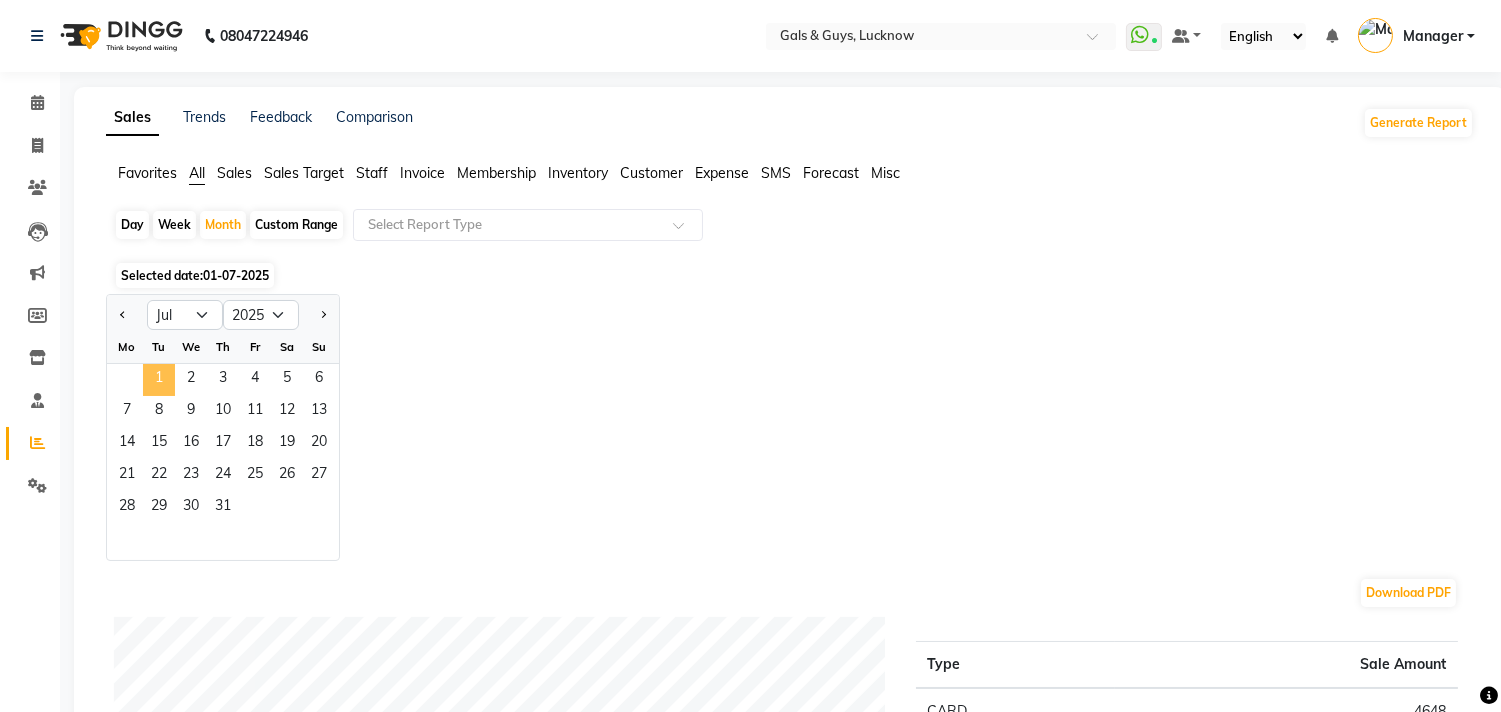 click on "1" 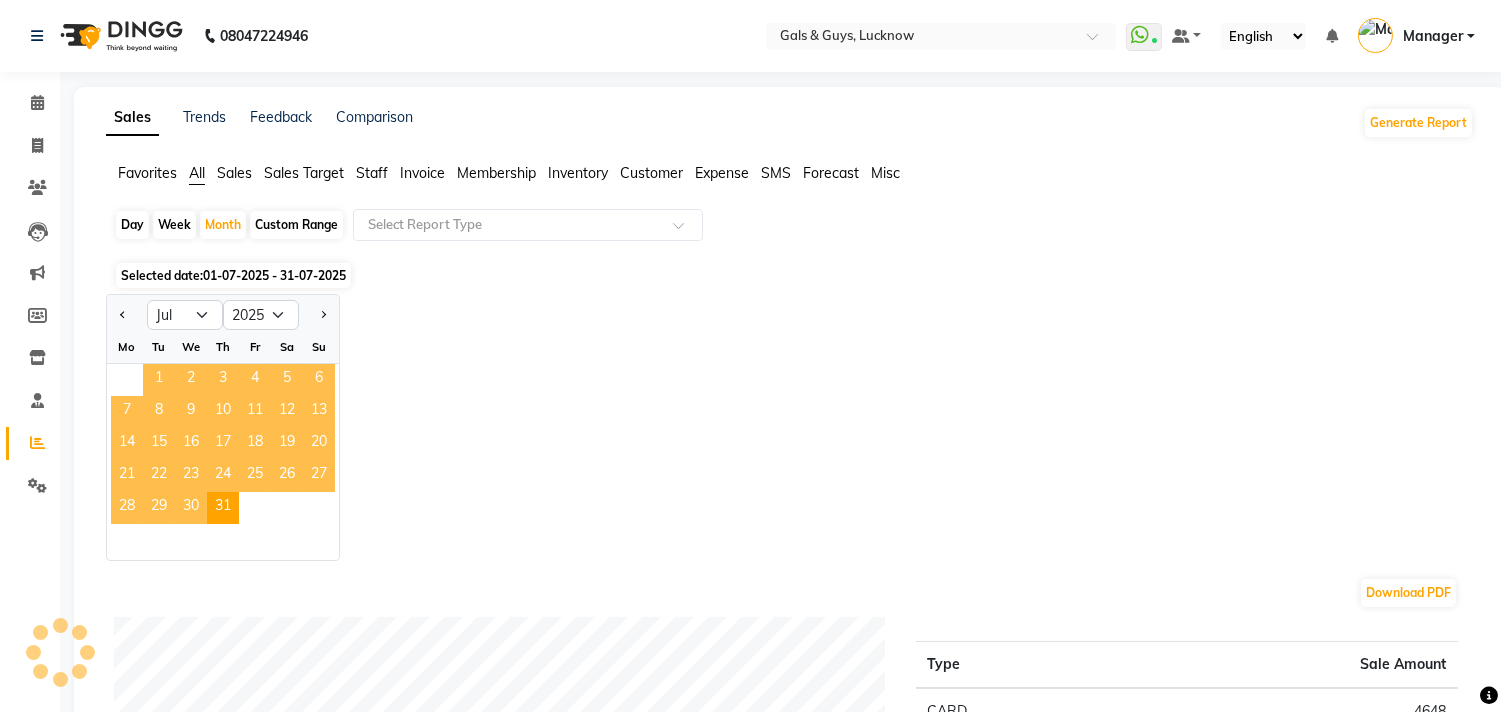 click on "1" 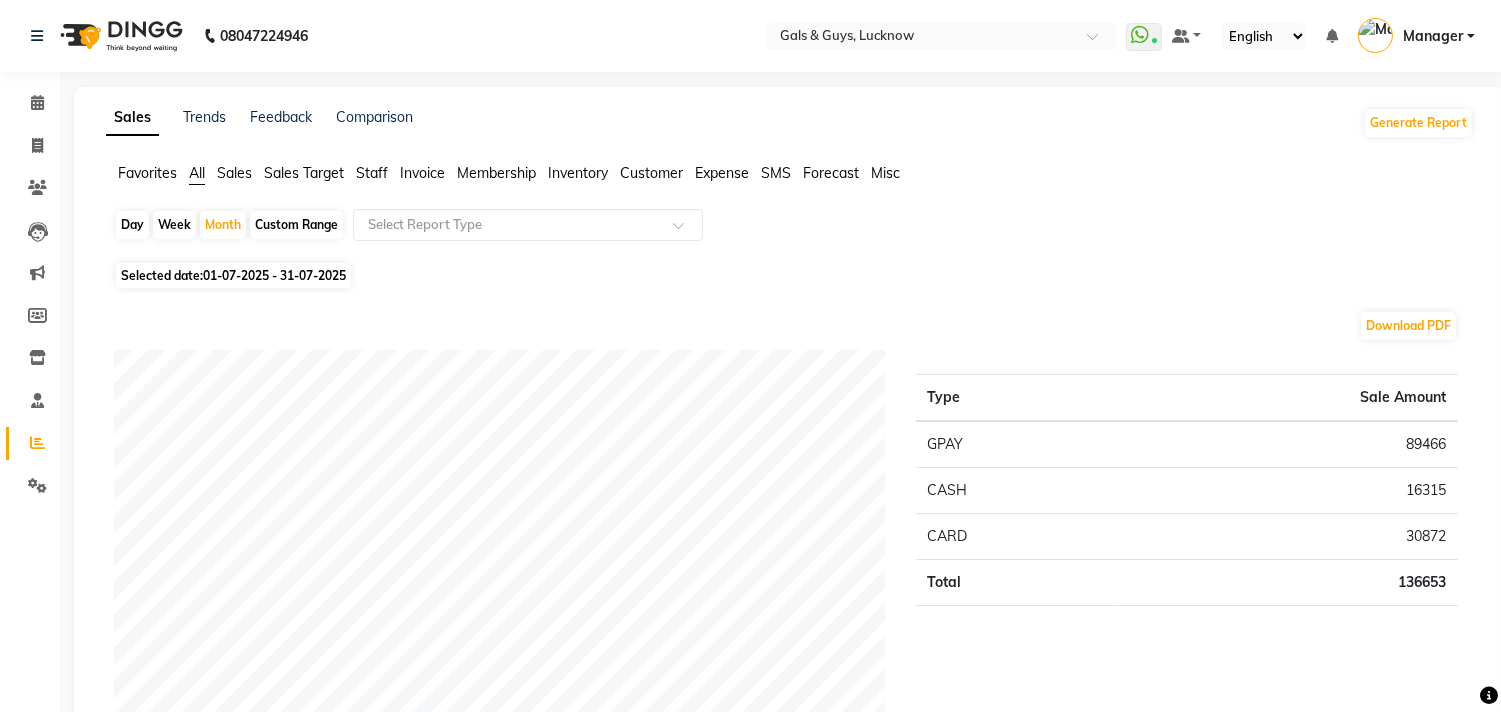 click on "Sales" 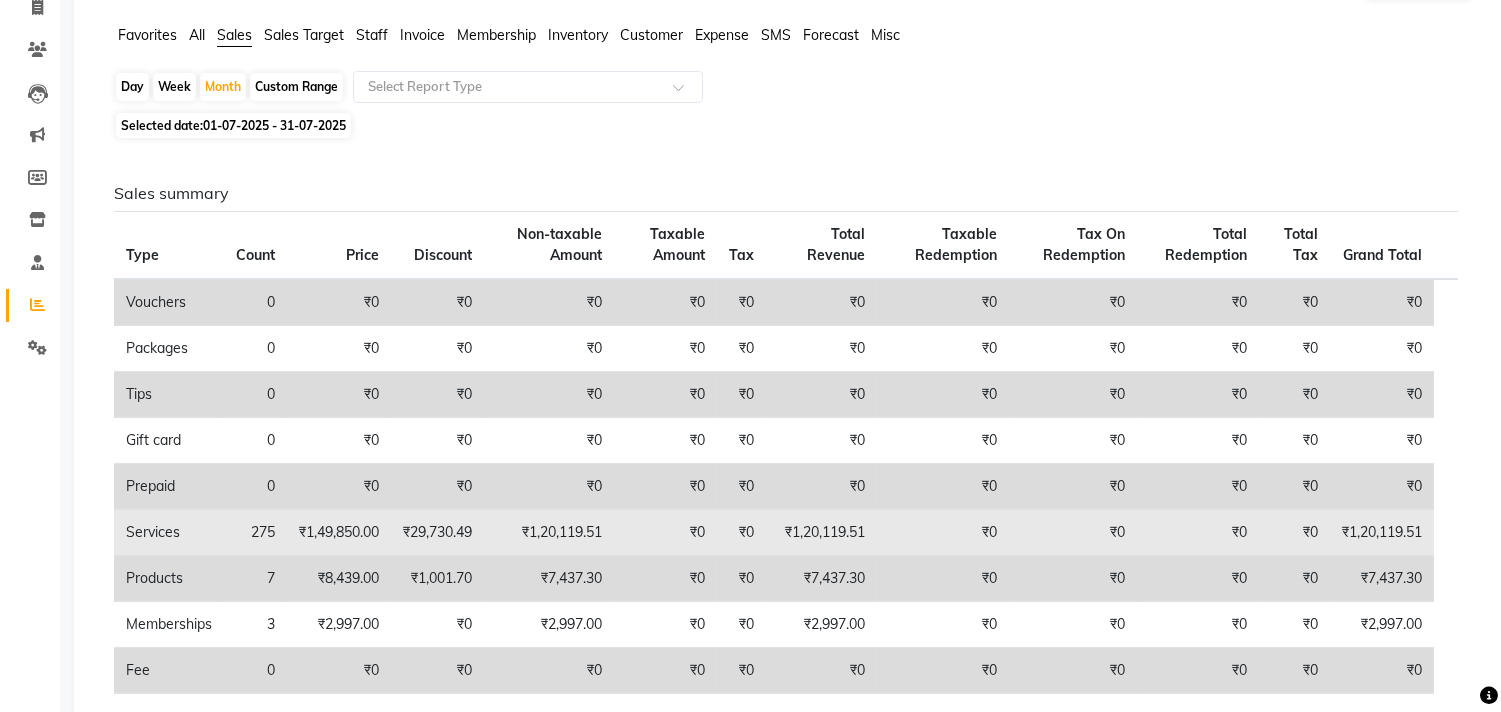scroll, scrollTop: 0, scrollLeft: 0, axis: both 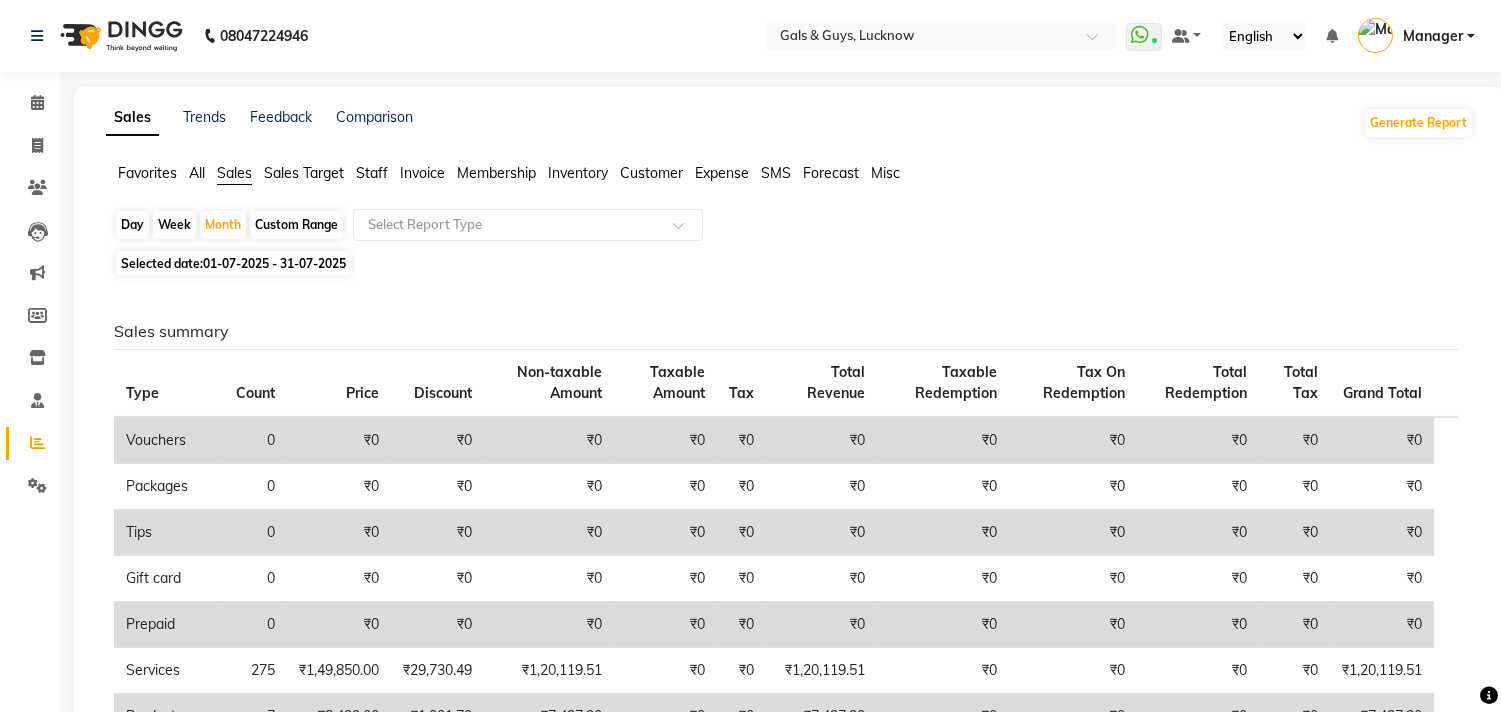 click on "Staff" 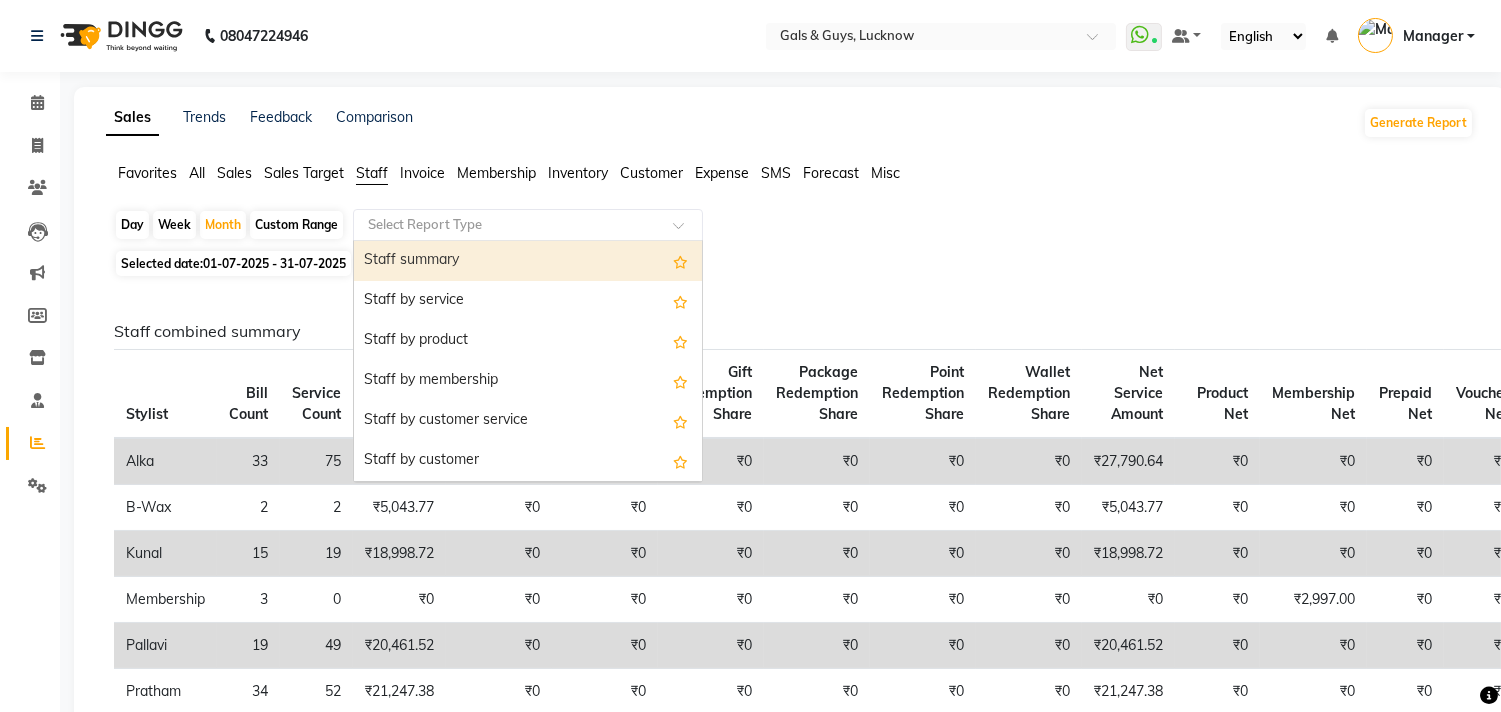 click 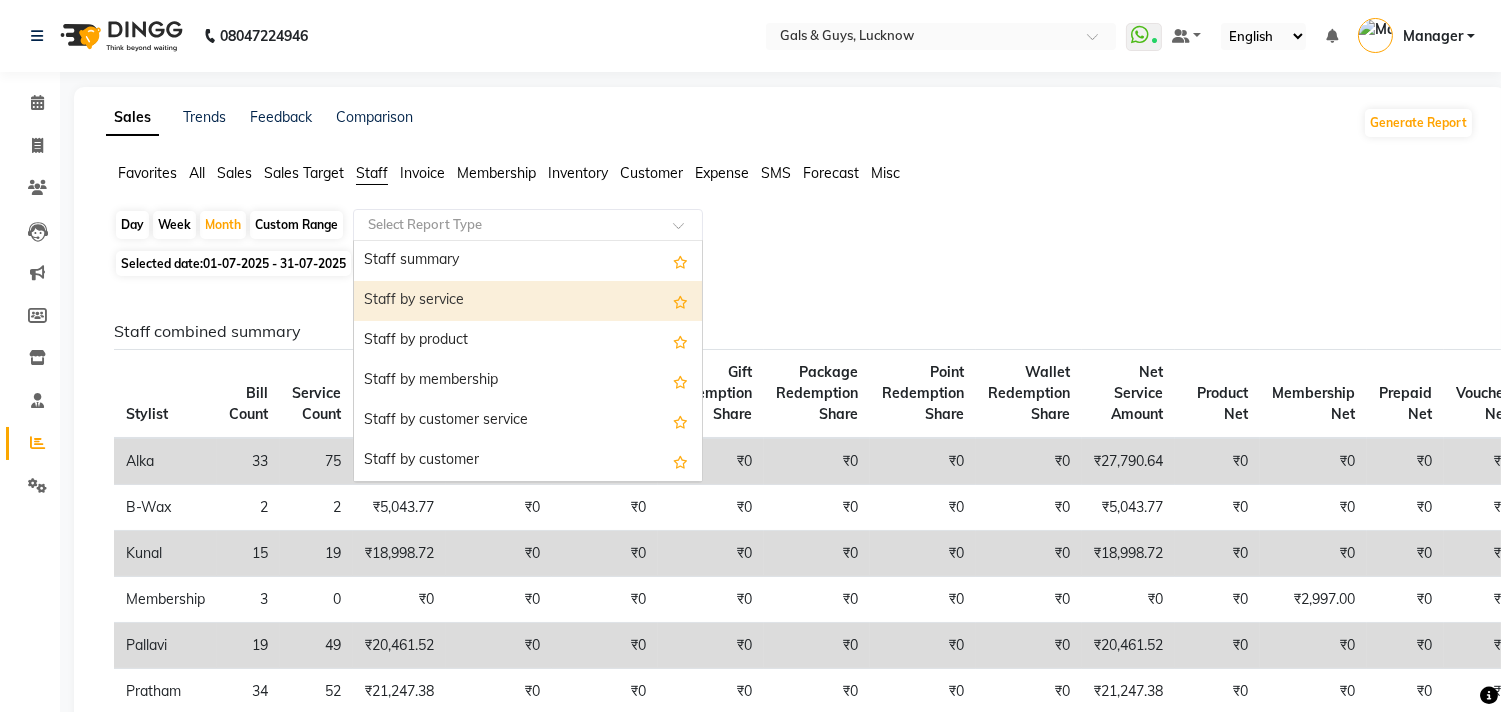 click on "Staff by service" at bounding box center (528, 301) 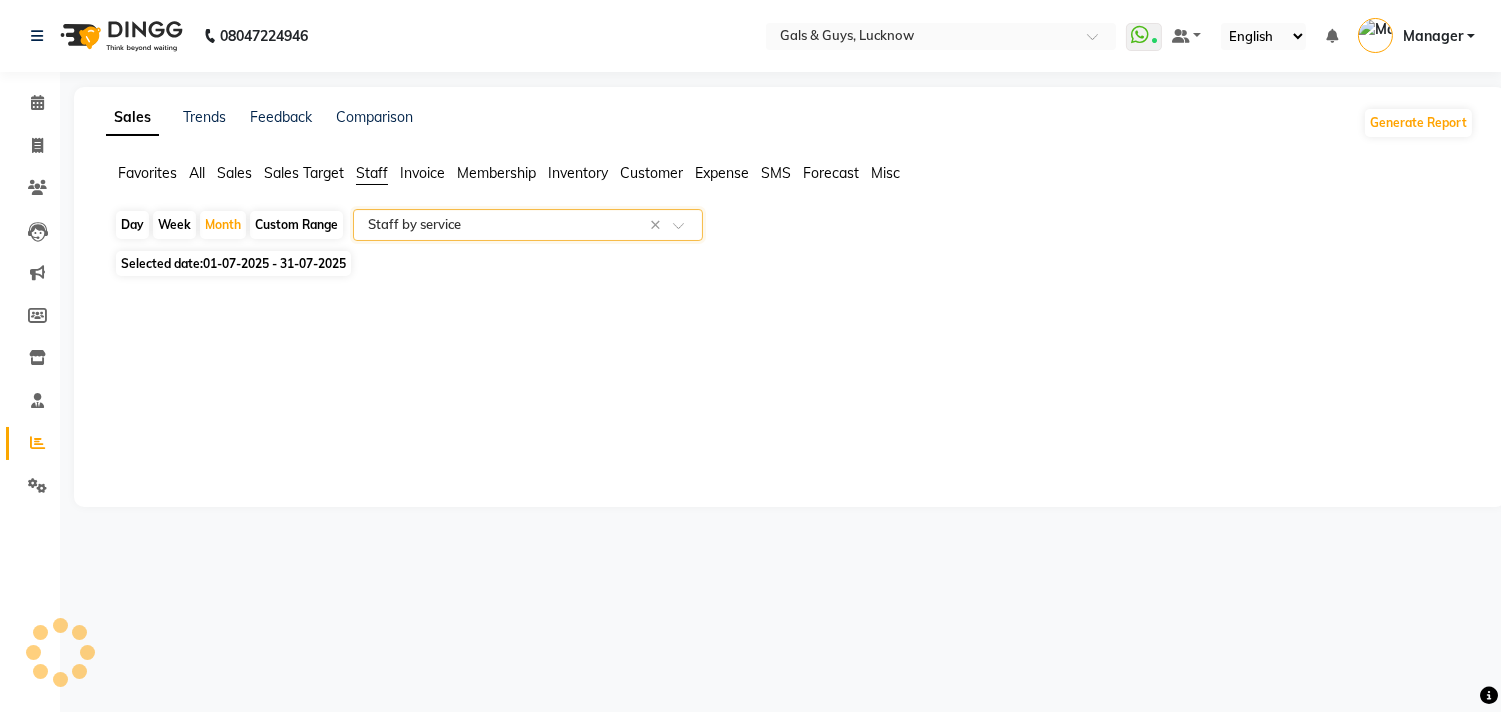 select on "filtered_report" 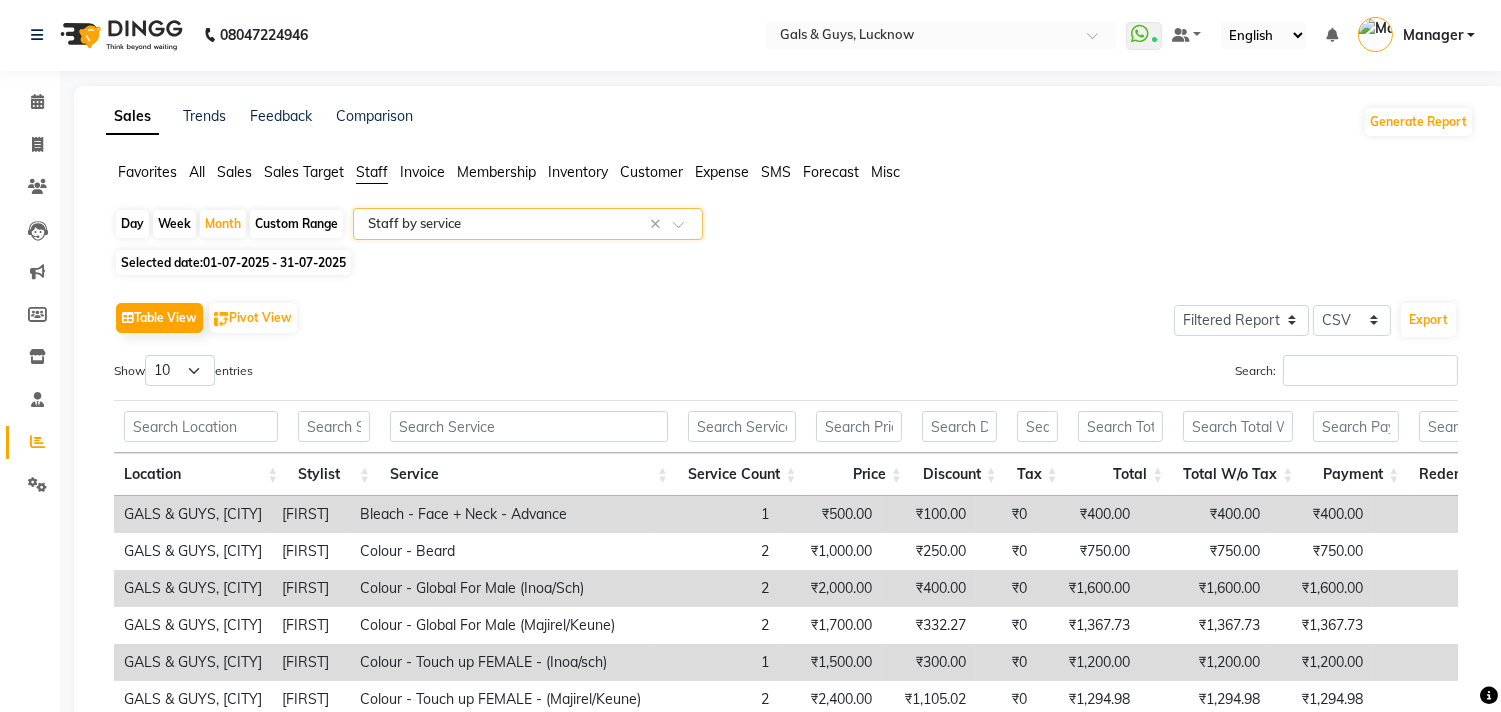 scroll, scrollTop: 0, scrollLeft: 0, axis: both 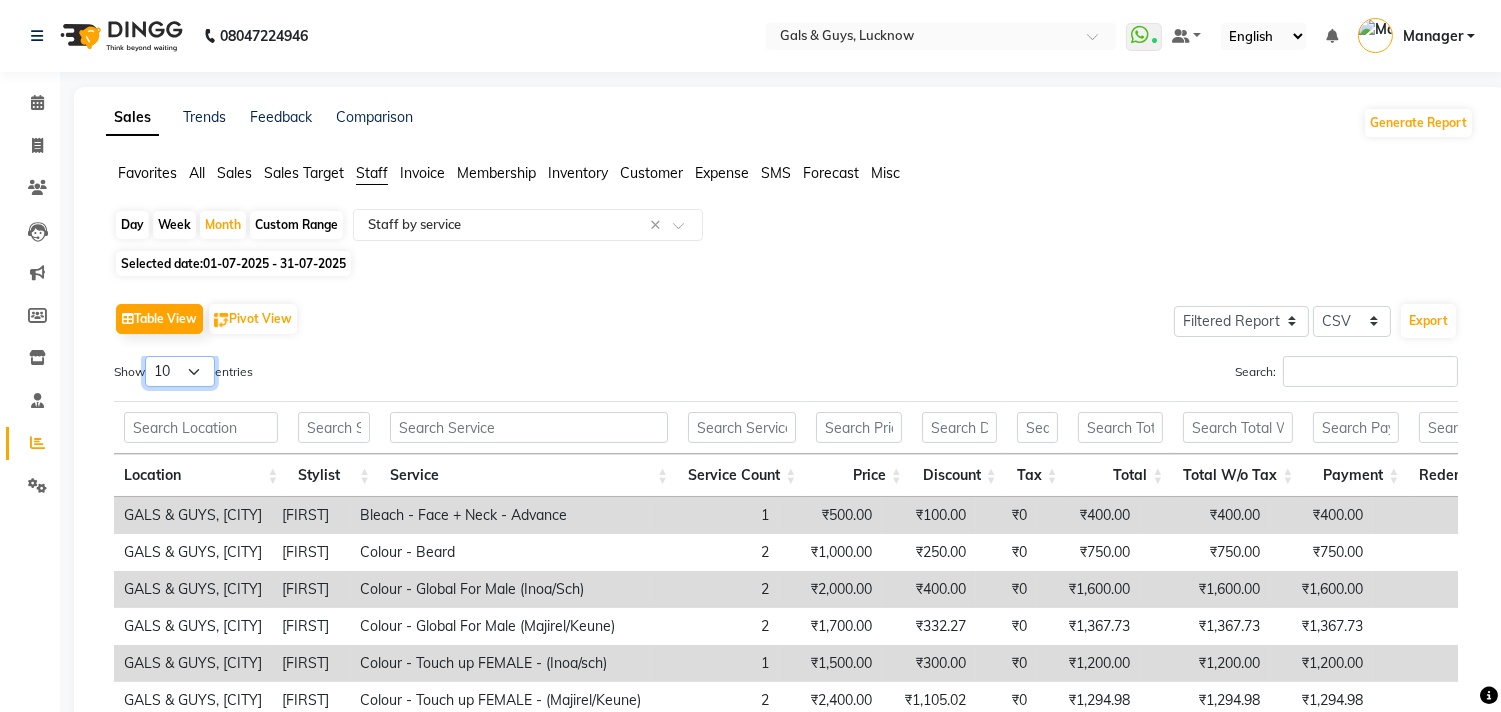 click on "10 25 50 100" at bounding box center [180, 371] 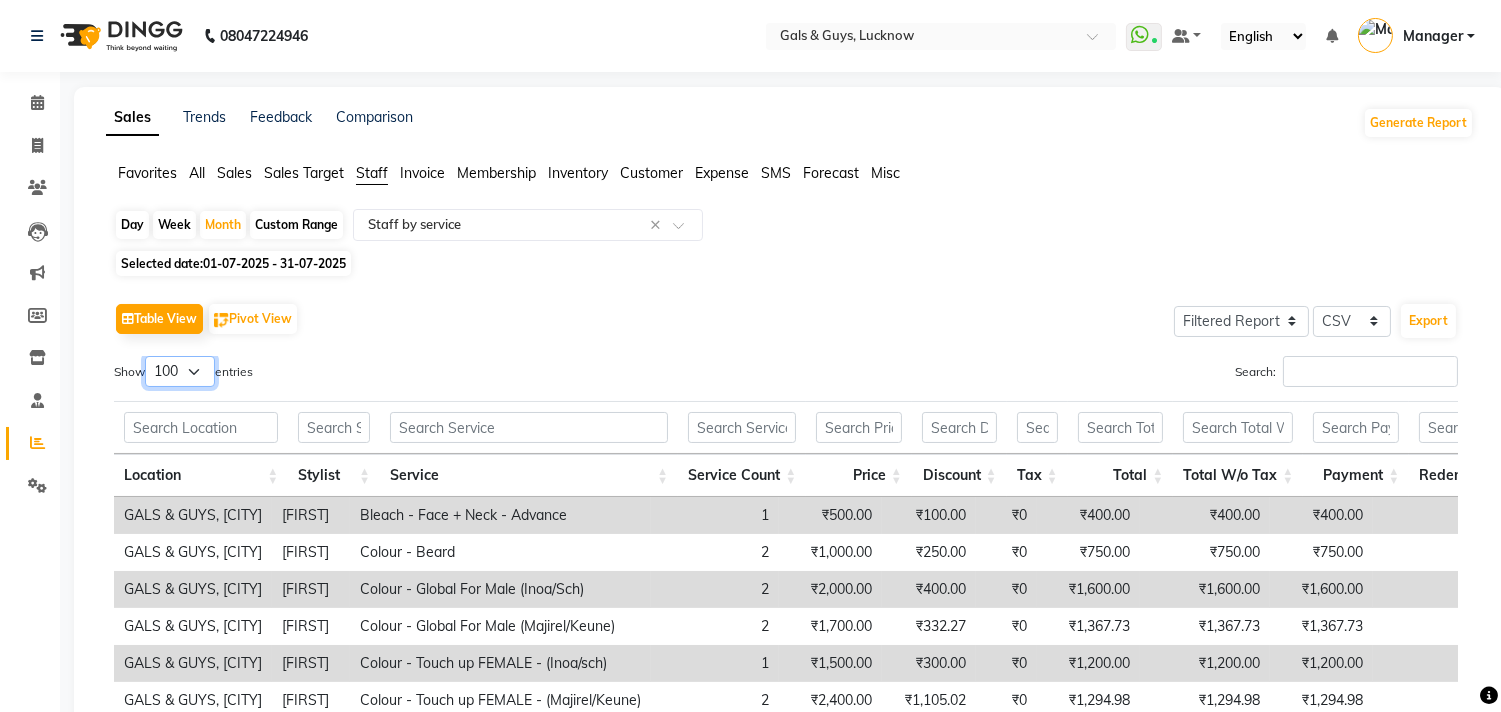 click on "10 25 50 100" at bounding box center [180, 371] 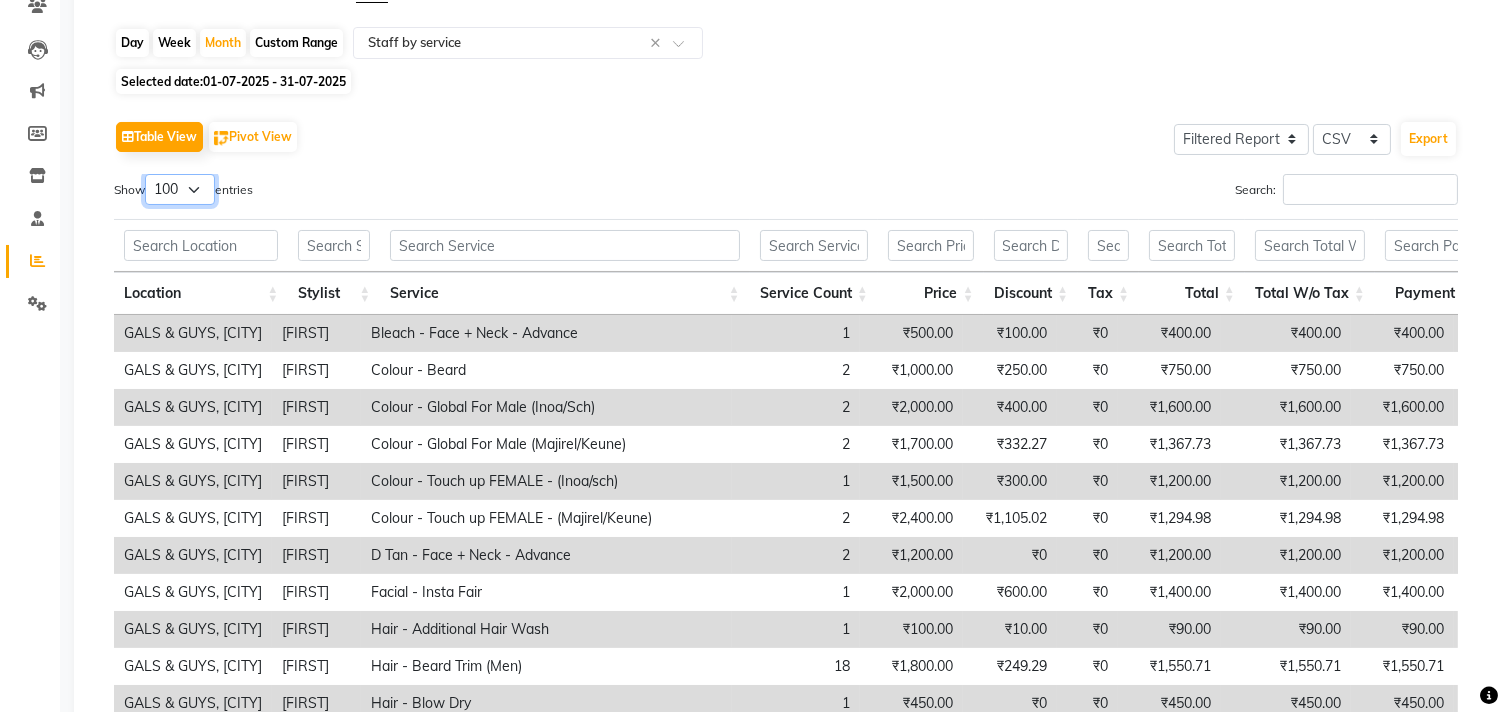 scroll, scrollTop: 222, scrollLeft: 0, axis: vertical 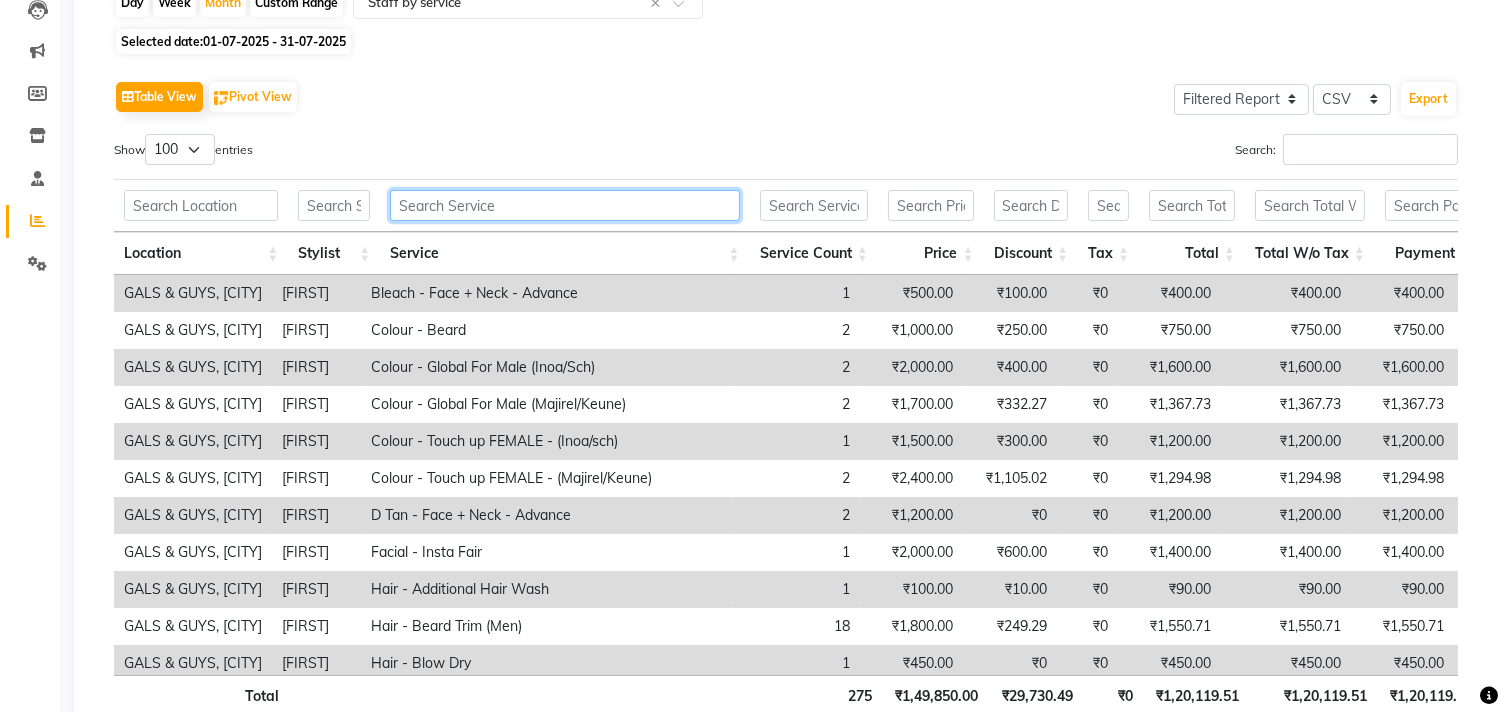 click at bounding box center (564, 205) 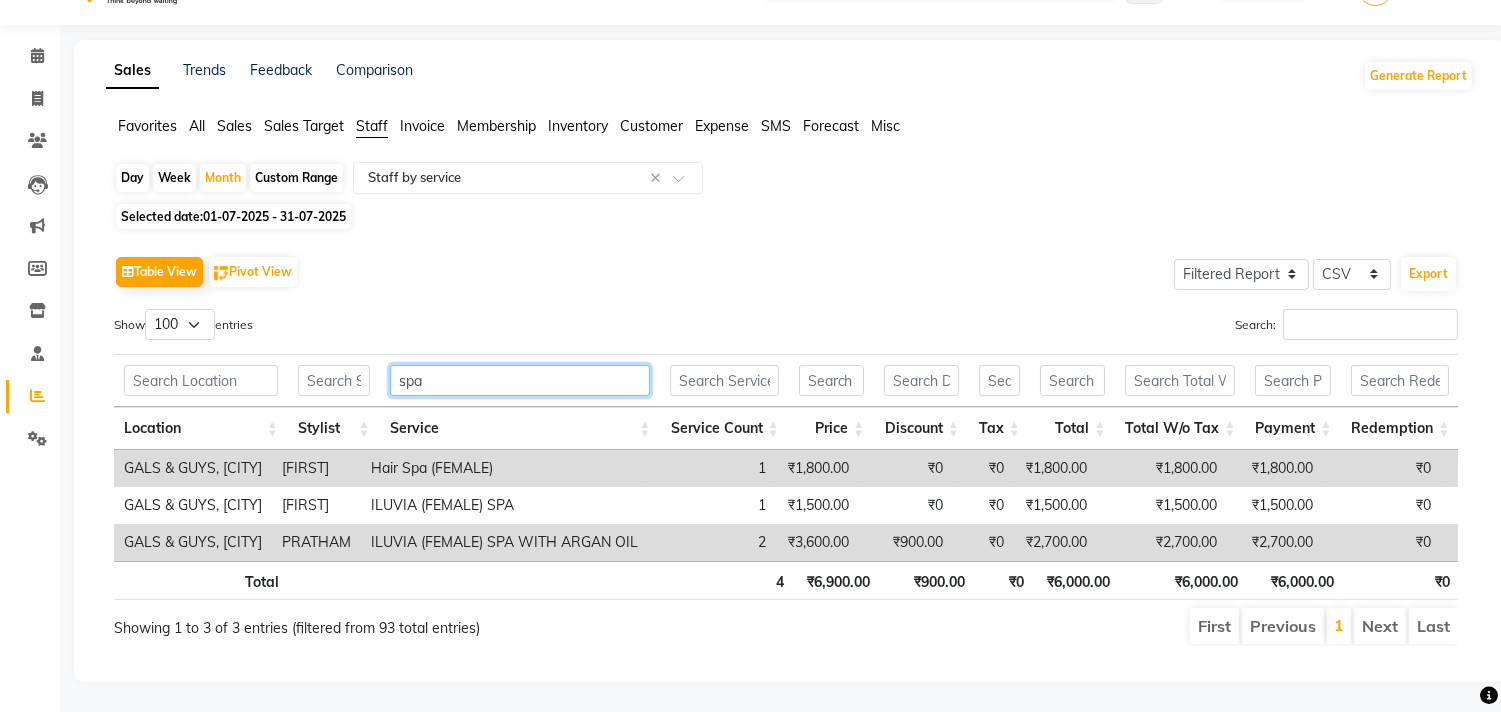 scroll, scrollTop: 82, scrollLeft: 0, axis: vertical 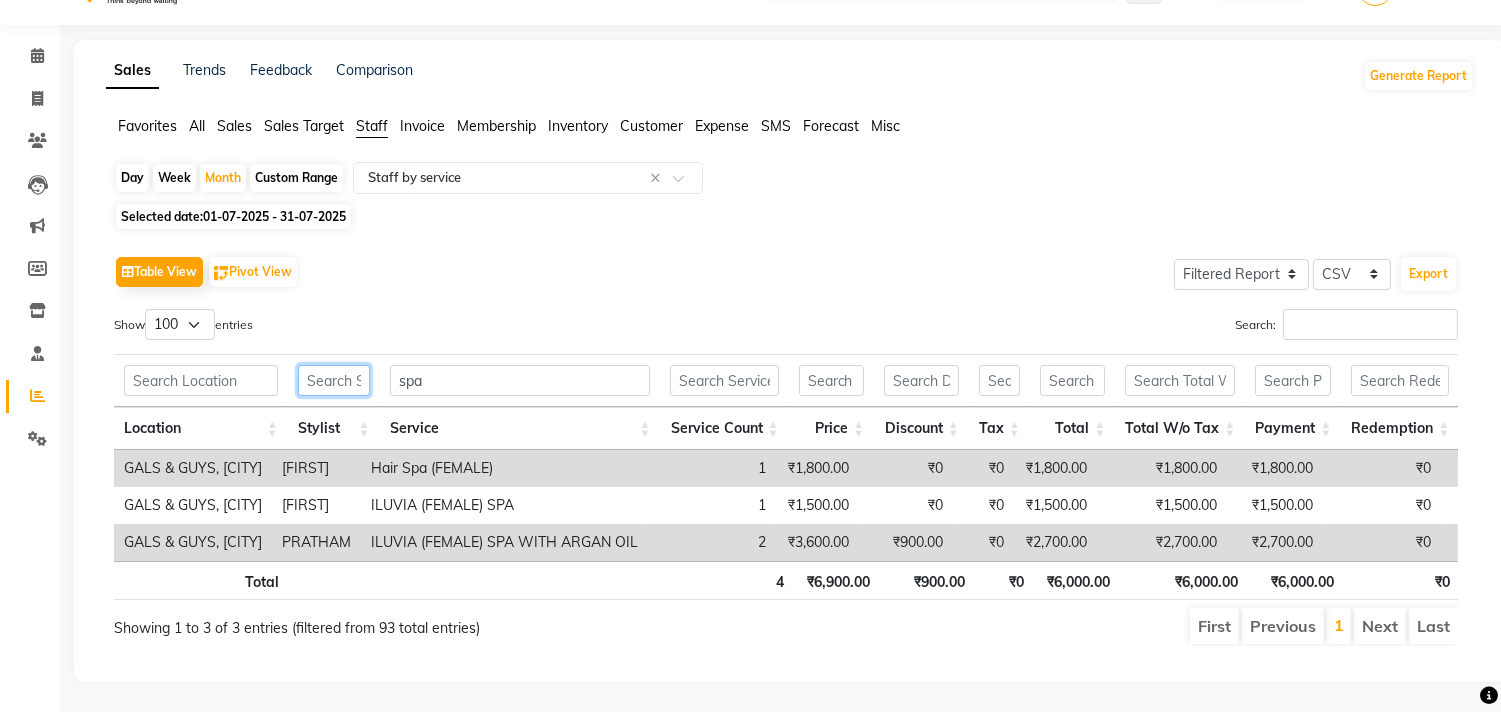 click at bounding box center (334, 380) 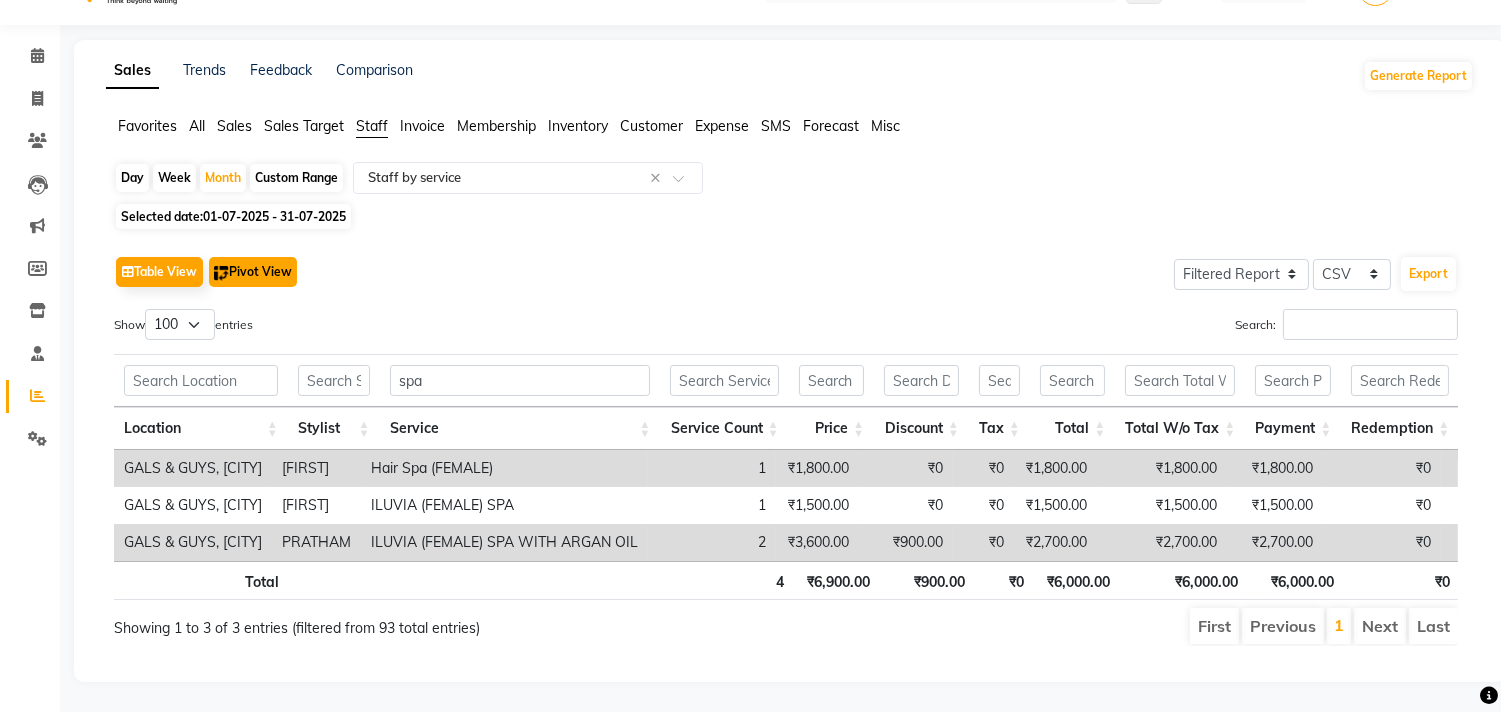 click on "Pivot View" 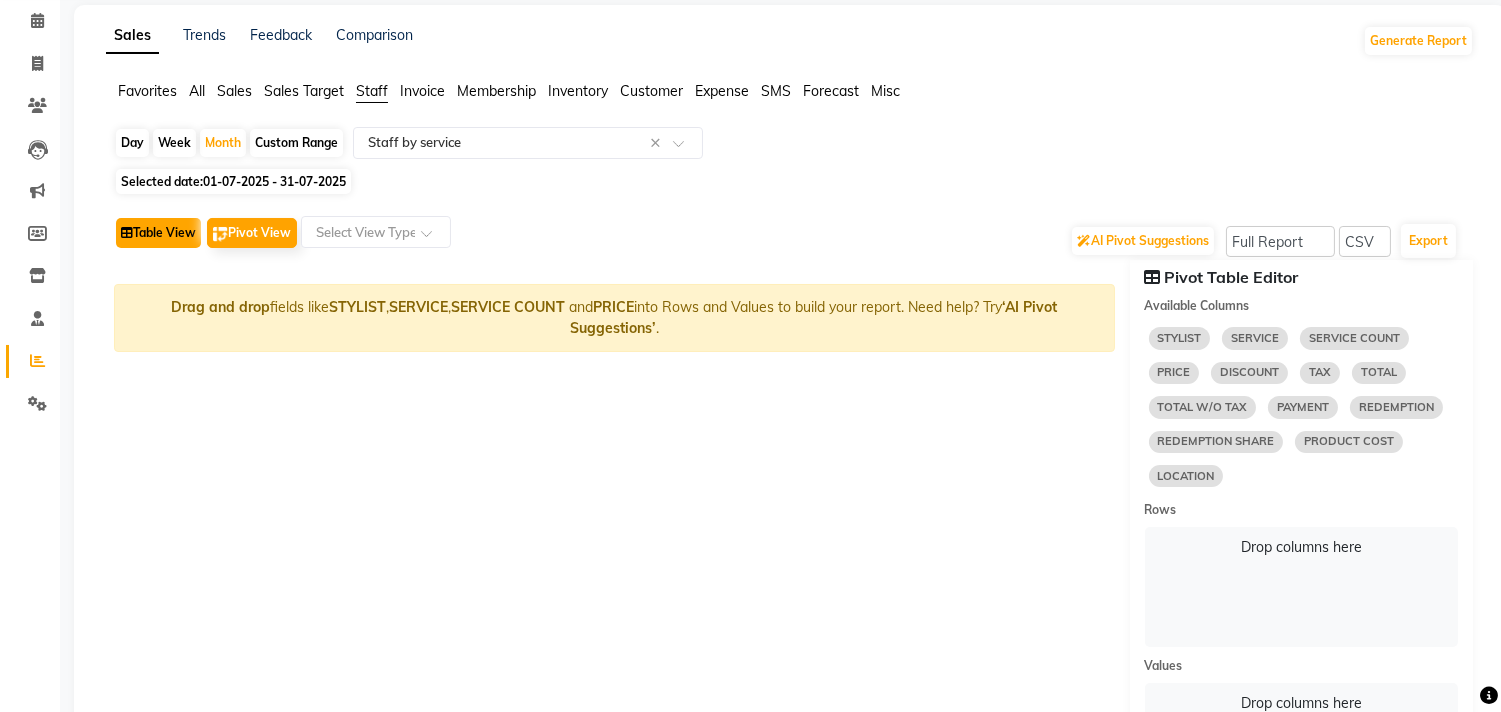 click on "Table View" 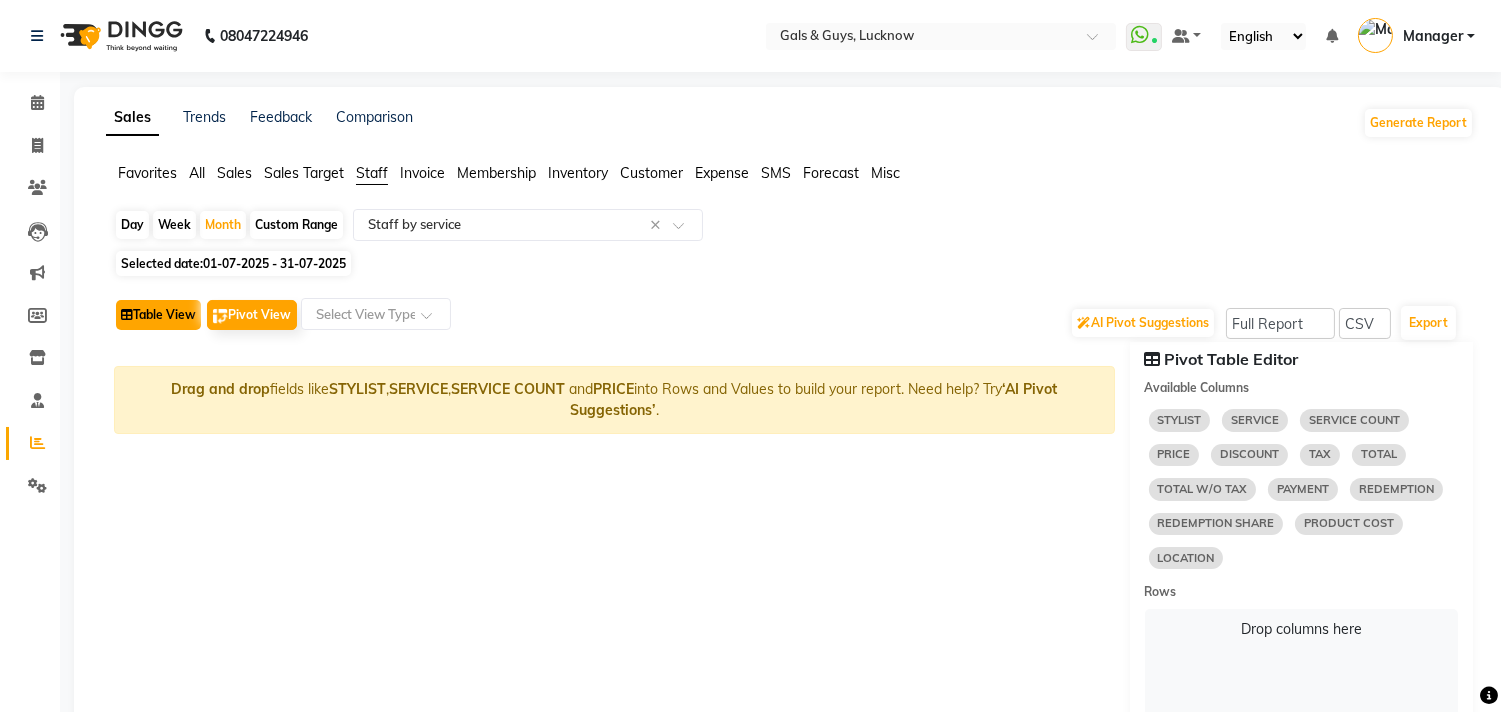 select on "filtered_report" 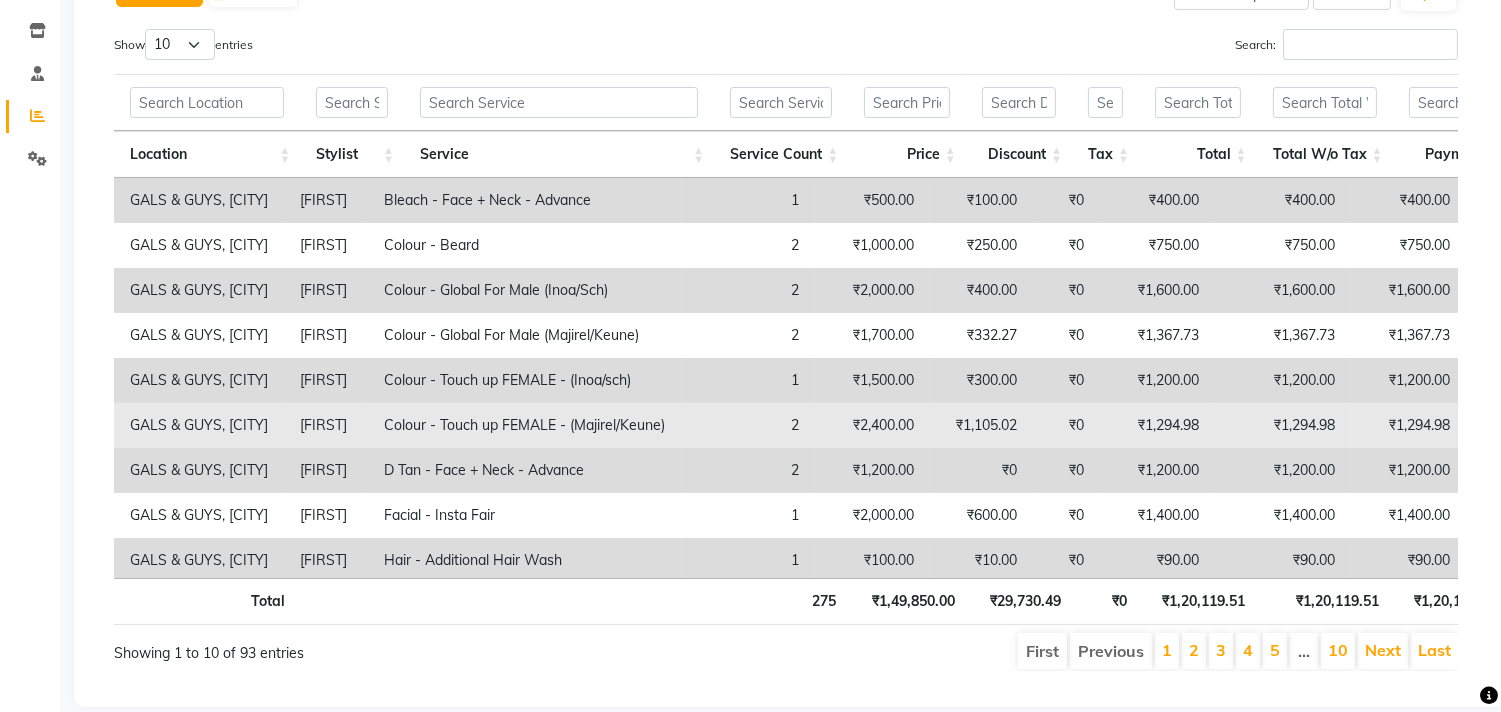 scroll, scrollTop: 333, scrollLeft: 0, axis: vertical 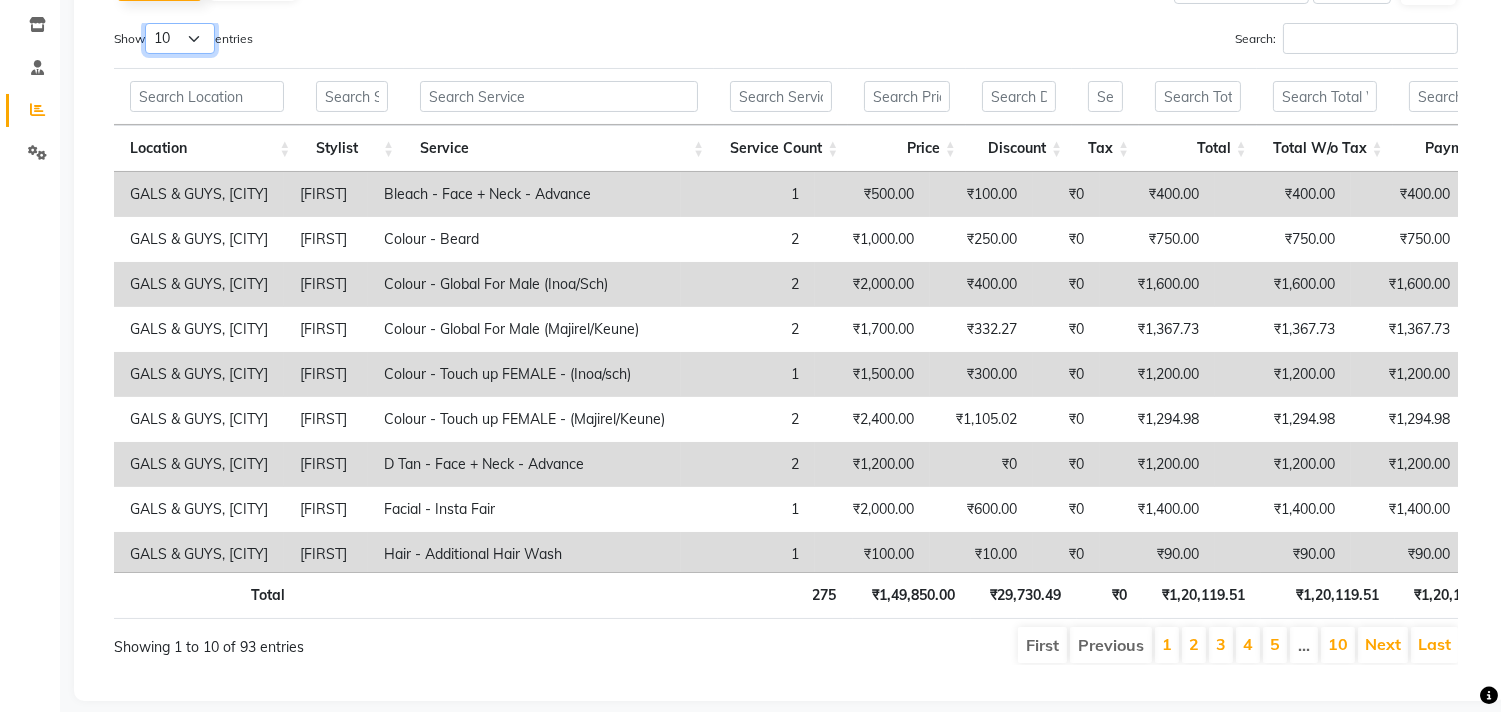 click on "10 25 50 100" at bounding box center [180, 38] 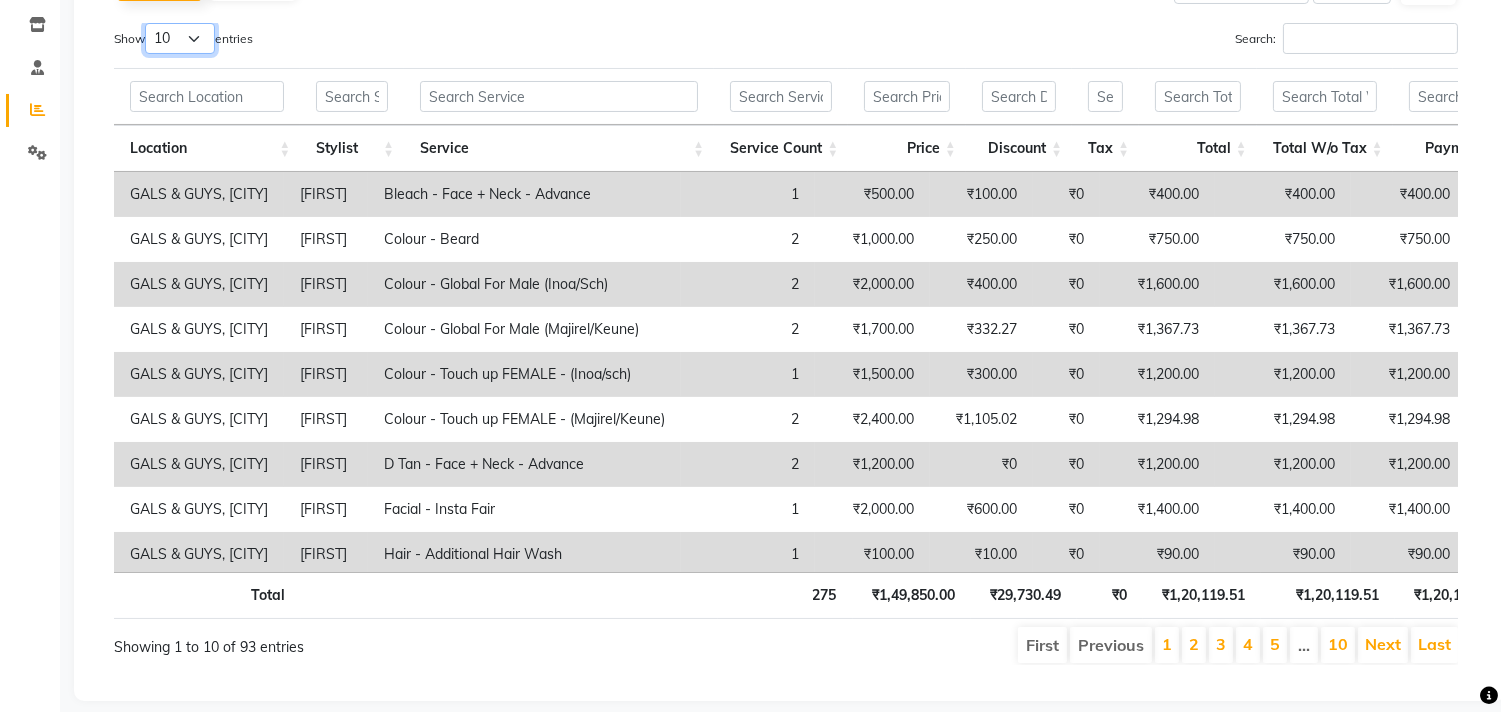 select on "100" 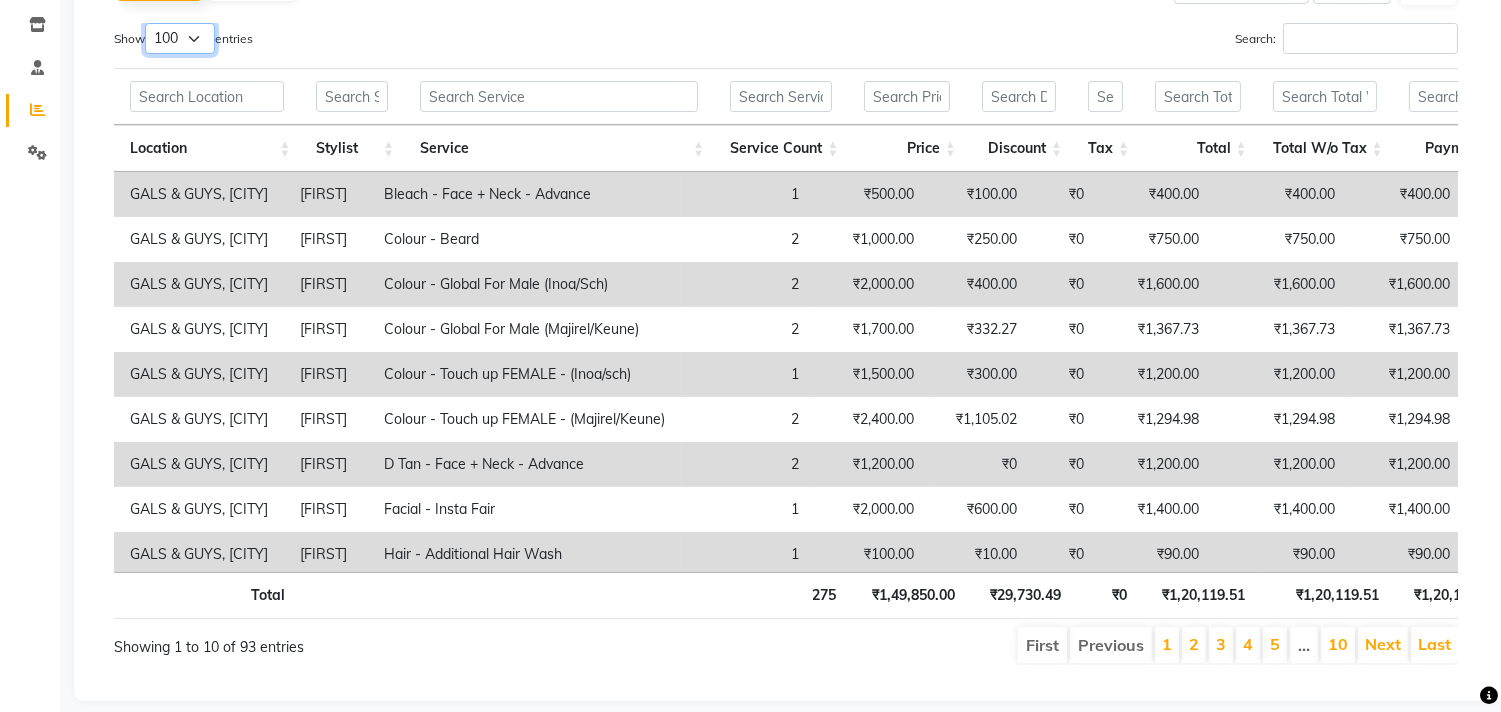 click on "10 25 50 100" at bounding box center [180, 38] 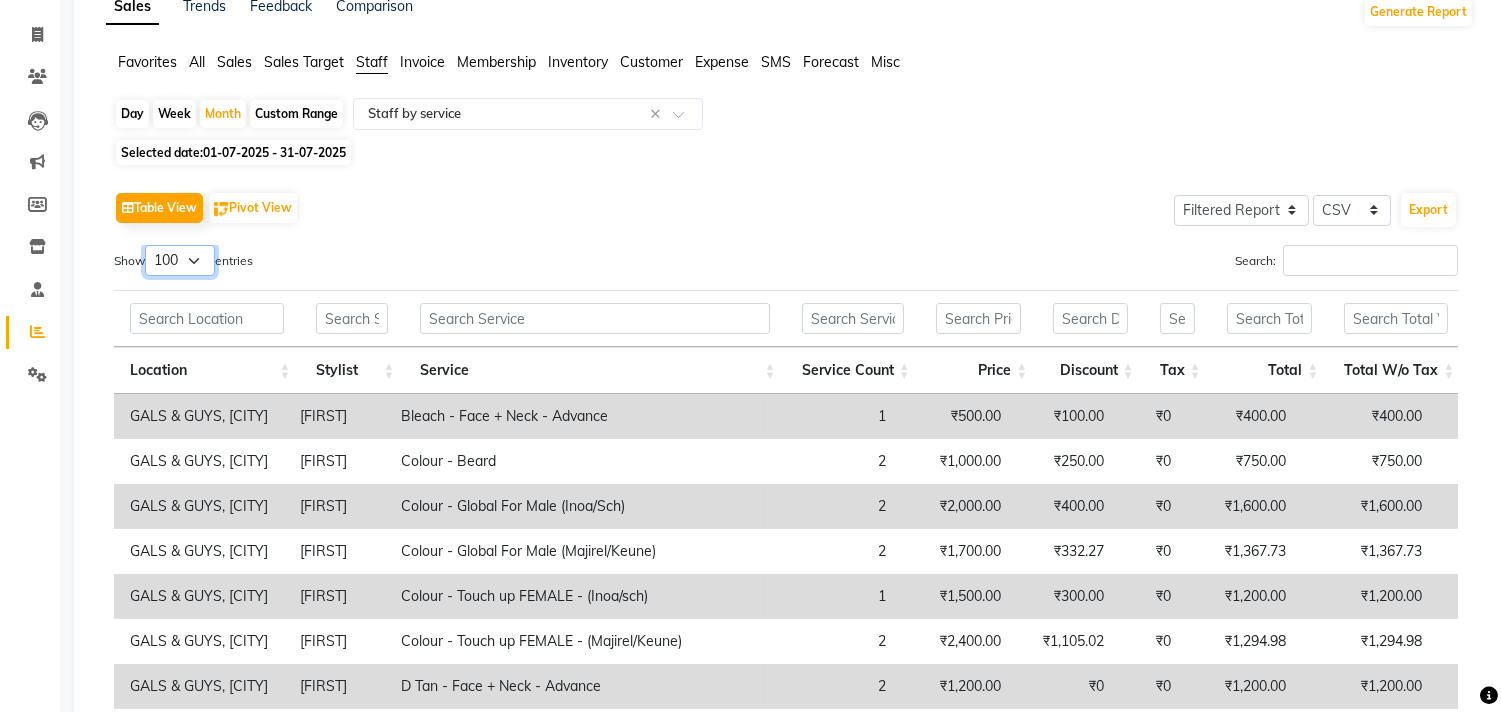 scroll, scrollTop: 222, scrollLeft: 0, axis: vertical 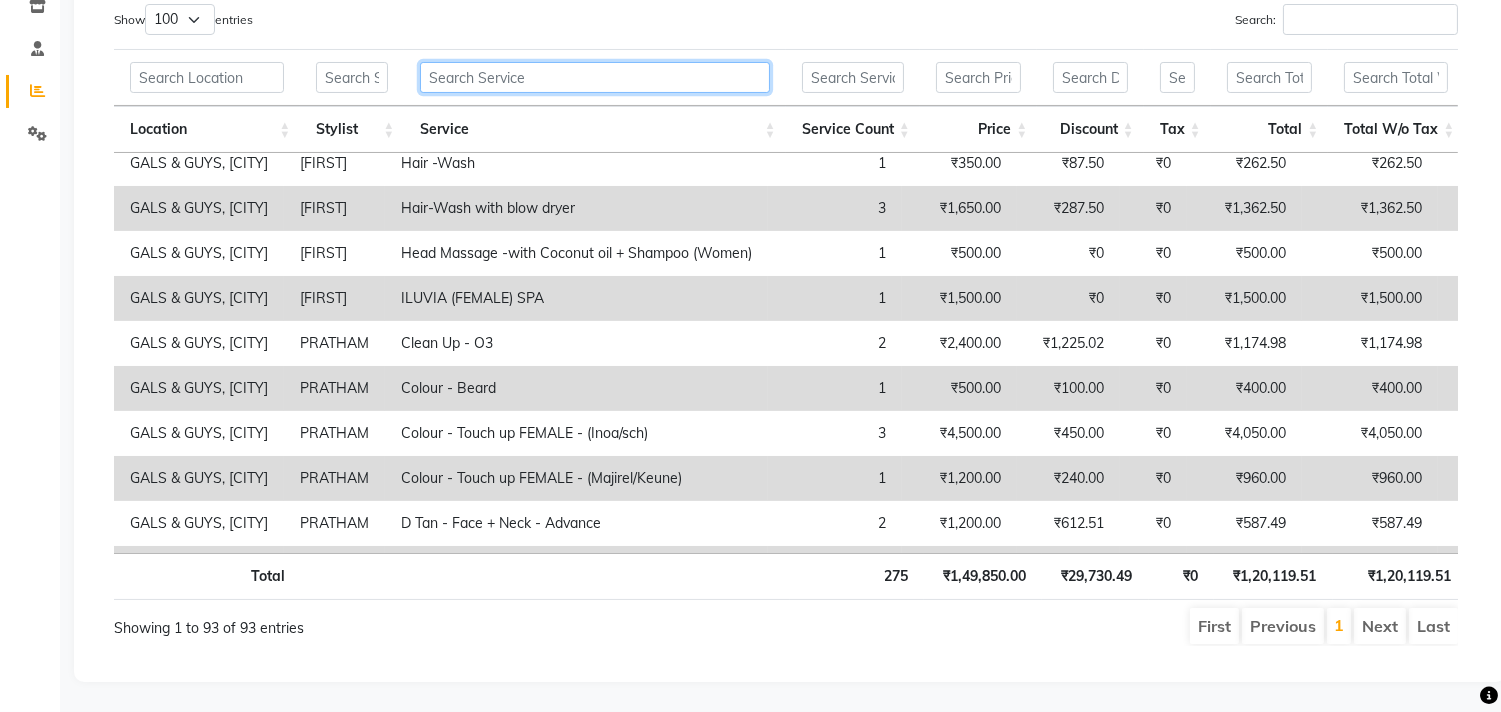 click at bounding box center (594, 77) 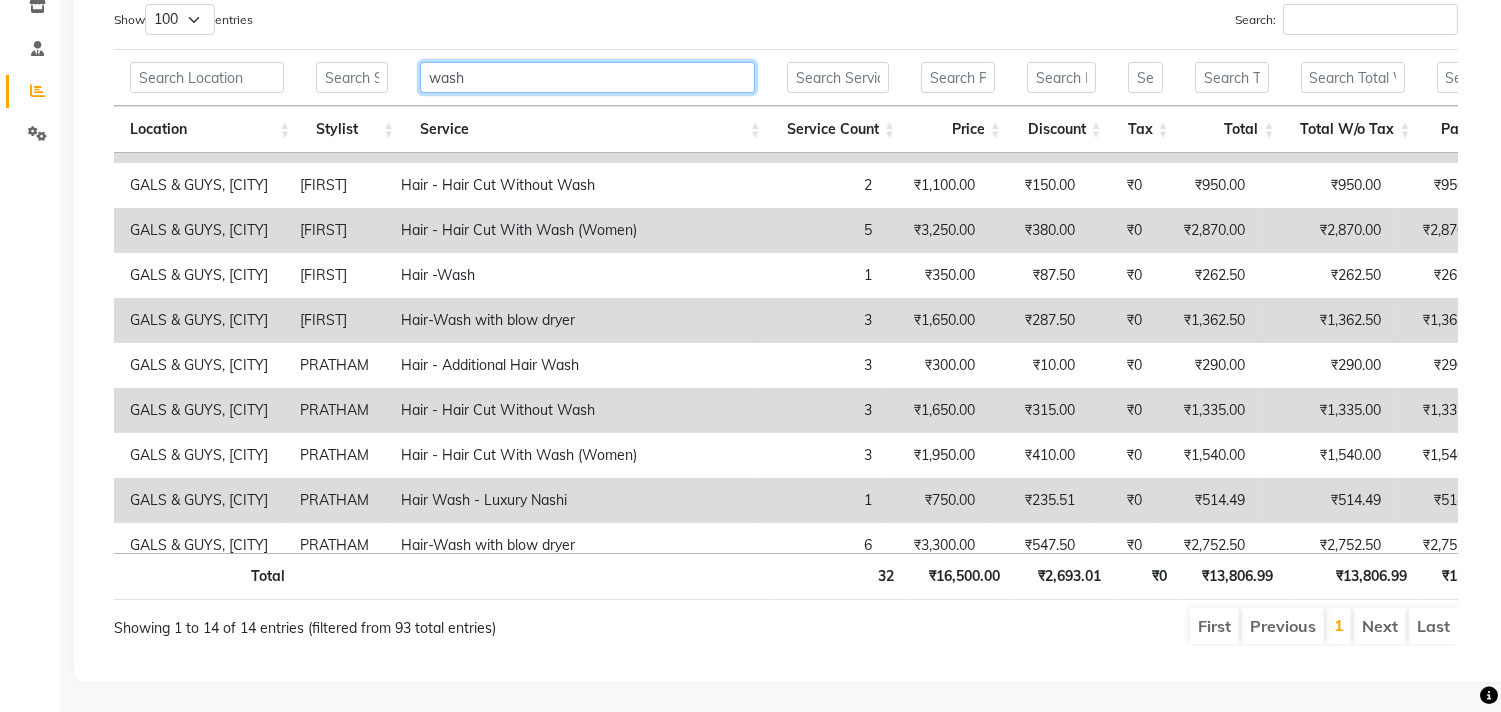 scroll, scrollTop: 0, scrollLeft: 0, axis: both 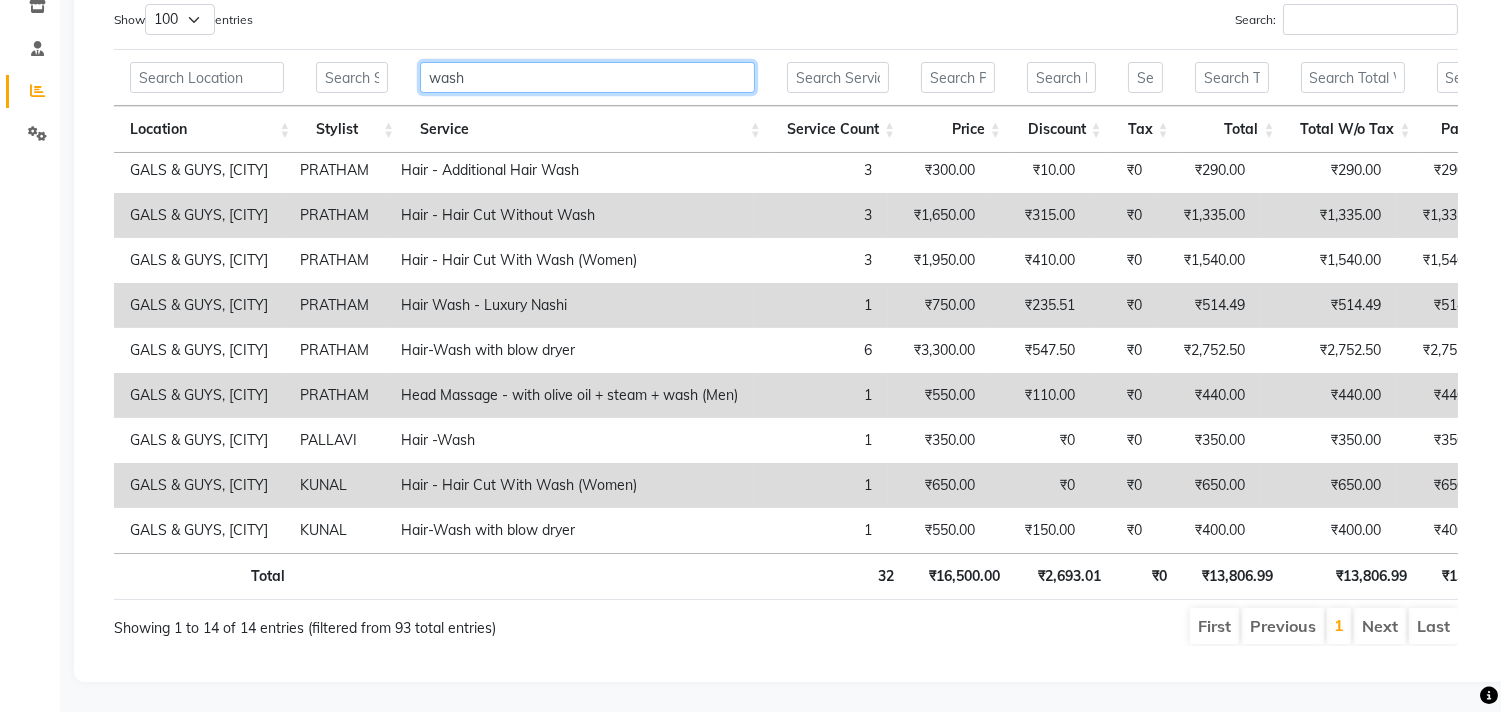 type on "wash" 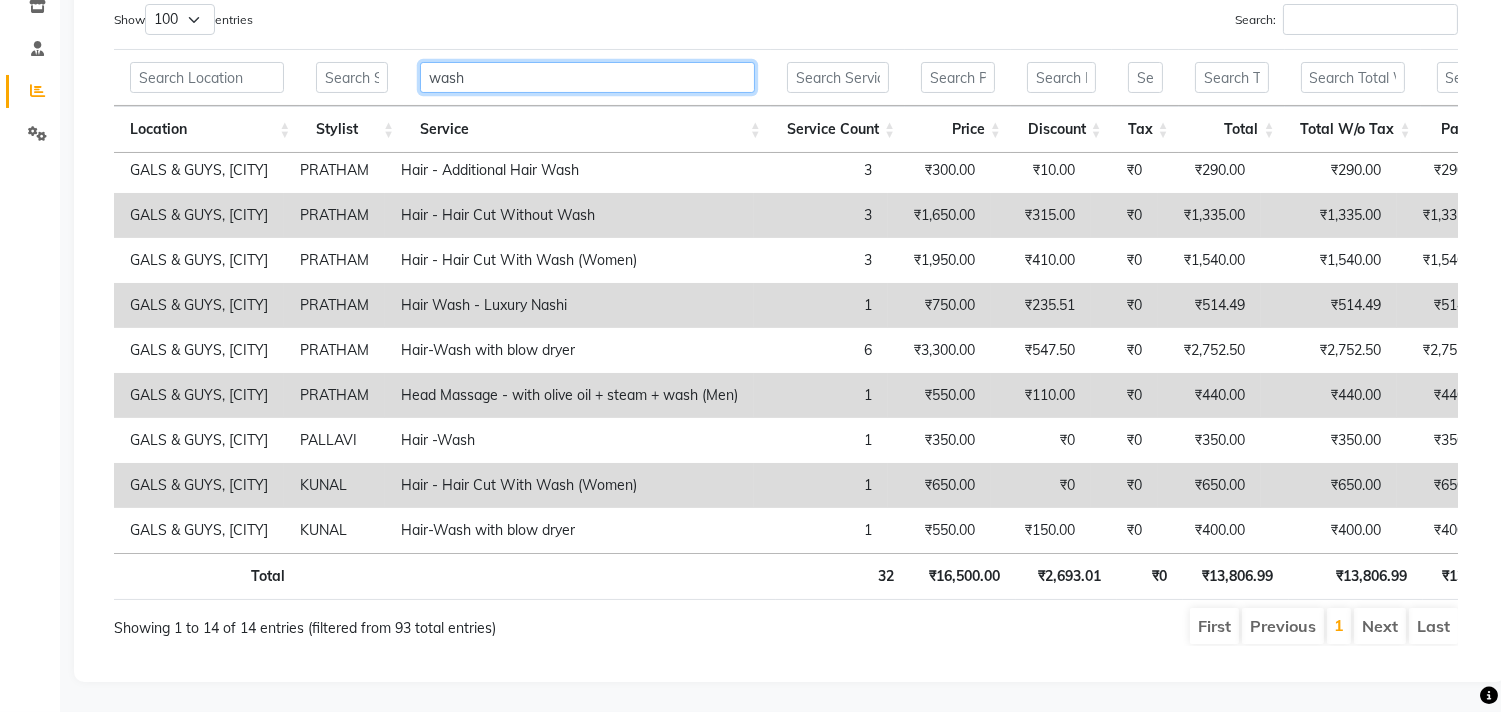 scroll, scrollTop: 0, scrollLeft: 0, axis: both 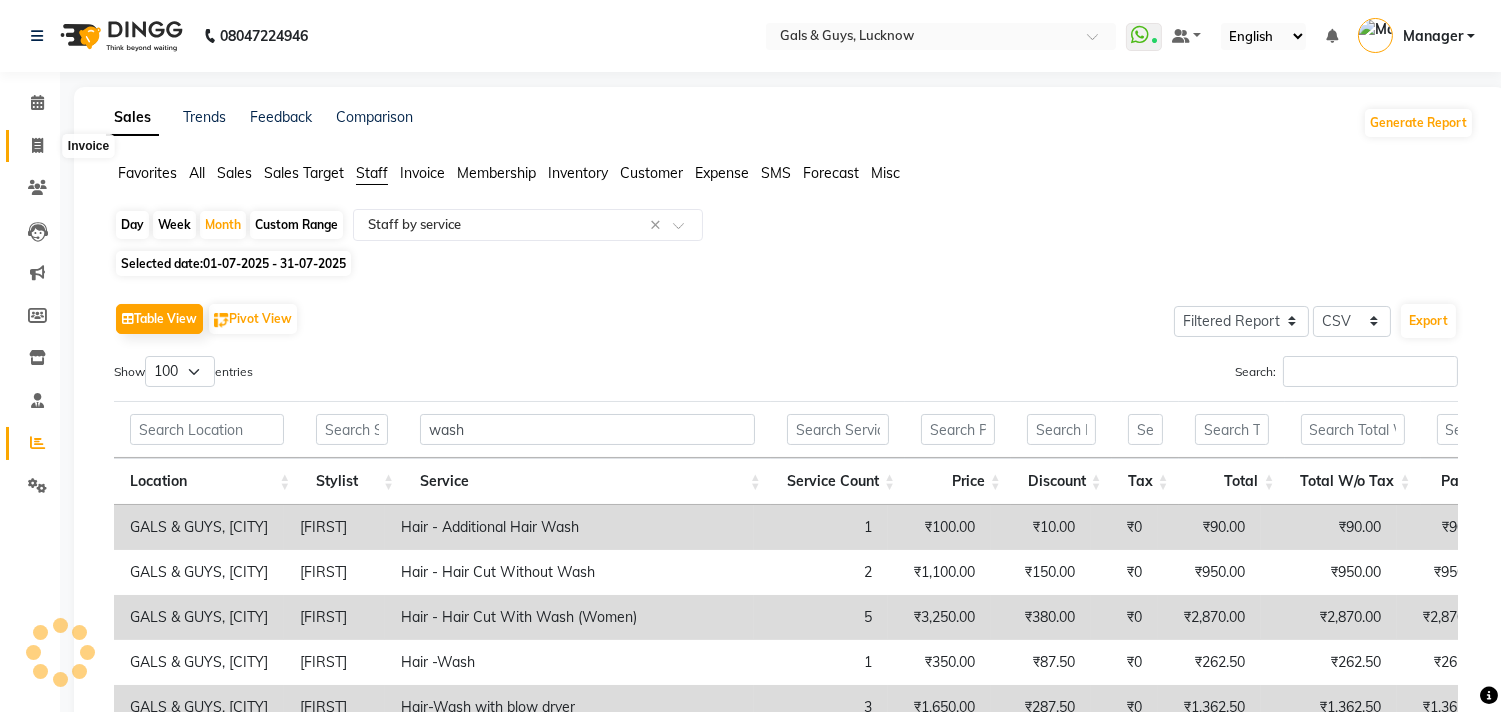 click 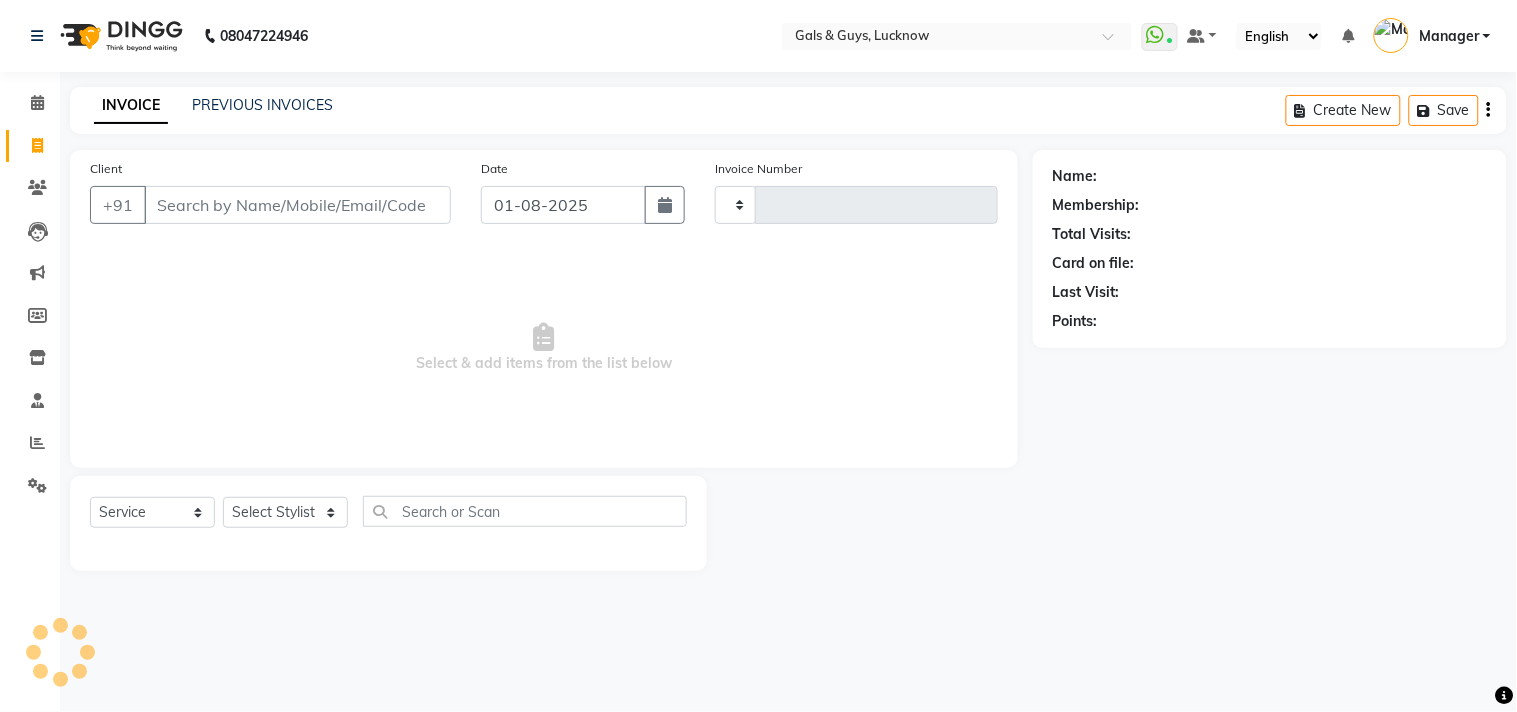 type on "0543" 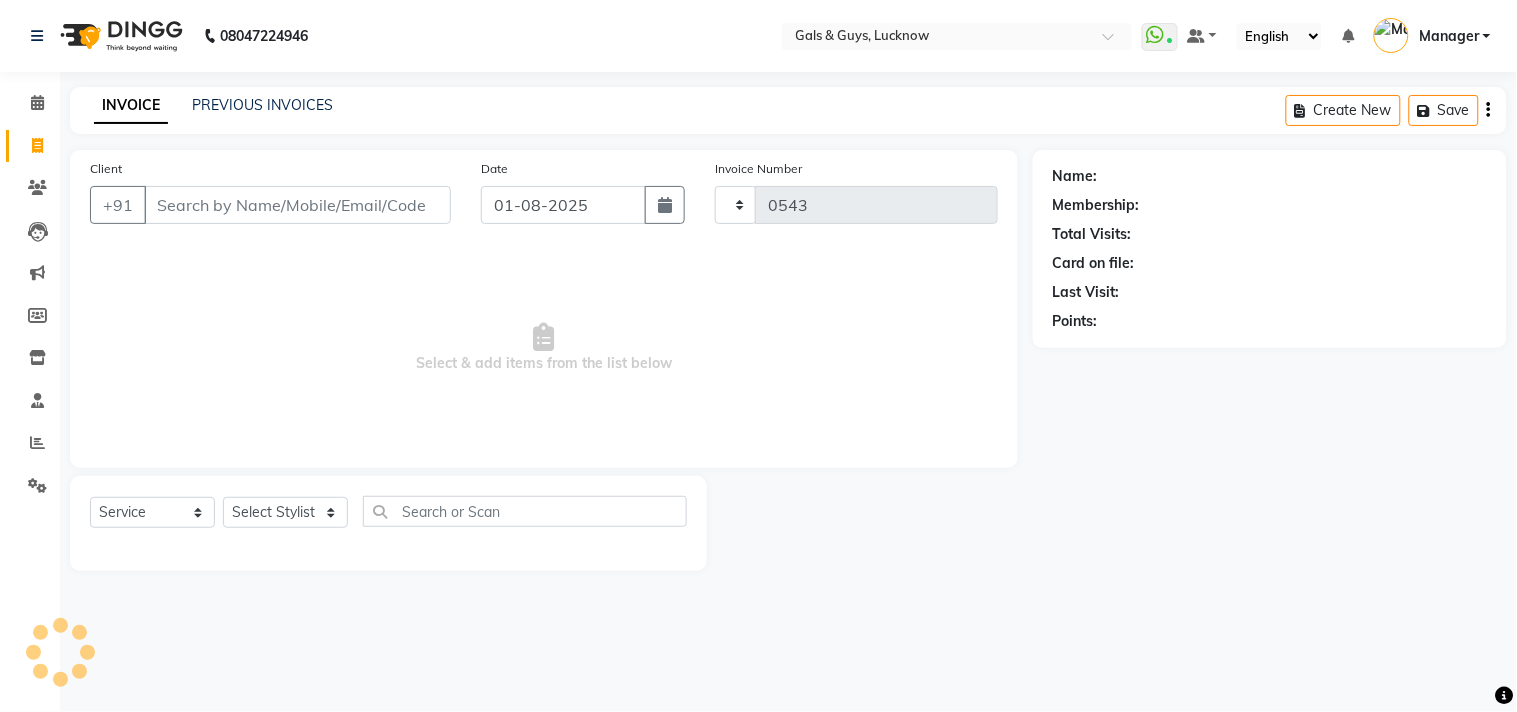 select on "7505" 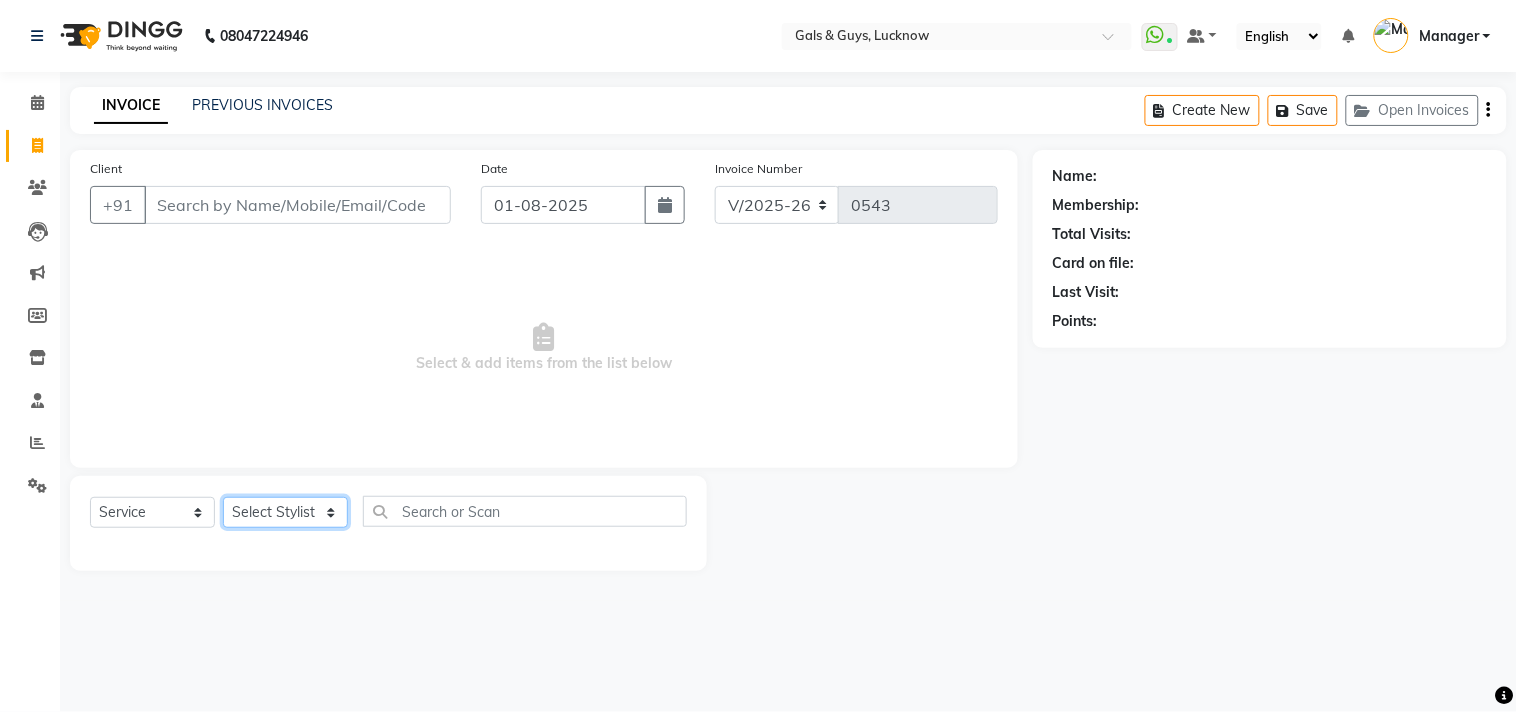 drag, startPoint x: 321, startPoint y: 505, endPoint x: 308, endPoint y: 477, distance: 30.870699 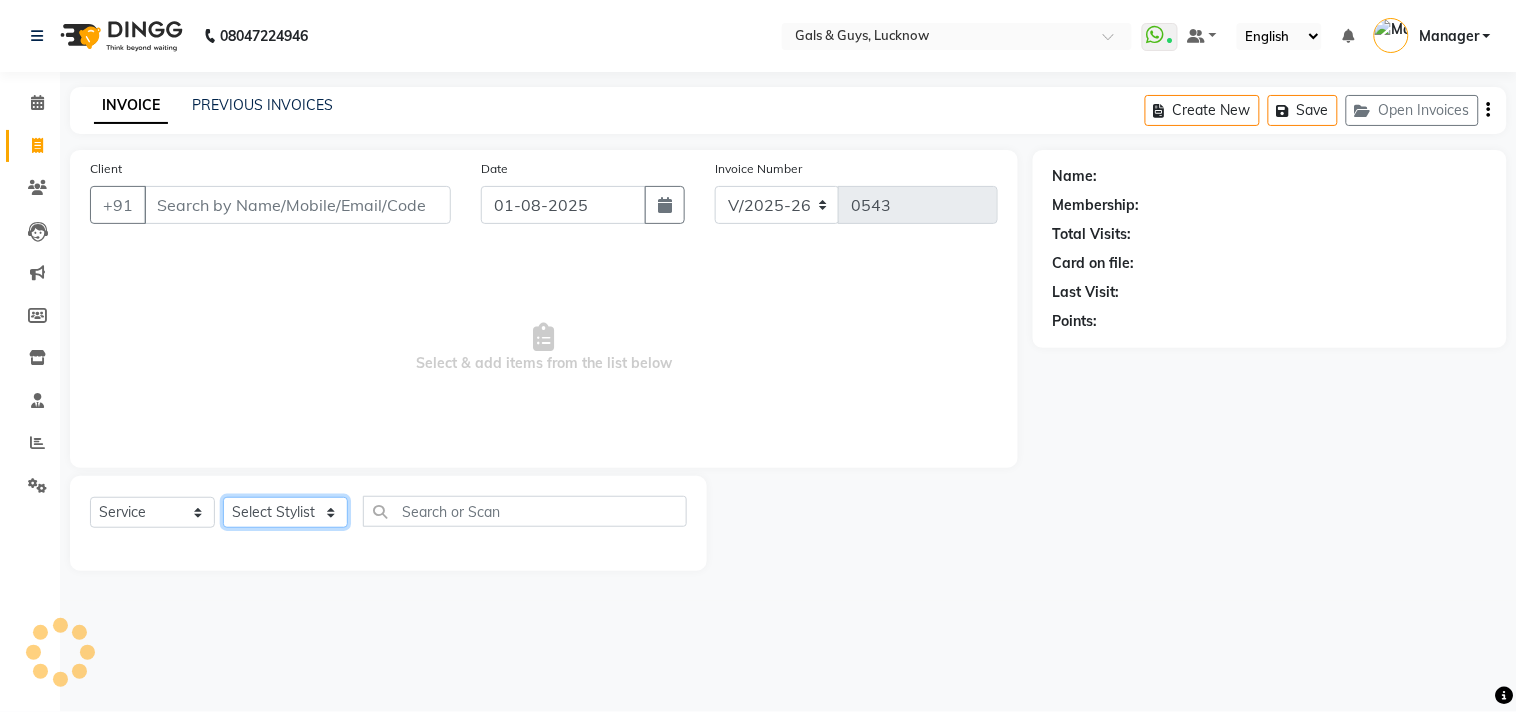 click on "Select Stylist" 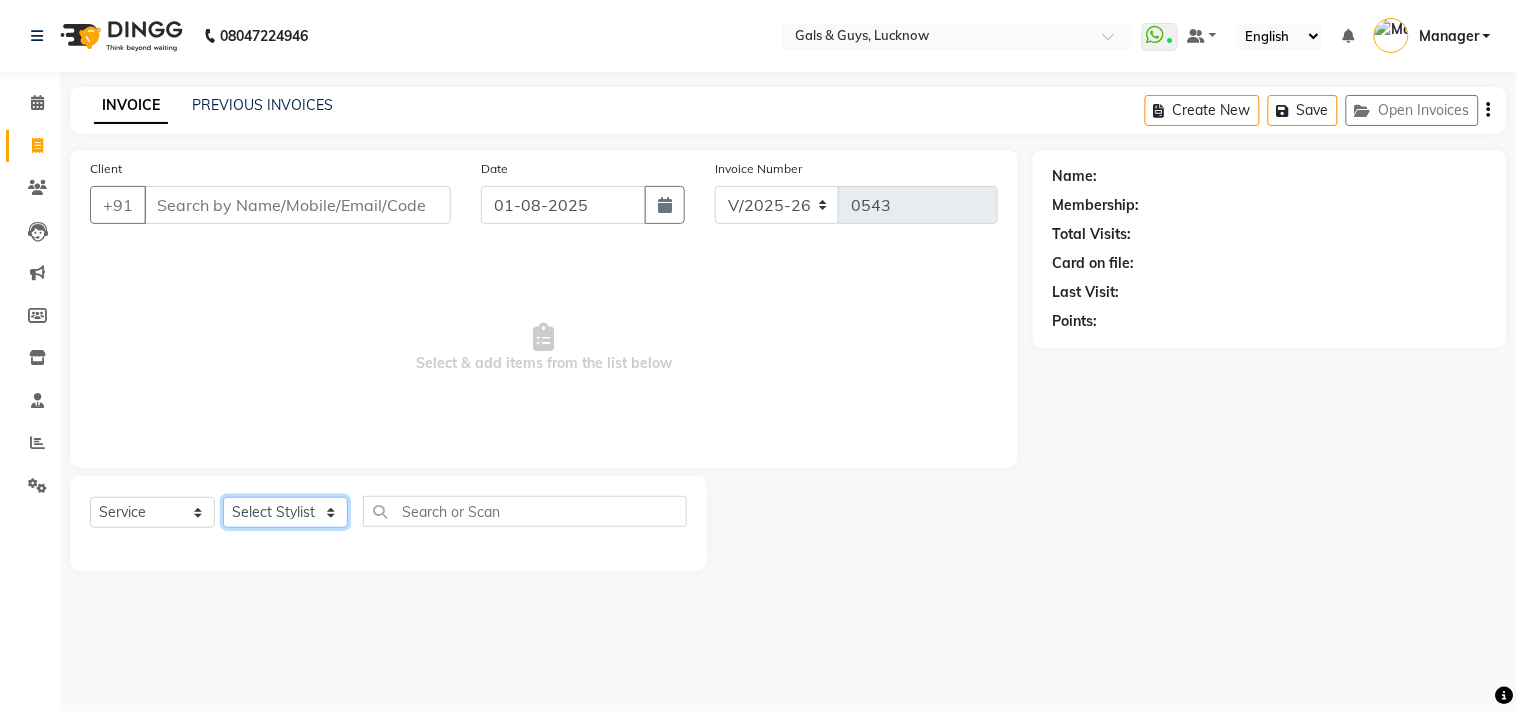 click on "Select Stylist" 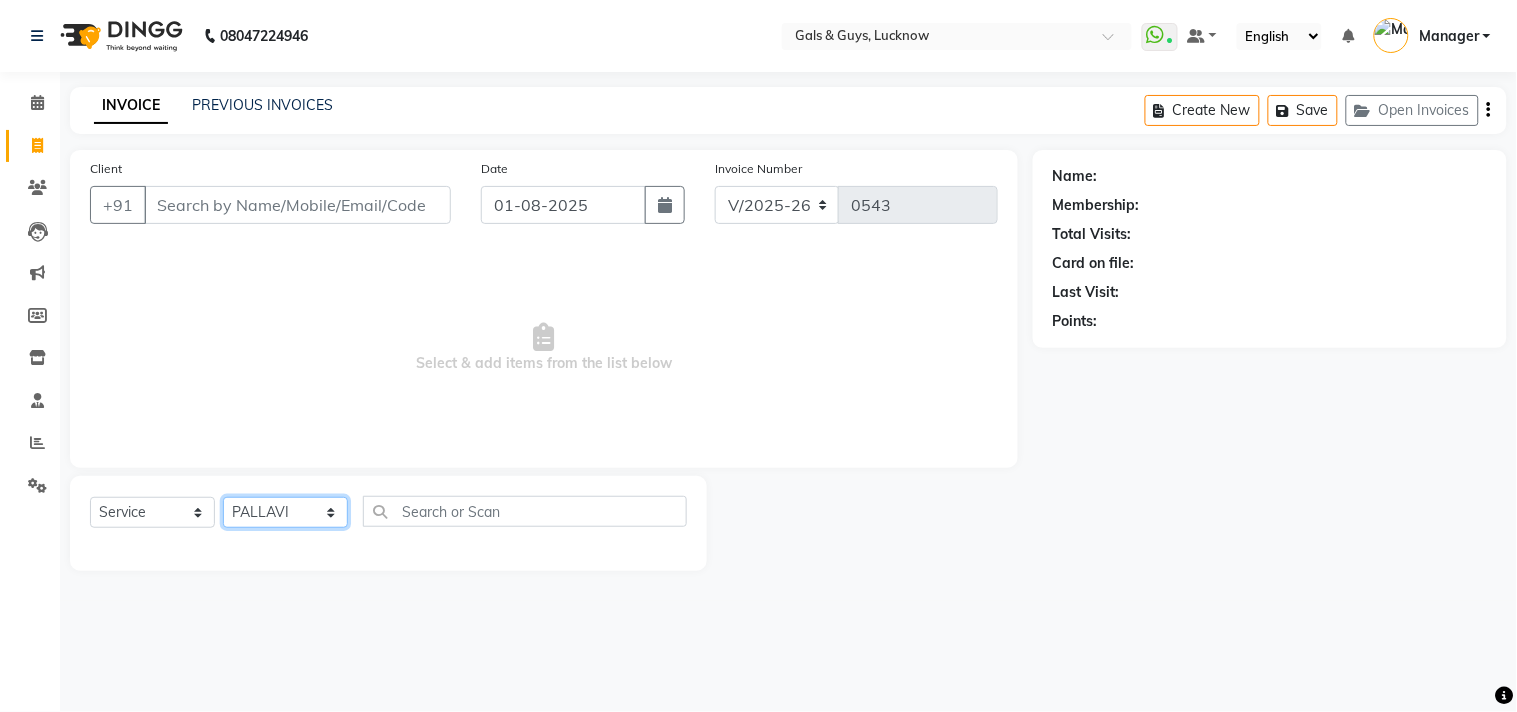 click on "Select Stylist Abhinav ADVANCE ALKA Ankita B-WAX  KUNAL Manager MEMBERSHIP PALLAVI PRATHAM PRODUCT RAJAT TANIYA VIRENDRA" 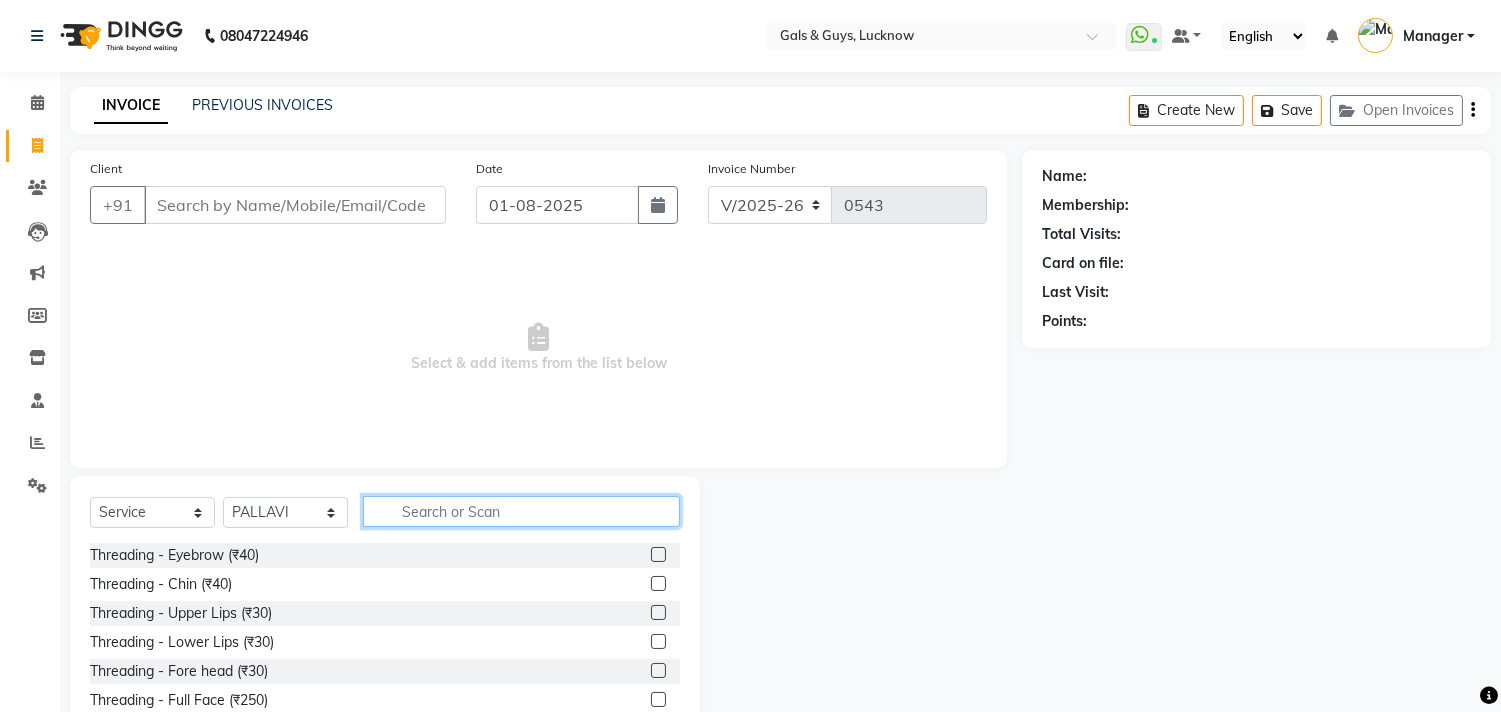 drag, startPoint x: 450, startPoint y: 517, endPoint x: 463, endPoint y: 504, distance: 18.384777 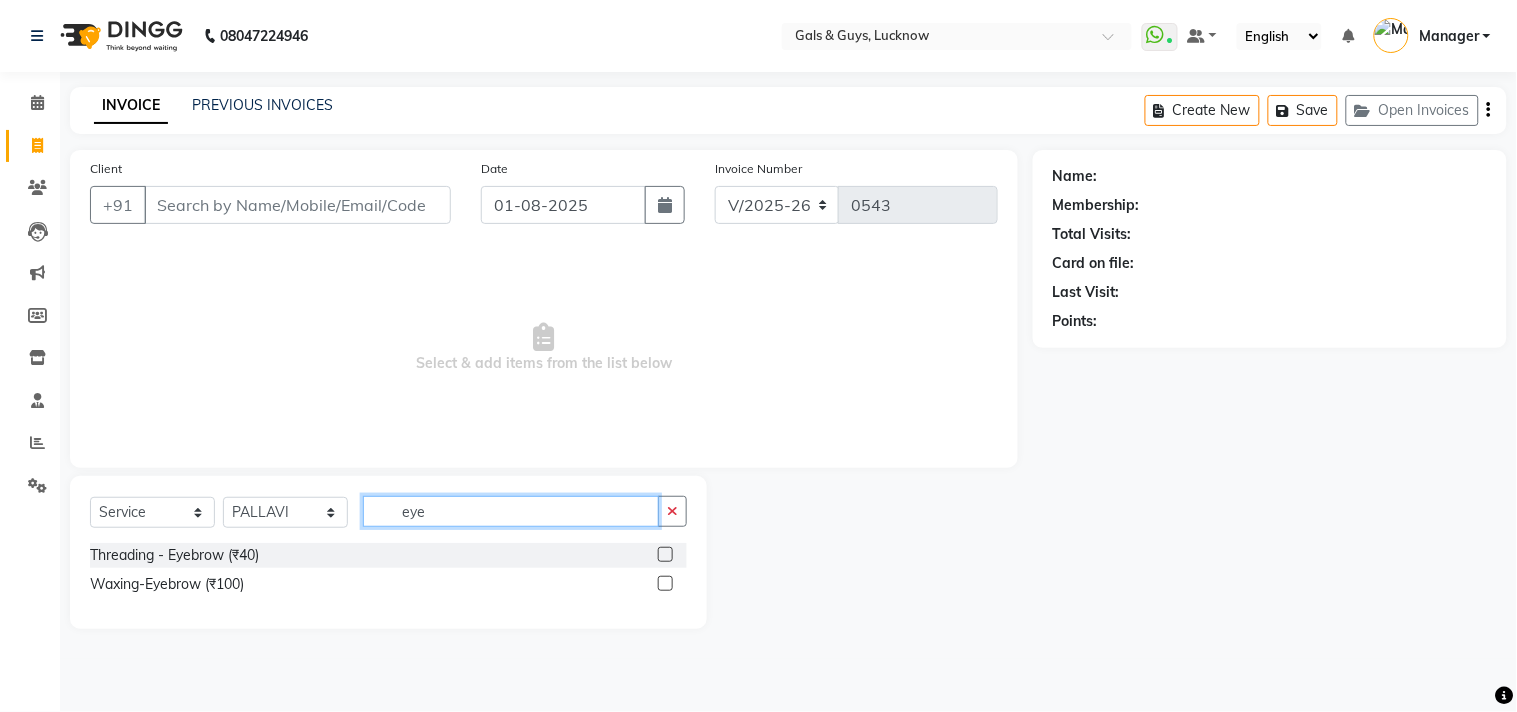 type on "eye" 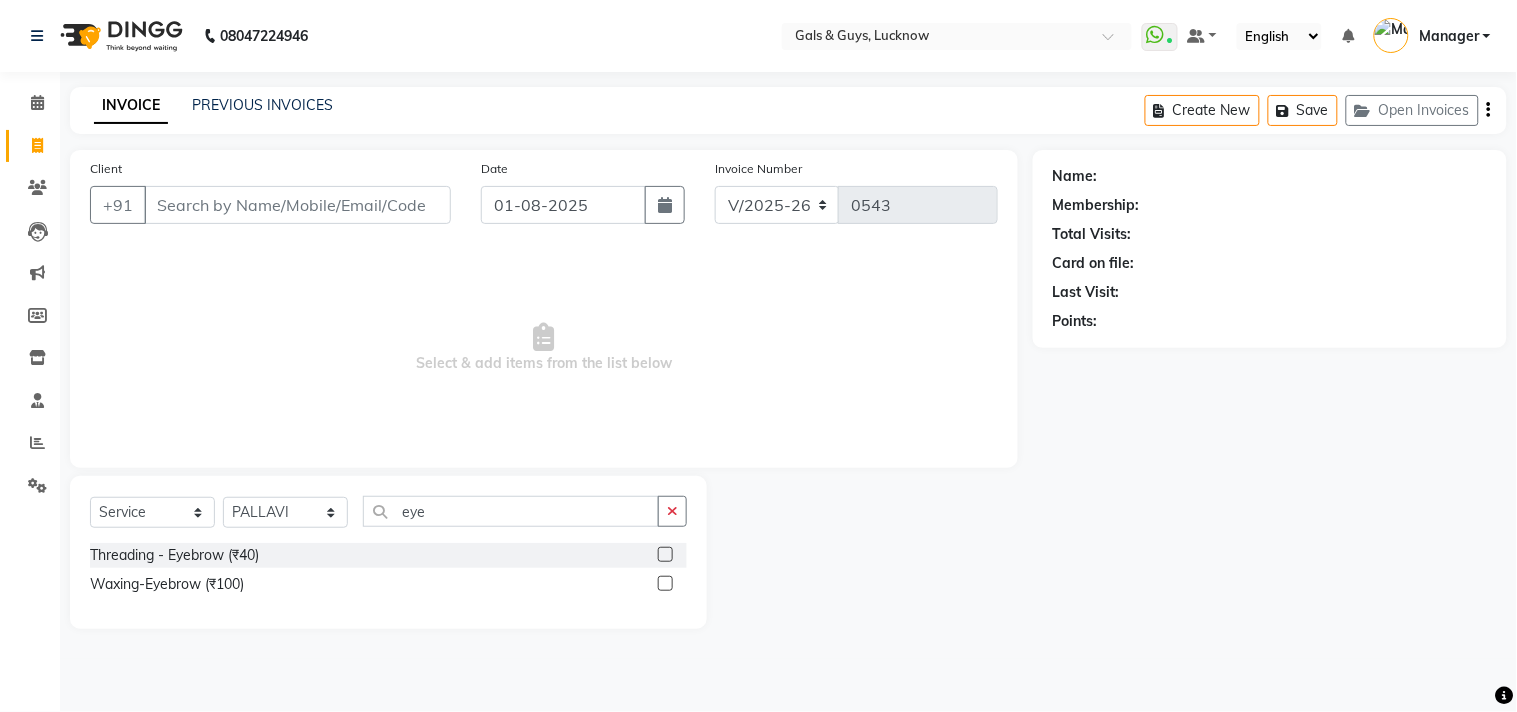 click 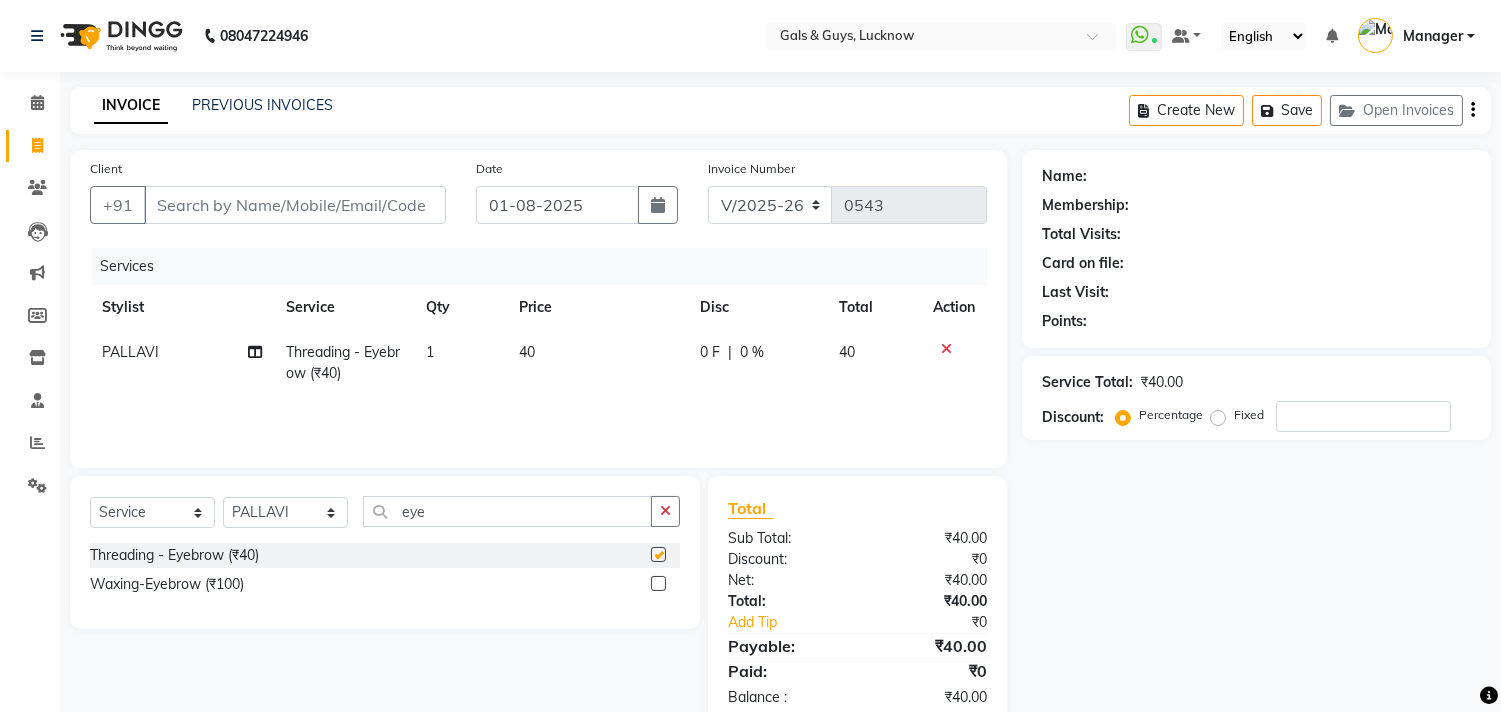 checkbox on "false" 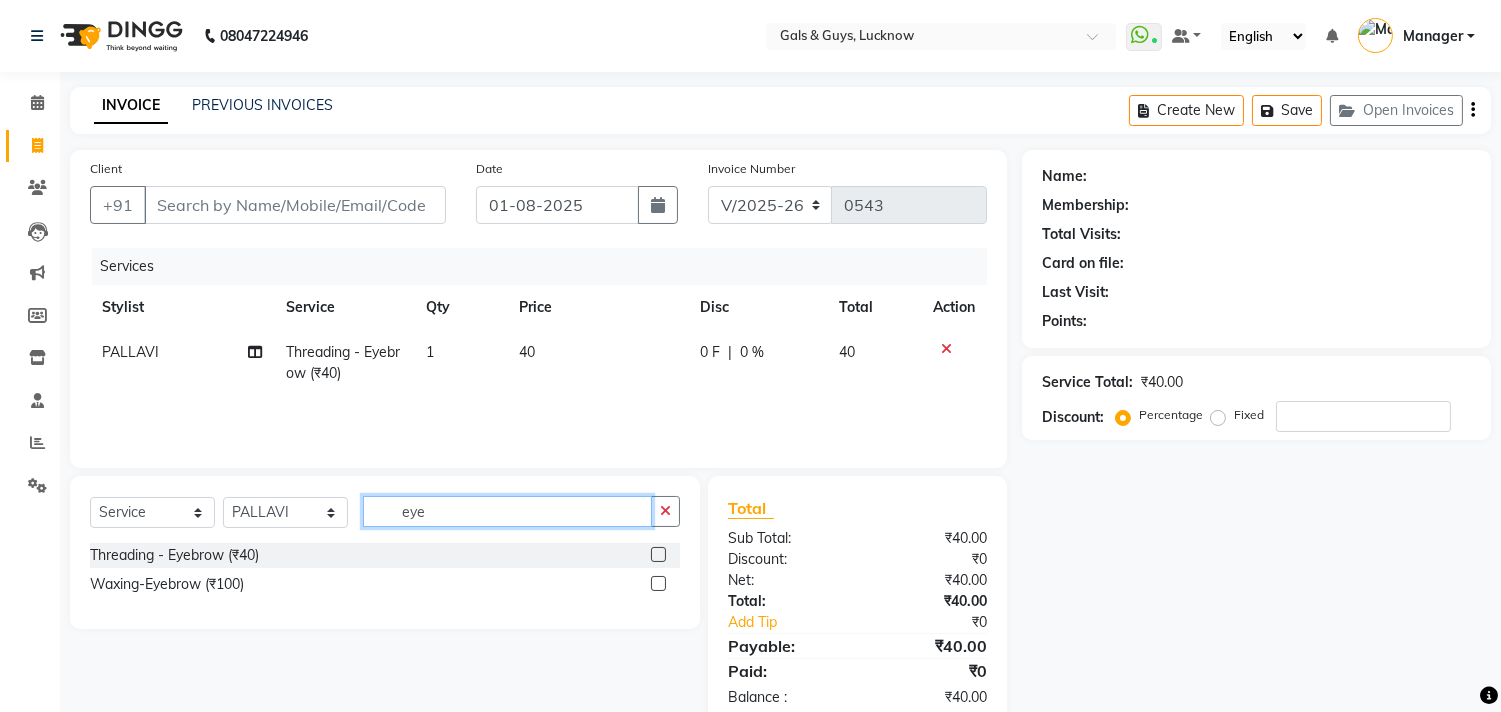 drag, startPoint x: 510, startPoint y: 518, endPoint x: 250, endPoint y: 518, distance: 260 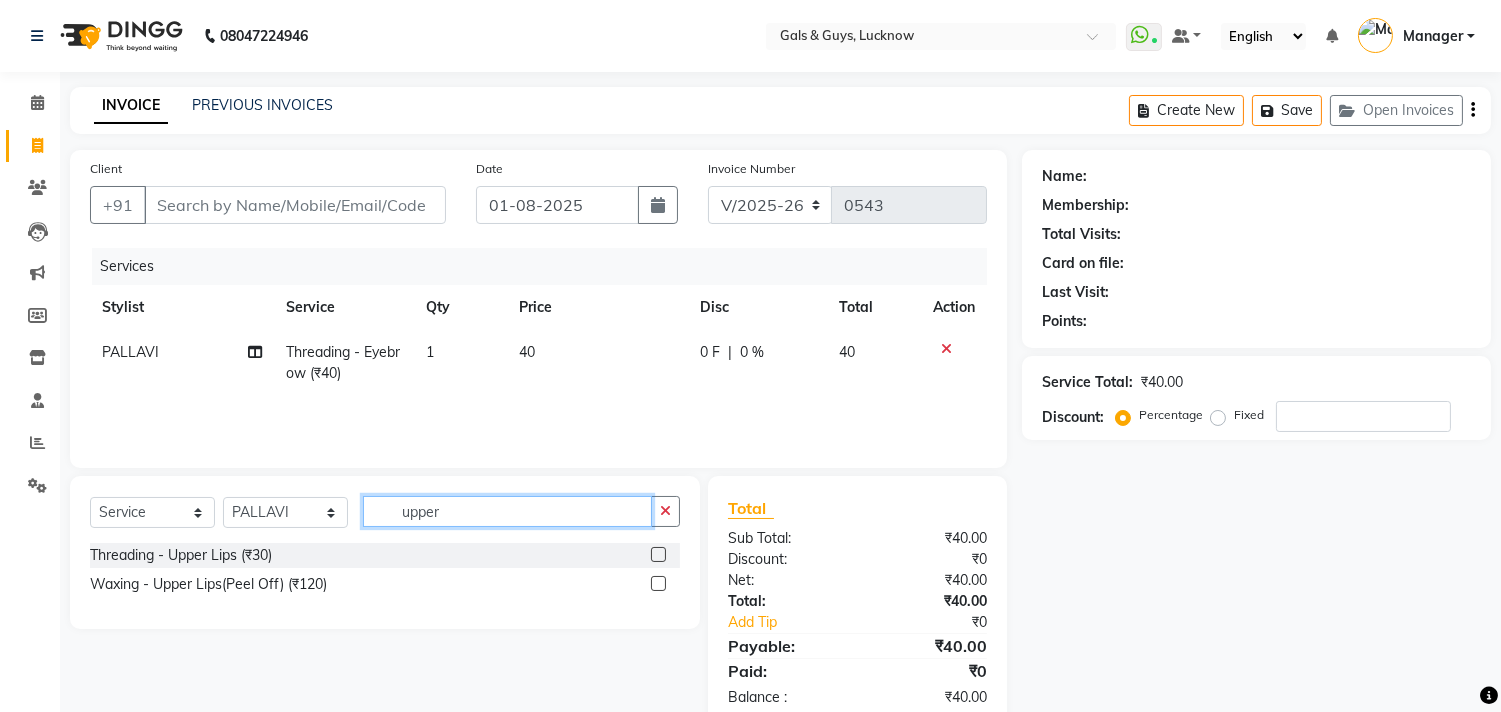 type on "upper" 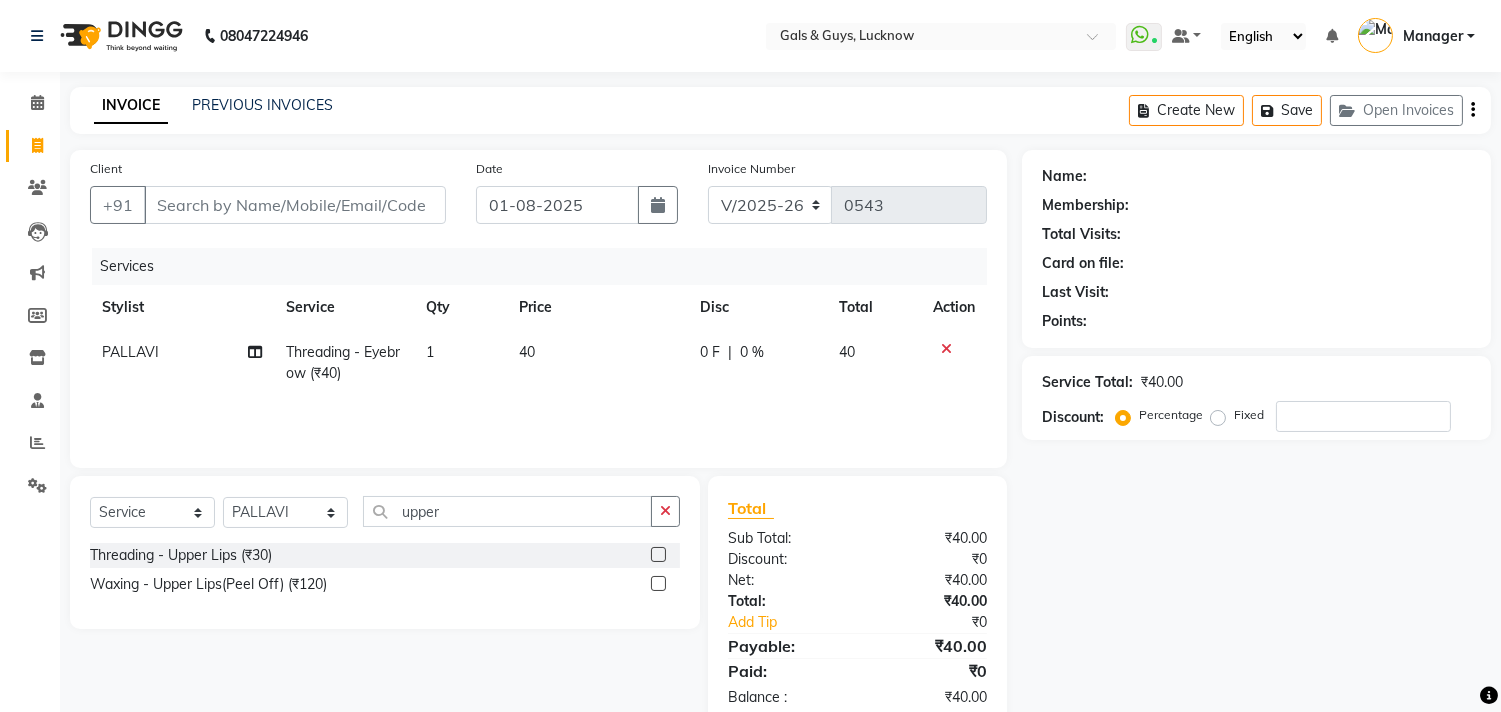 click 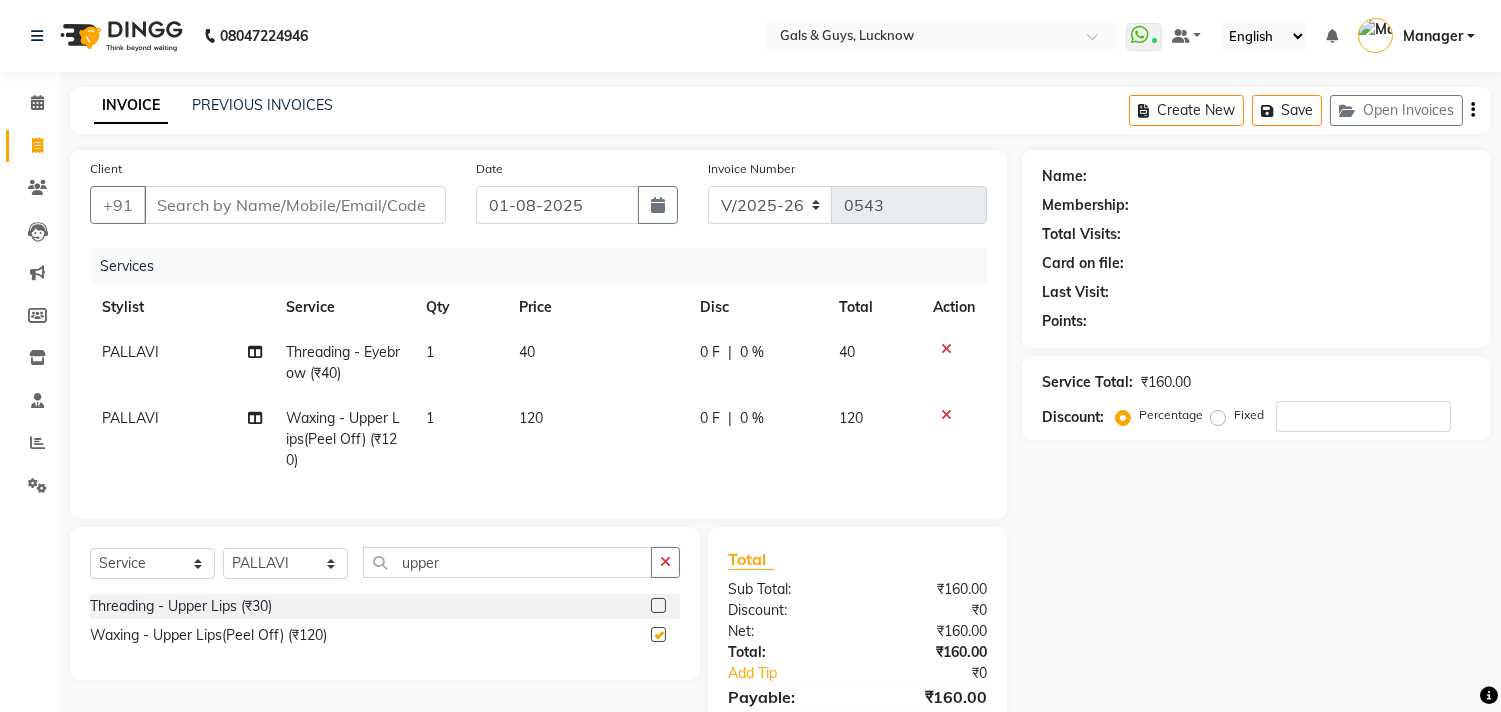checkbox on "false" 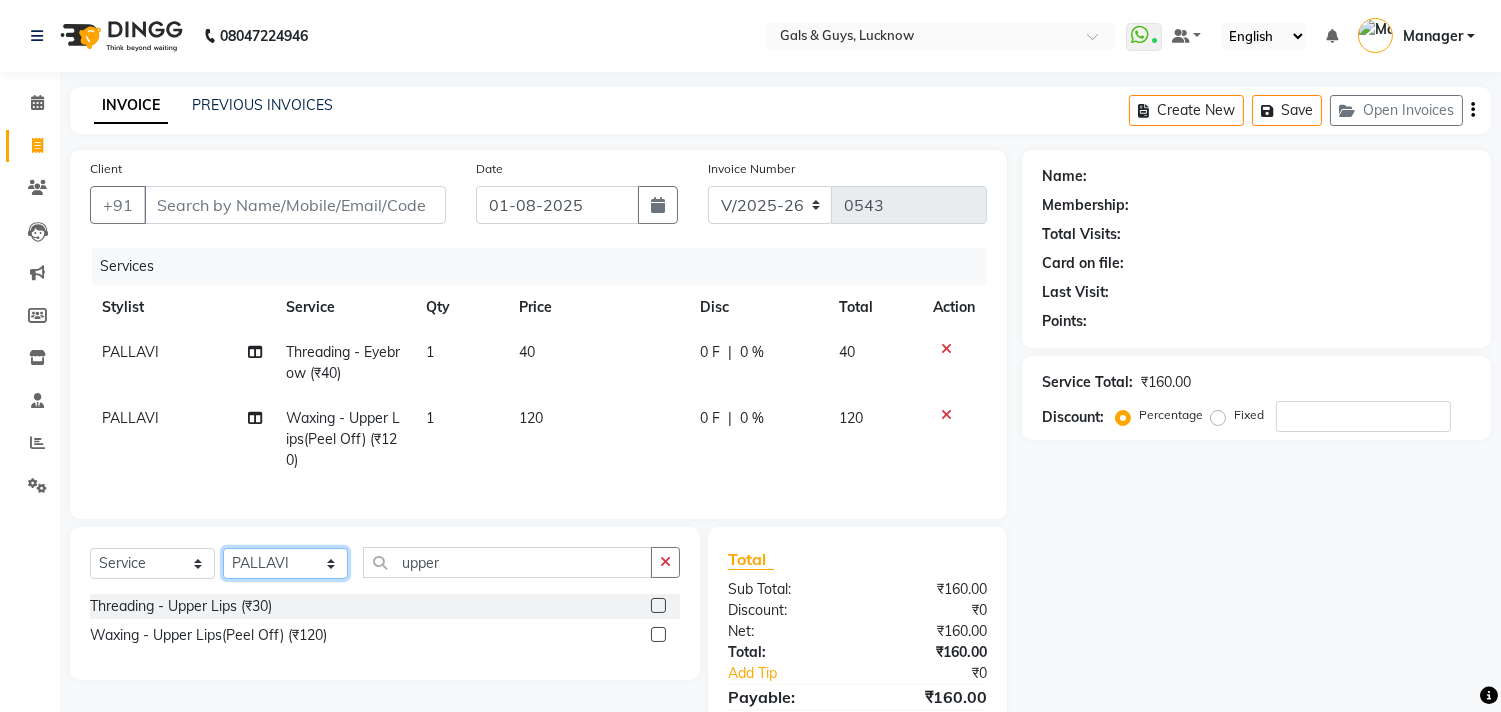 click on "Select Stylist Abhinav ADVANCE ALKA Ankita B-WAX  KUNAL Manager MEMBERSHIP PALLAVI PRATHAM PRODUCT RAJAT TANIYA VIRENDRA" 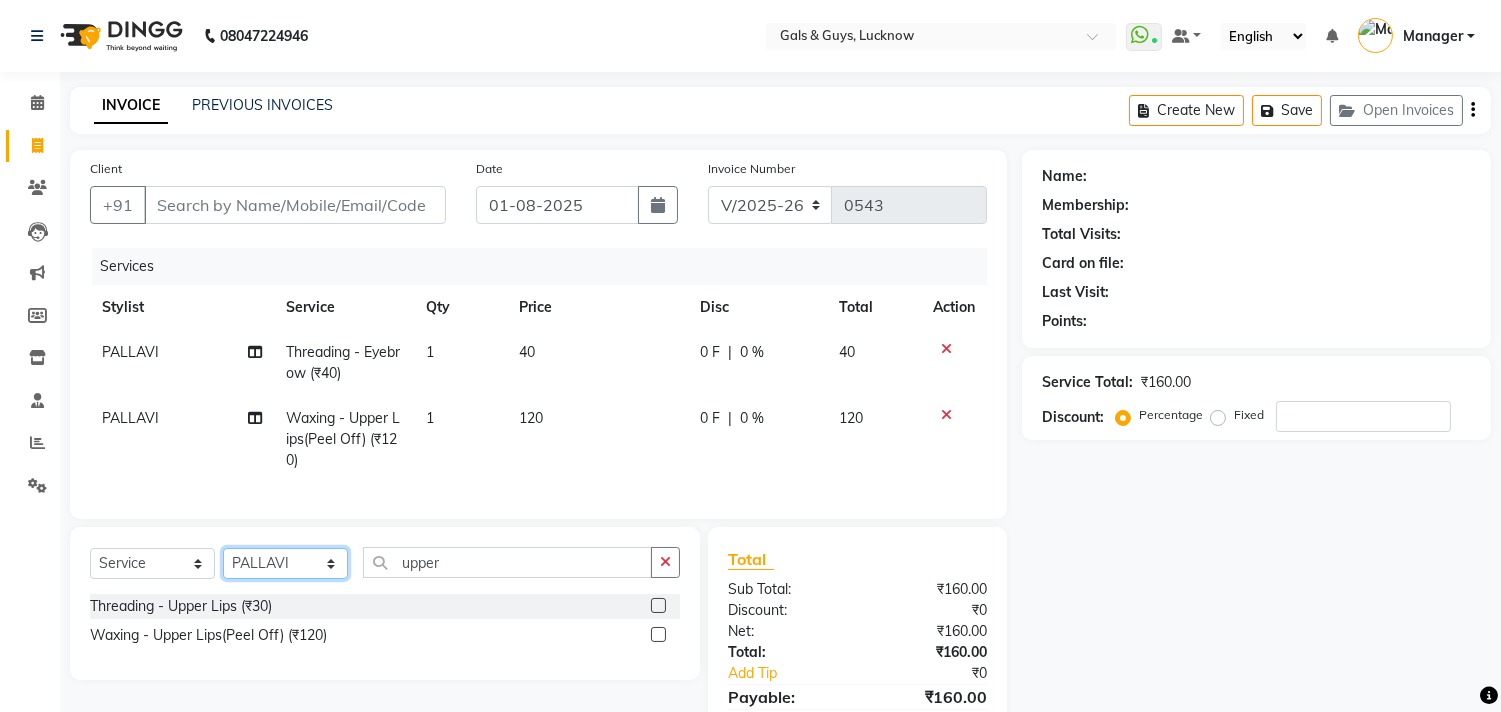 select on "66163" 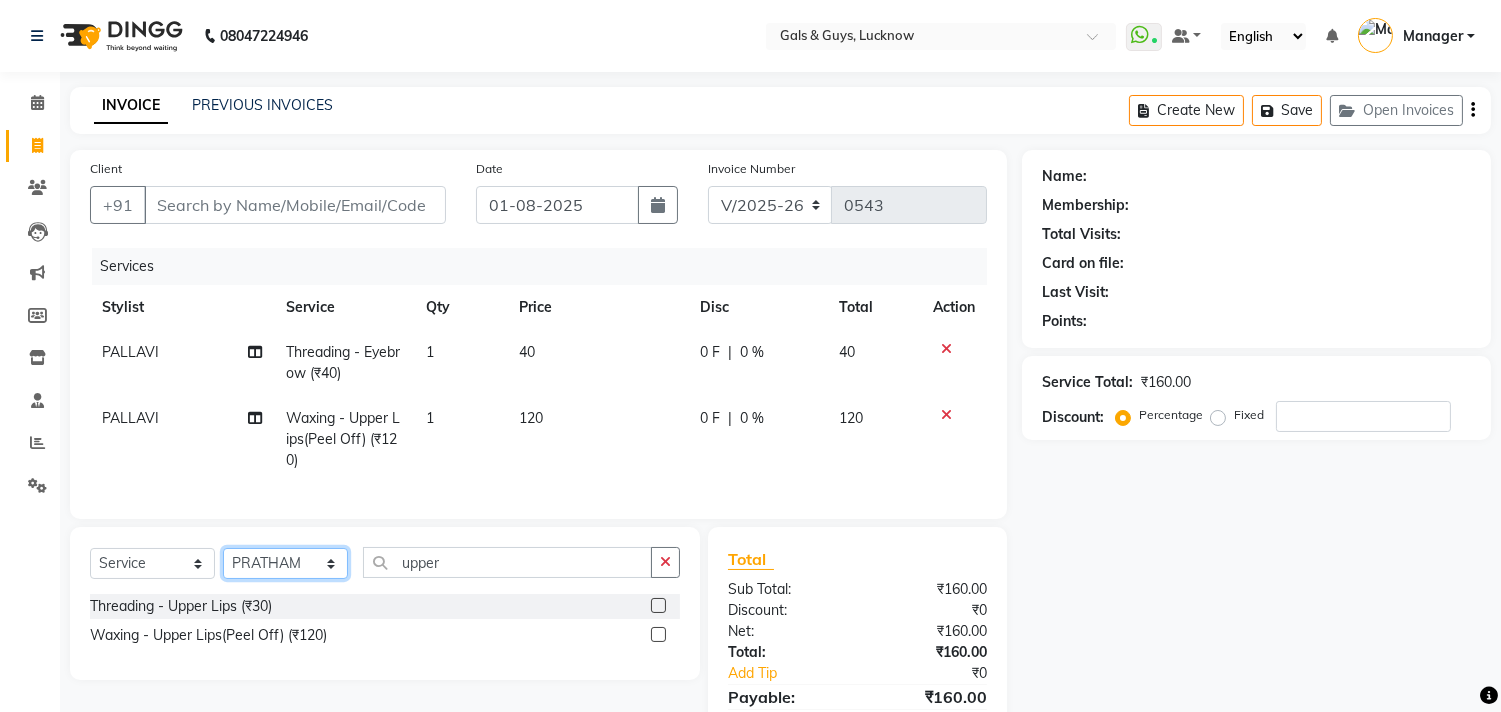 click on "Select Stylist Abhinav ADVANCE ALKA Ankita B-WAX  KUNAL Manager MEMBERSHIP PALLAVI PRATHAM PRODUCT RAJAT TANIYA VIRENDRA" 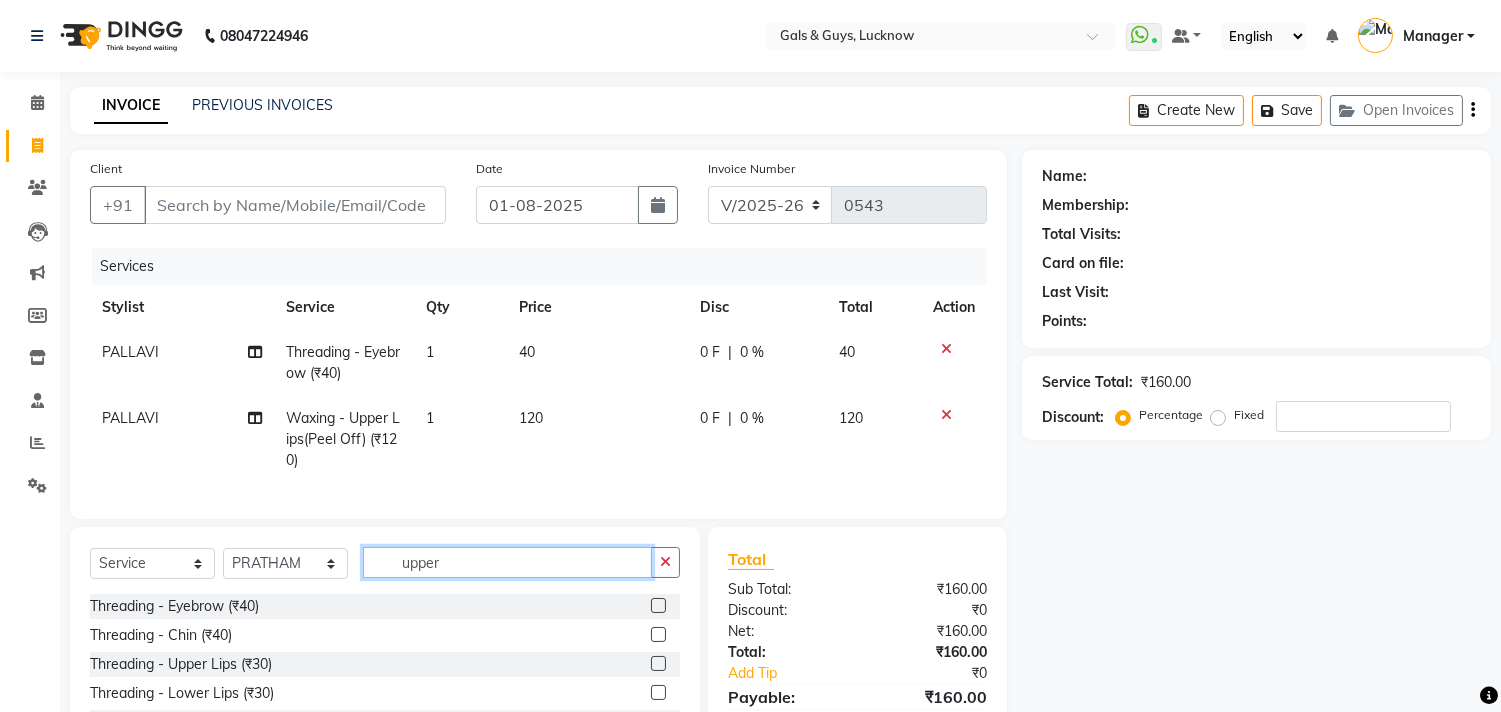 drag, startPoint x: 487, startPoint y: 582, endPoint x: 203, endPoint y: 591, distance: 284.14258 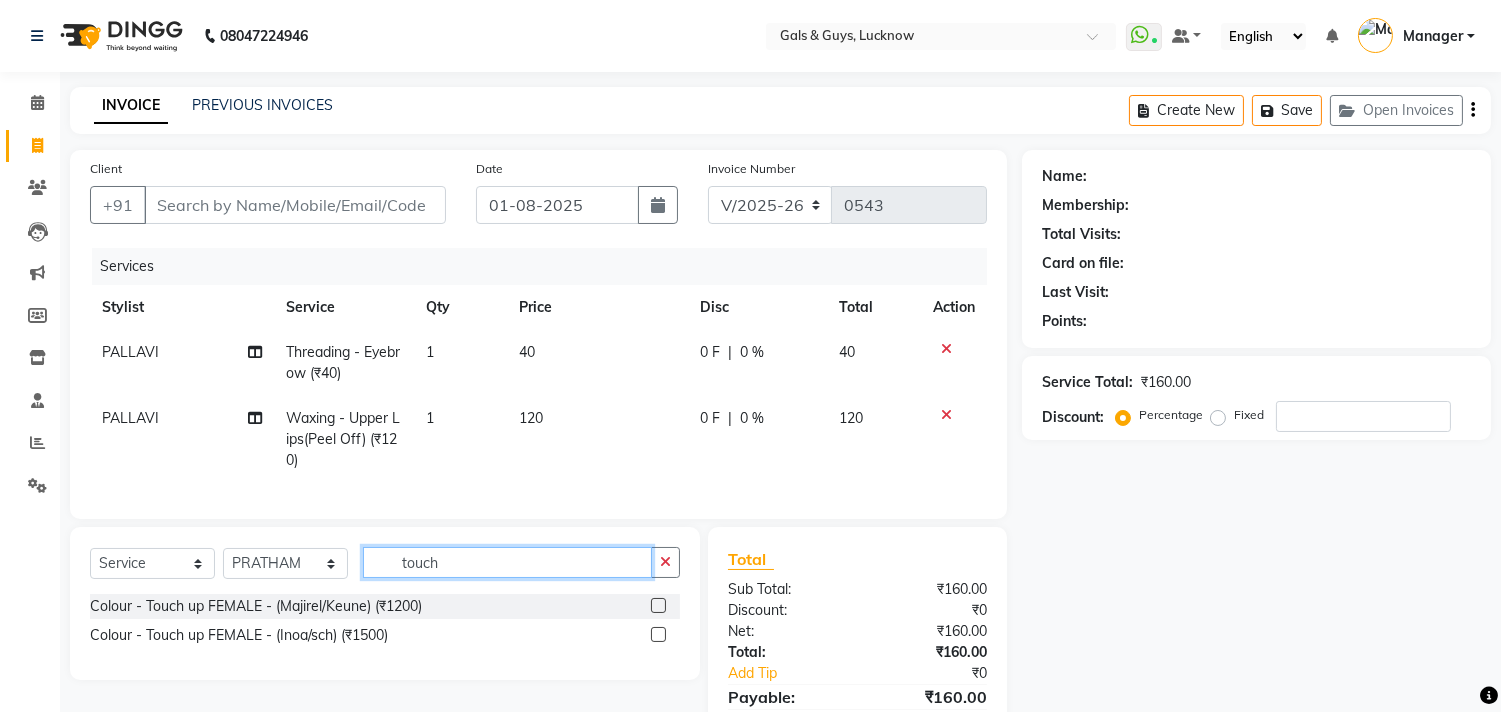 type on "touch" 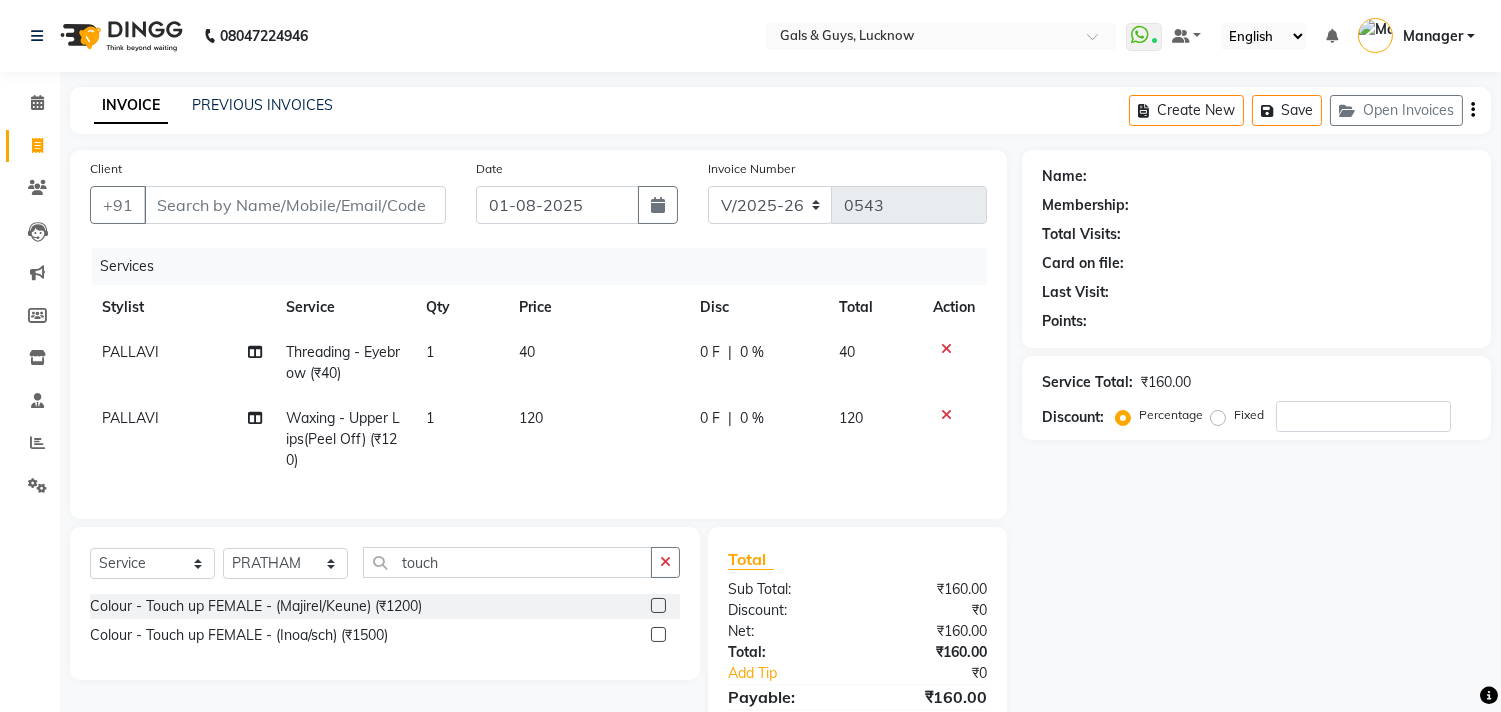 click 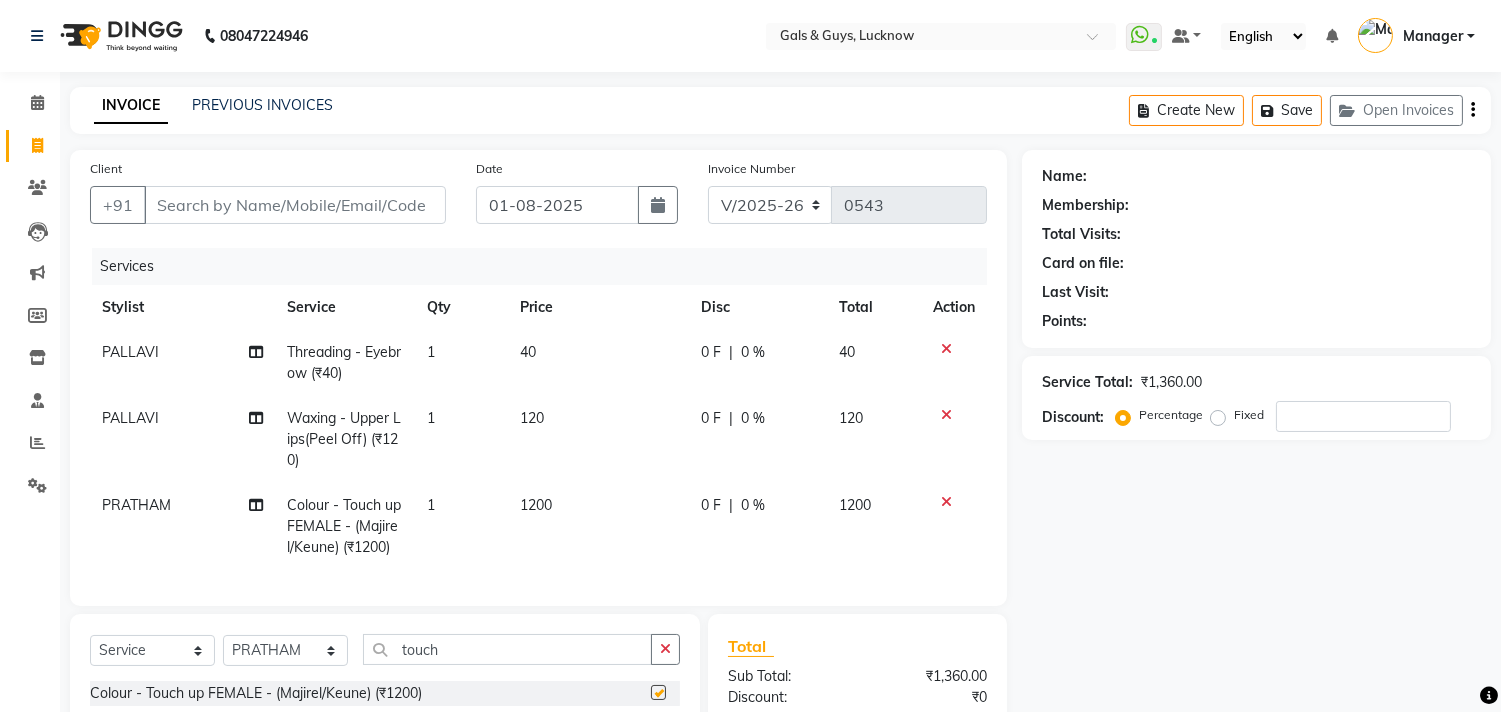 checkbox on "false" 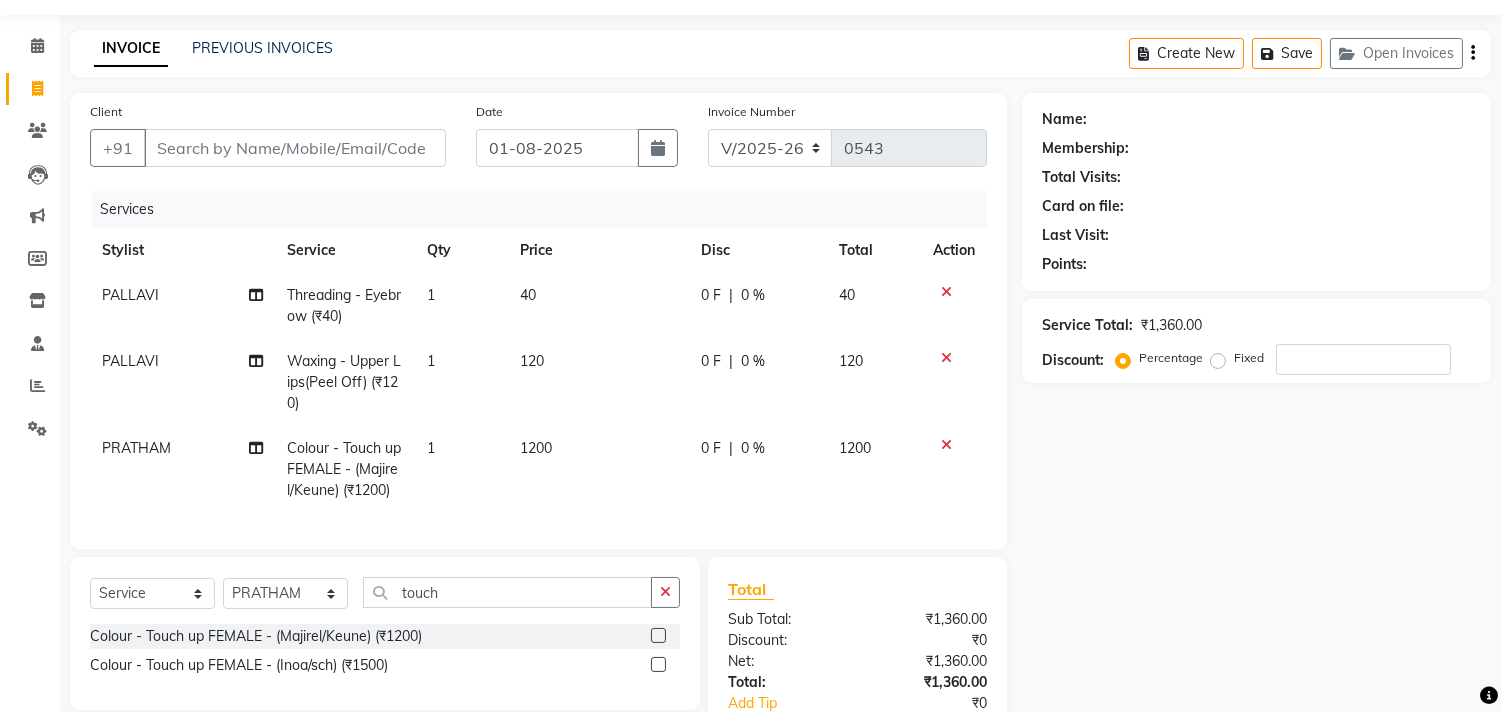 scroll, scrollTop: 111, scrollLeft: 0, axis: vertical 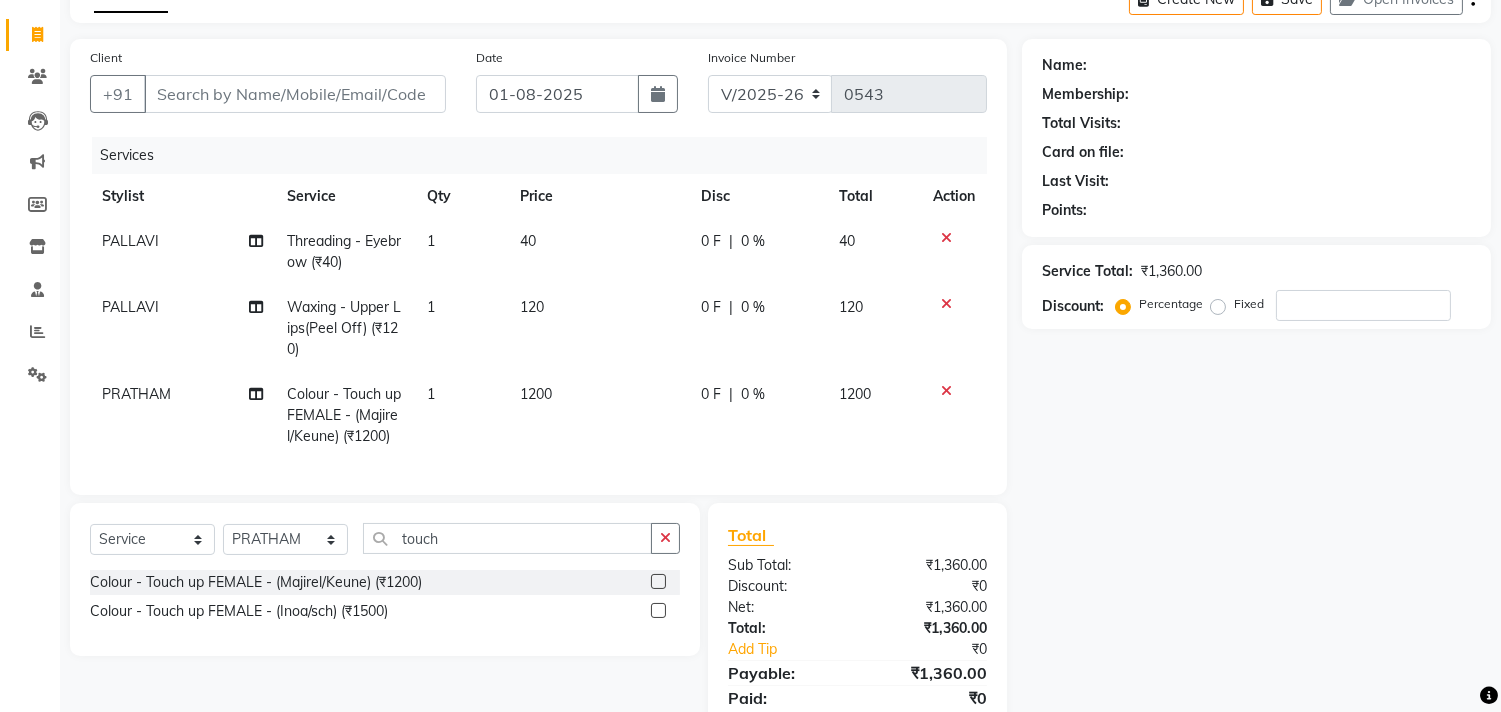 click 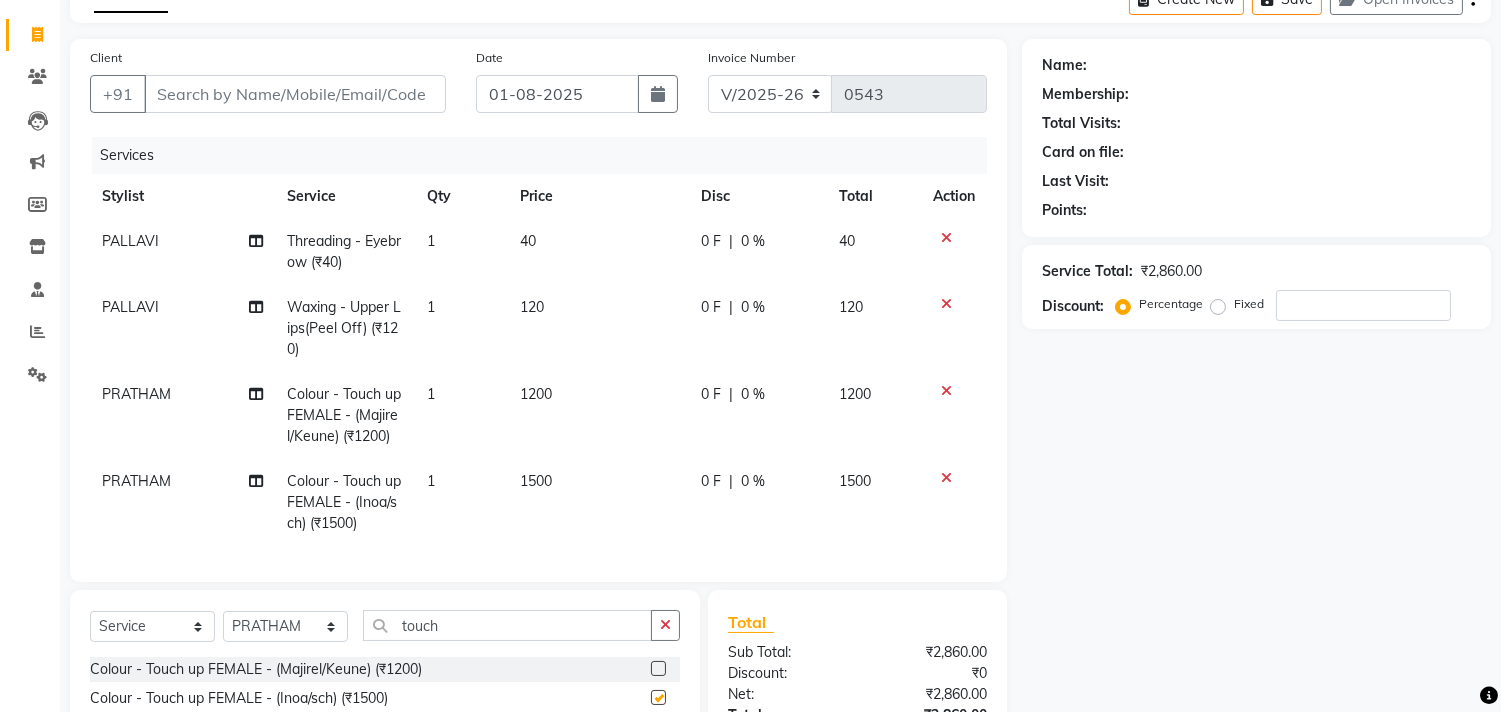 checkbox on "false" 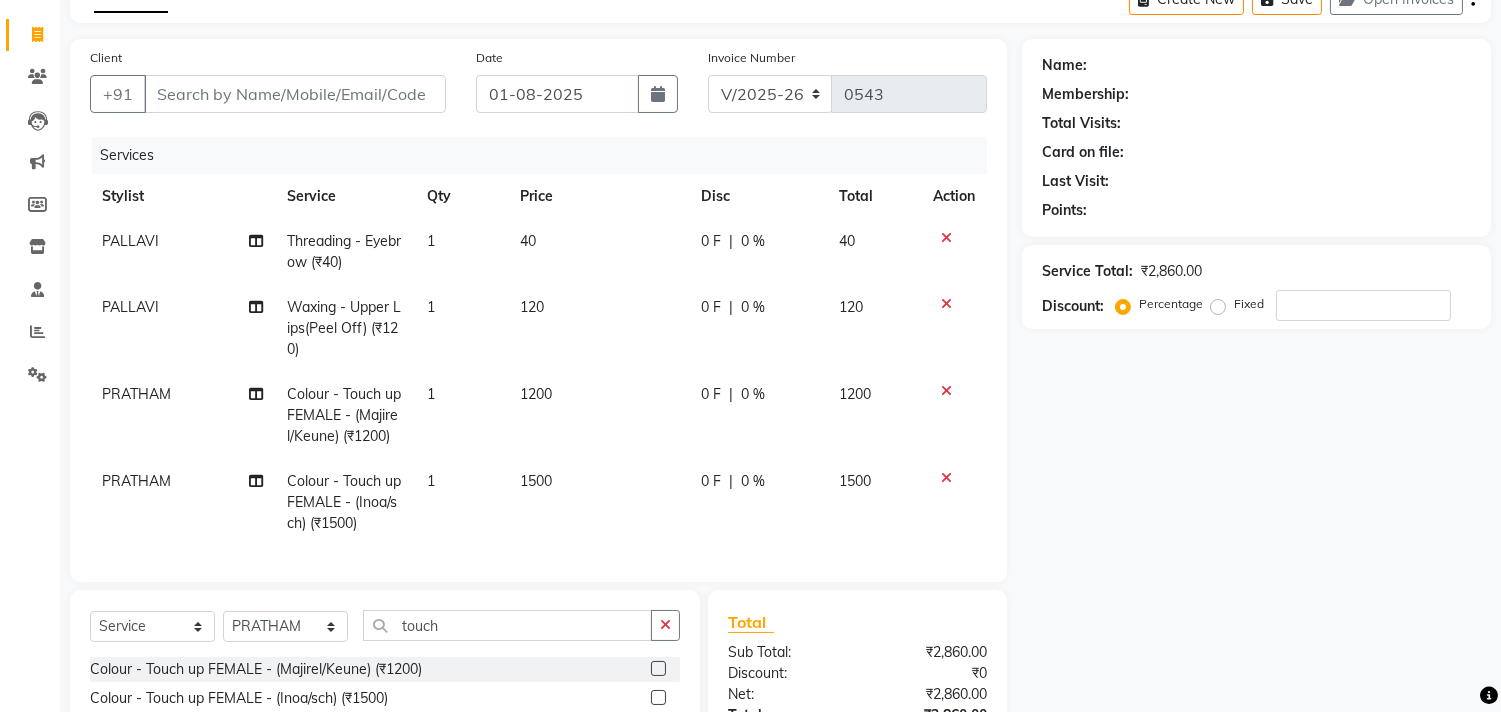click 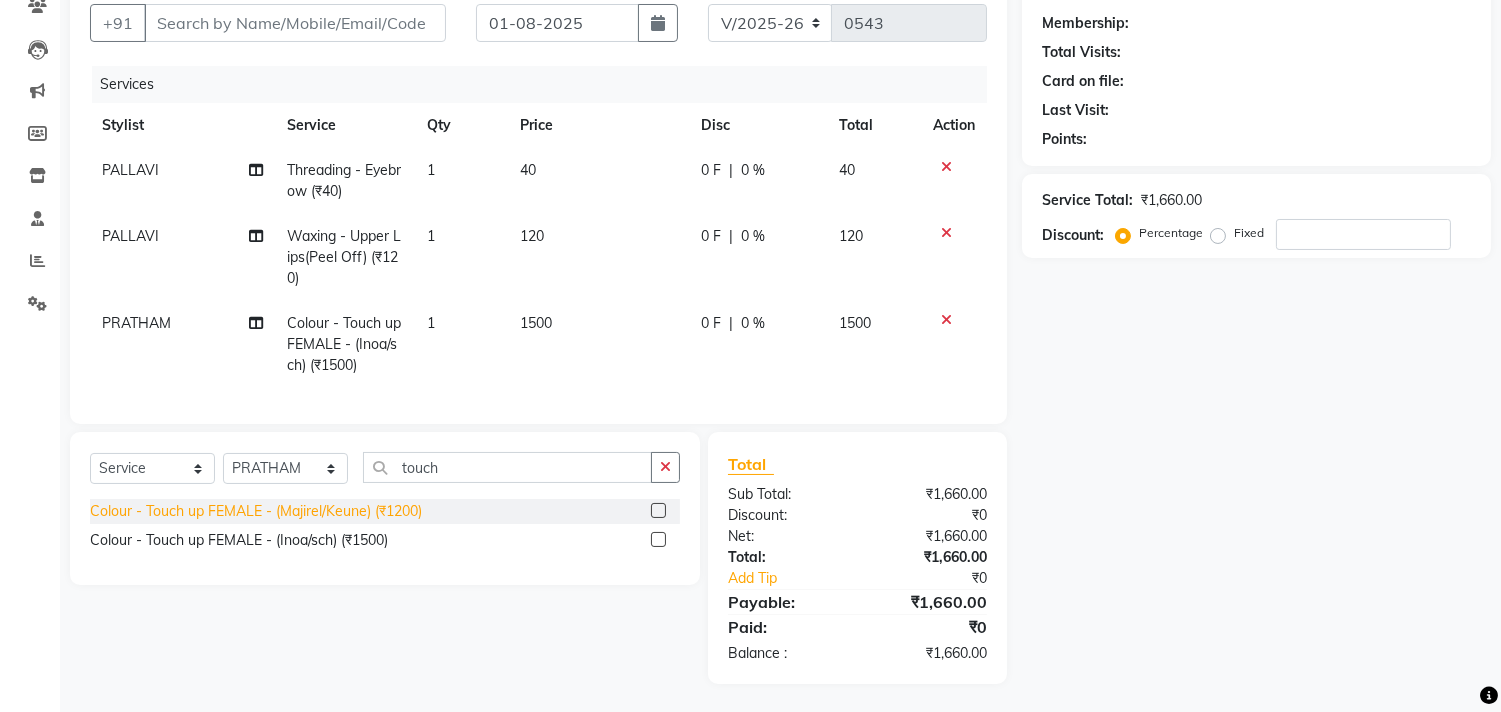 scroll, scrollTop: 201, scrollLeft: 0, axis: vertical 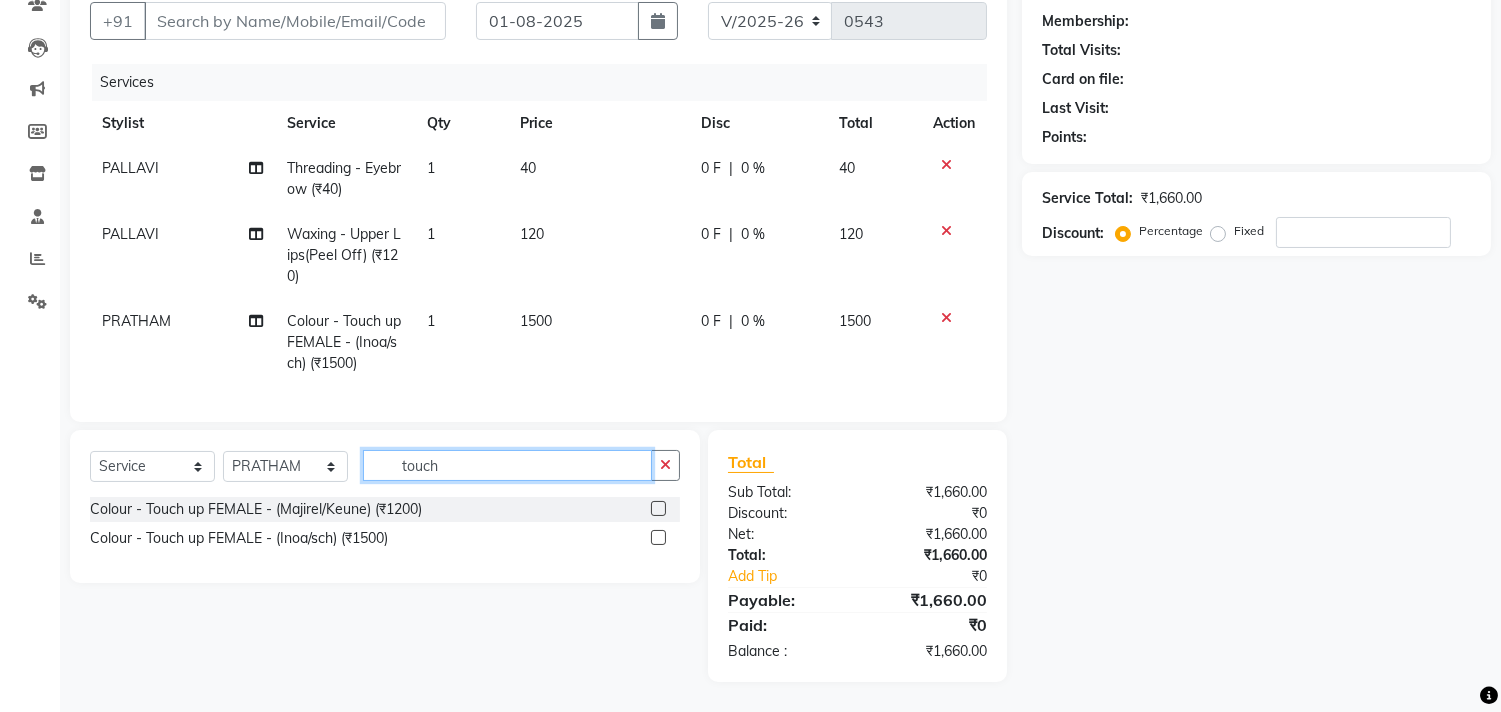 drag, startPoint x: 340, startPoint y: 490, endPoint x: 296, endPoint y: 492, distance: 44.04543 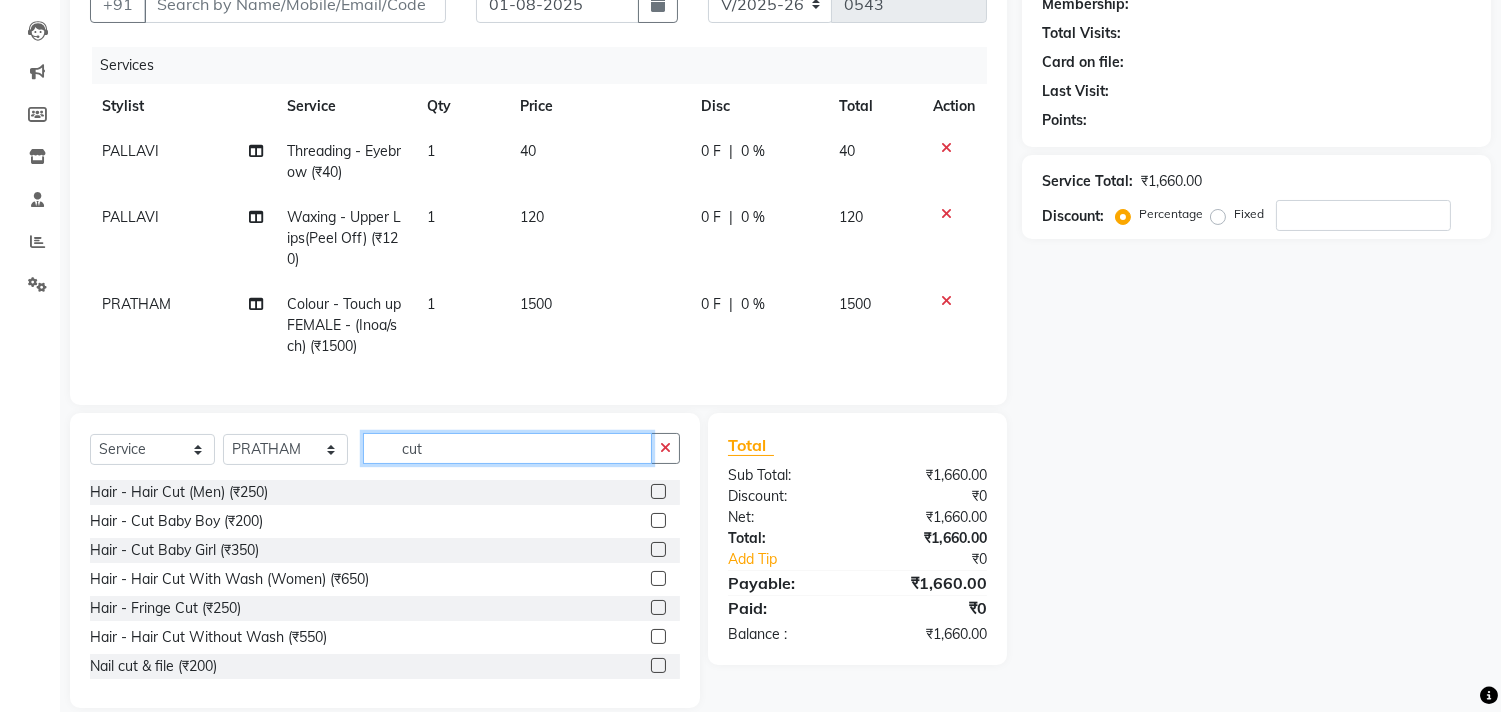 type on "cut" 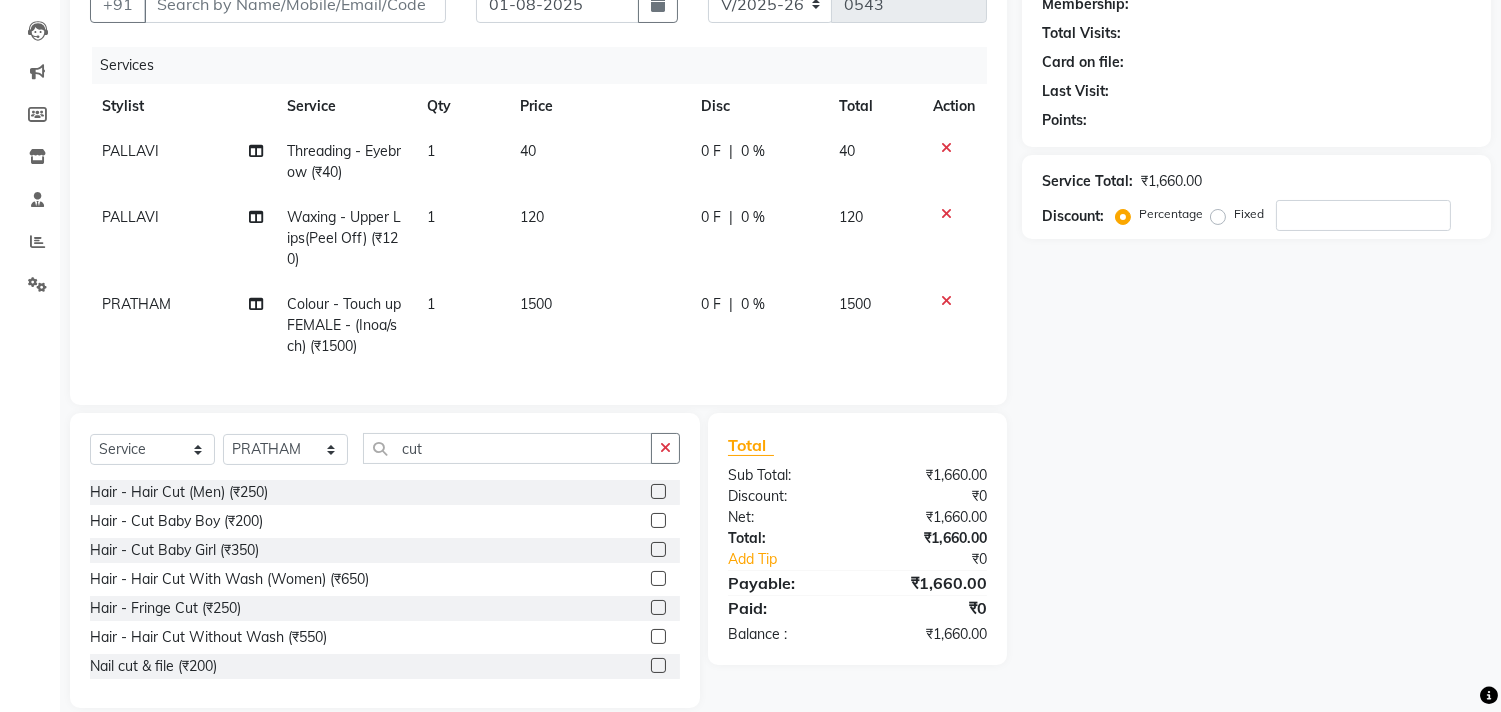 click 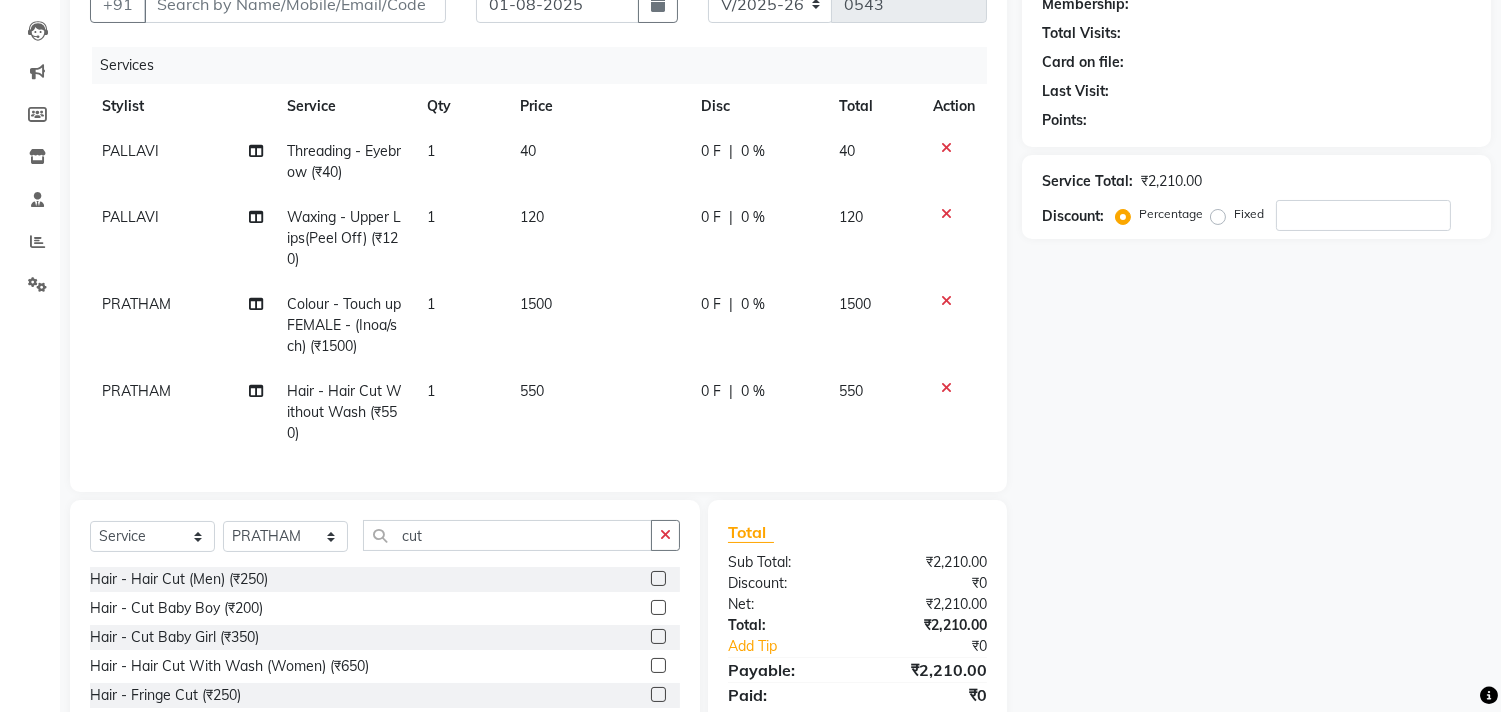 checkbox on "false" 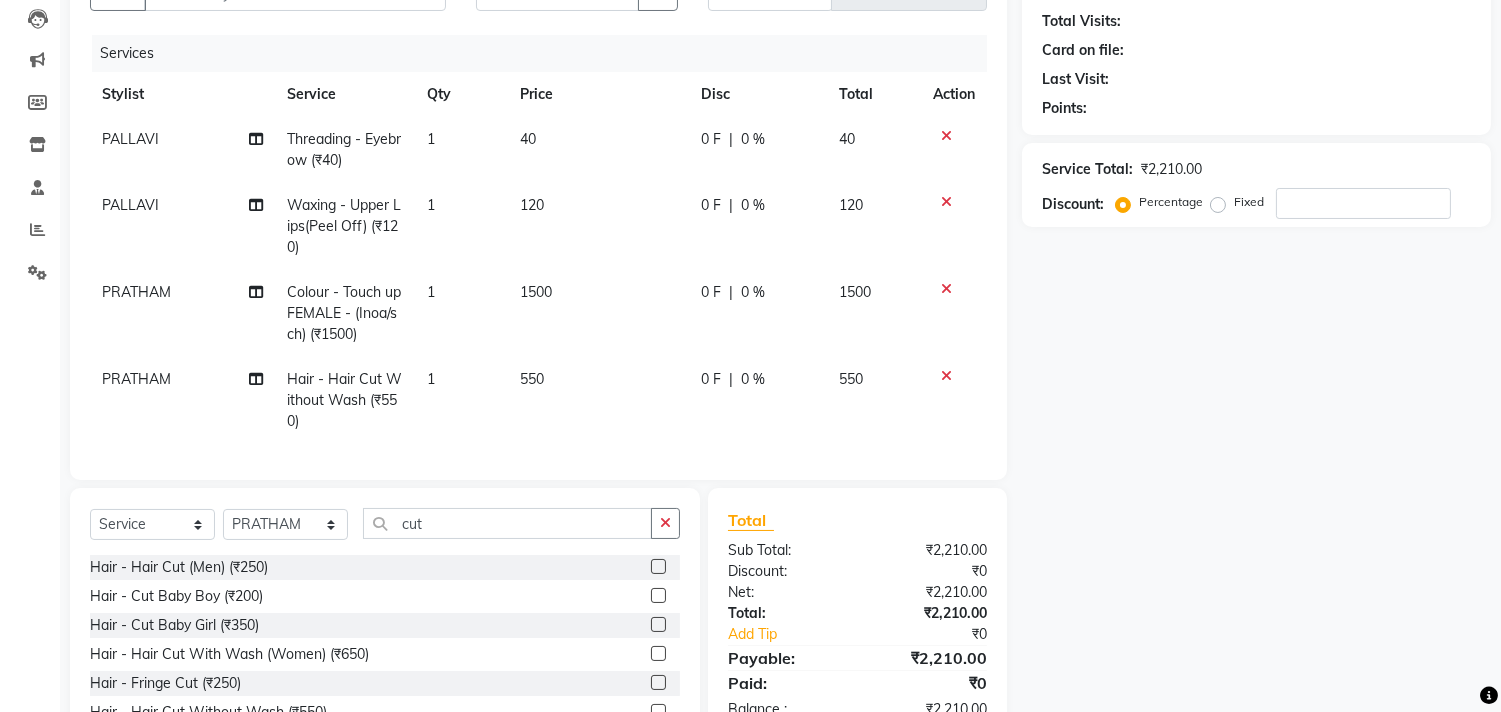scroll, scrollTop: 222, scrollLeft: 0, axis: vertical 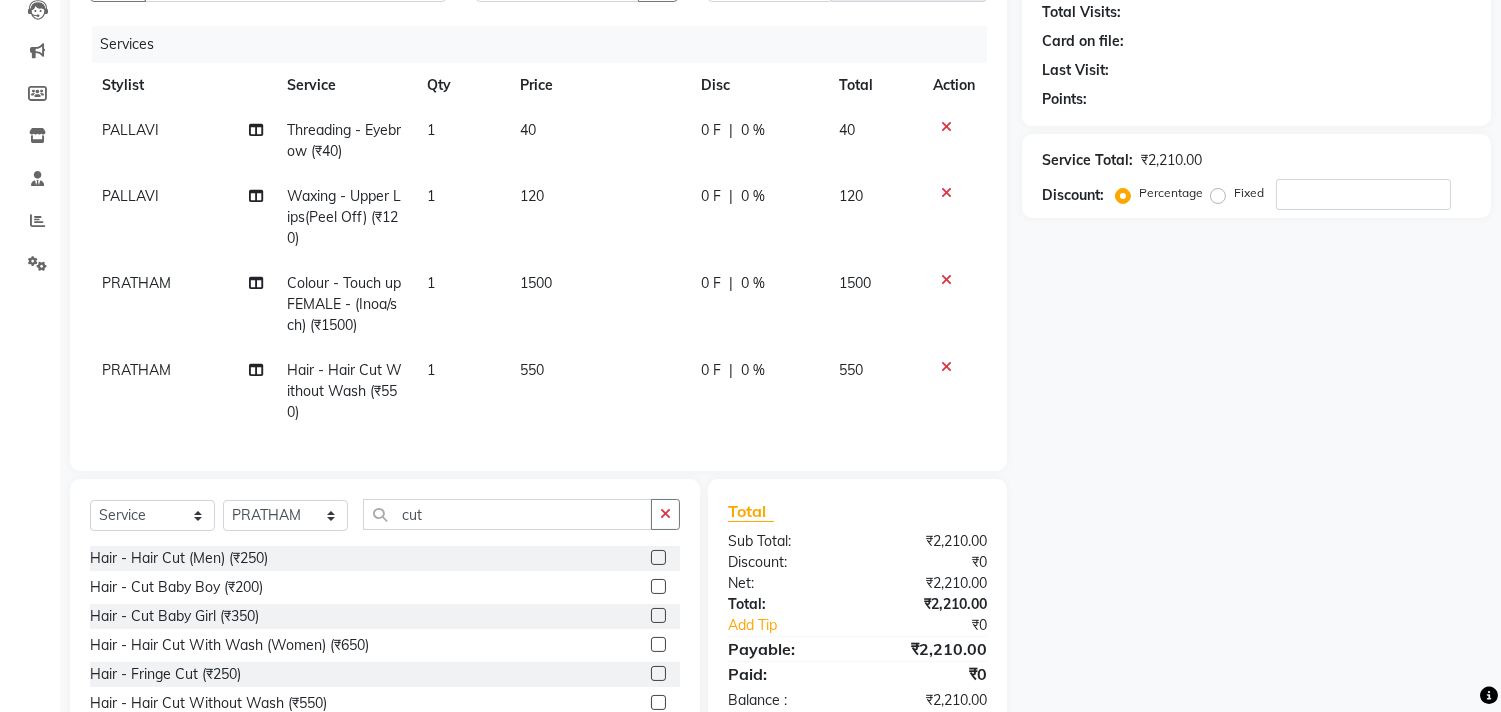 drag, startPoint x: 947, startPoint y: 362, endPoint x: 931, endPoint y: 371, distance: 18.35756 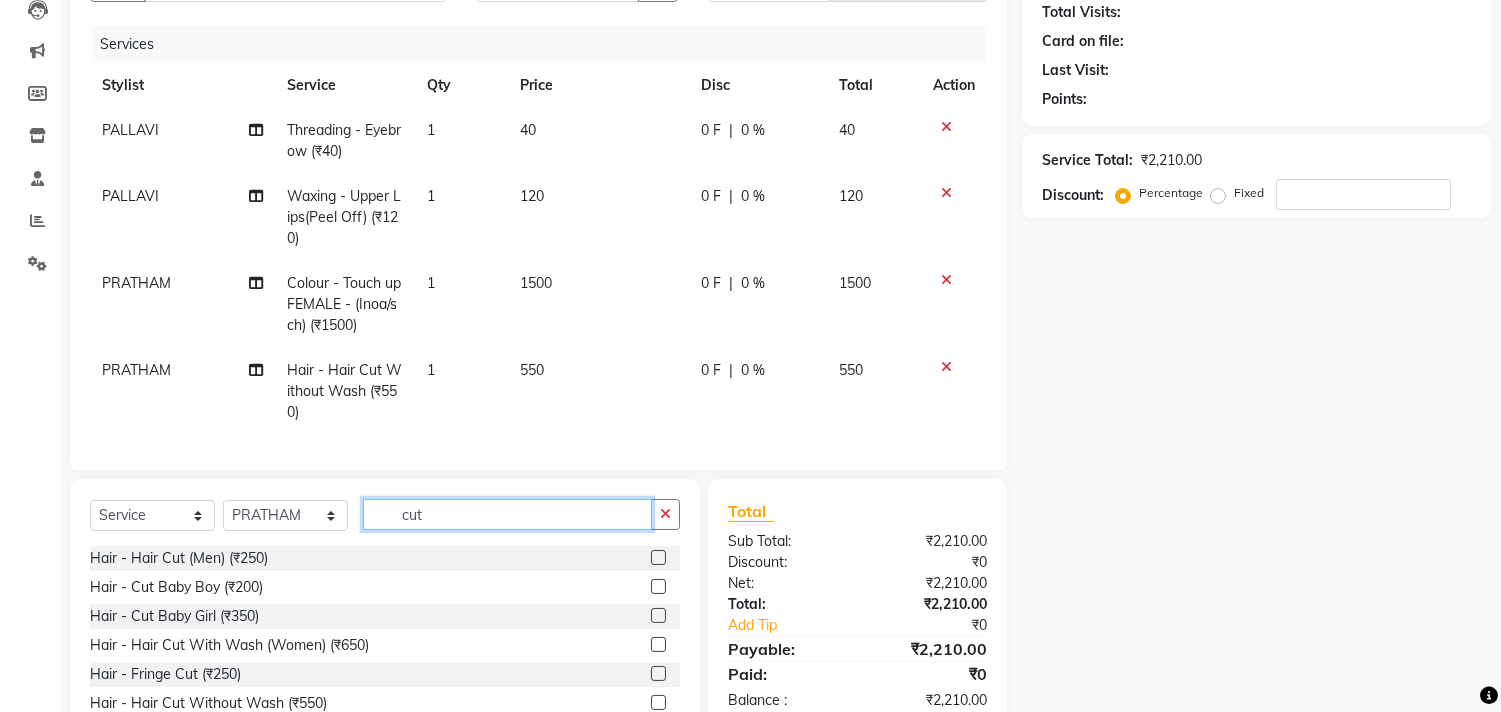 click on "cut" 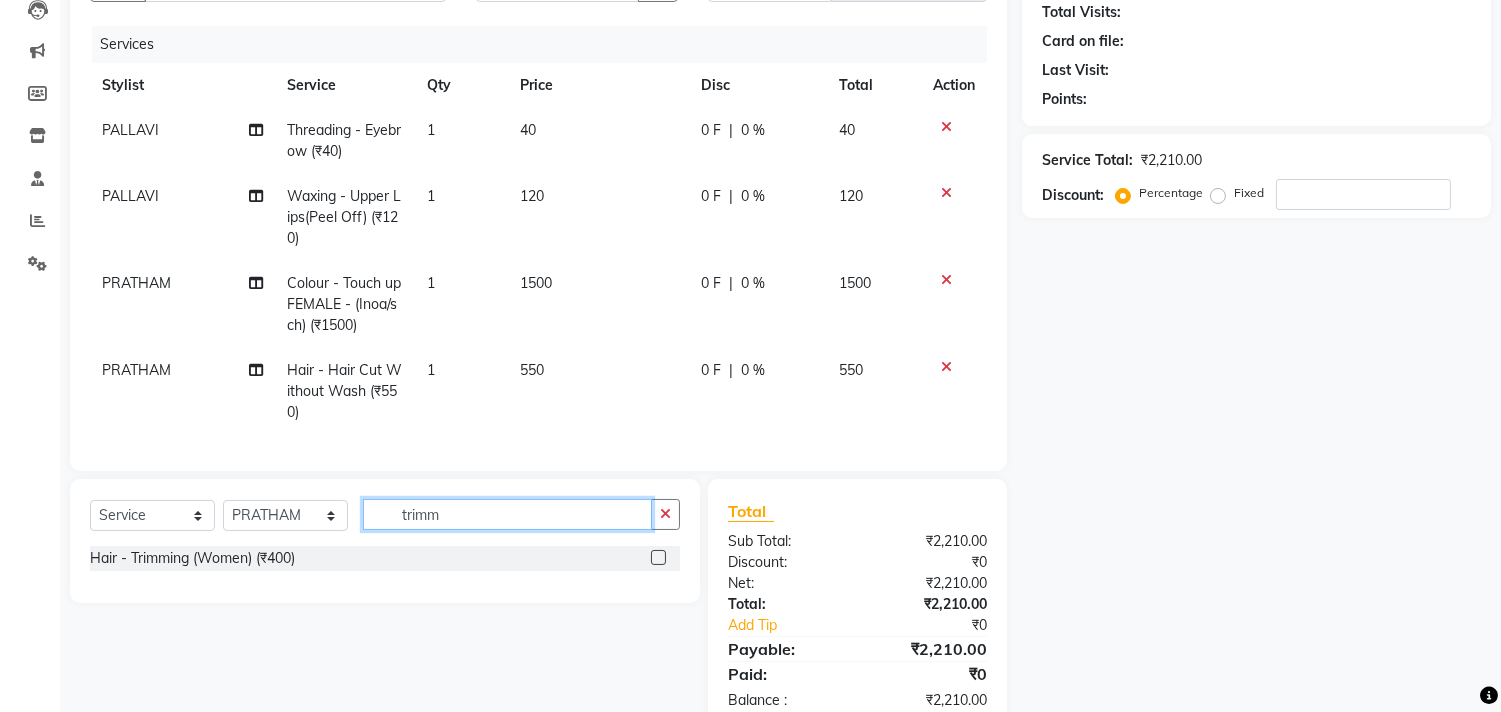 type on "trimm" 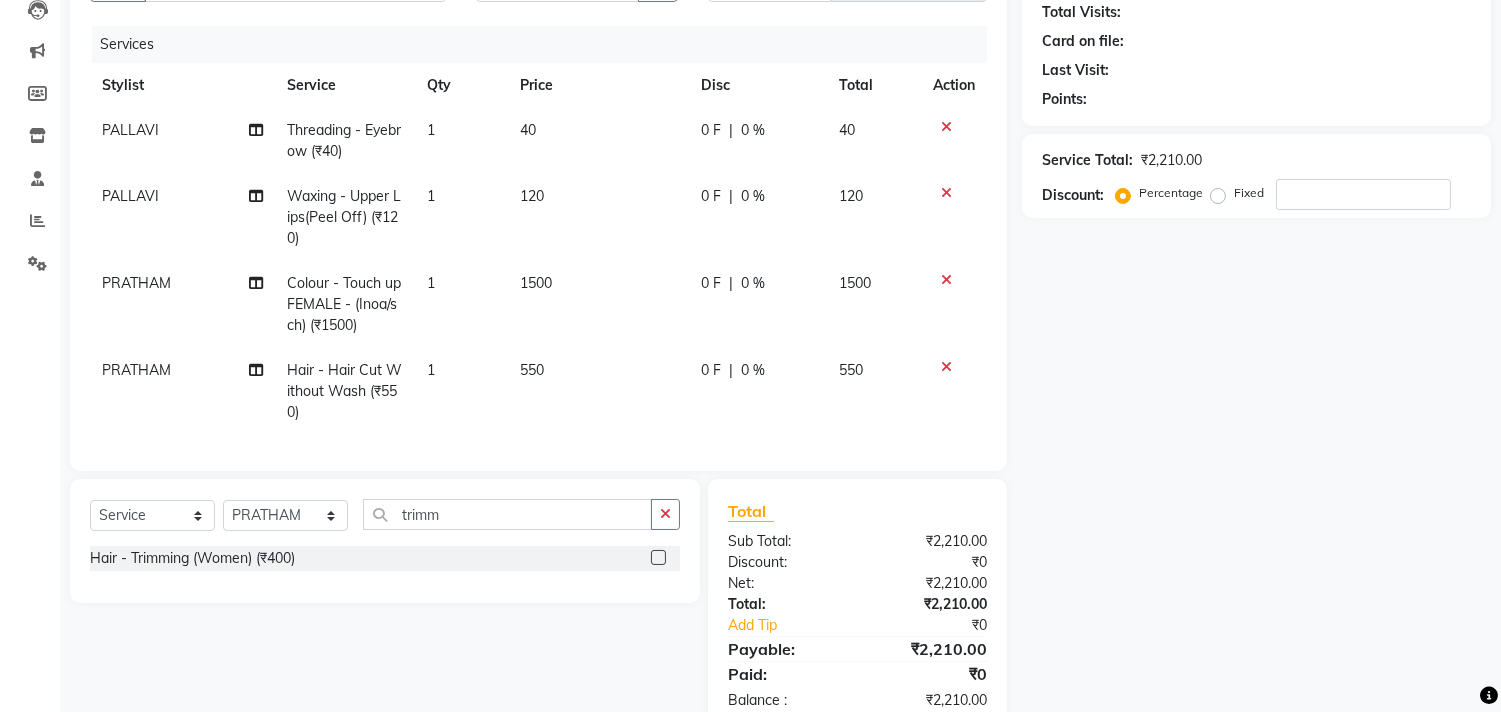 click 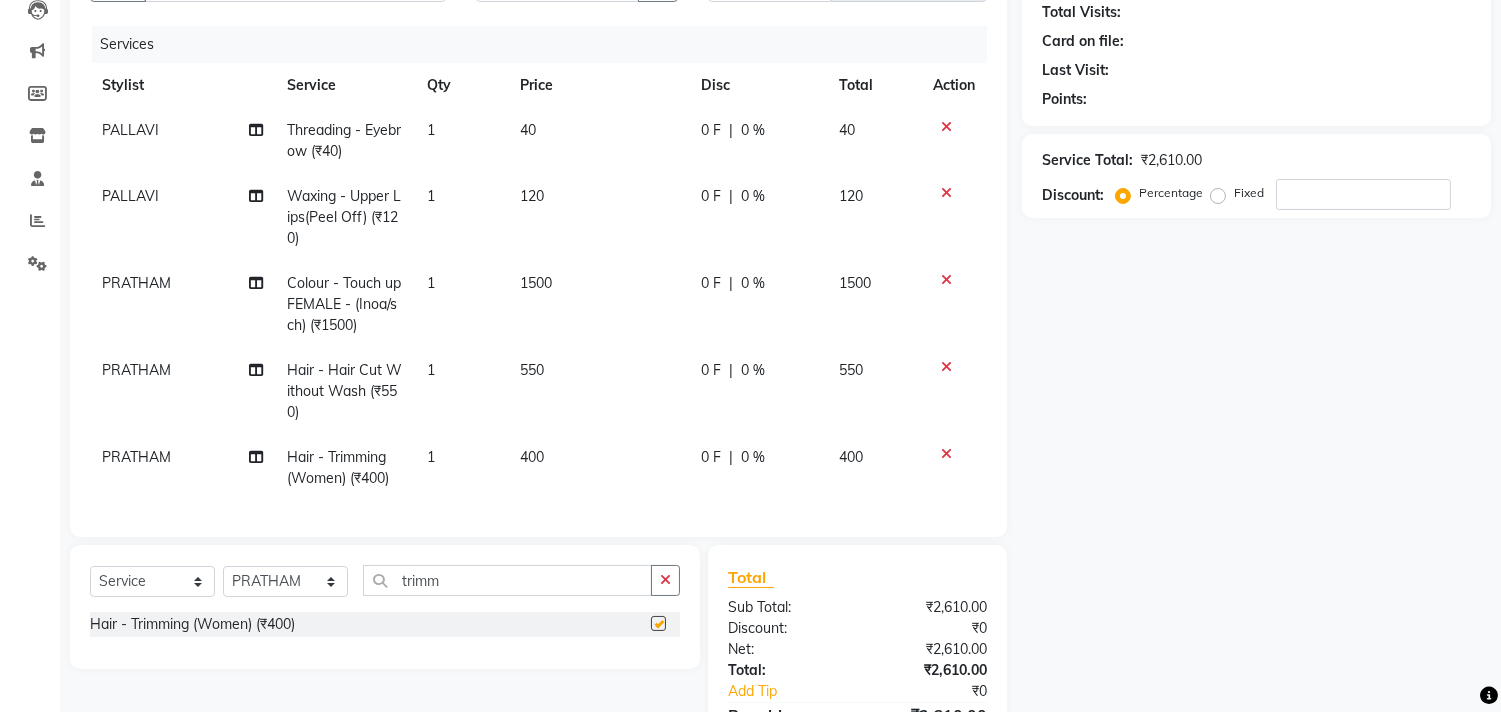 checkbox on "false" 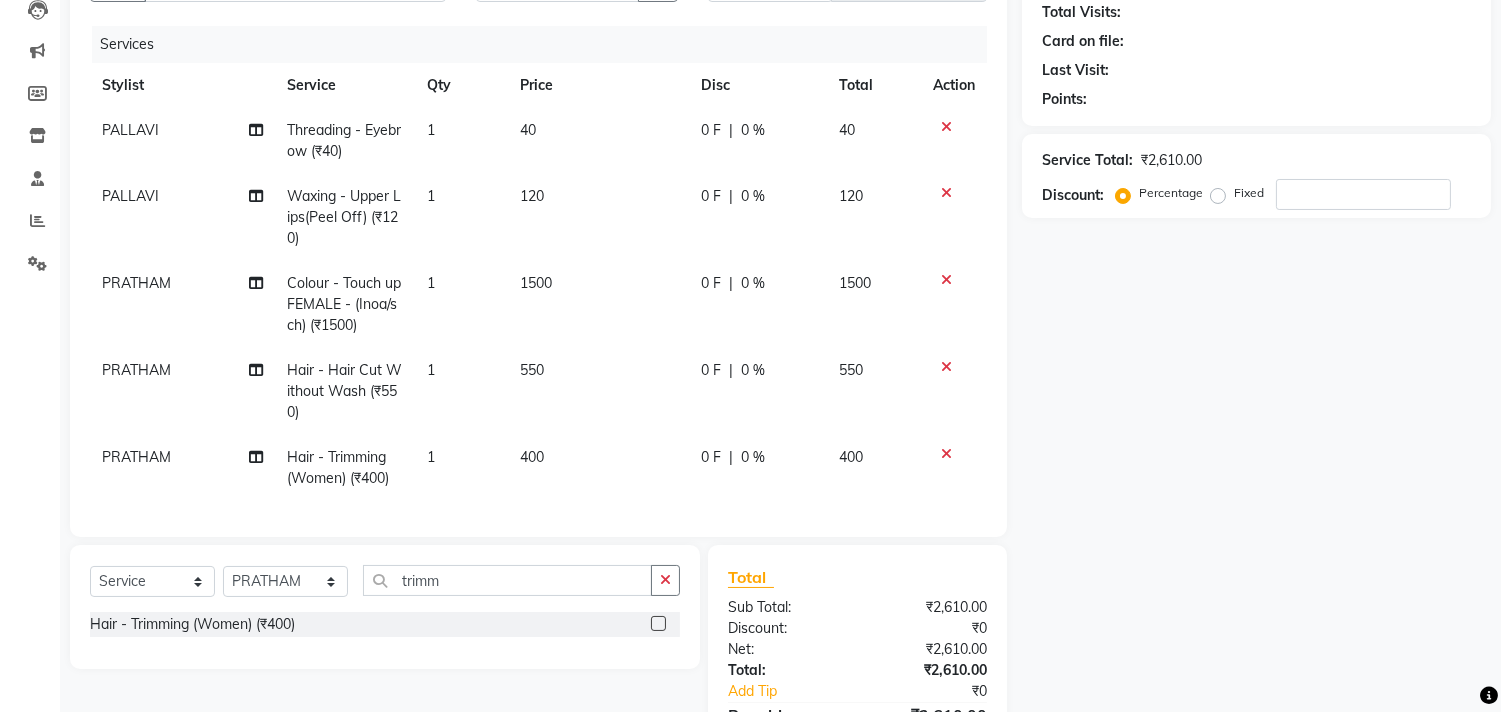 click 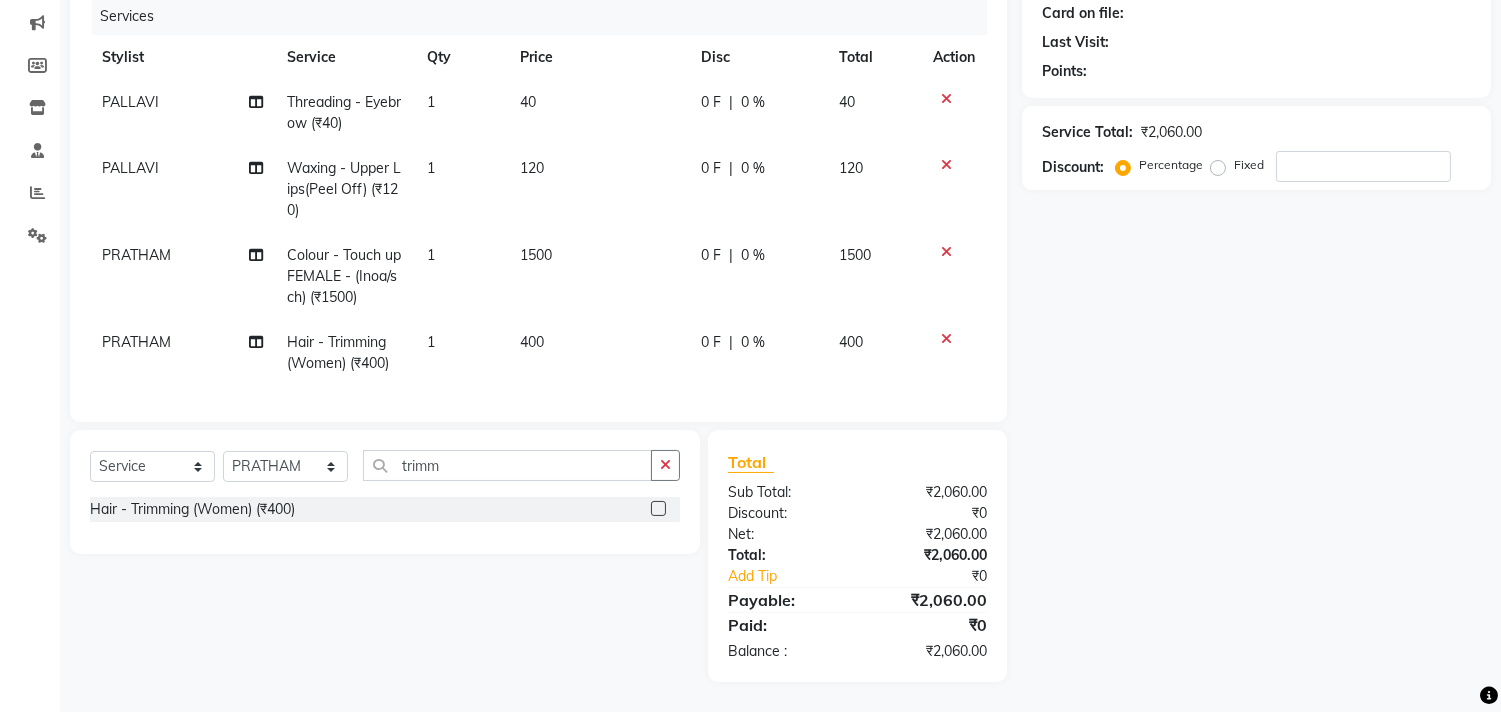 scroll, scrollTop: 138, scrollLeft: 0, axis: vertical 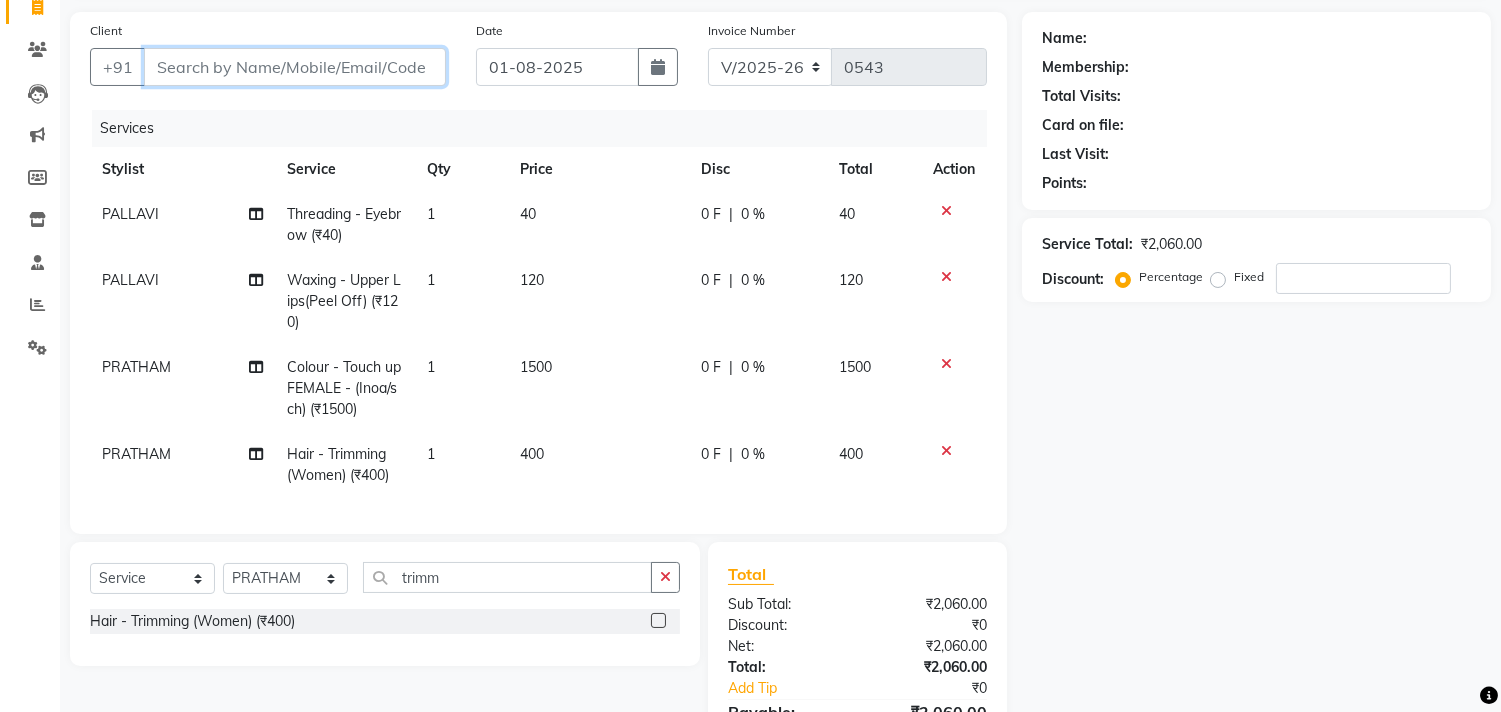 drag, startPoint x: 373, startPoint y: 60, endPoint x: 1516, endPoint y: 357, distance: 1180.9564 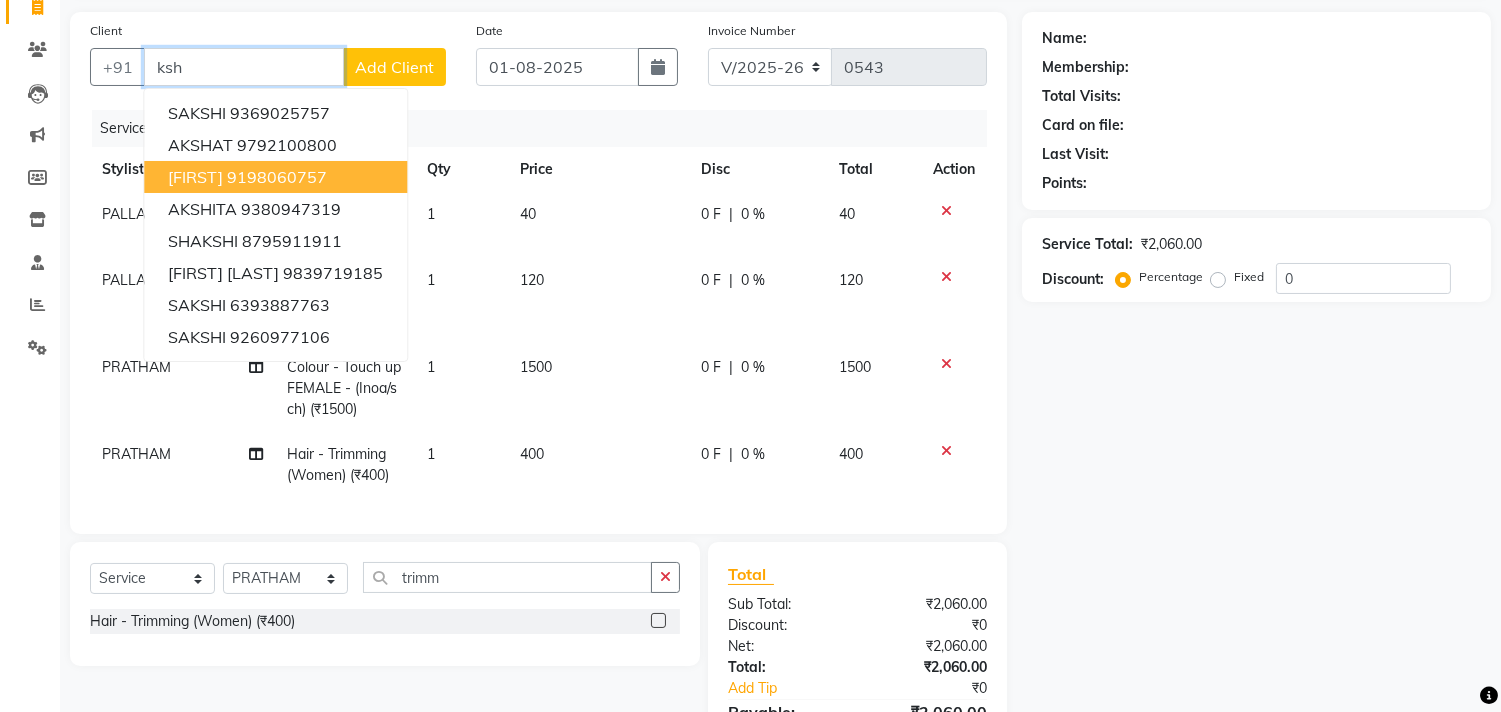 click on "[FIRST]" at bounding box center (195, 177) 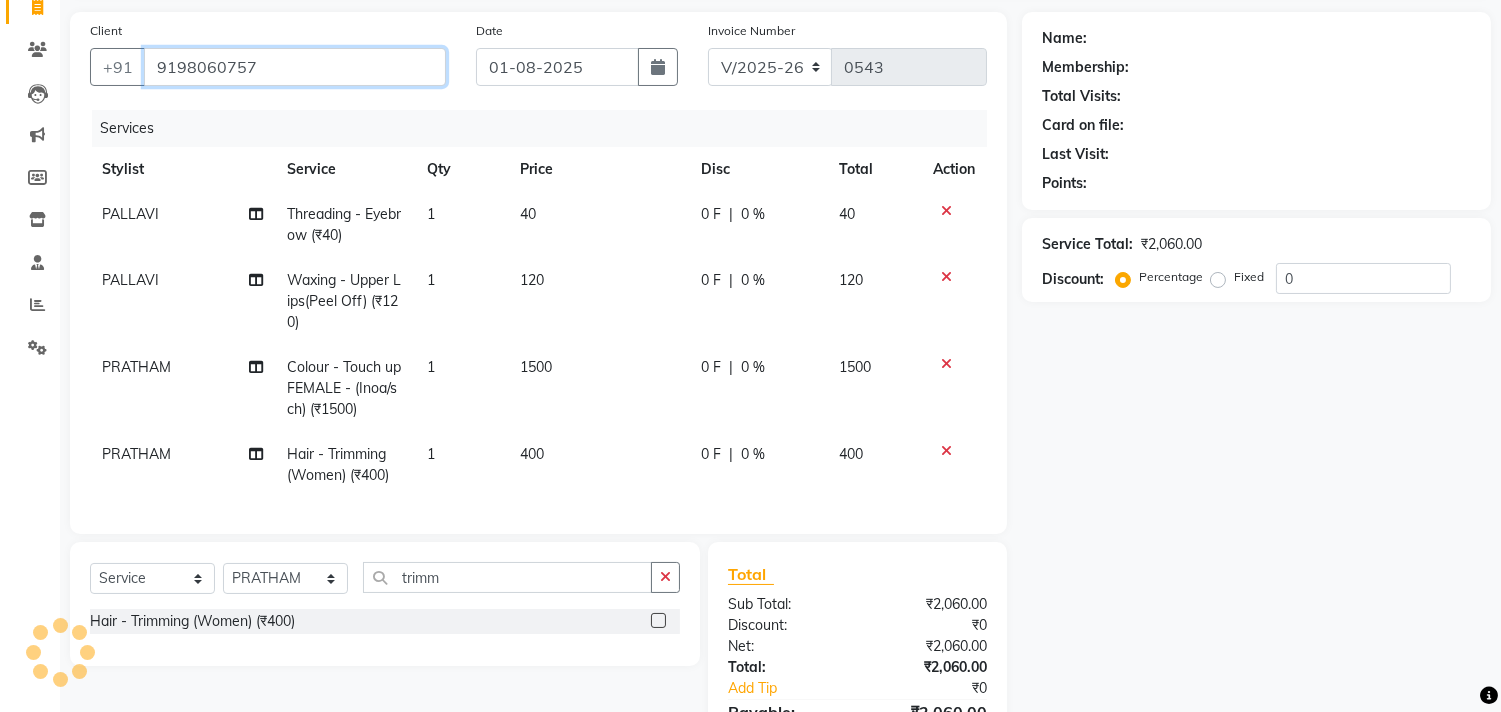 type on "9198060757" 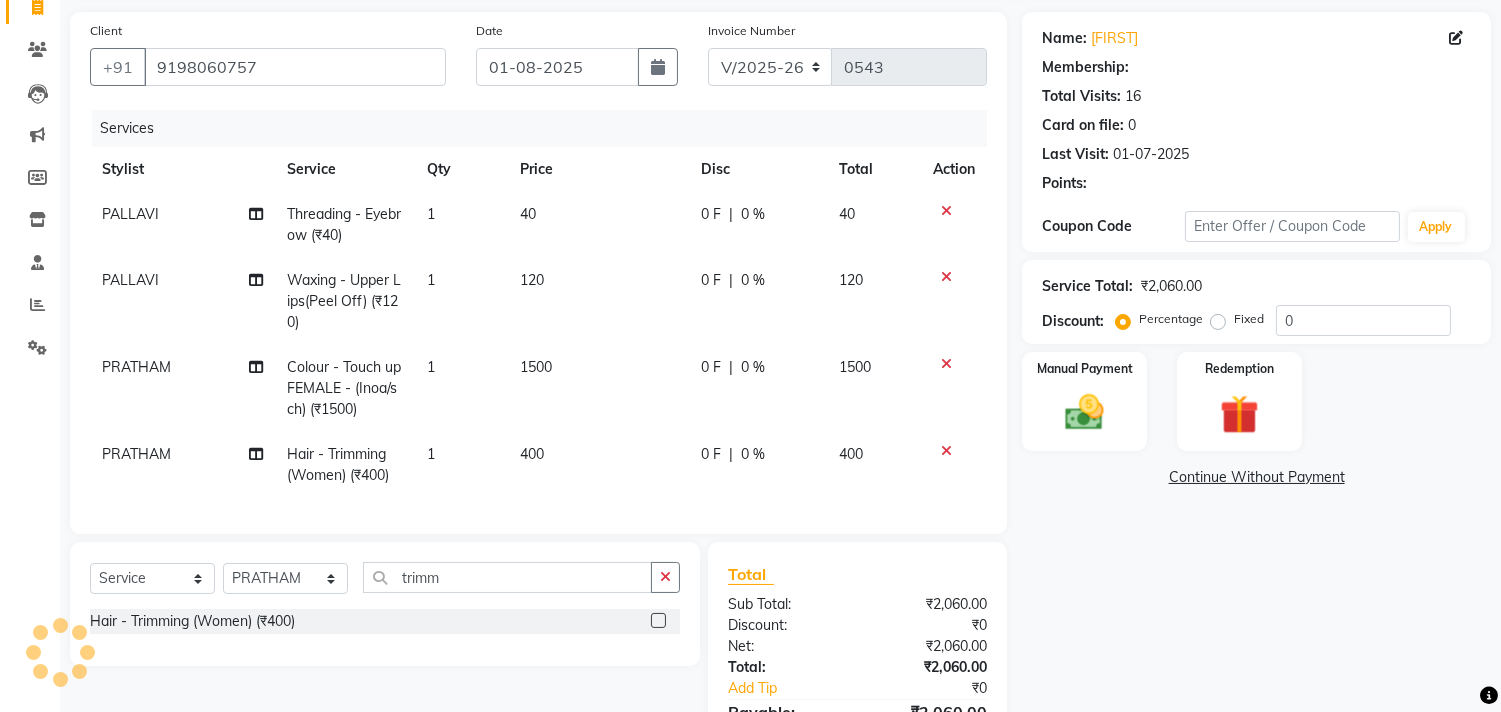 select on "1: Object" 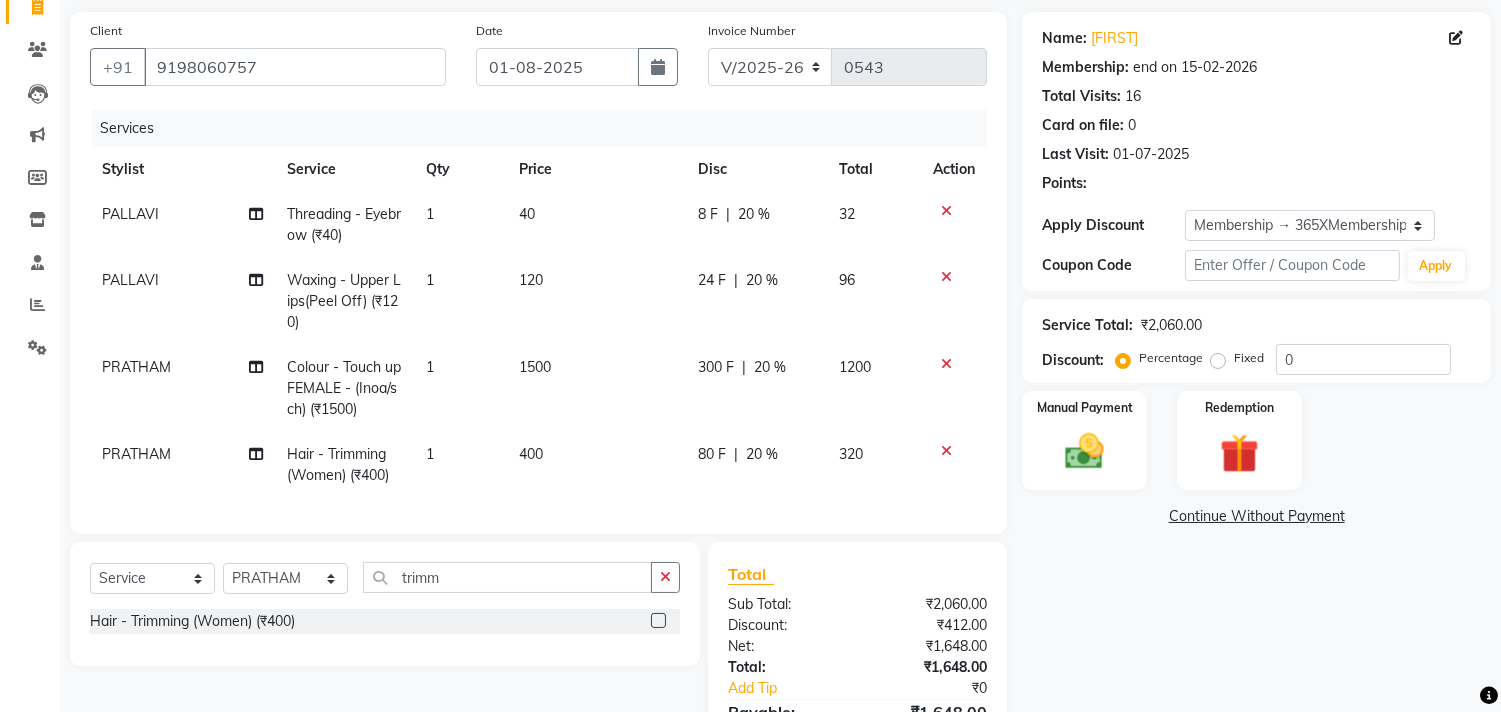 type on "20" 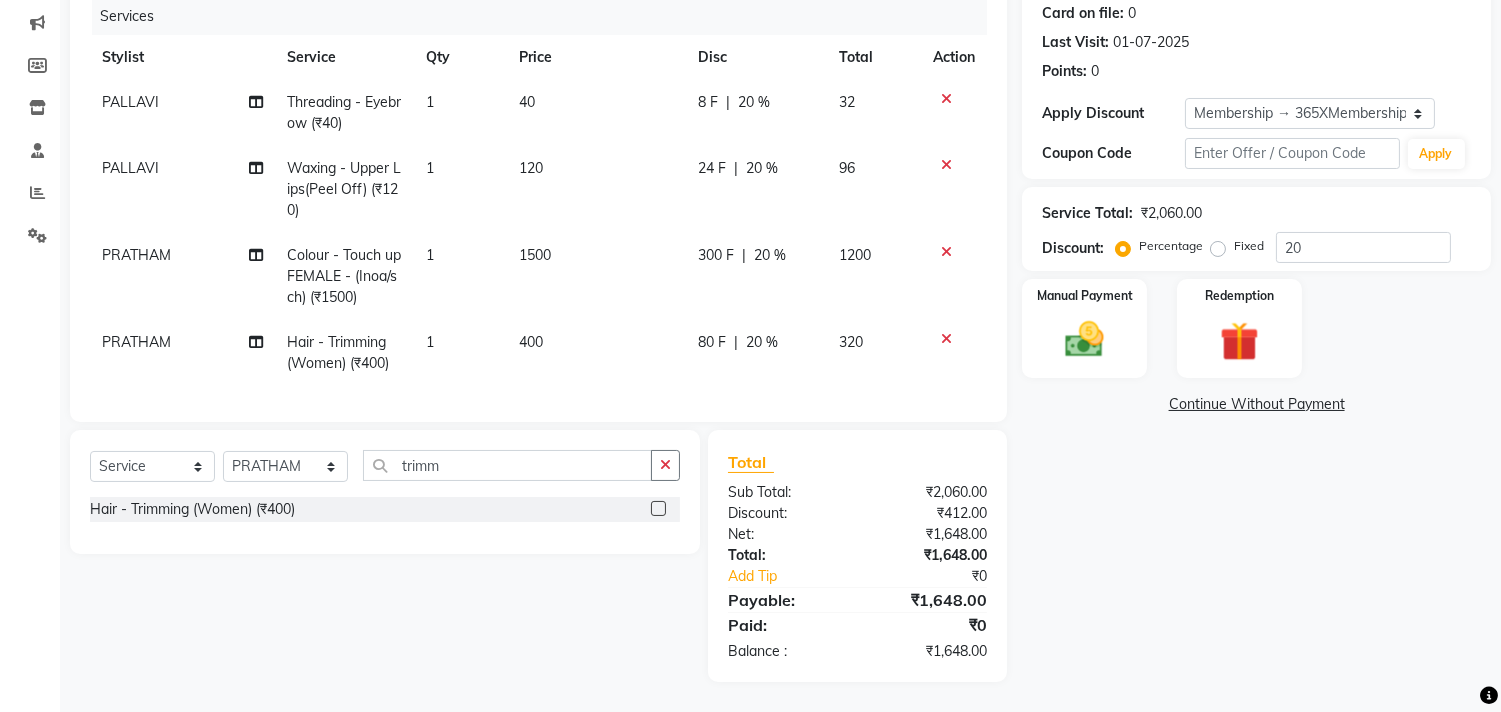 scroll, scrollTop: 266, scrollLeft: 0, axis: vertical 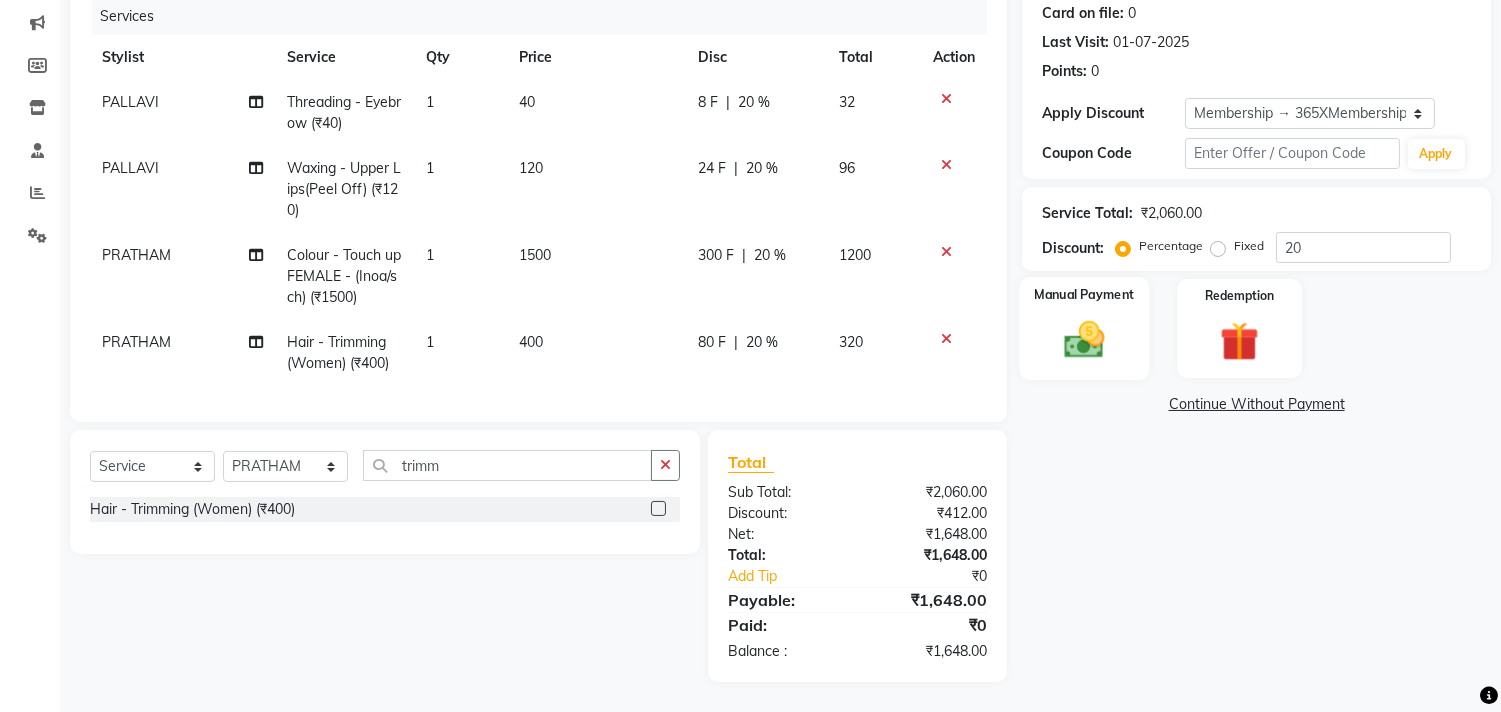 click 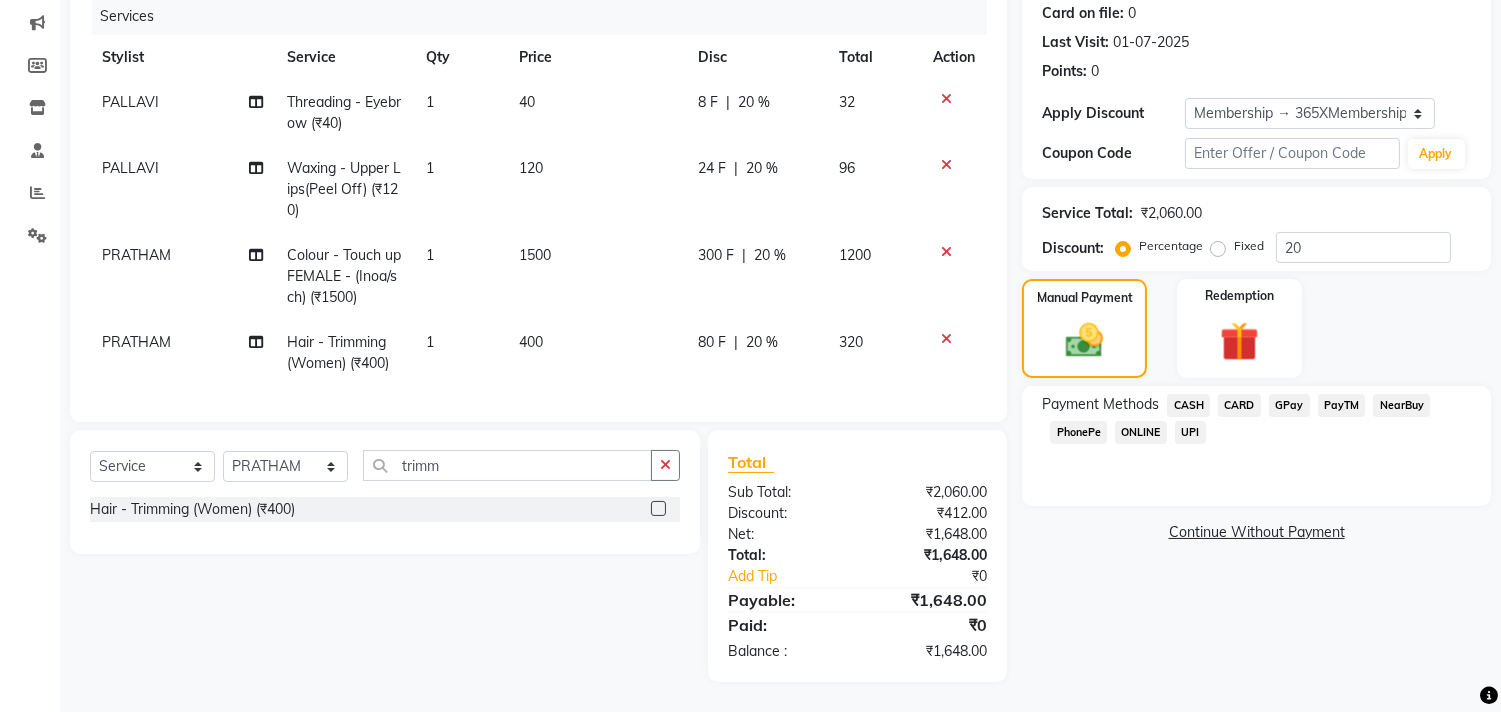 click on "CARD" 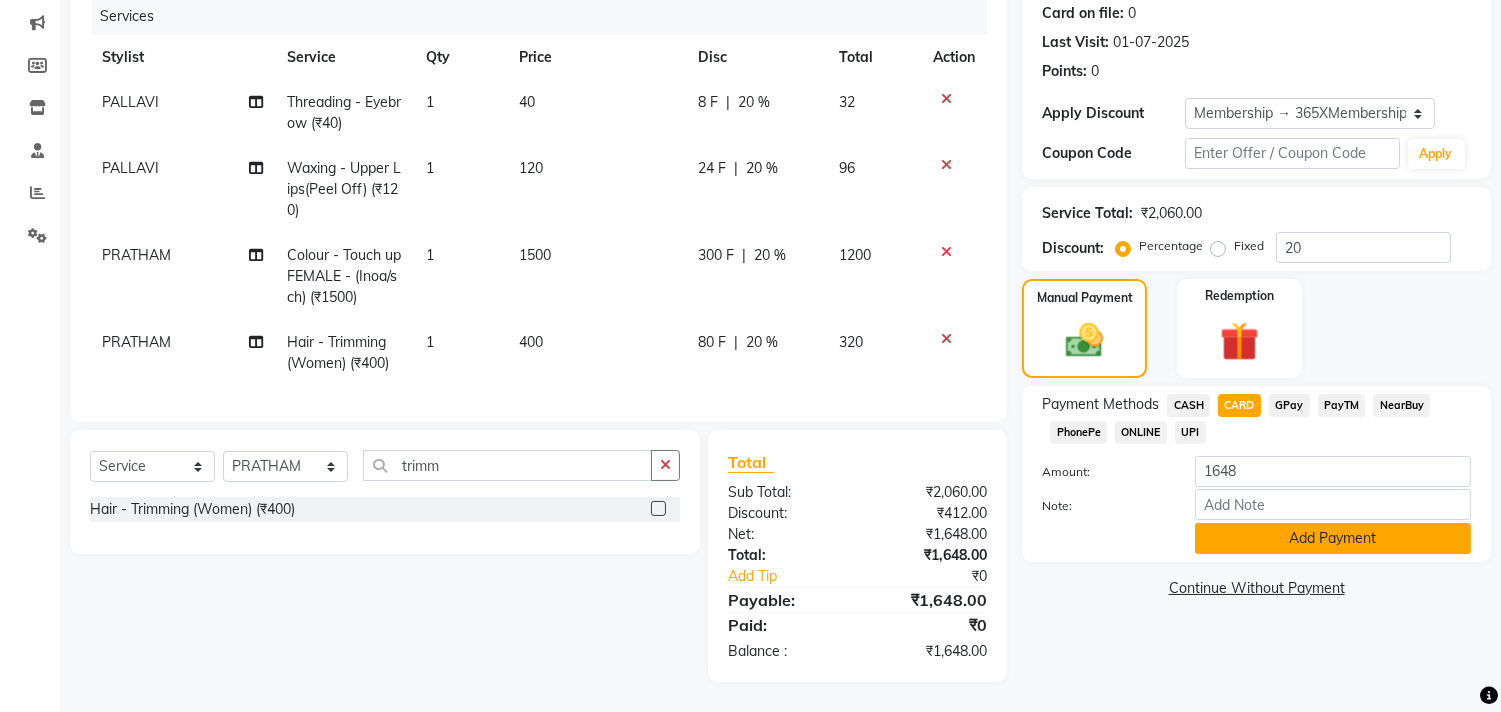 click on "Add Payment" 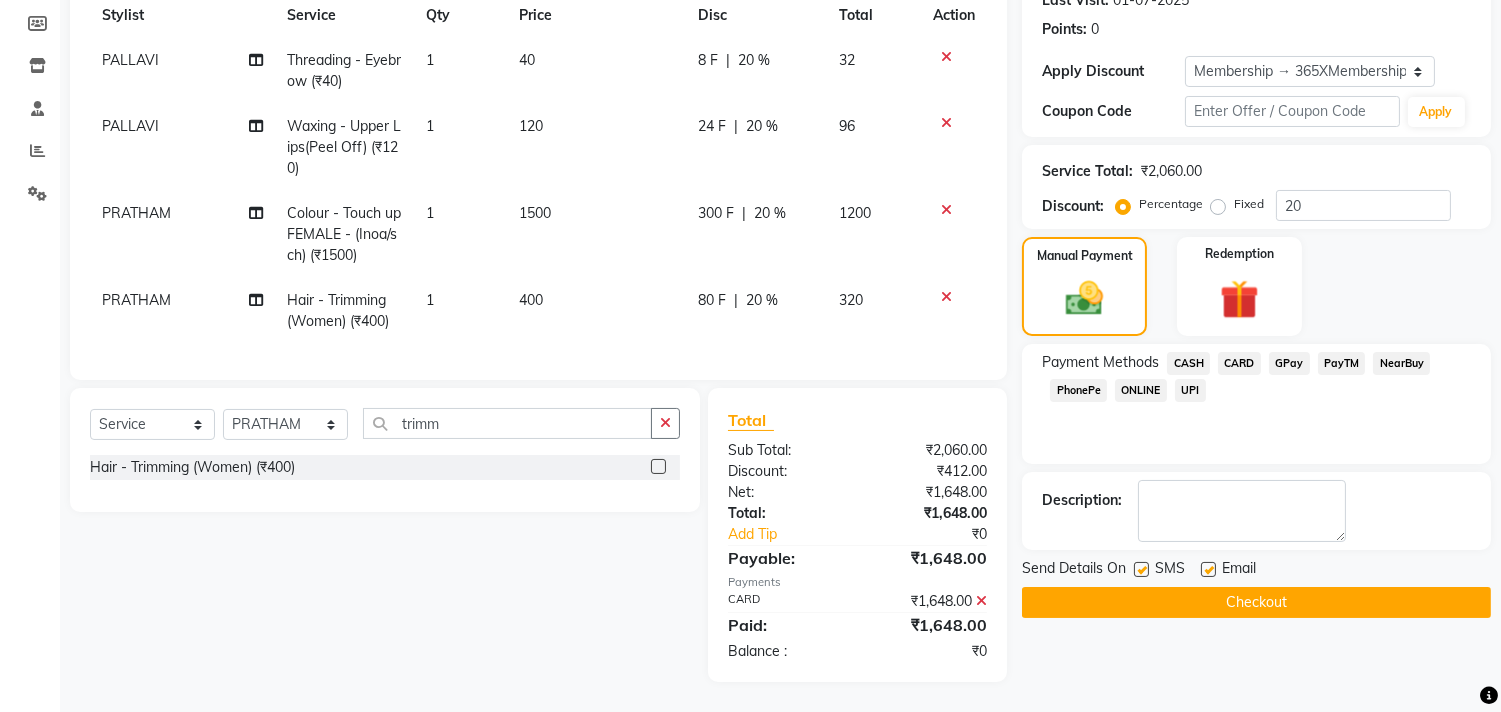 scroll, scrollTop: 308, scrollLeft: 0, axis: vertical 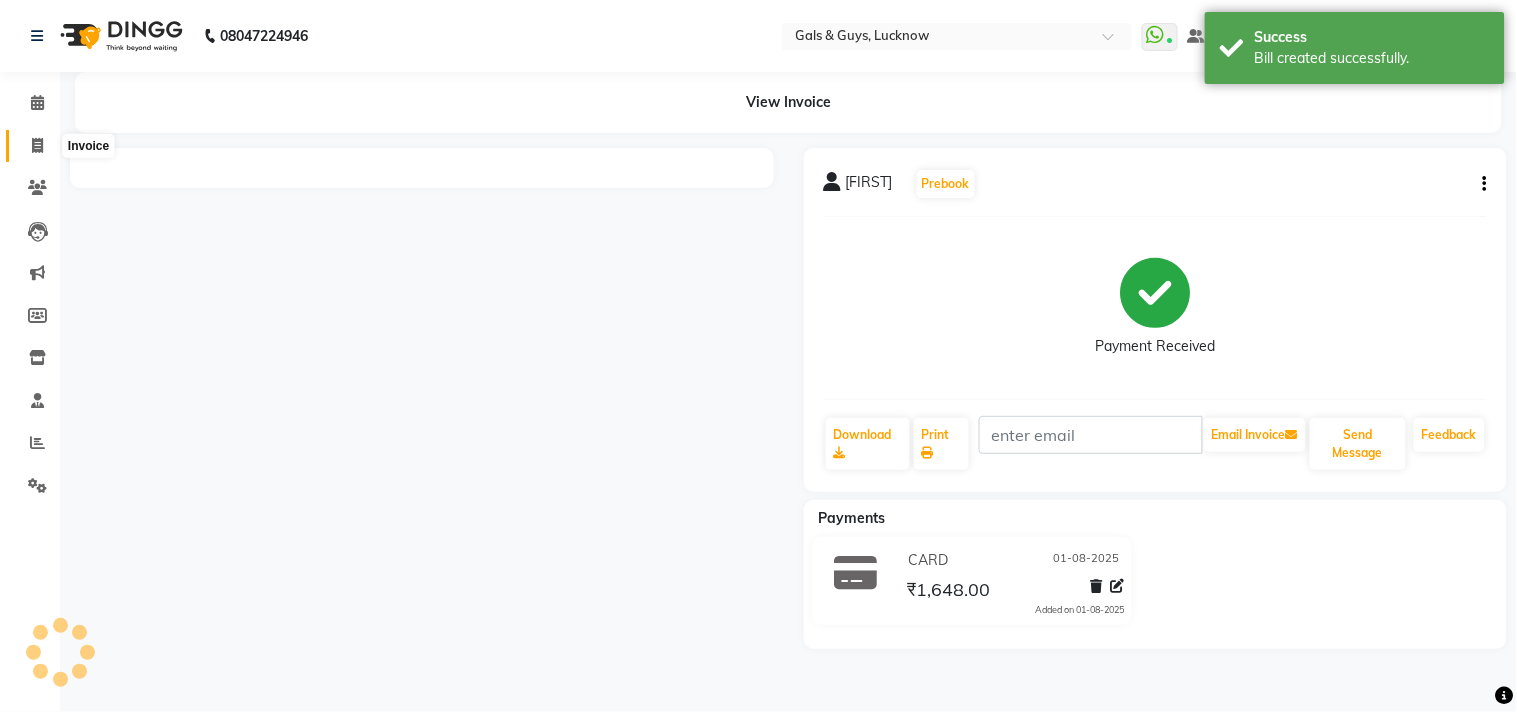 click 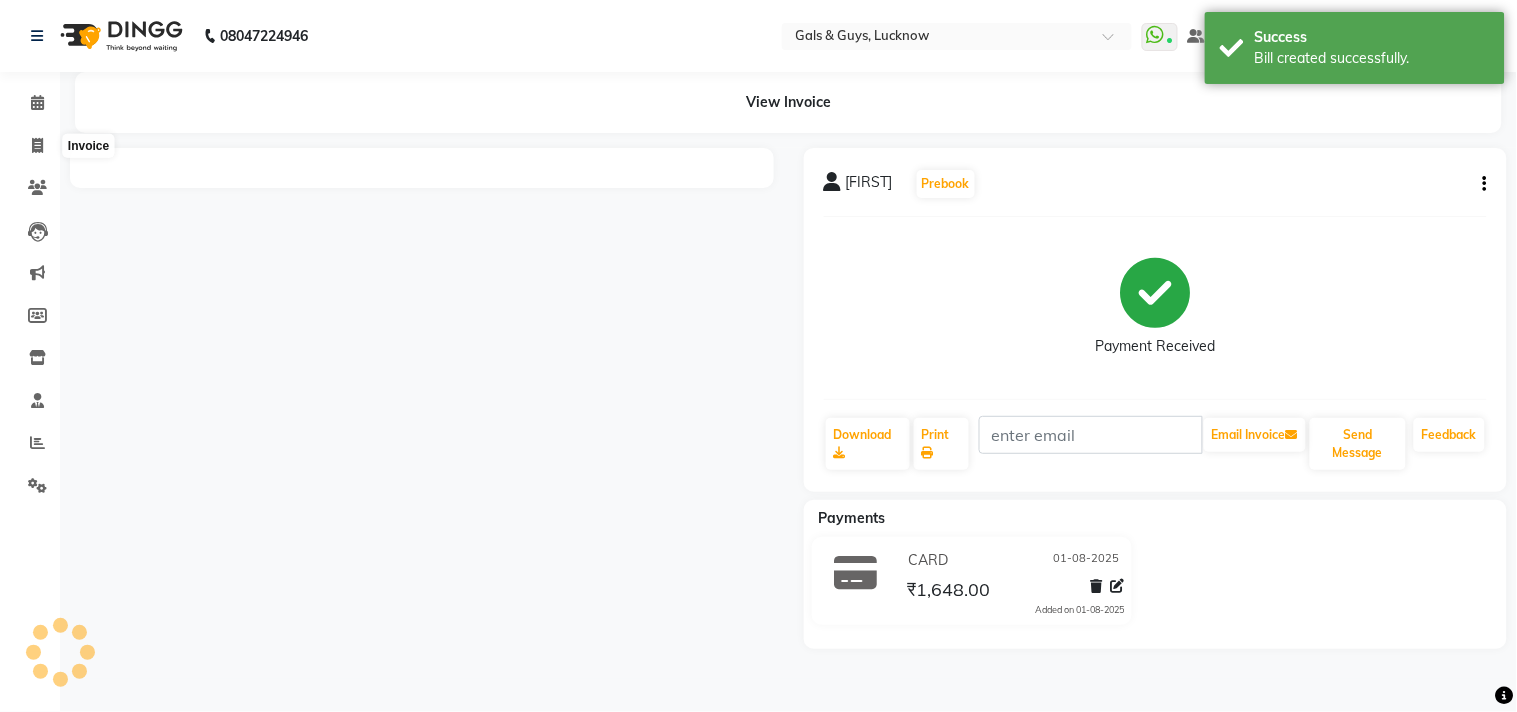 select on "service" 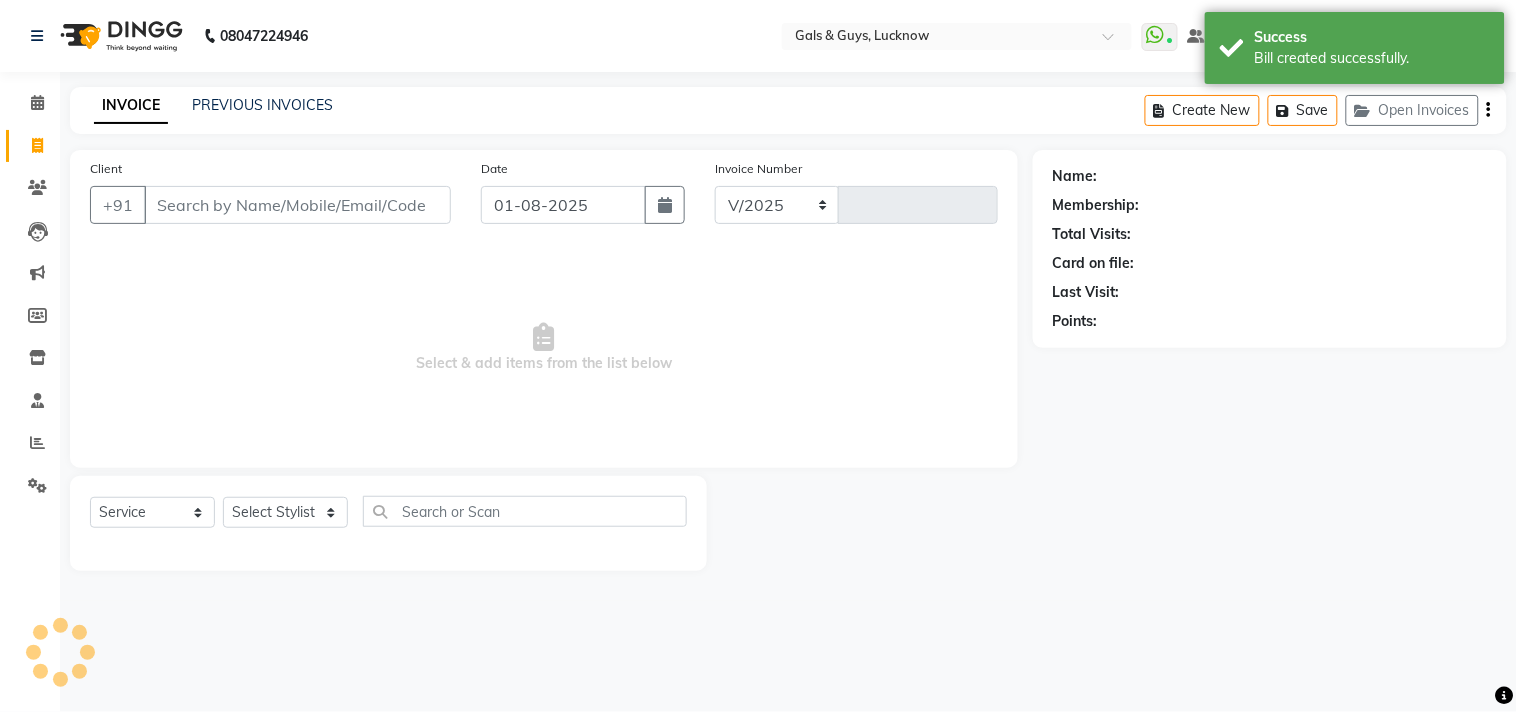 select on "7505" 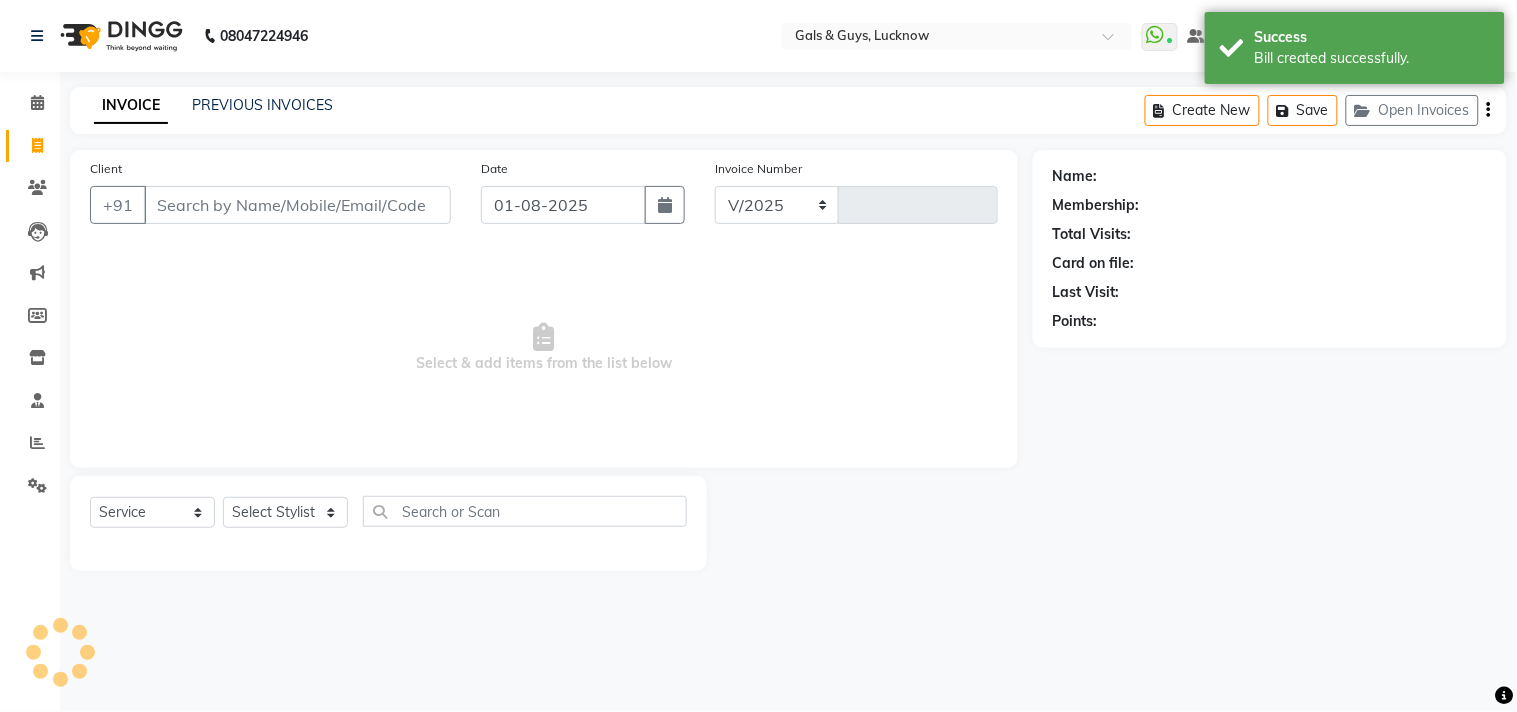 type on "0545" 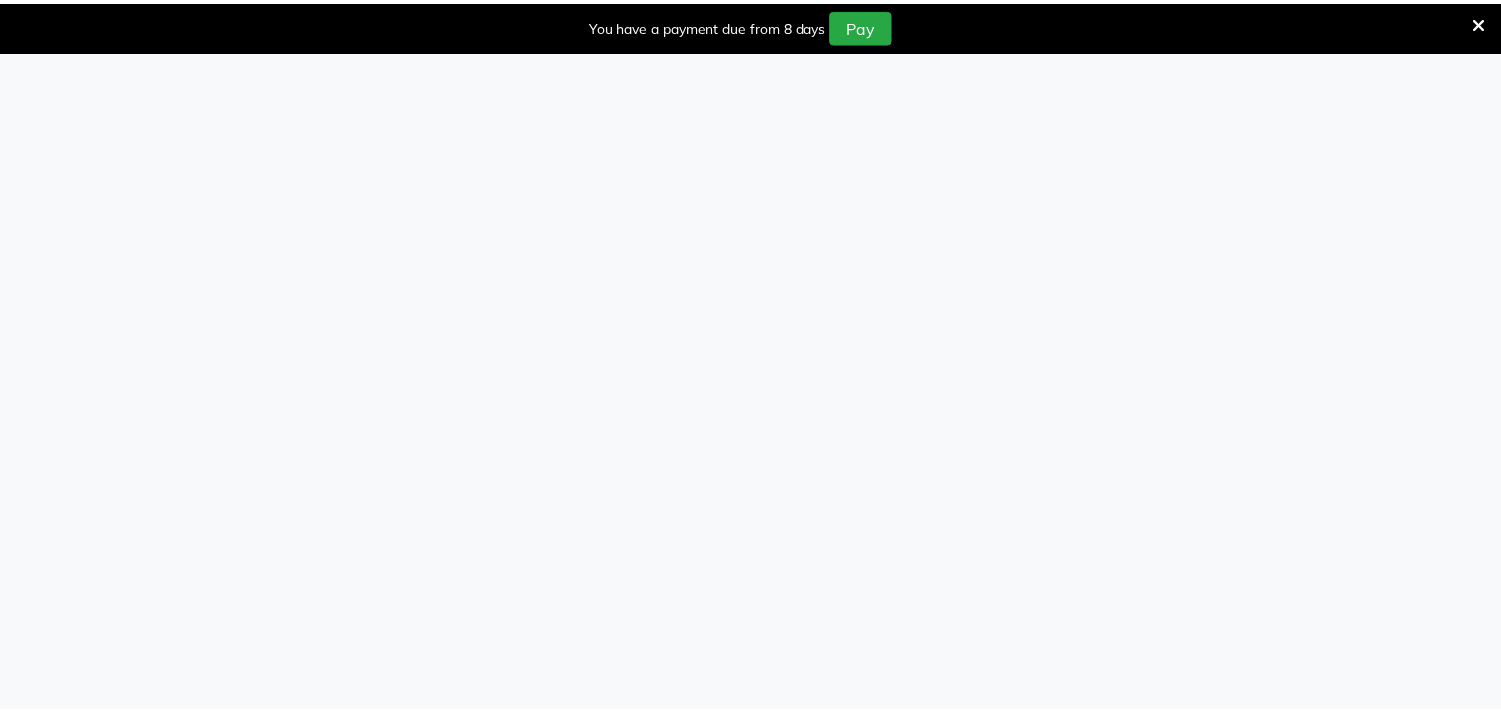 scroll, scrollTop: 0, scrollLeft: 0, axis: both 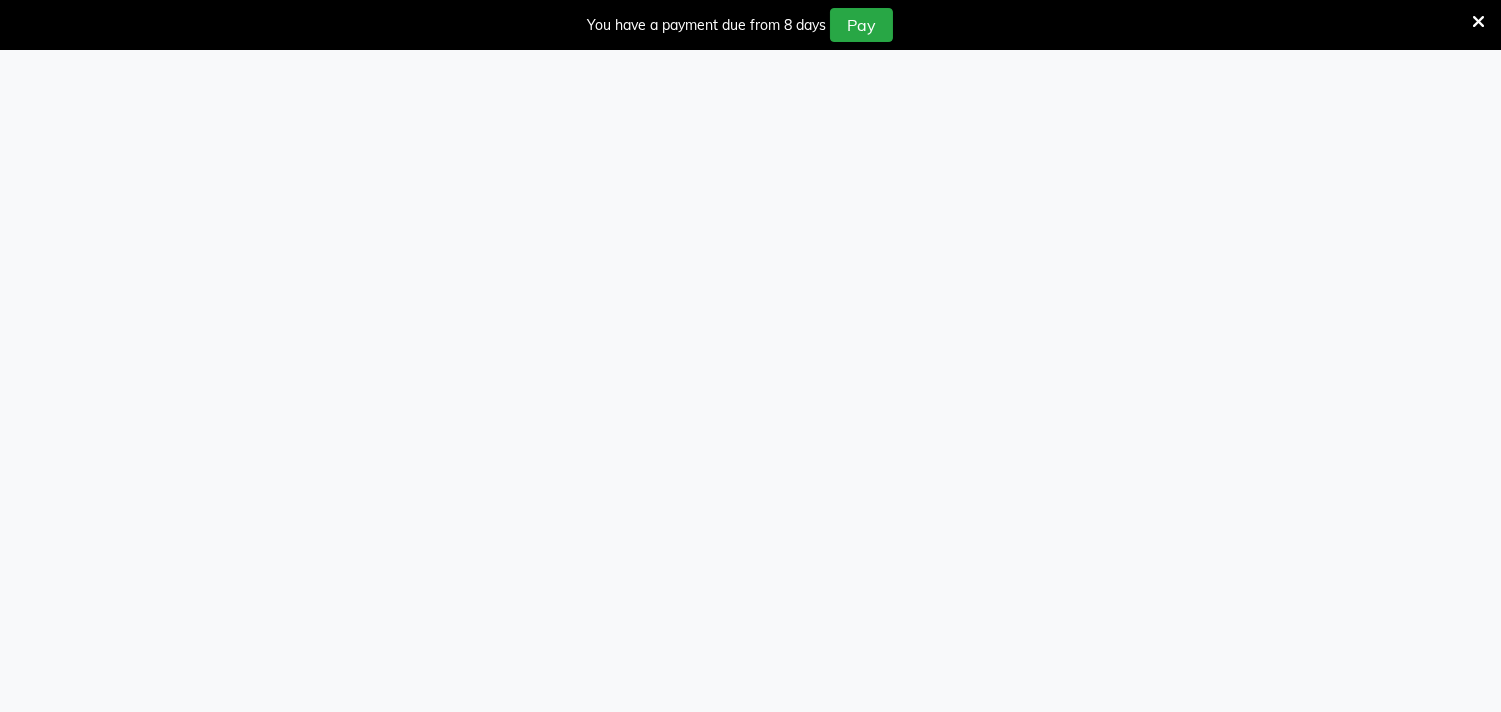 select on "service" 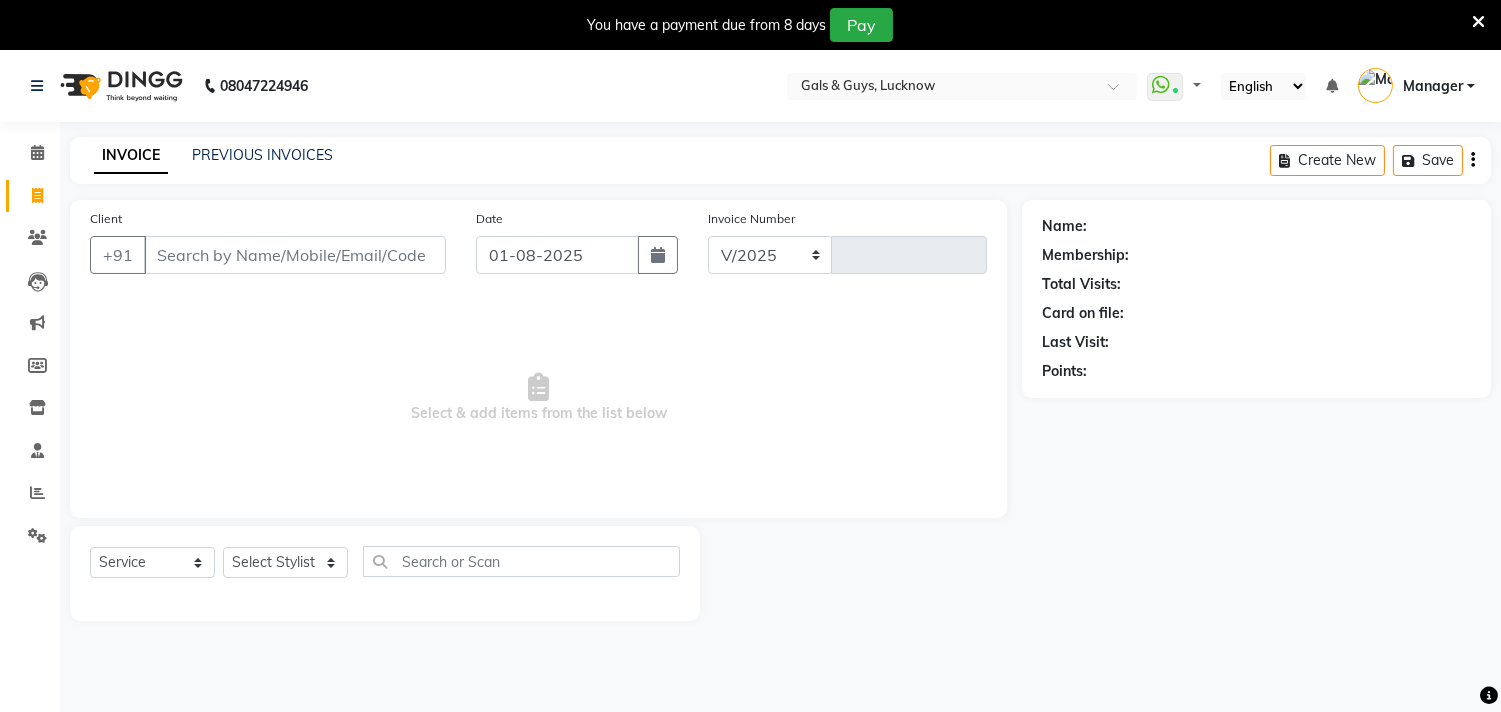 select on "en" 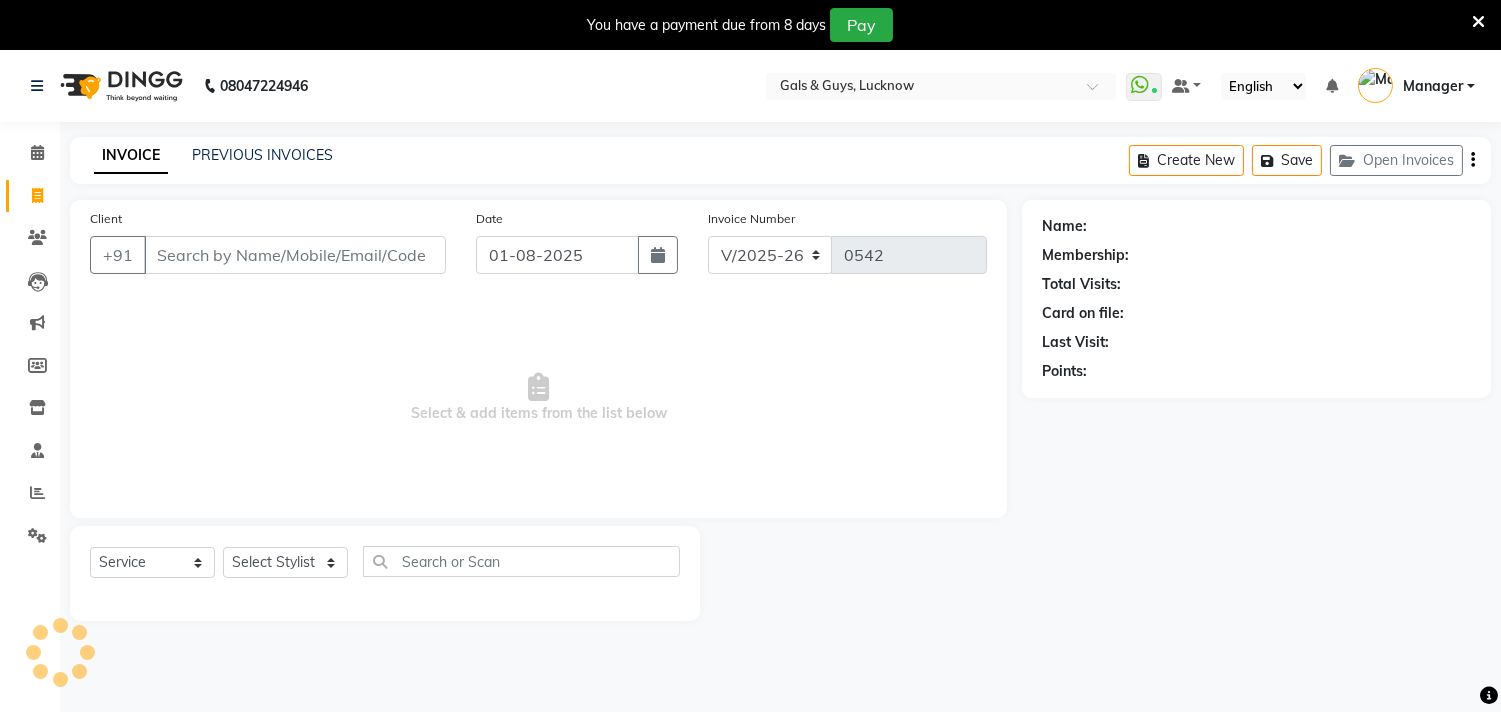 scroll, scrollTop: 0, scrollLeft: 0, axis: both 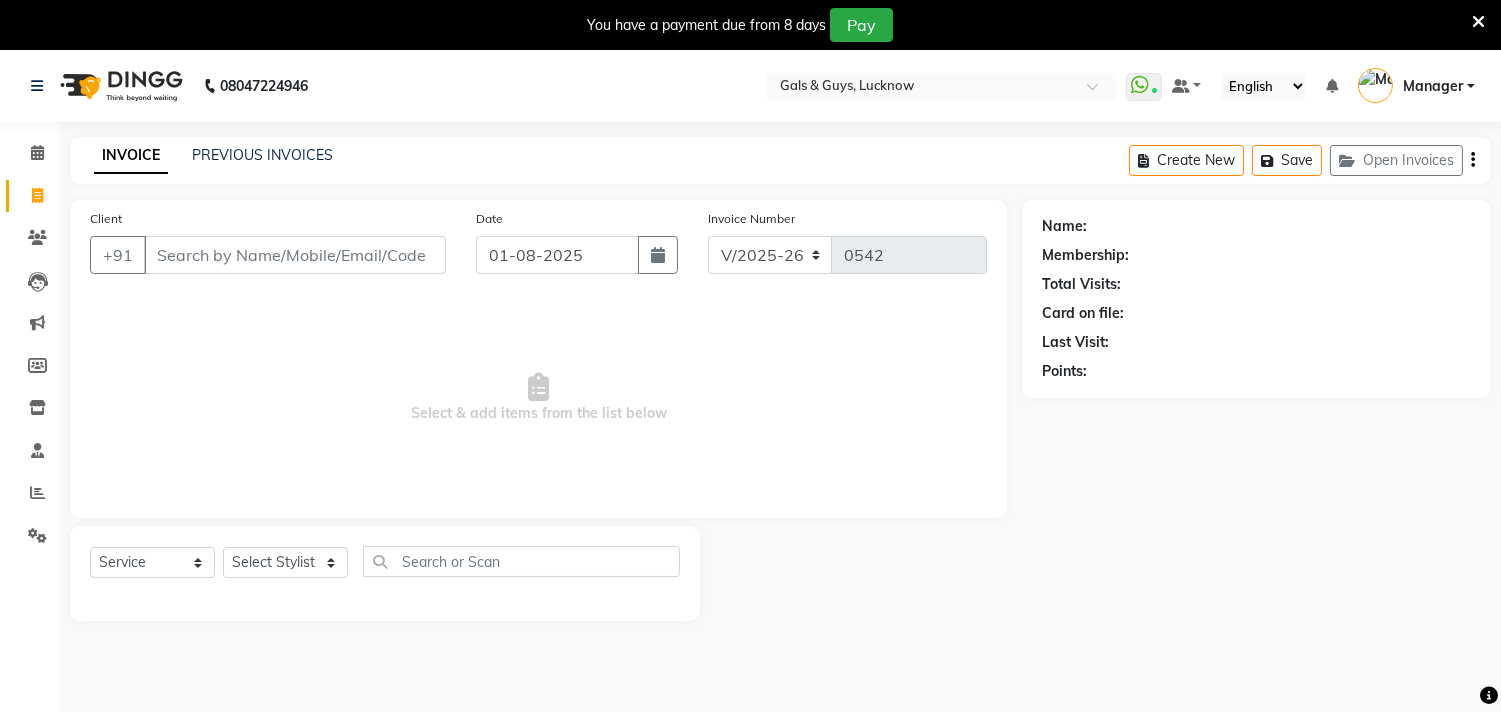 click on "Client" at bounding box center (295, 255) 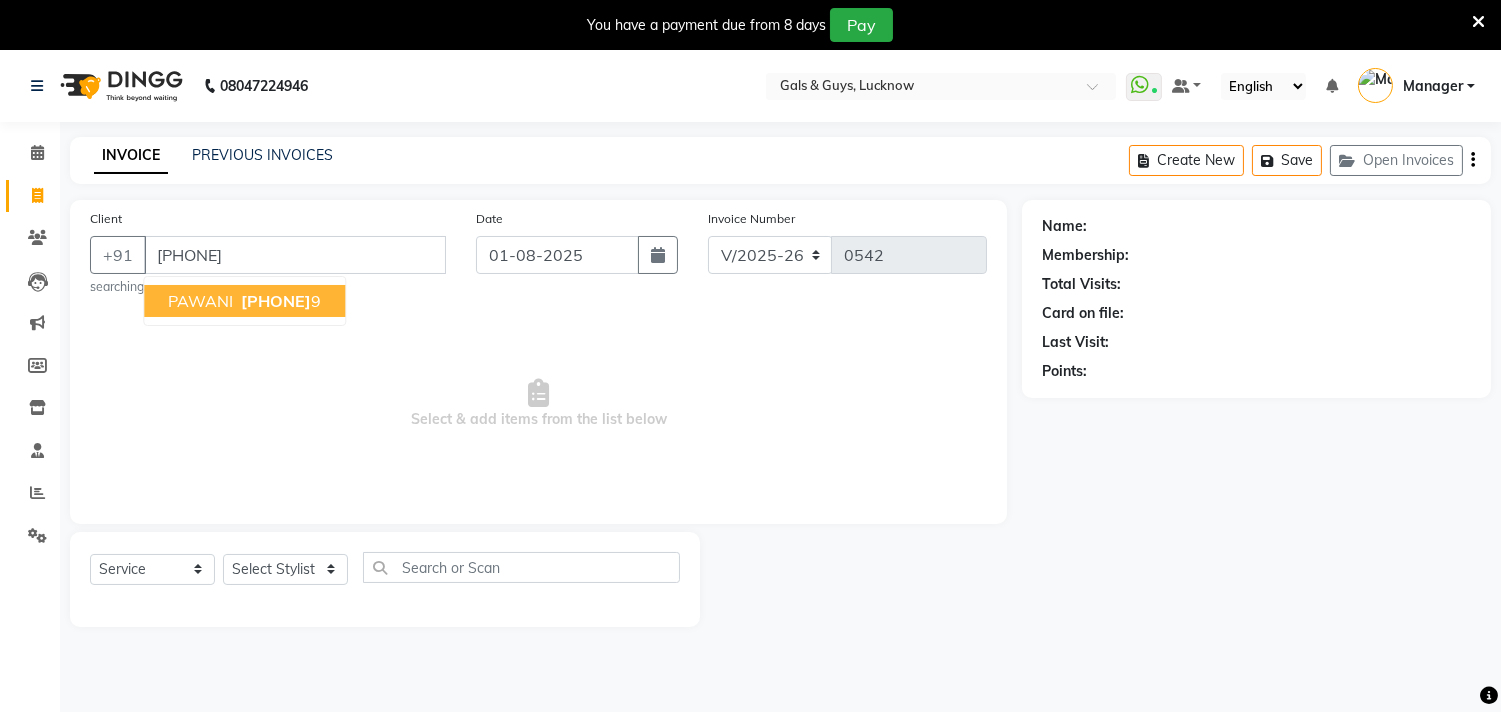 type on "9569151579" 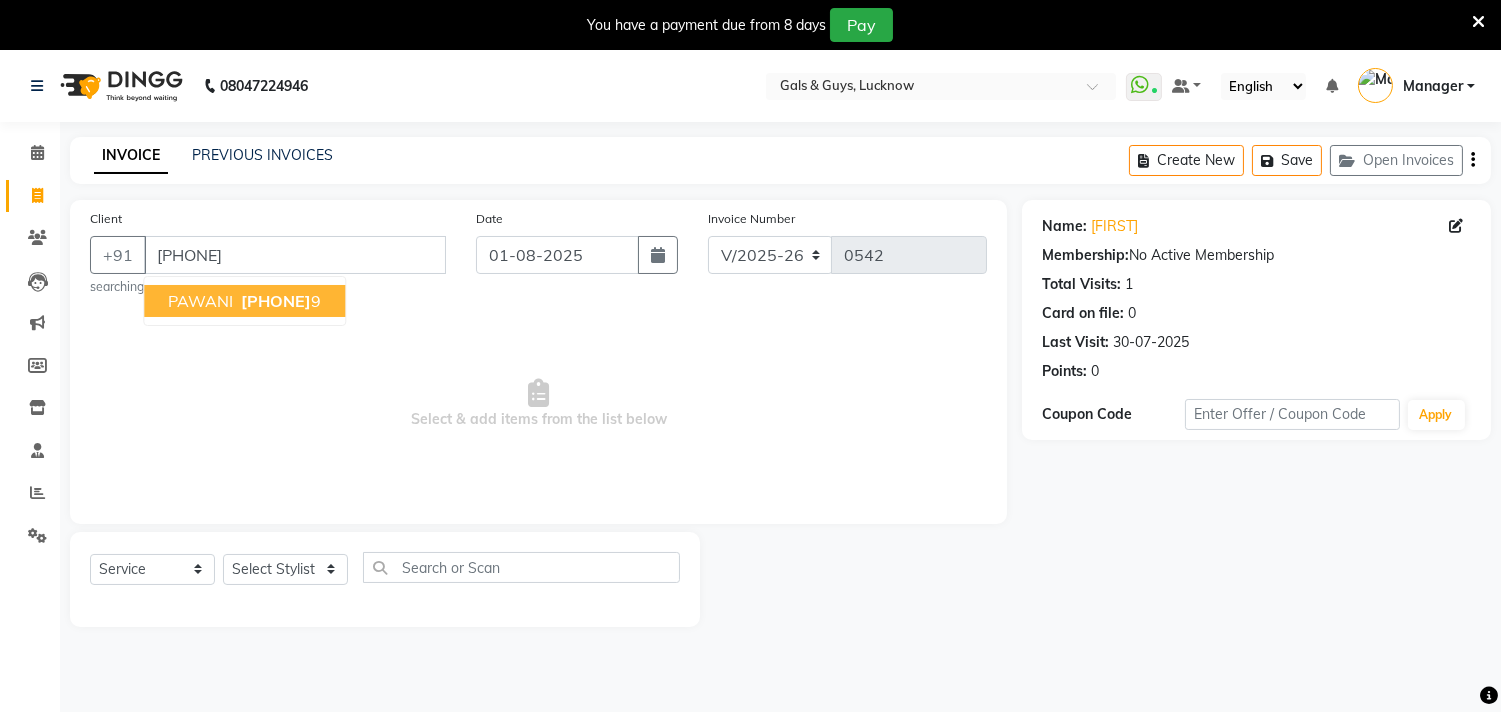 drag, startPoint x: 258, startPoint y: 291, endPoint x: 263, endPoint y: 306, distance: 15.811388 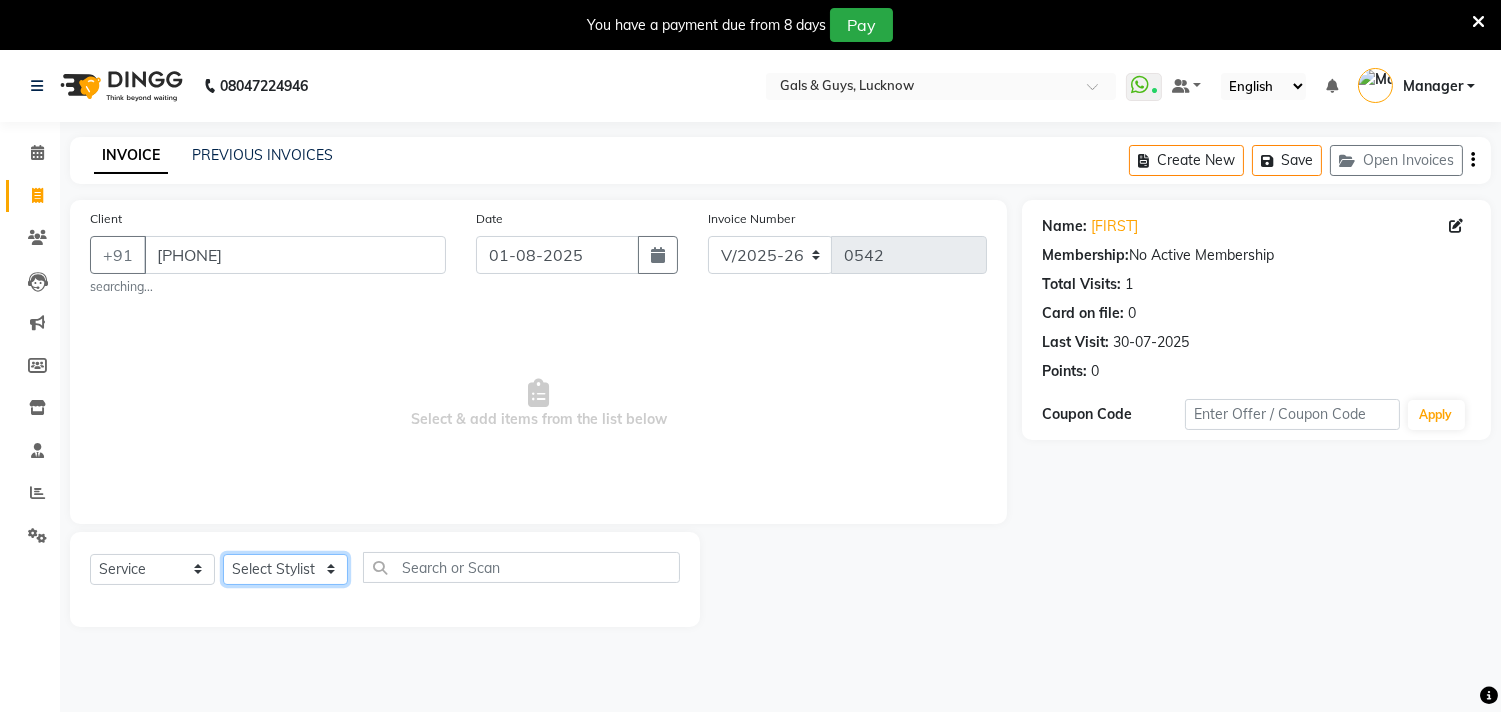 click on "Select Stylist Abhinav ADVANCE ALKA Ankita B-WAX  KUNAL Manager MEMBERSHIP PALLAVI PRATHAM PRODUCT RAJAT TANIYA VIRENDRA" 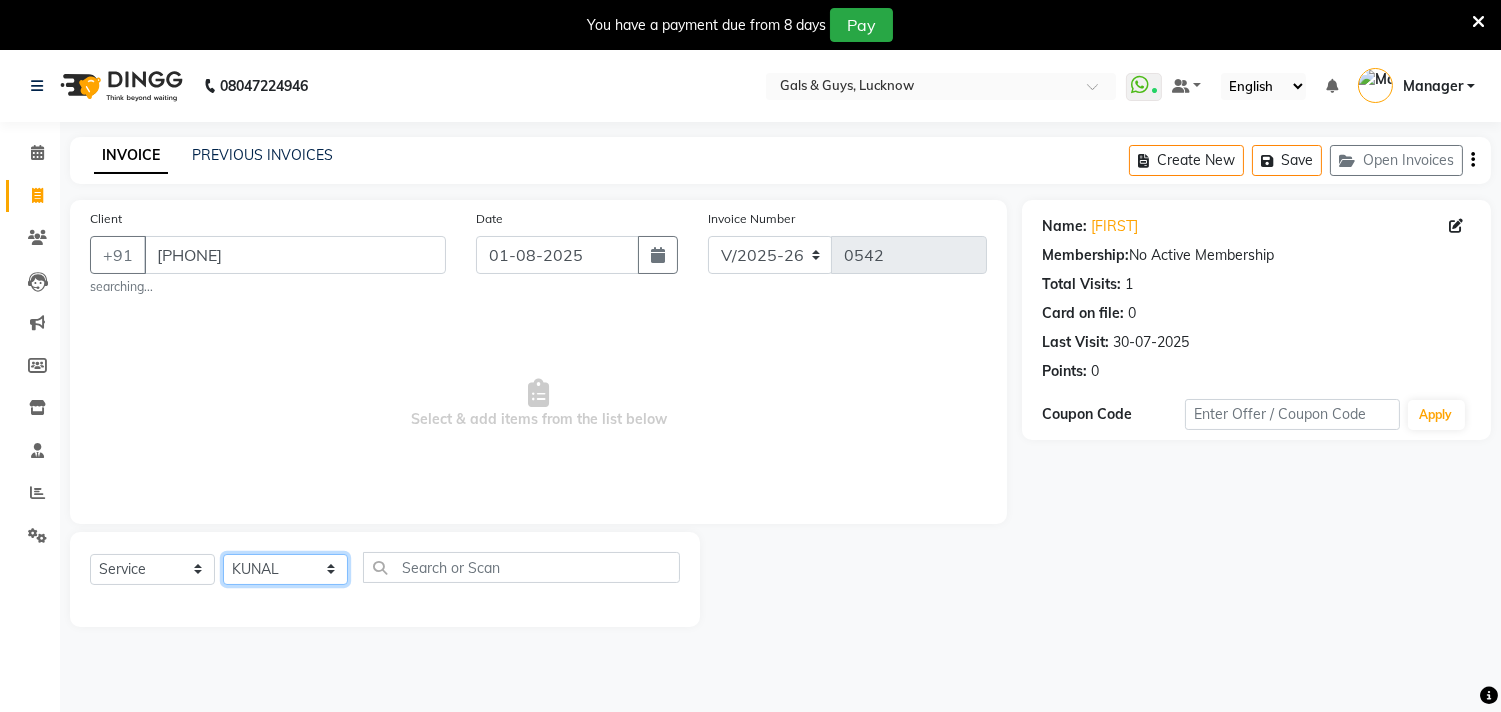 click on "Select Stylist Abhinav ADVANCE ALKA Ankita B-WAX  KUNAL Manager MEMBERSHIP PALLAVI PRATHAM PRODUCT RAJAT TANIYA VIRENDRA" 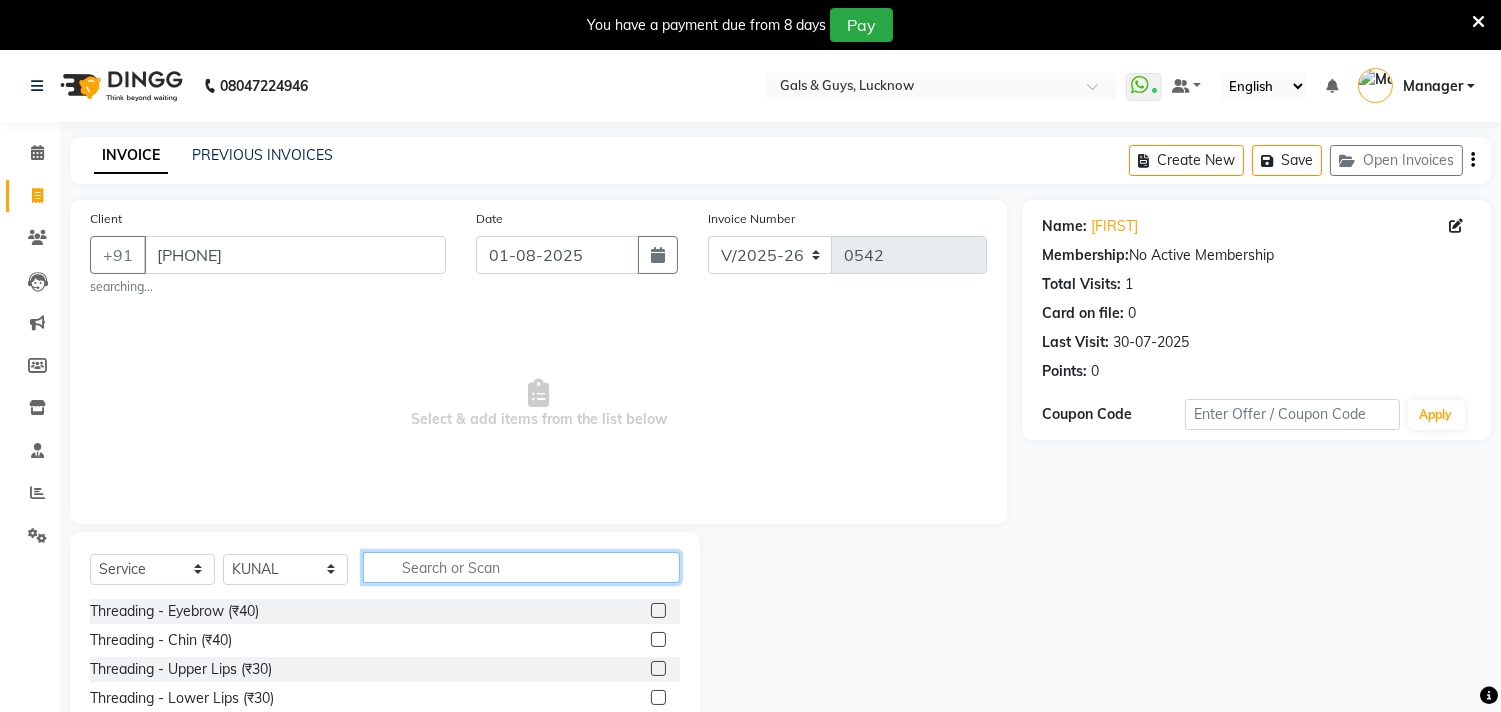 click 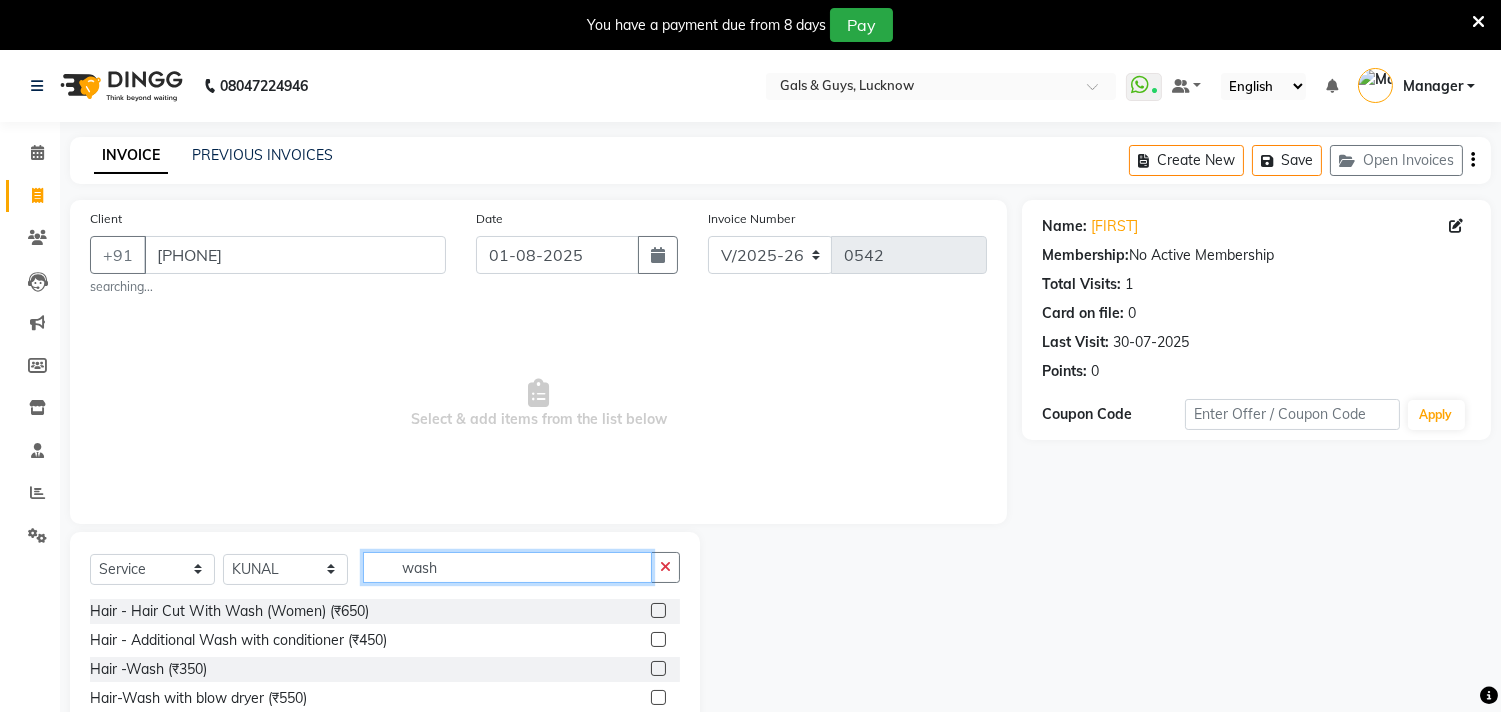 scroll, scrollTop: 90, scrollLeft: 0, axis: vertical 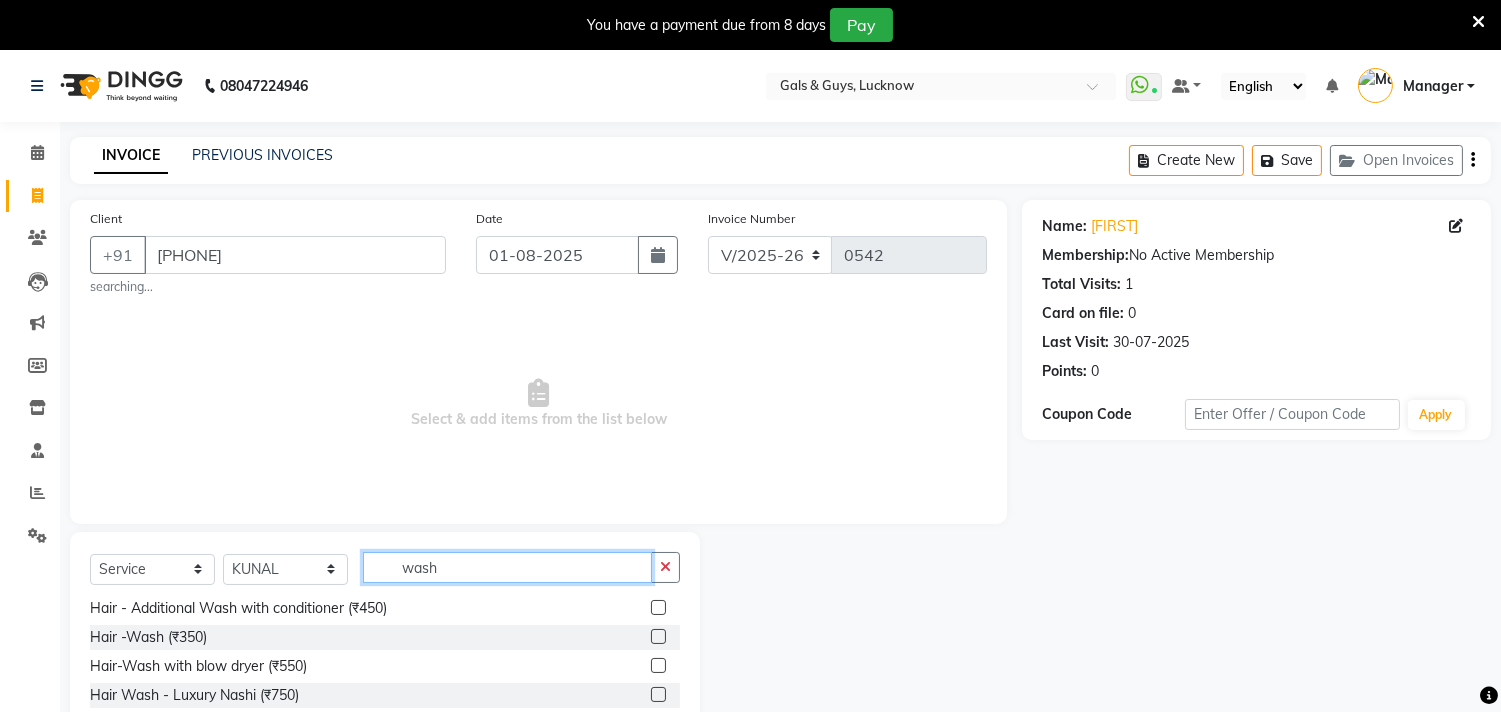 type on "wash" 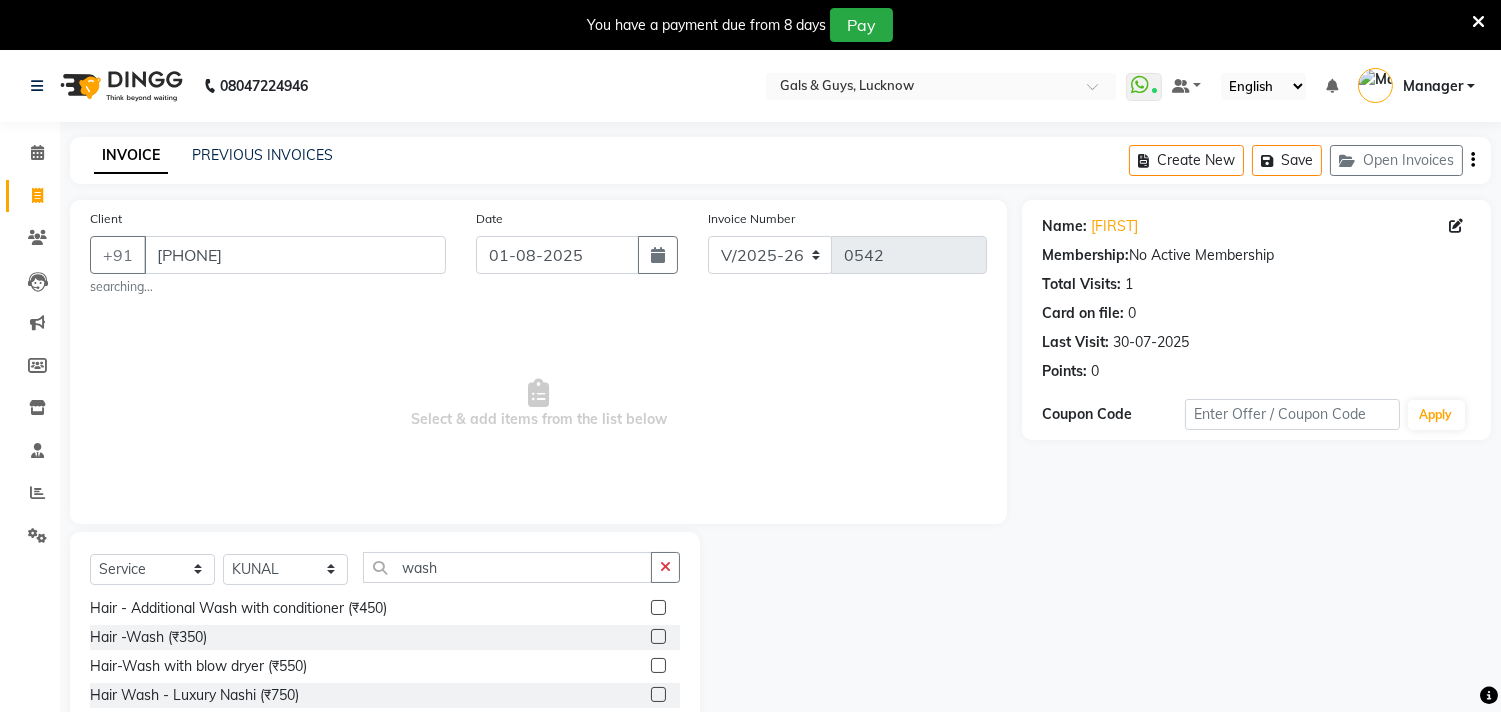 click 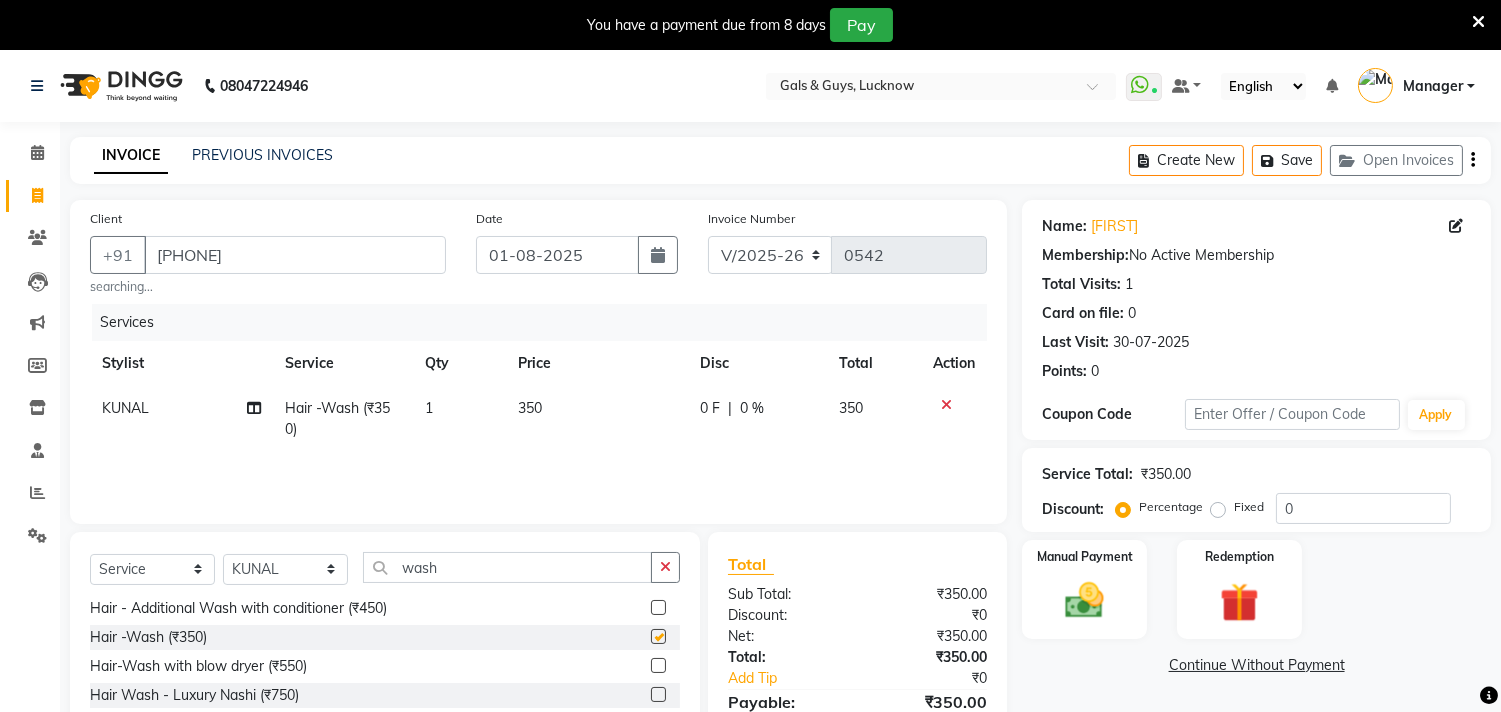 checkbox on "false" 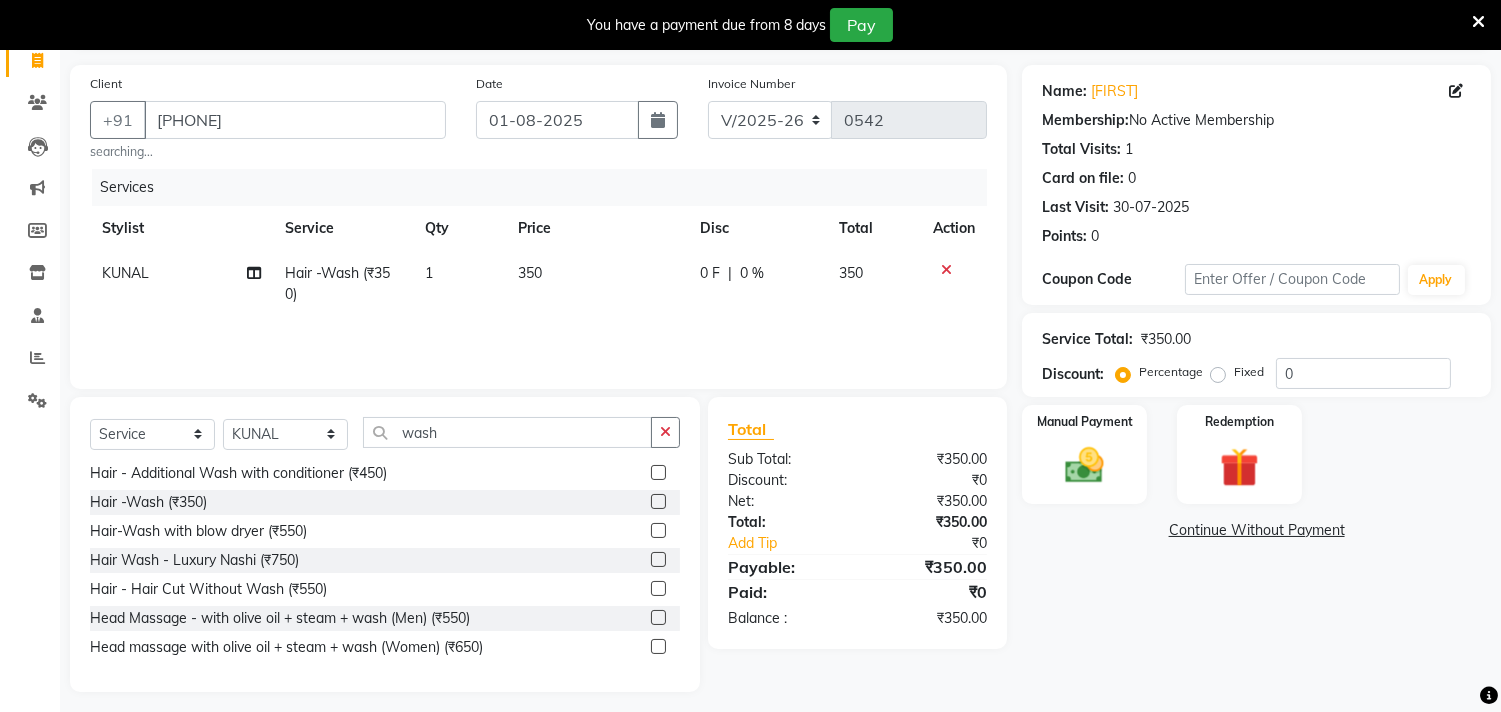 scroll, scrollTop: 145, scrollLeft: 0, axis: vertical 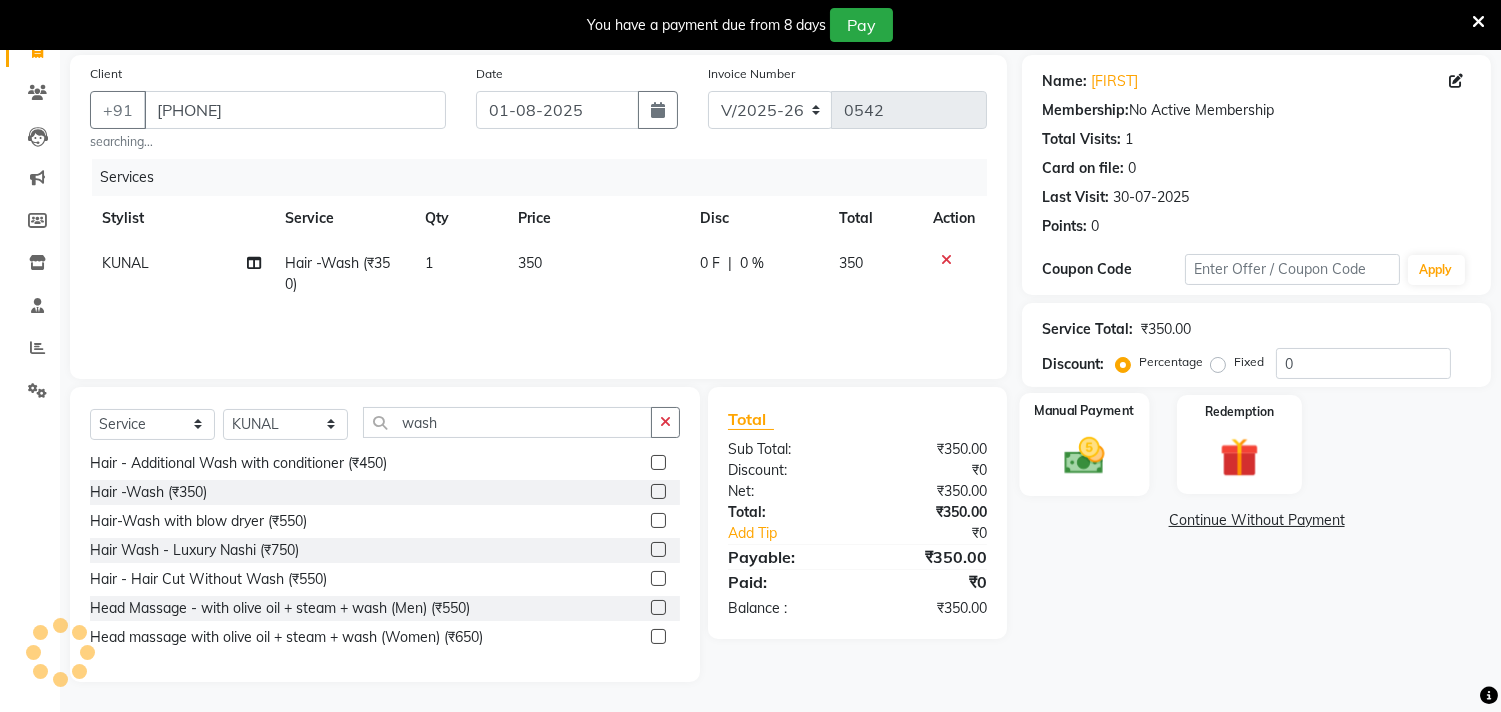 click on "Manual Payment" 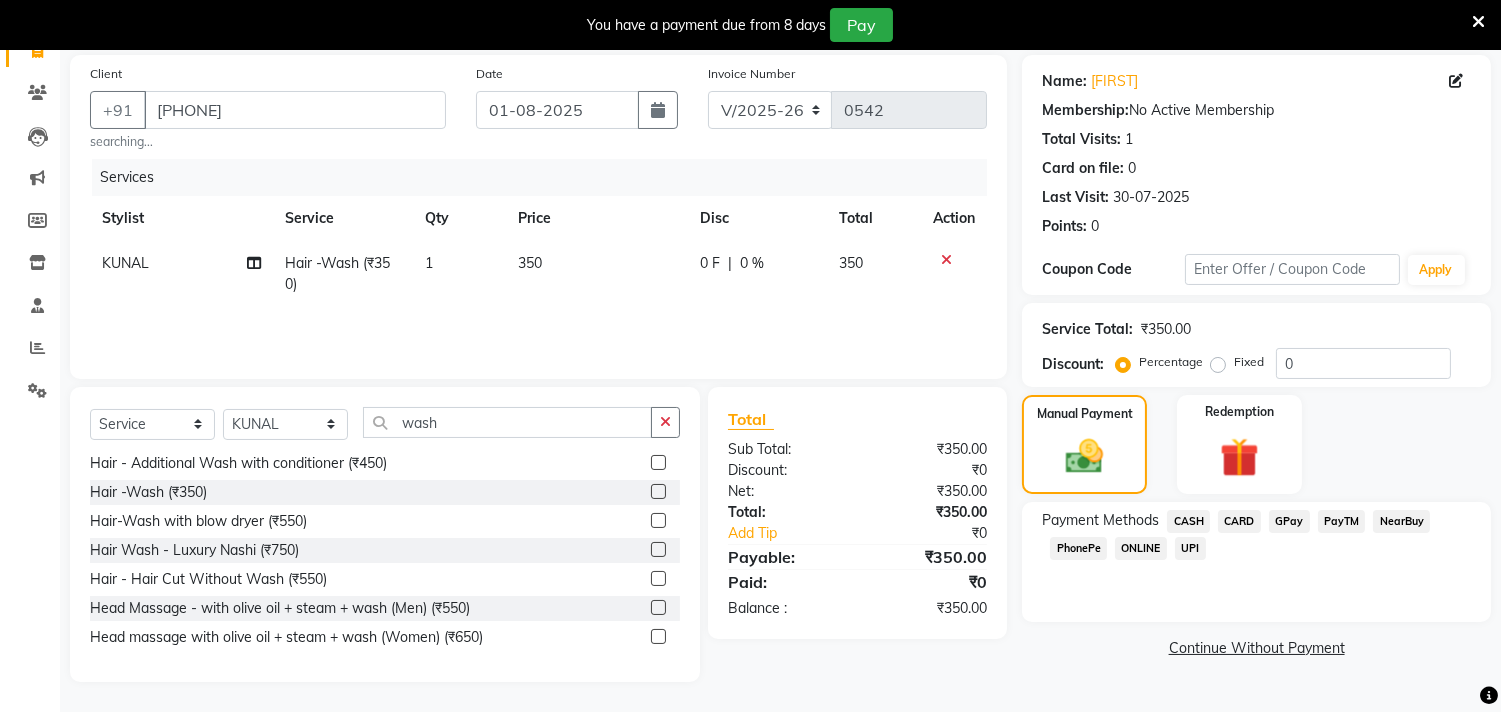 click on "CASH" 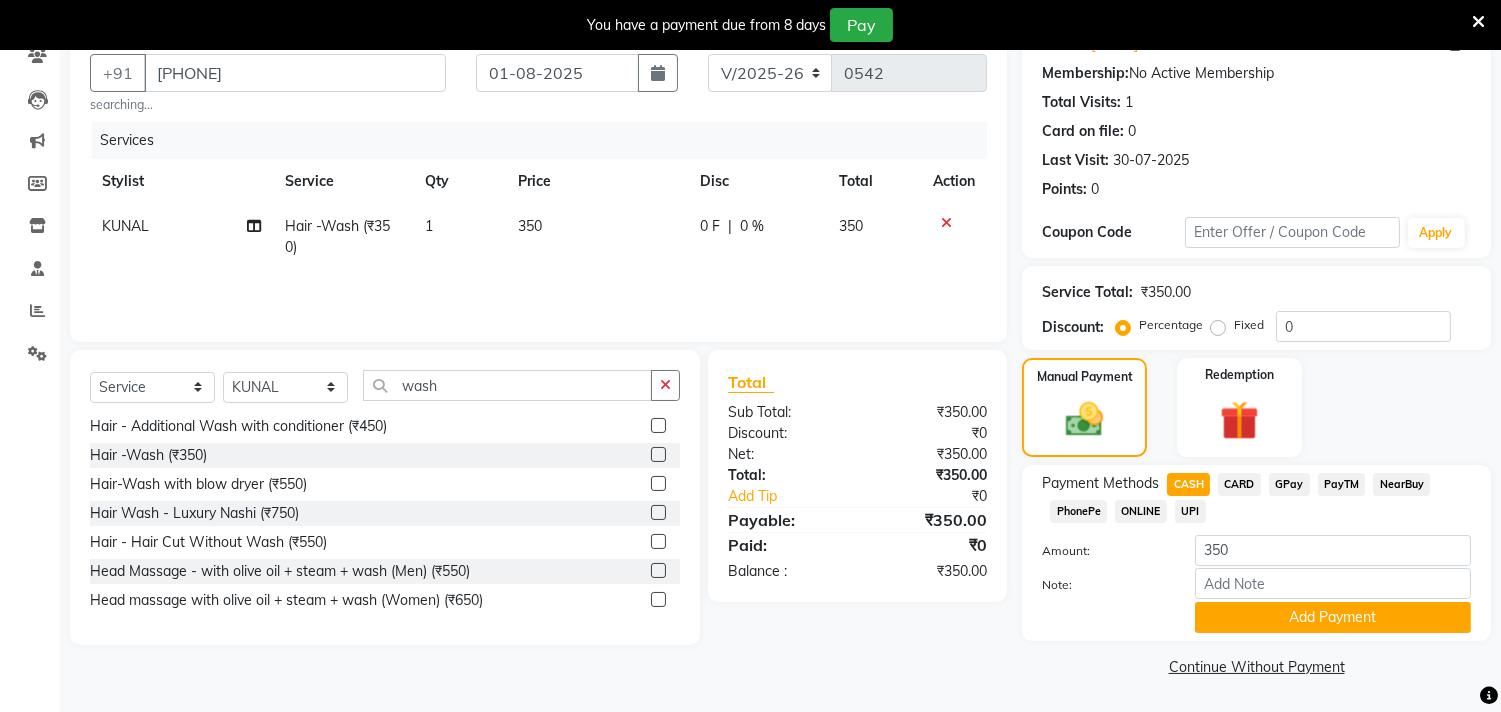 click on "Add Payment" 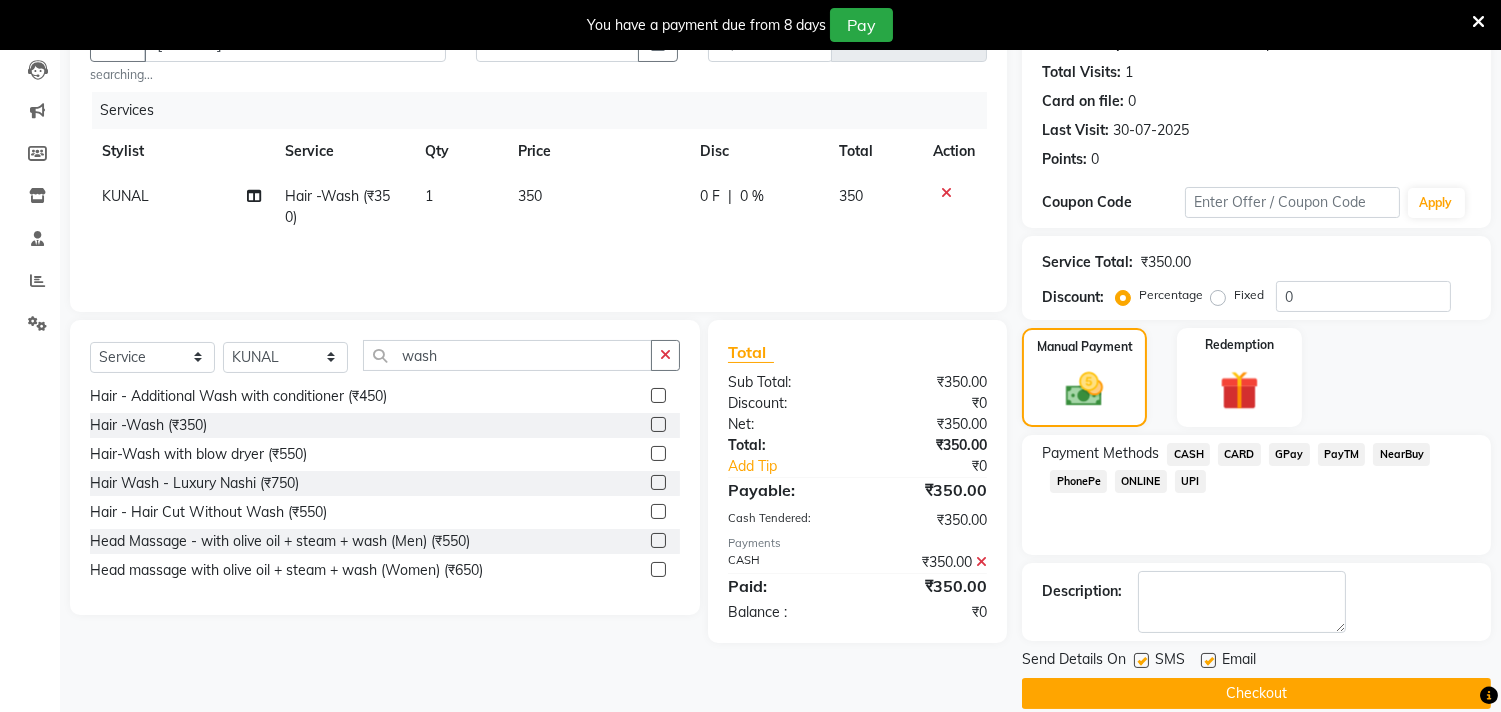 scroll, scrollTop: 237, scrollLeft: 0, axis: vertical 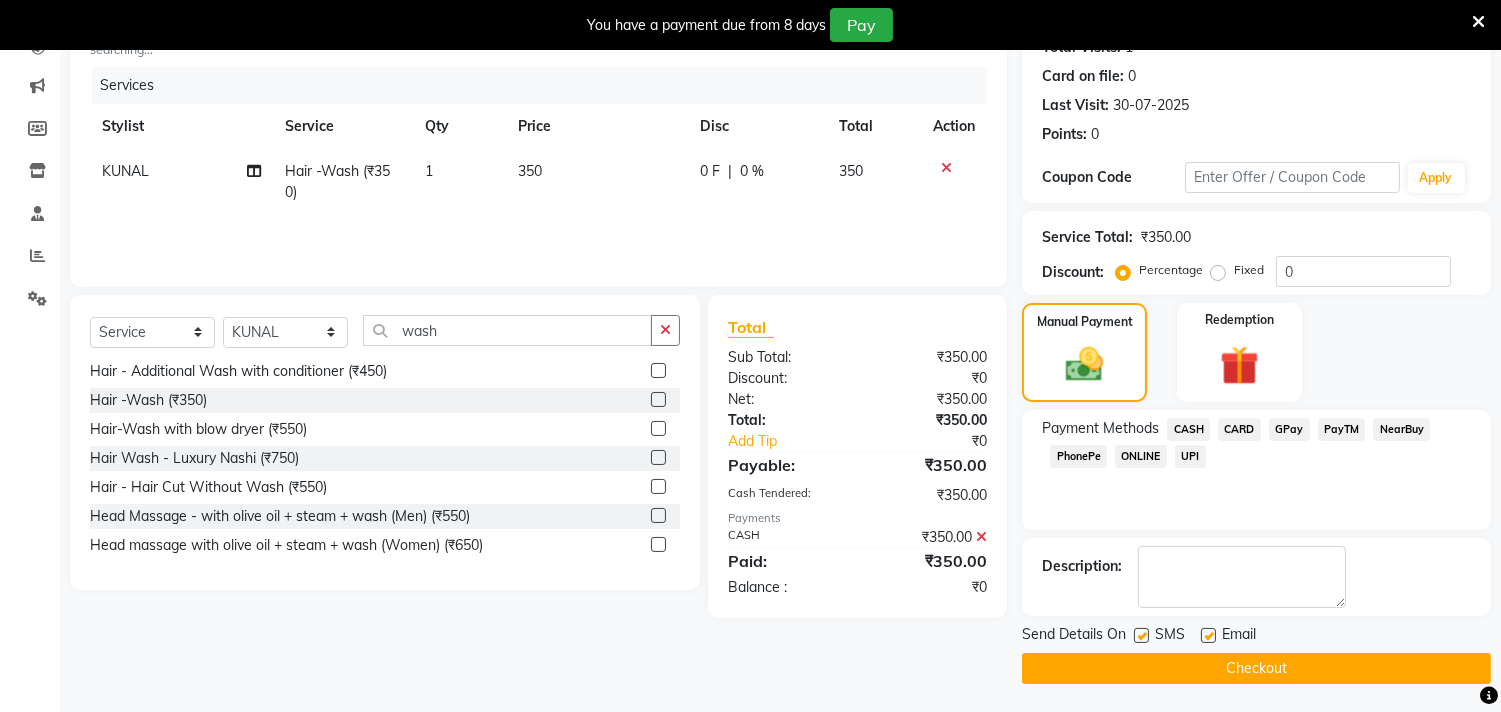 click on "Checkout" 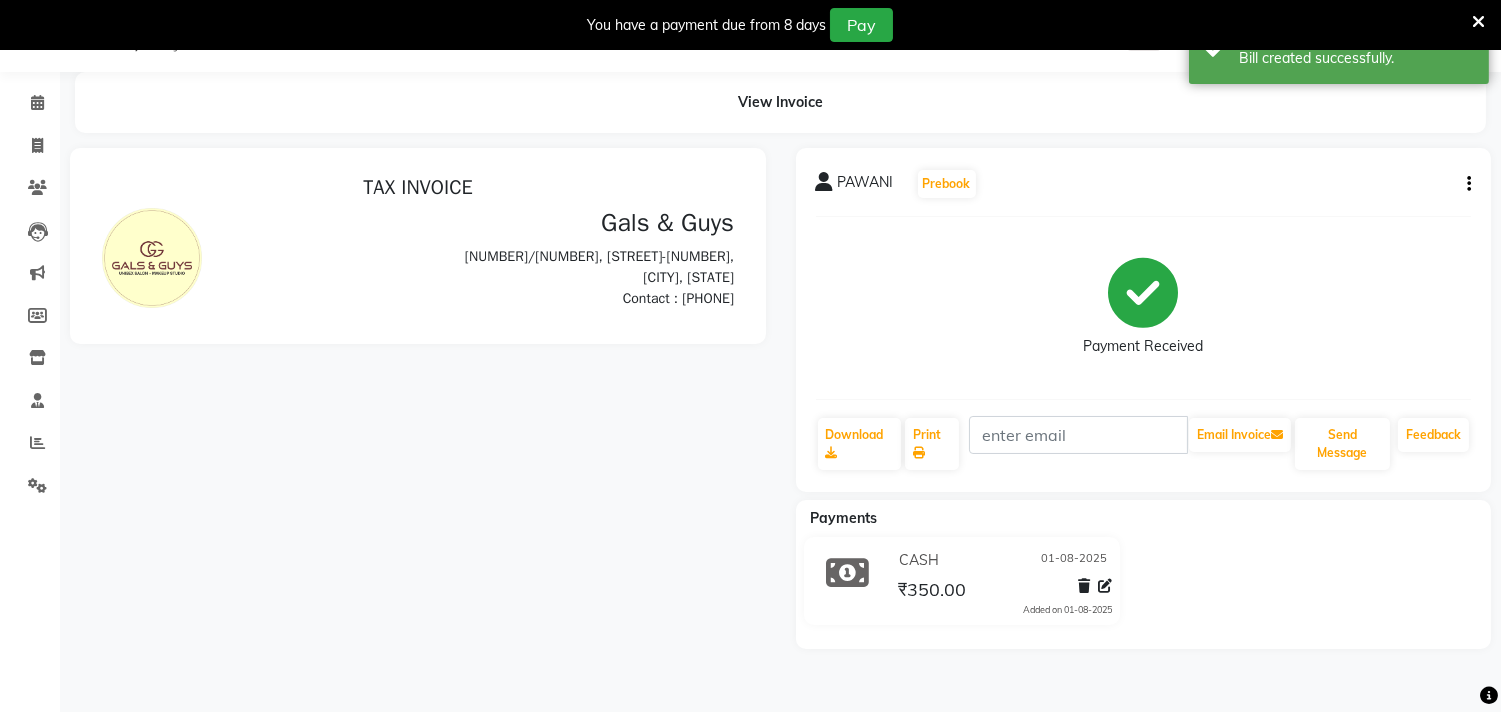 scroll, scrollTop: 0, scrollLeft: 0, axis: both 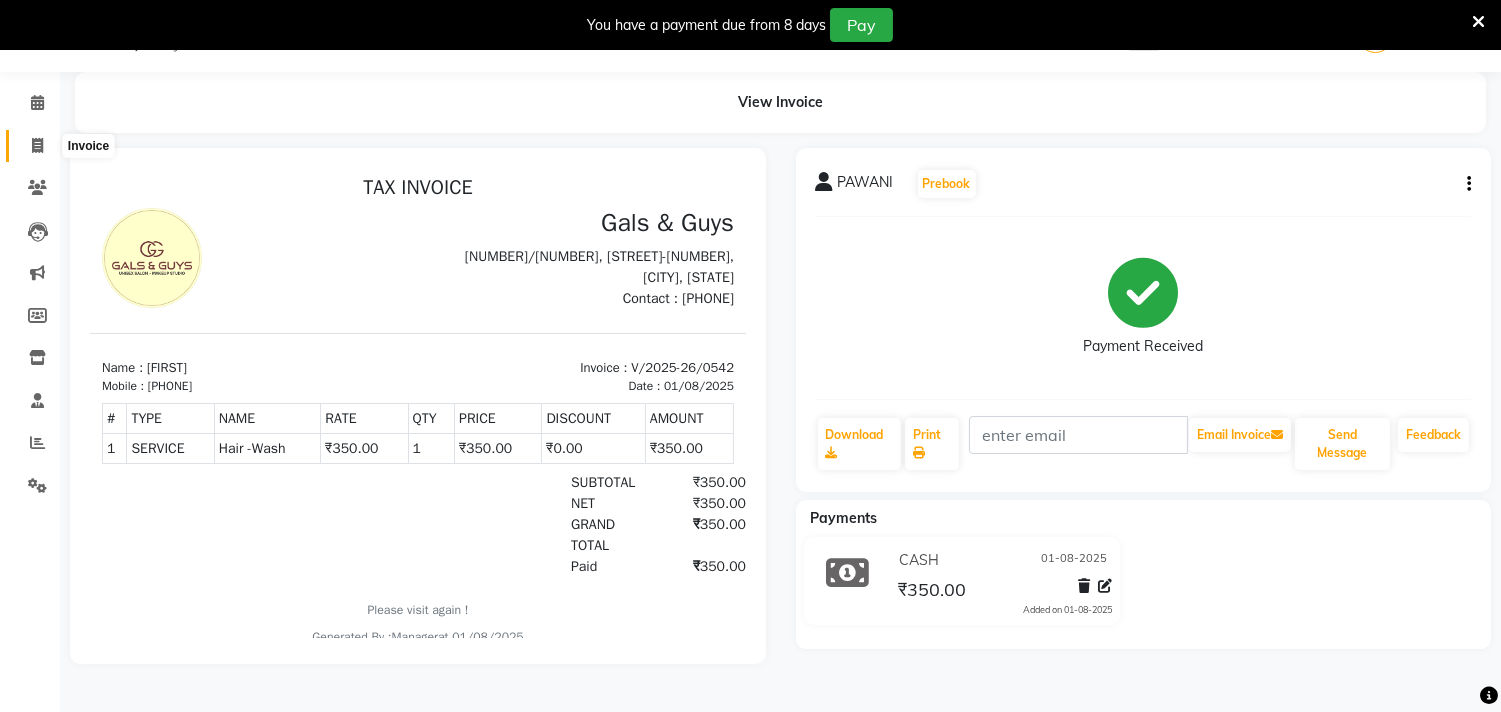 click 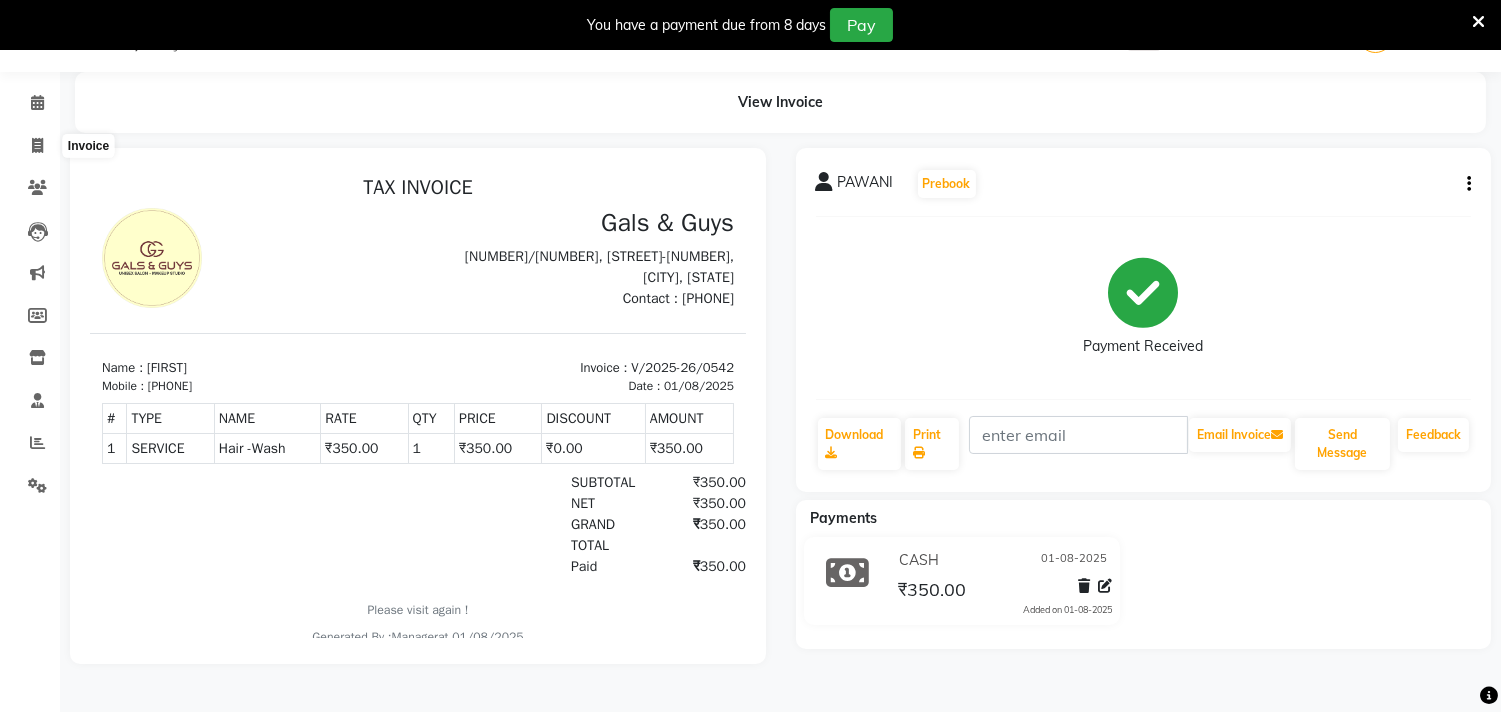 select on "service" 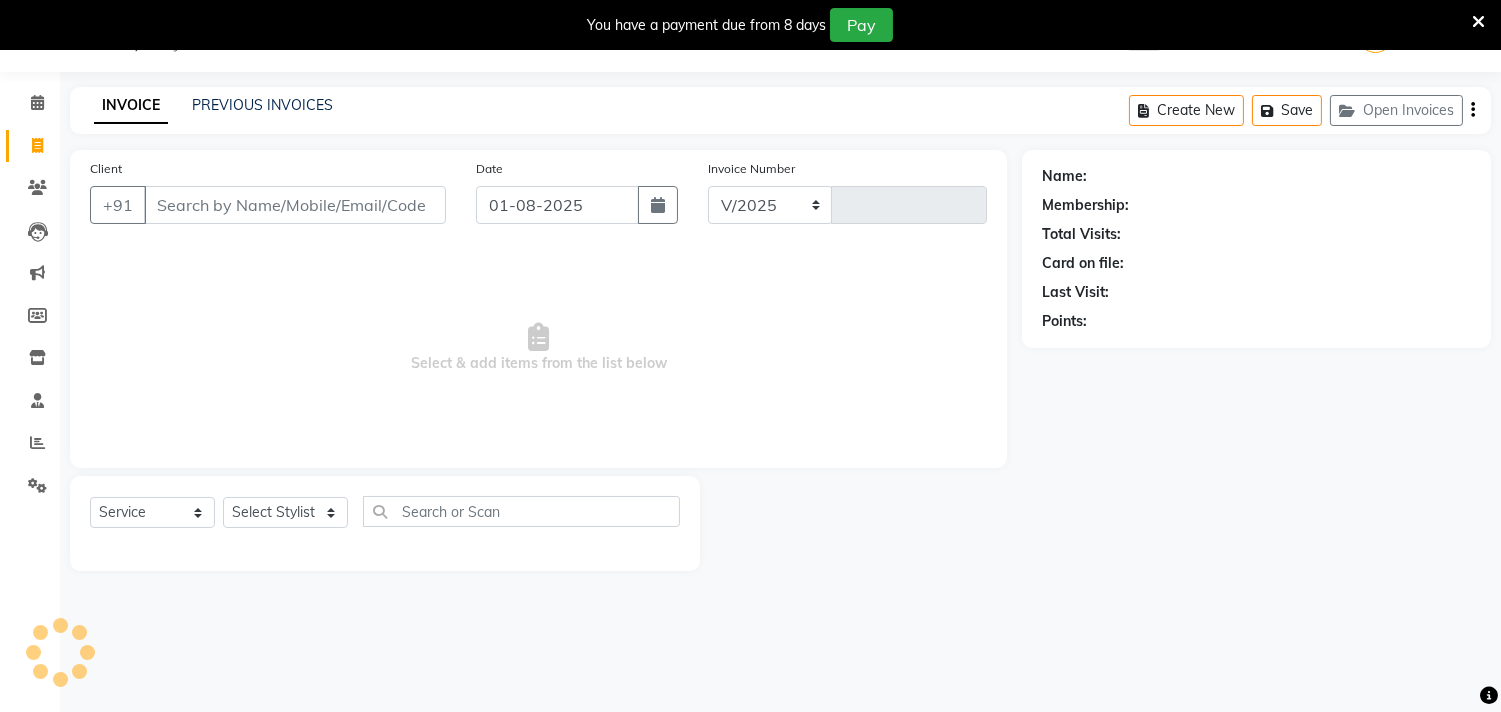 select on "7505" 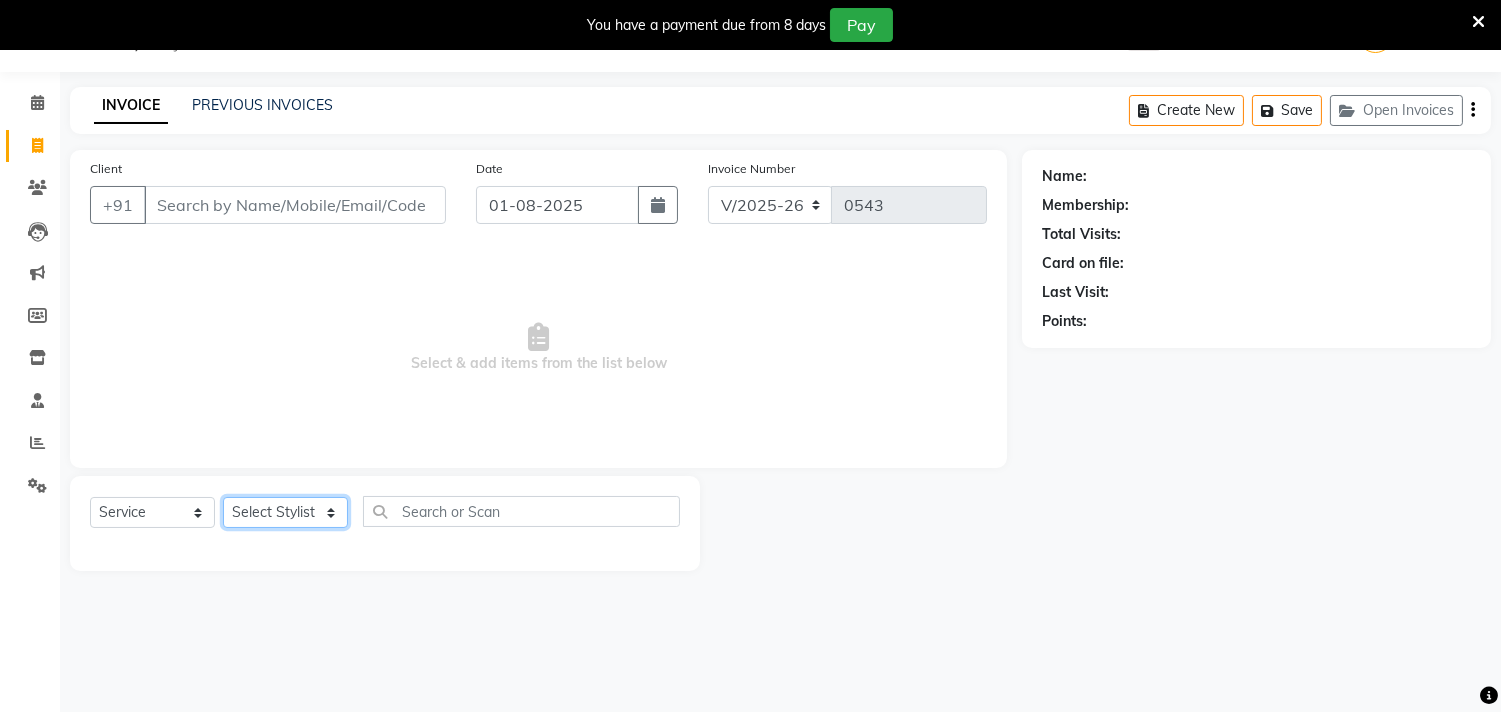 click on "Select Stylist Abhinav ADVANCE ALKA Ankita B-WAX  KUNAL Manager MEMBERSHIP PALLAVI PRATHAM PRODUCT RAJAT TANIYA VIRENDRA" 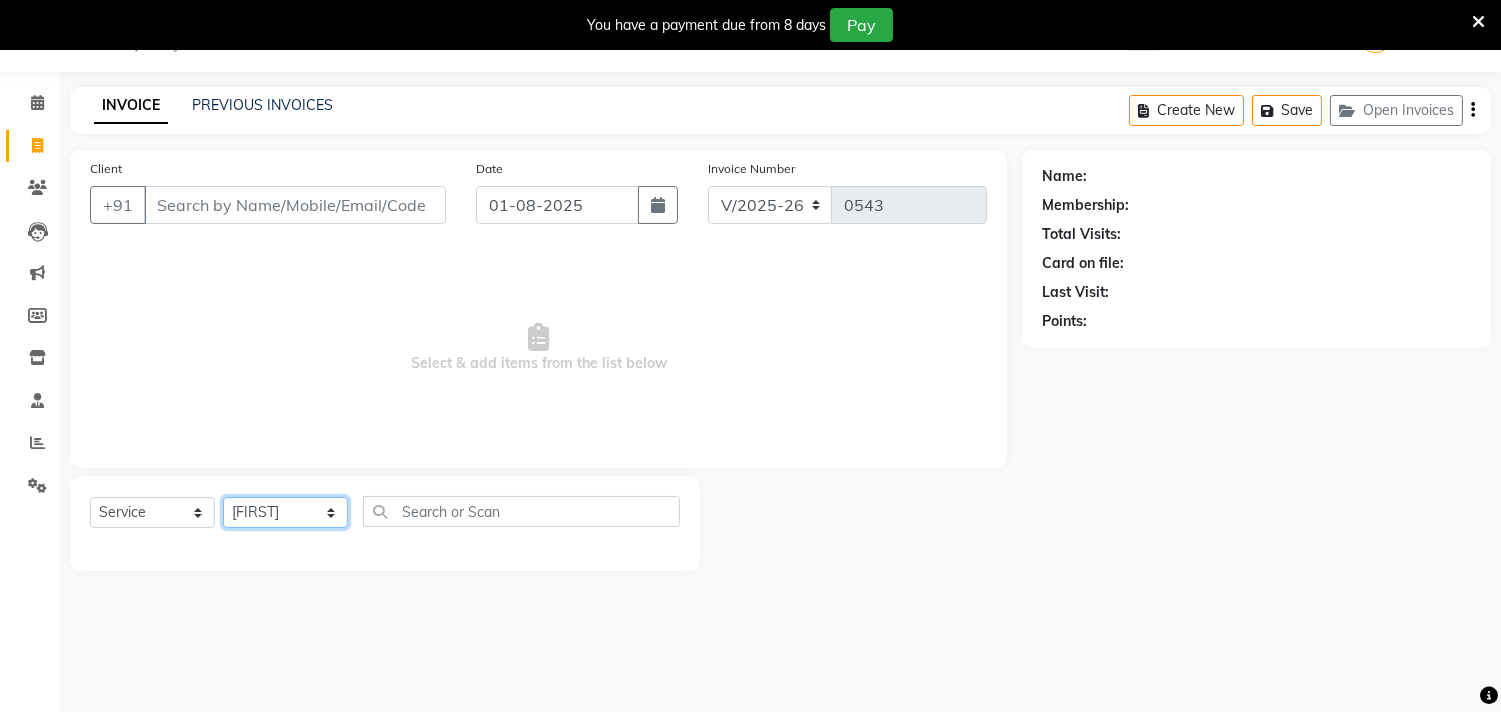 click on "Select Stylist Abhinav ADVANCE ALKA Ankita B-WAX  KUNAL Manager MEMBERSHIP PALLAVI PRATHAM PRODUCT RAJAT TANIYA VIRENDRA" 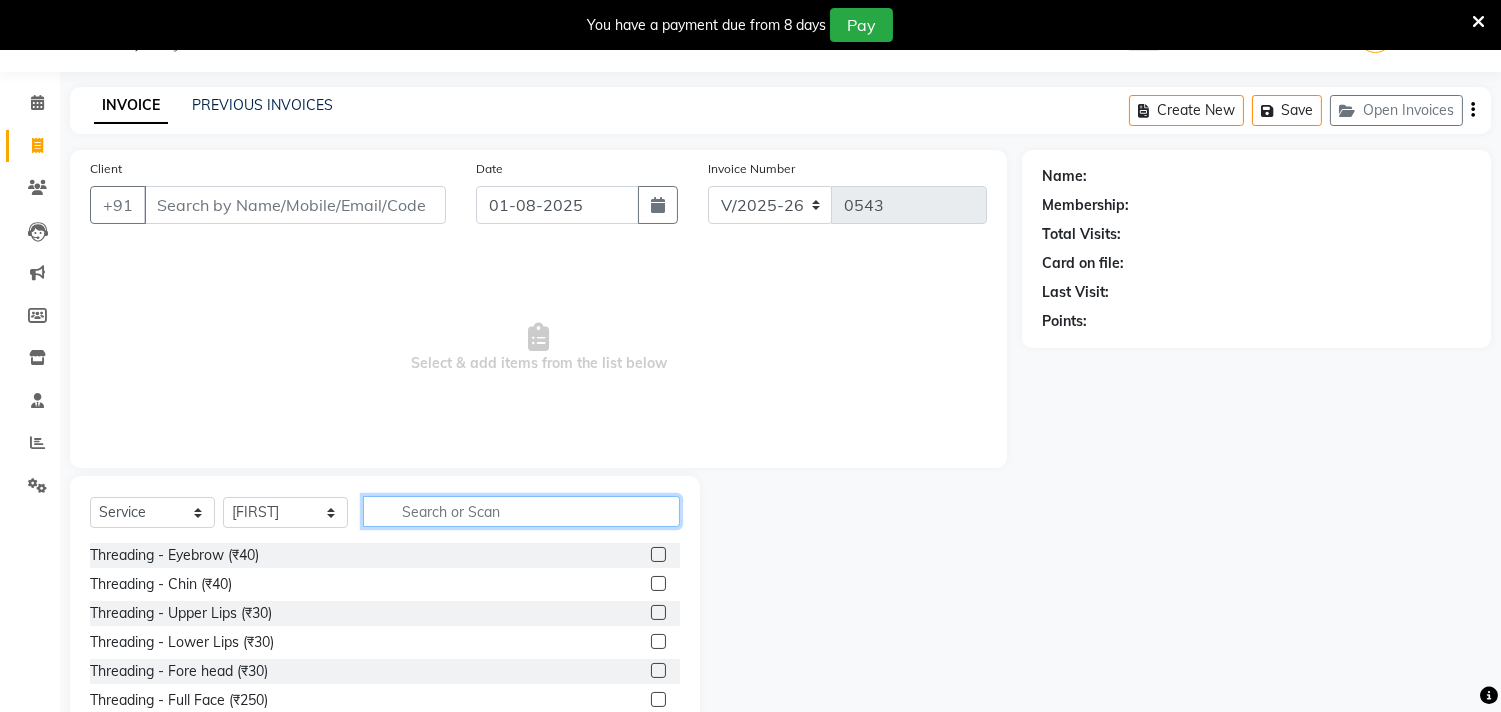 click 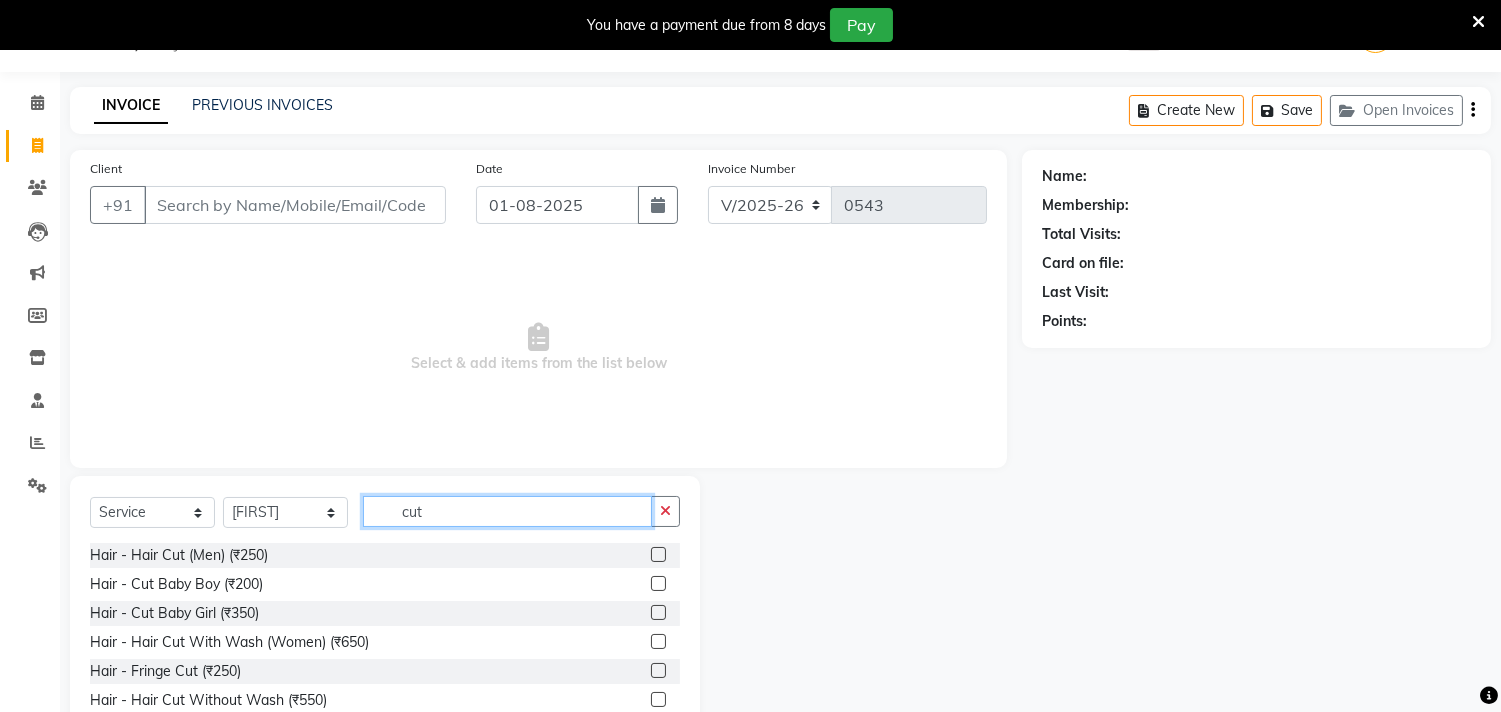 type on "cut" 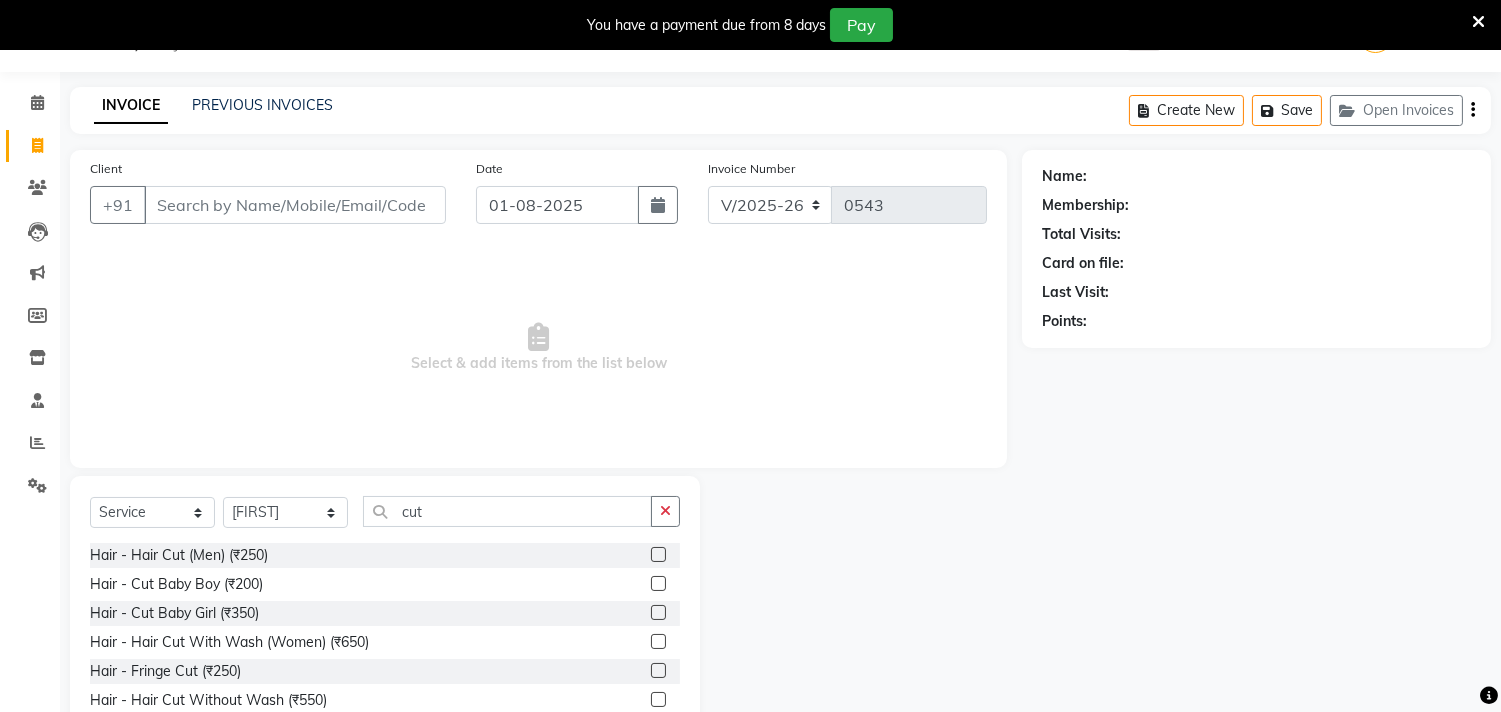click 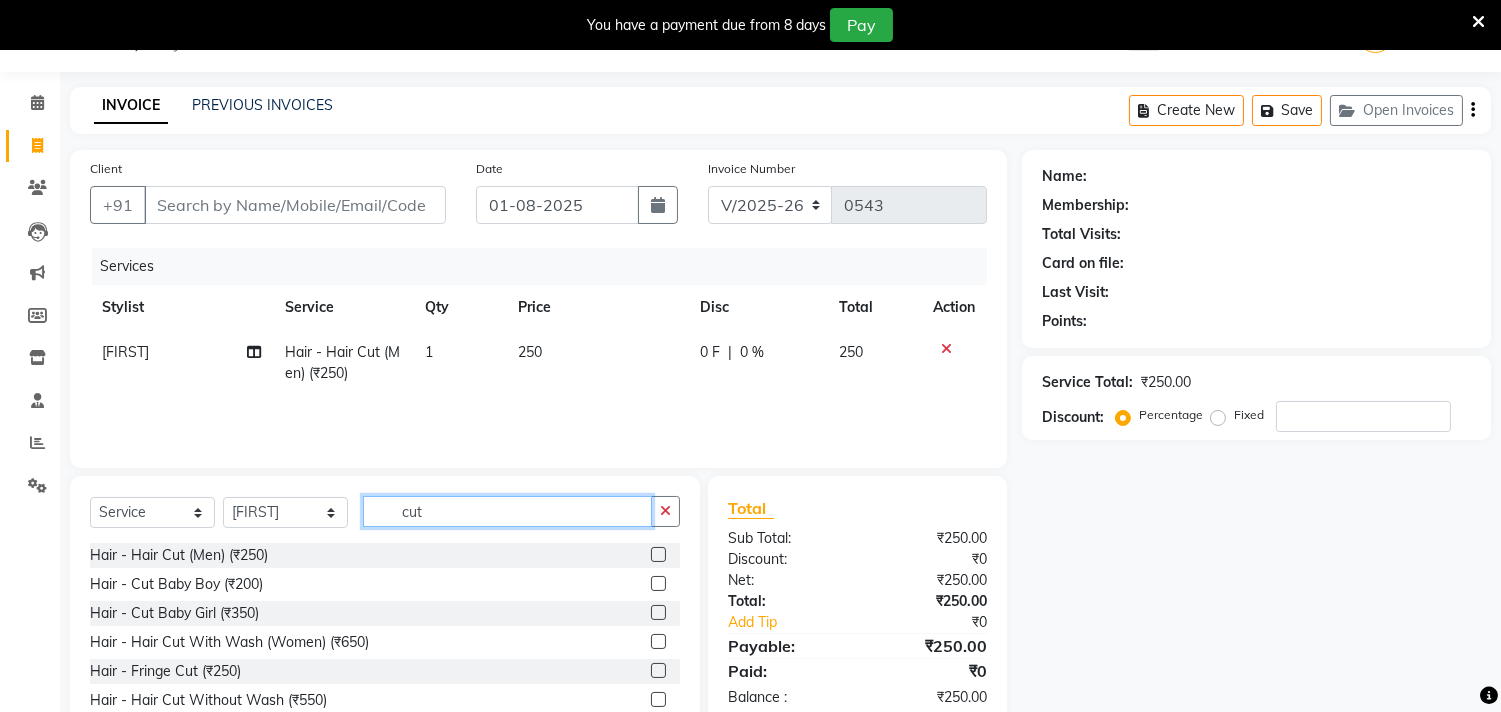 checkbox on "false" 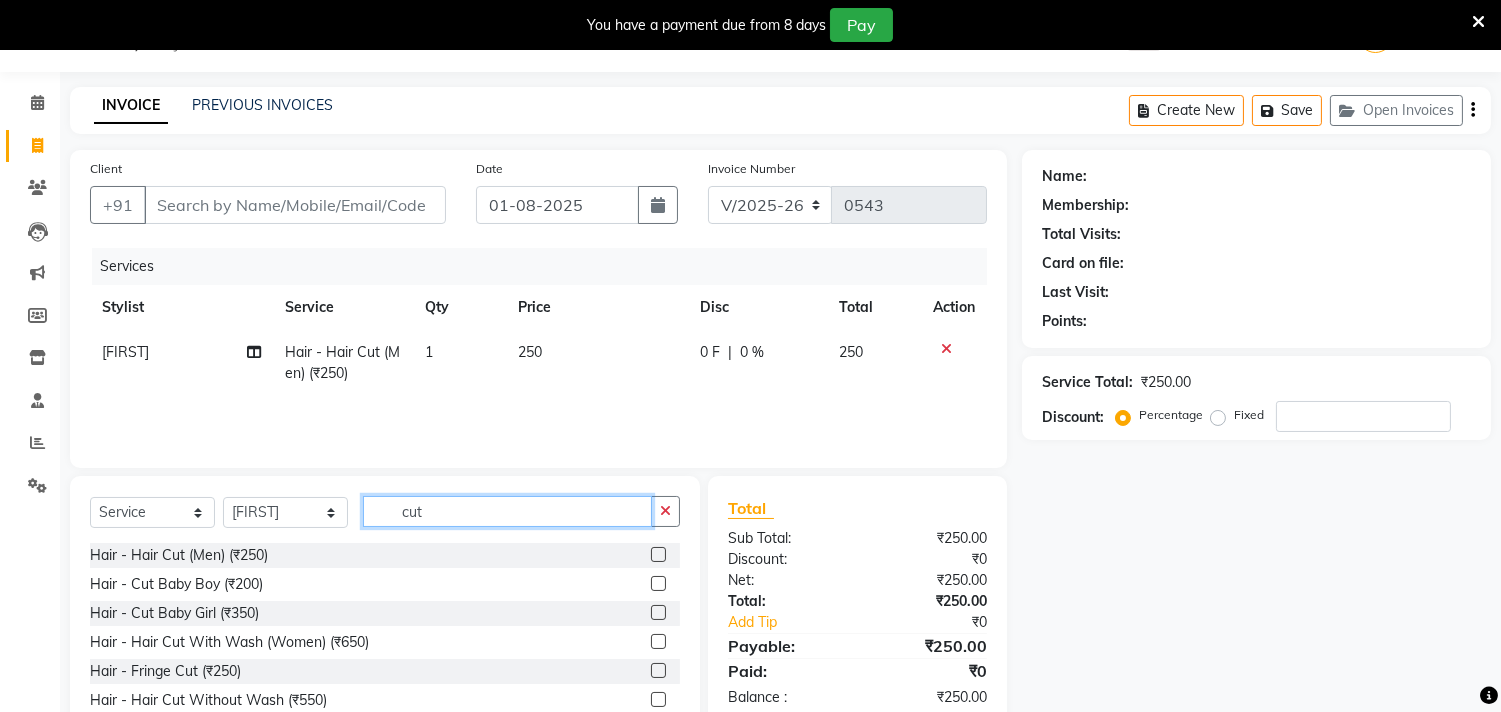 drag, startPoint x: 483, startPoint y: 506, endPoint x: 230, endPoint y: 510, distance: 253.03162 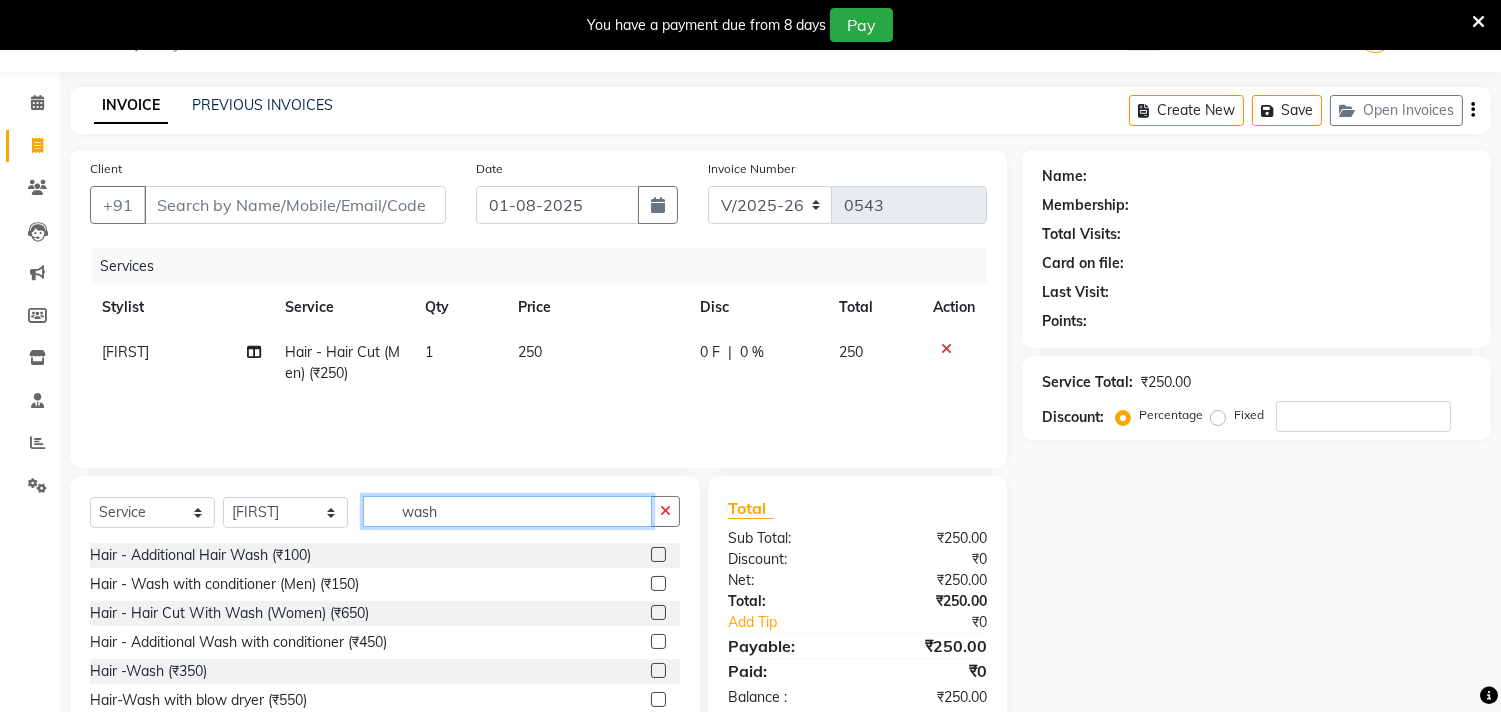type on "wash" 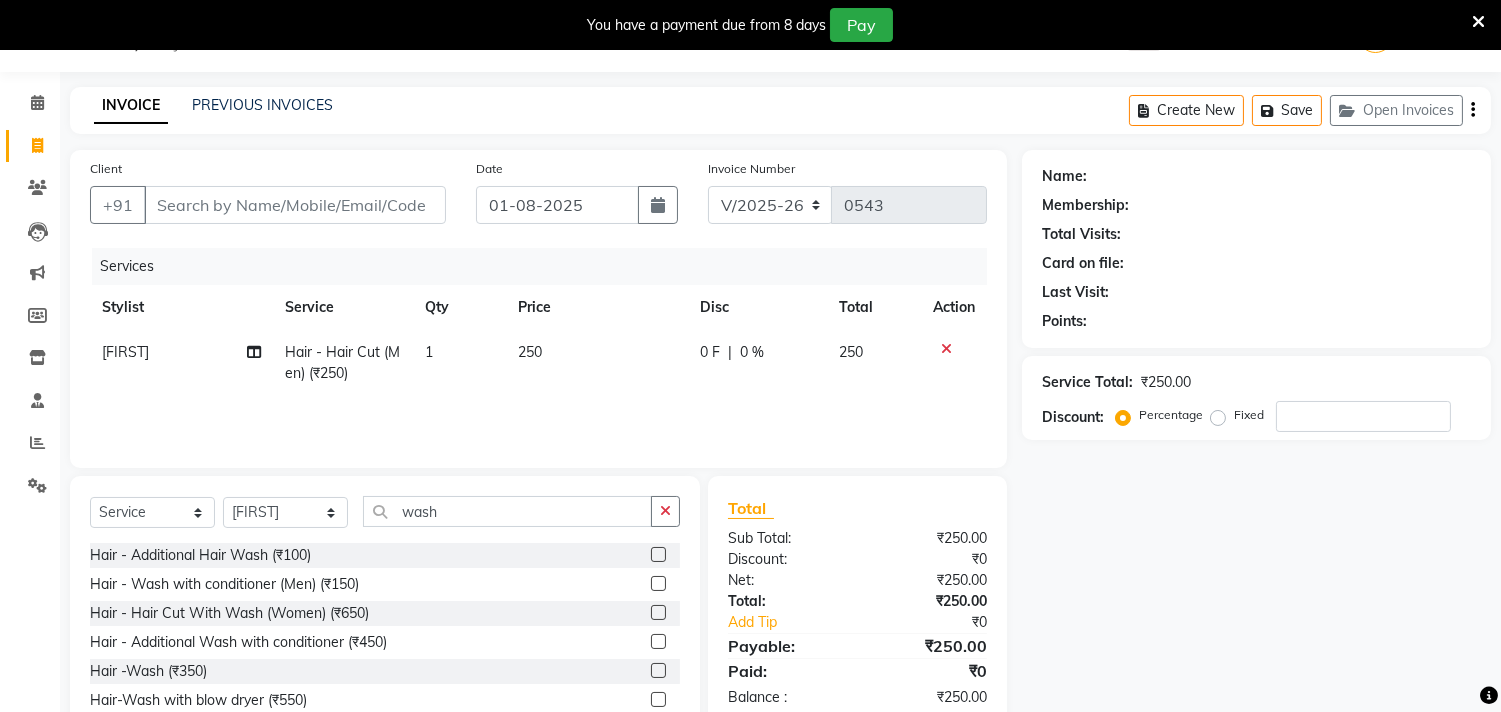 click 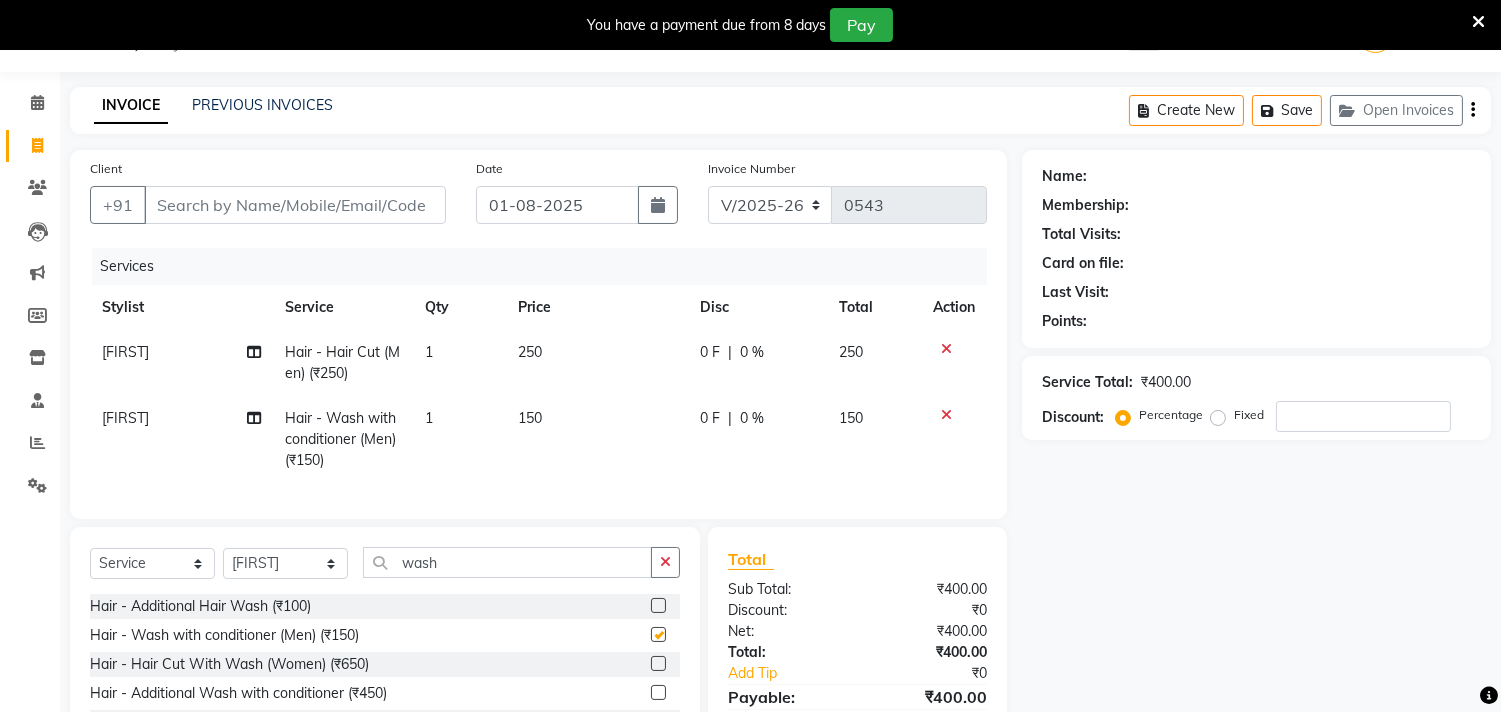 checkbox on "false" 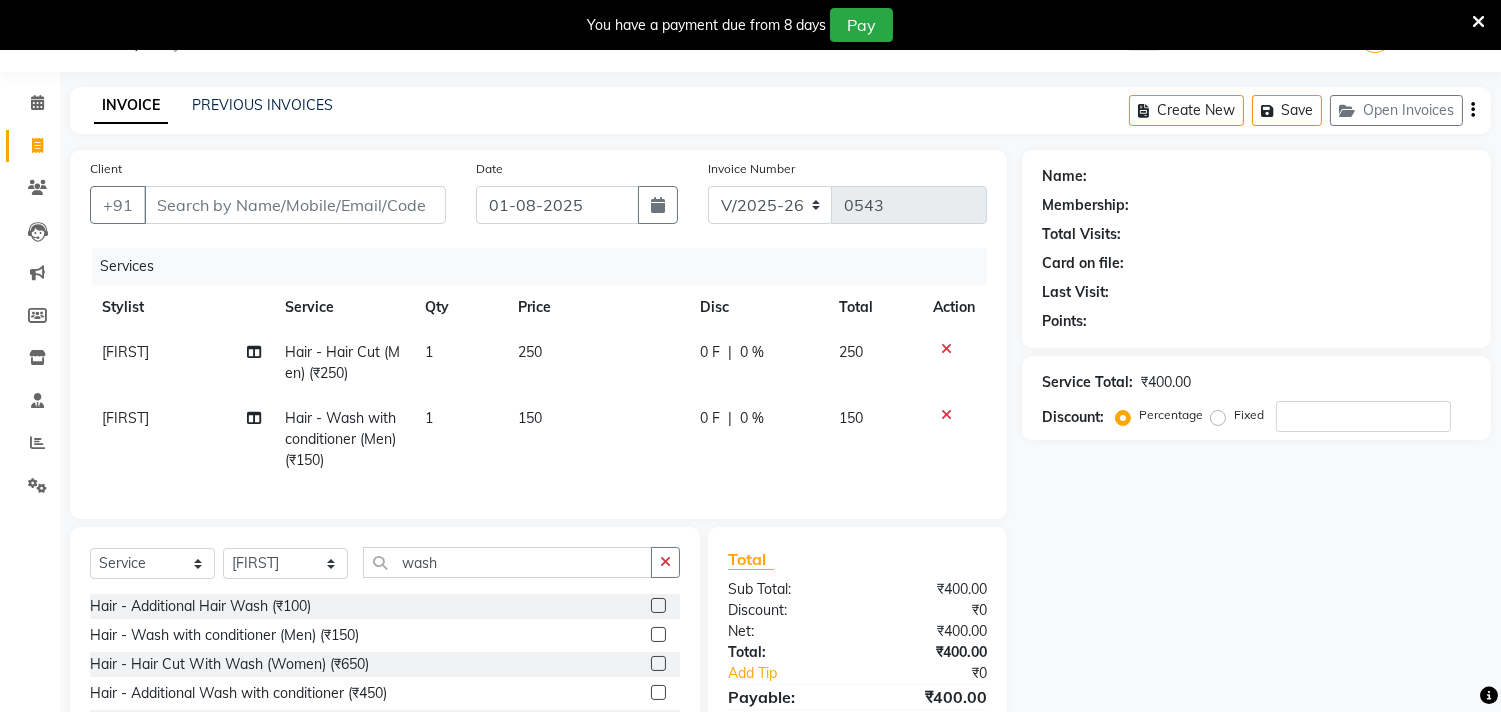 click 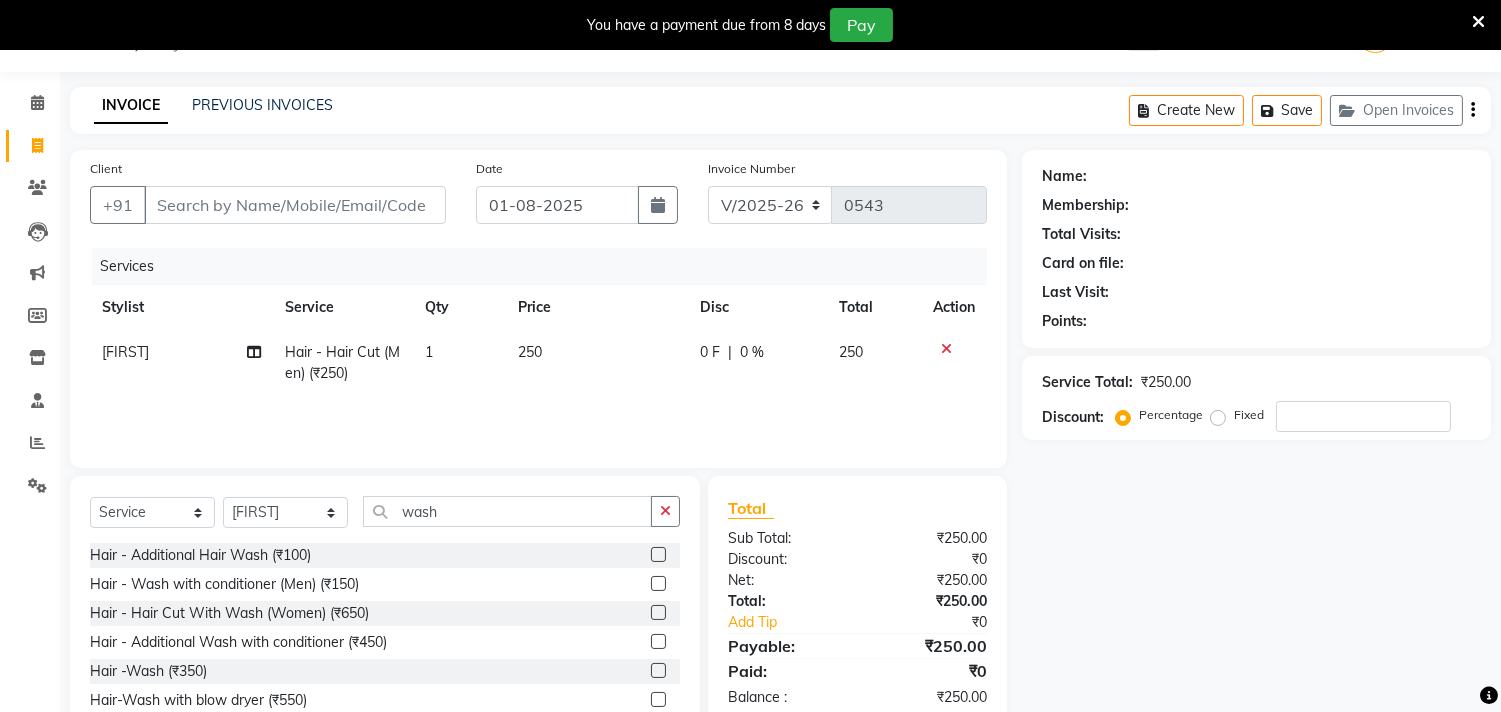 click 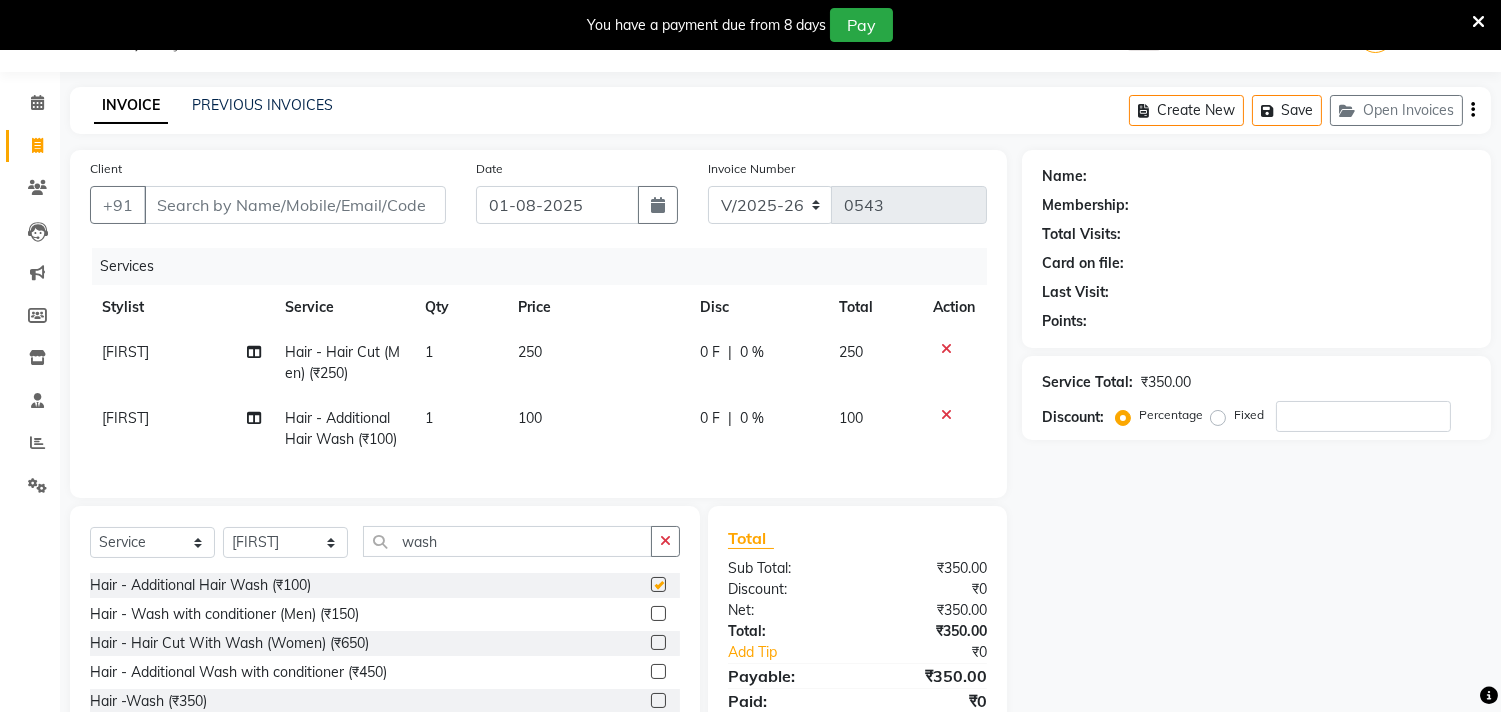 checkbox on "false" 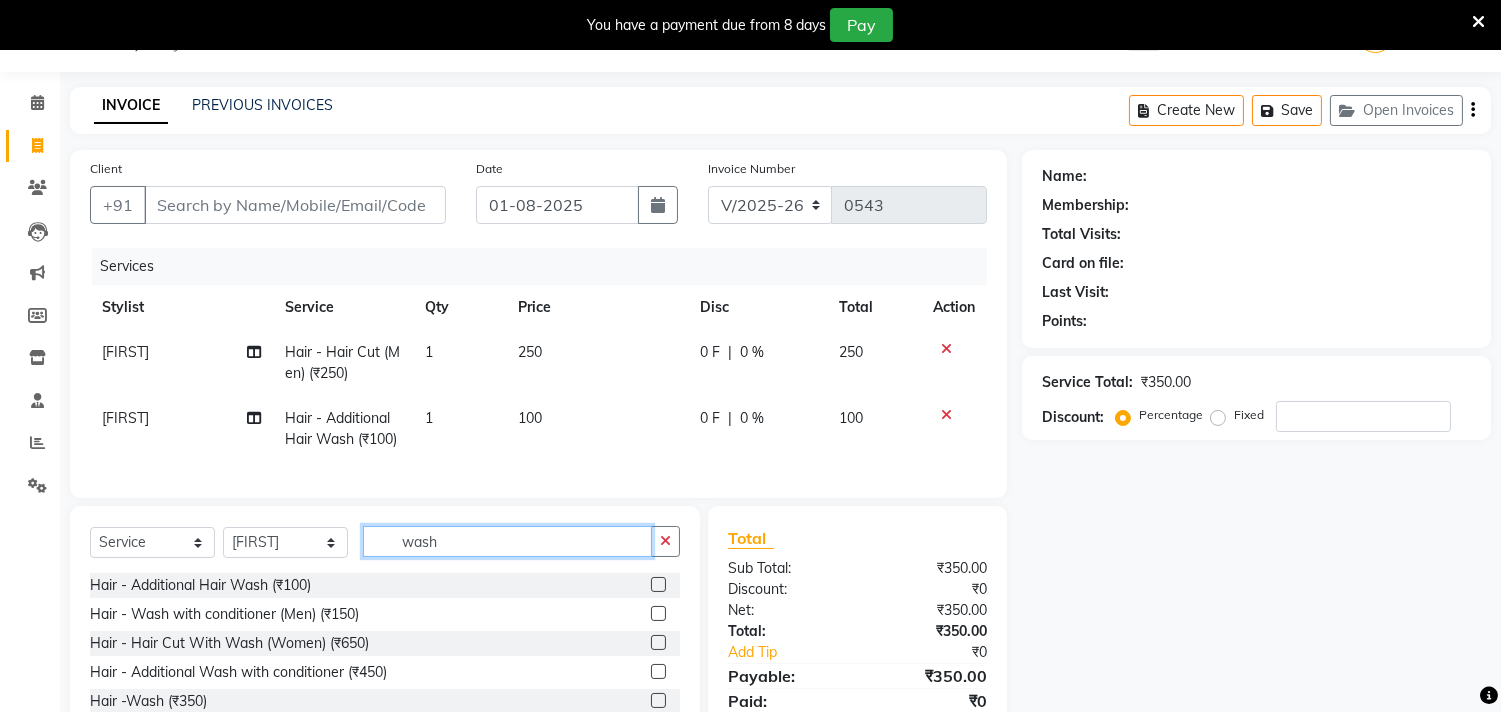 drag, startPoint x: 476, startPoint y: 584, endPoint x: 173, endPoint y: 600, distance: 303.42215 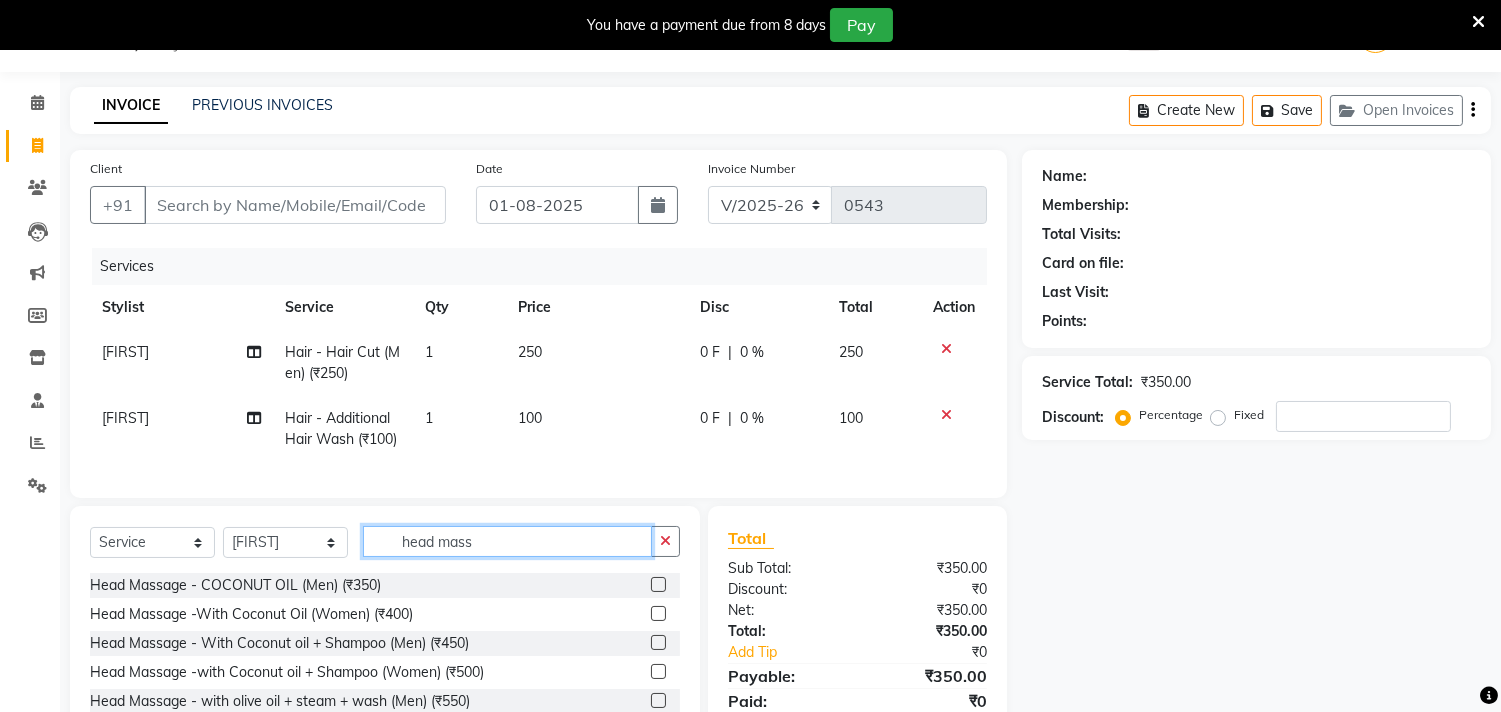 type on "head mass" 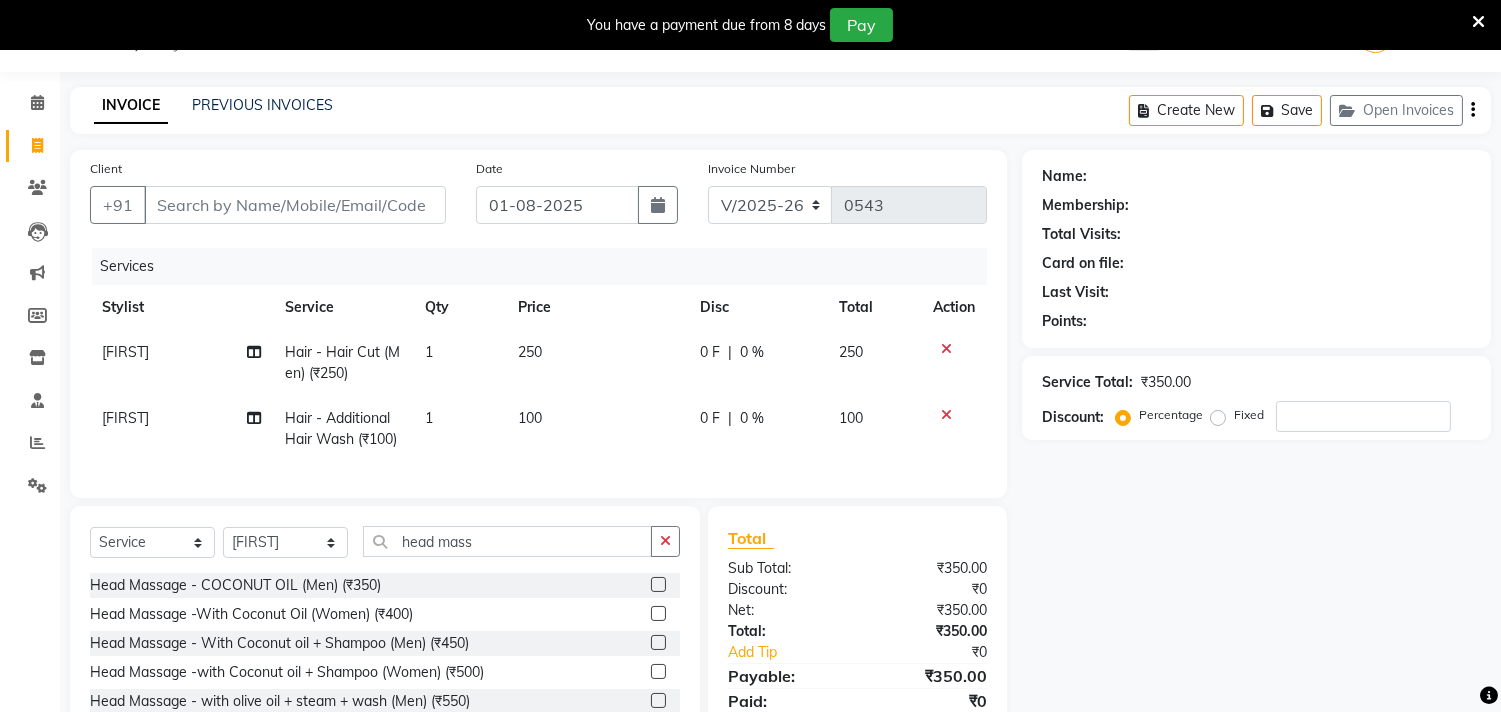 click 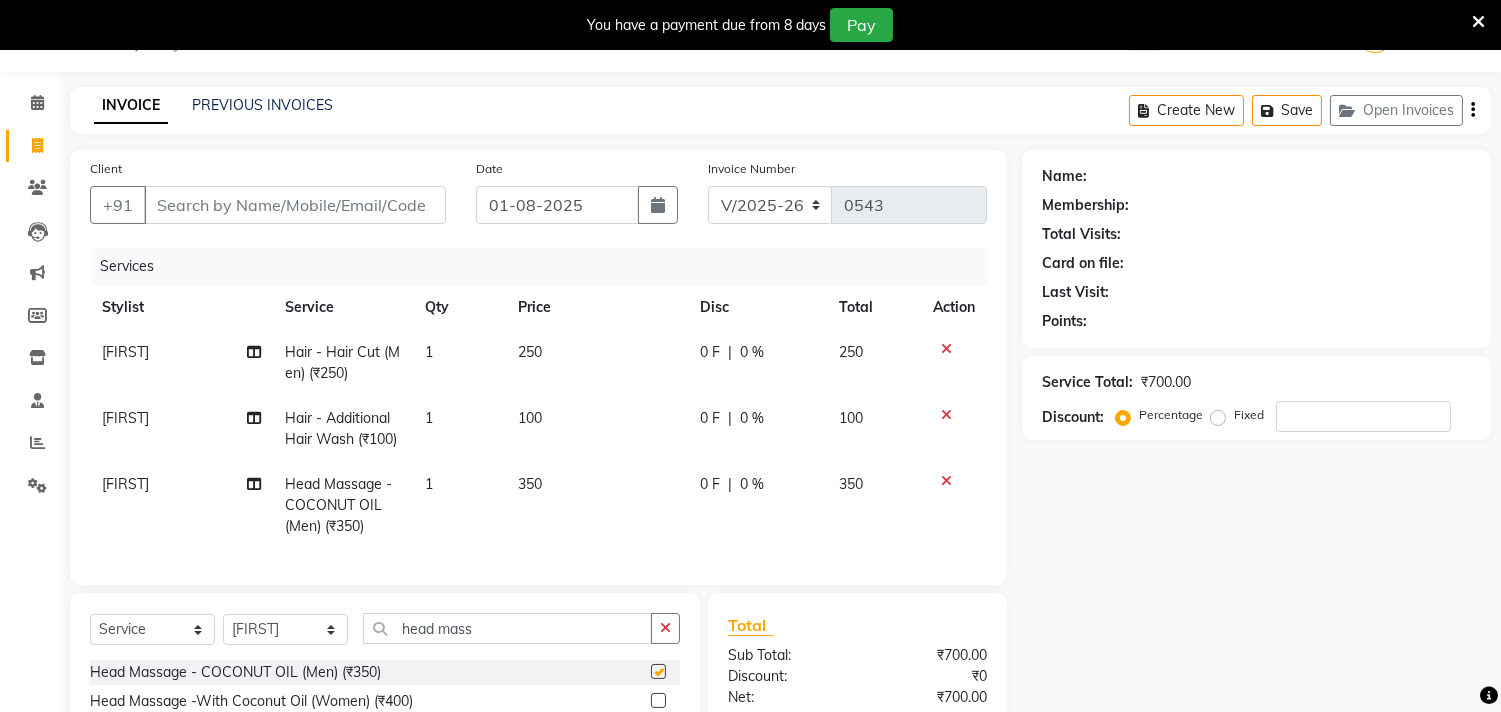 checkbox on "false" 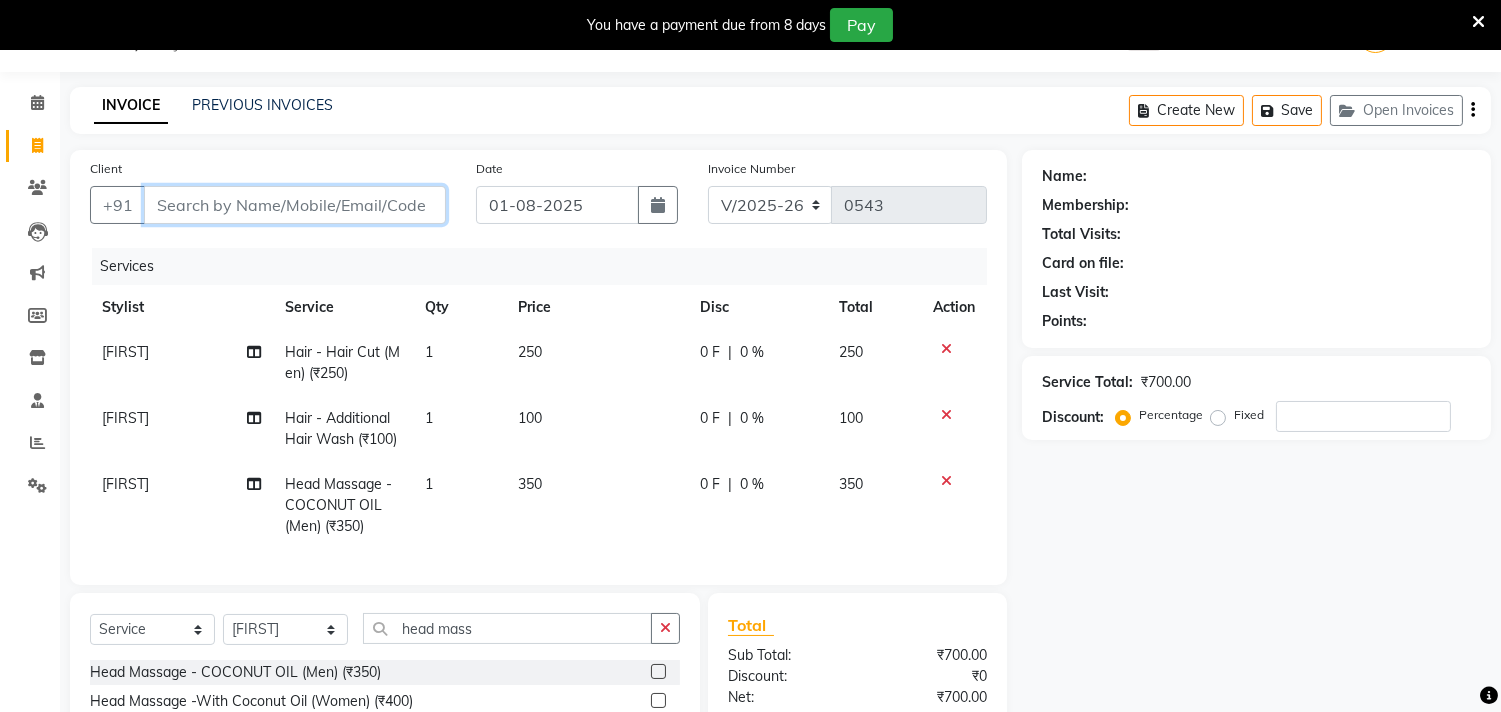 click on "Client" at bounding box center (295, 205) 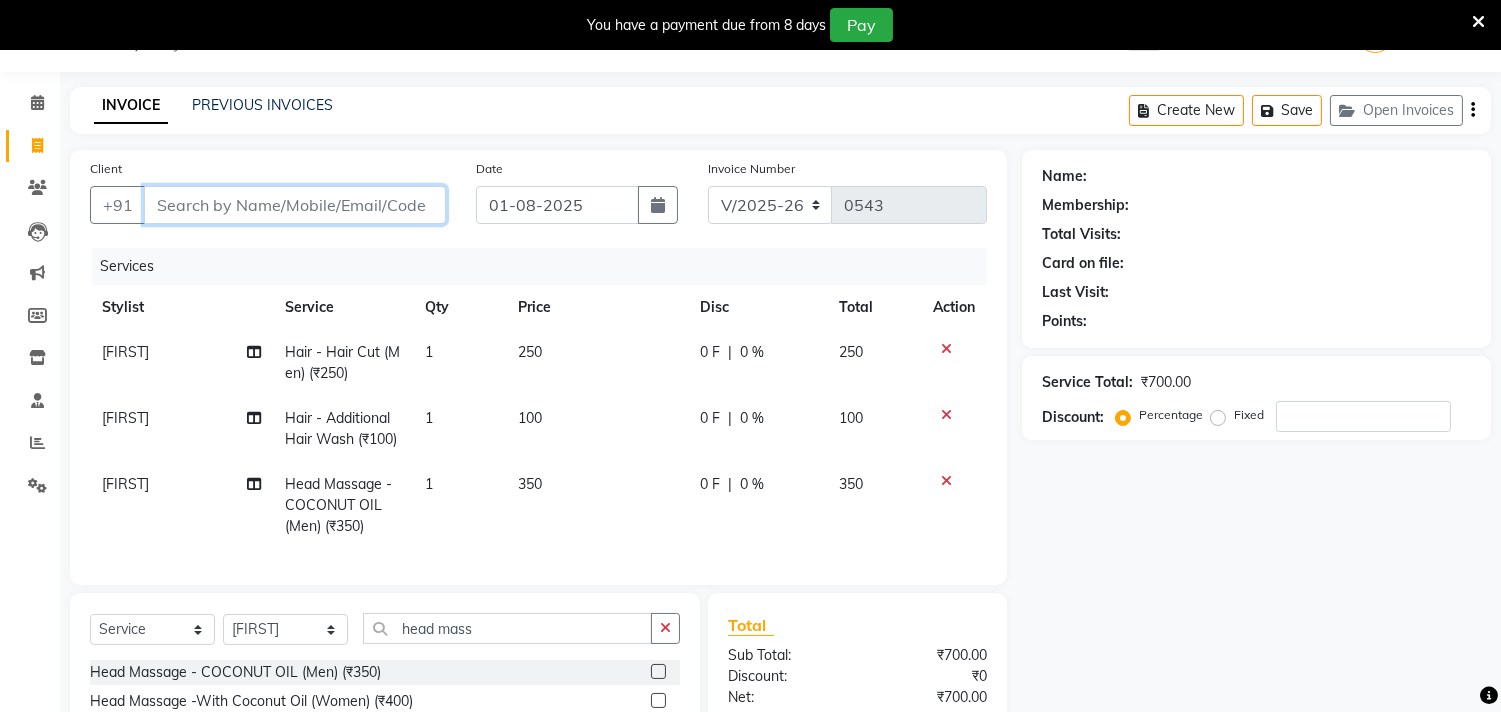 type on "8" 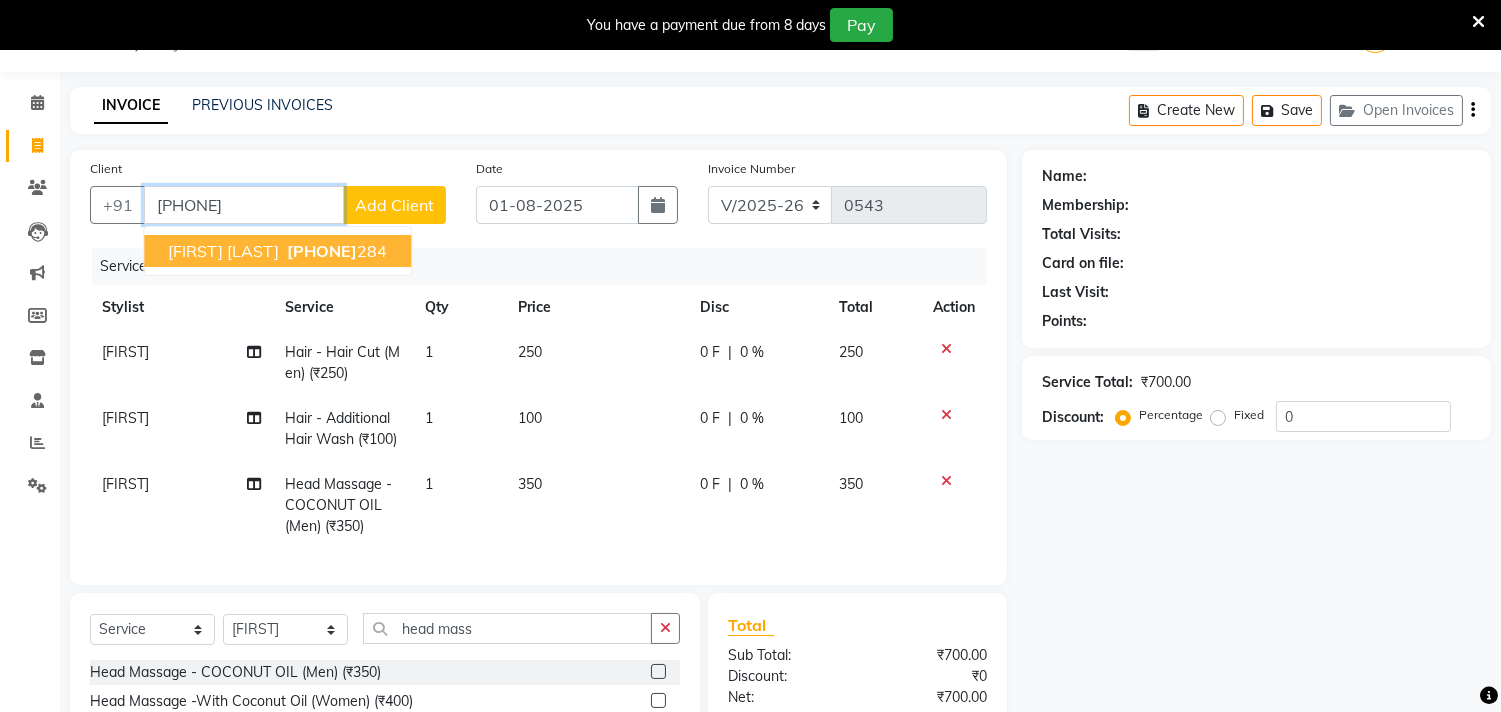 click on "YP Singh" at bounding box center (223, 251) 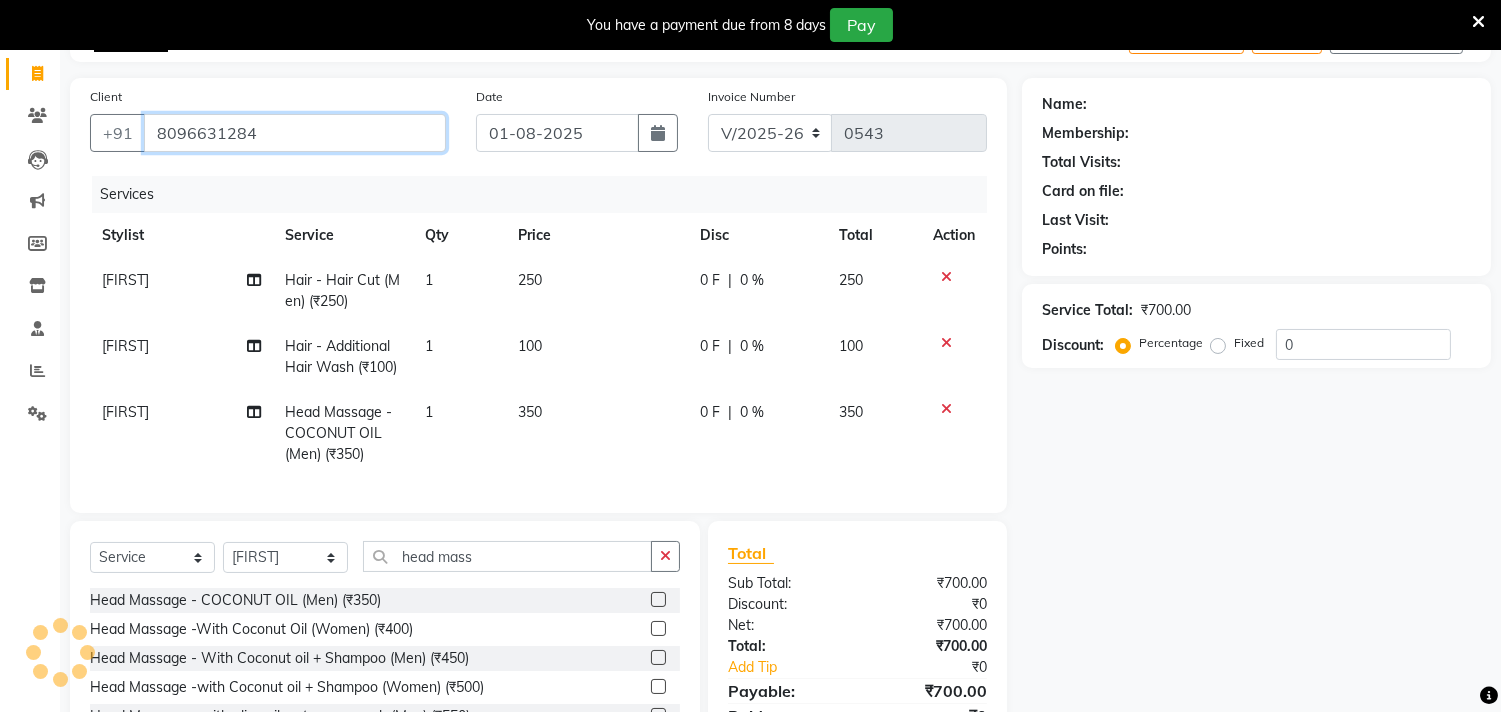 scroll, scrollTop: 161, scrollLeft: 0, axis: vertical 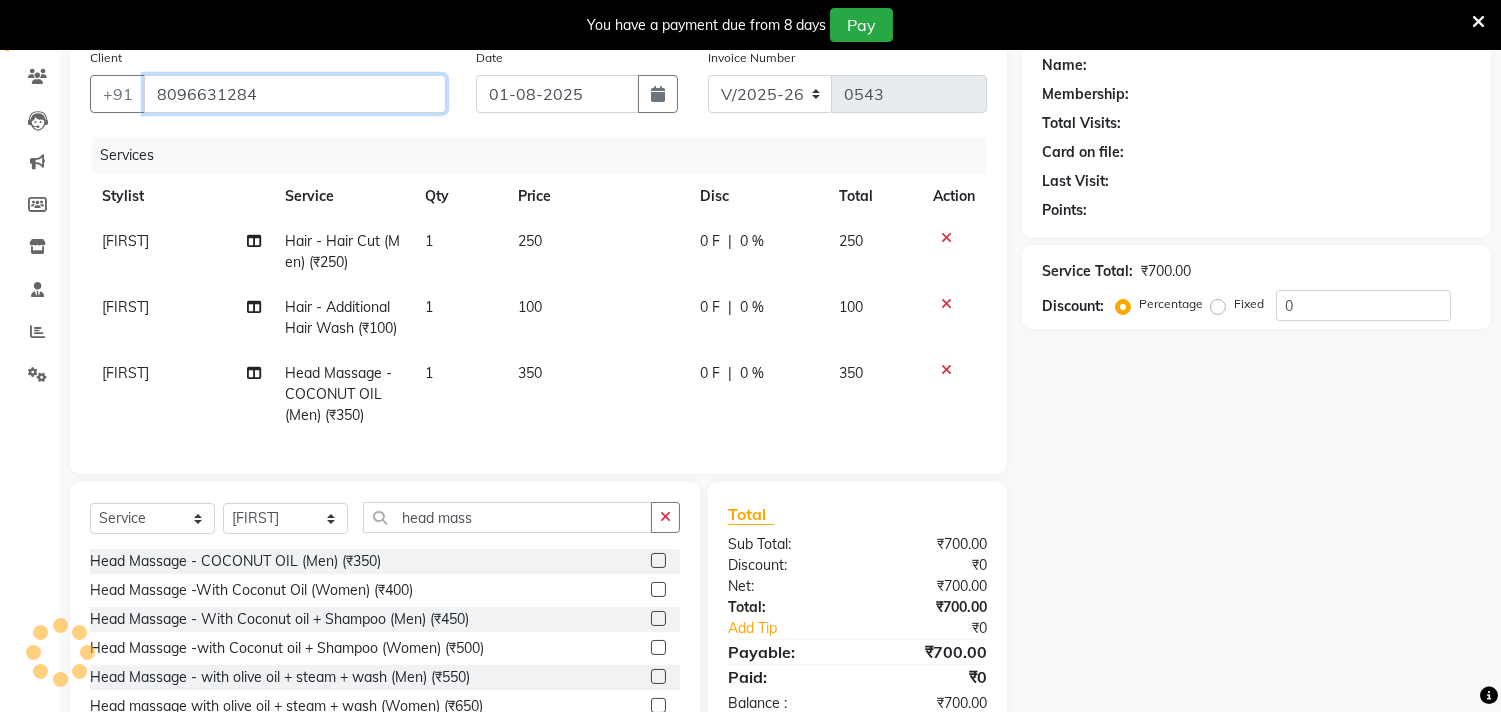type on "8096631284" 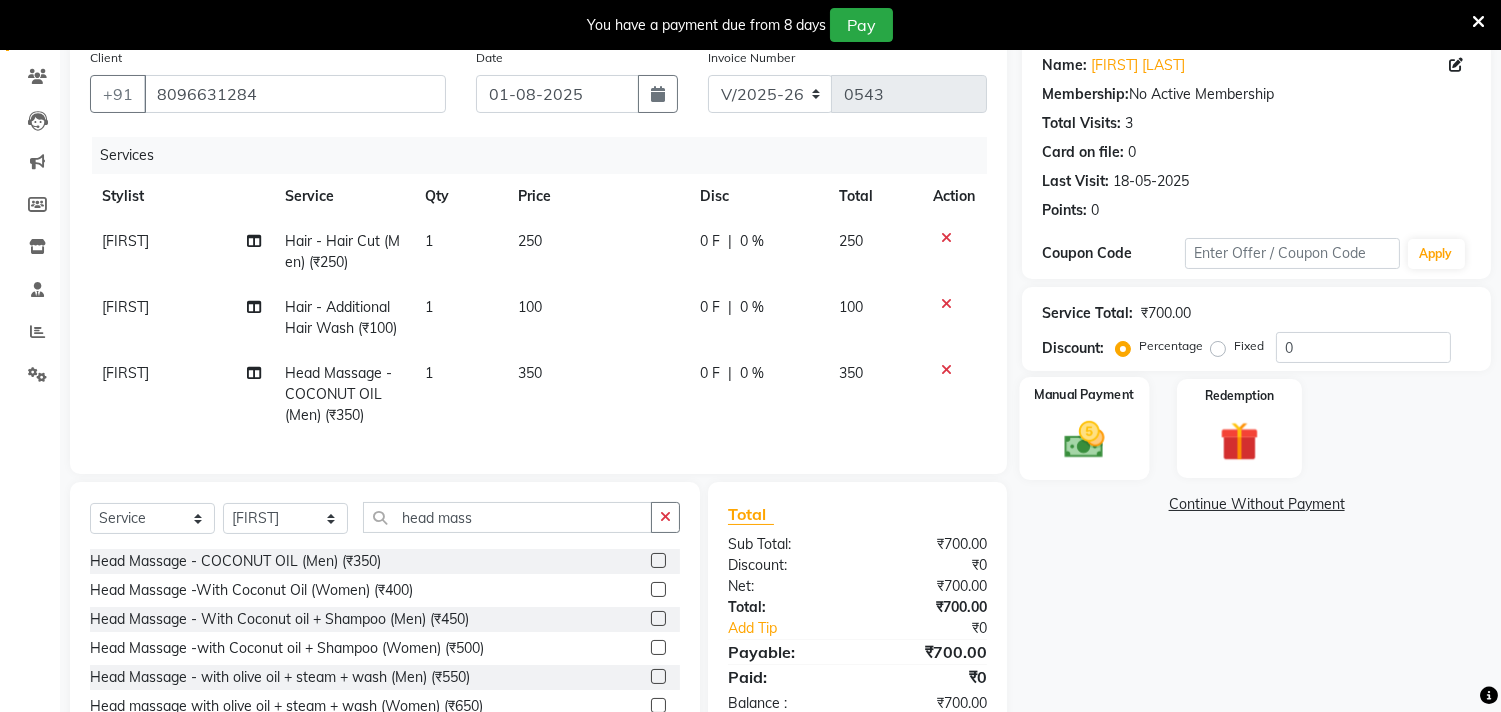 click 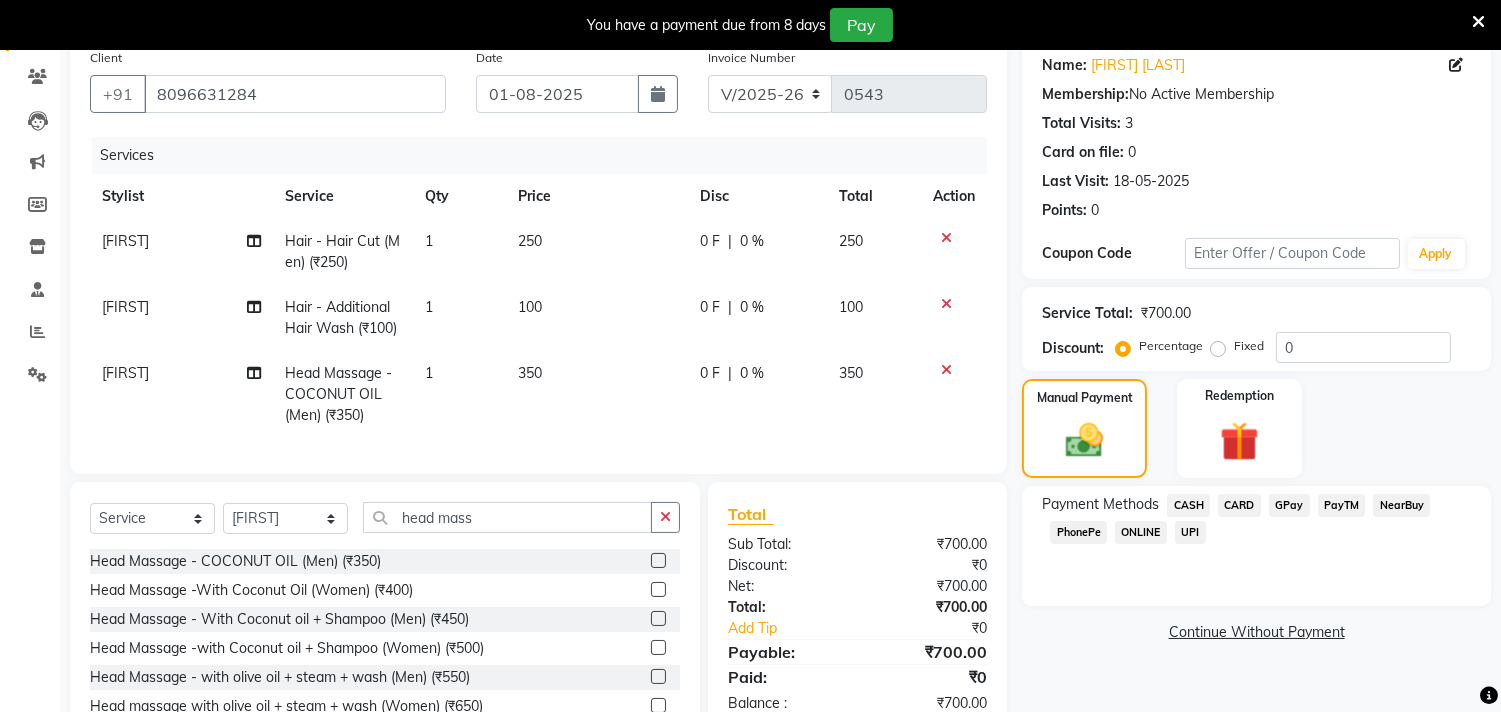 click on "GPay" 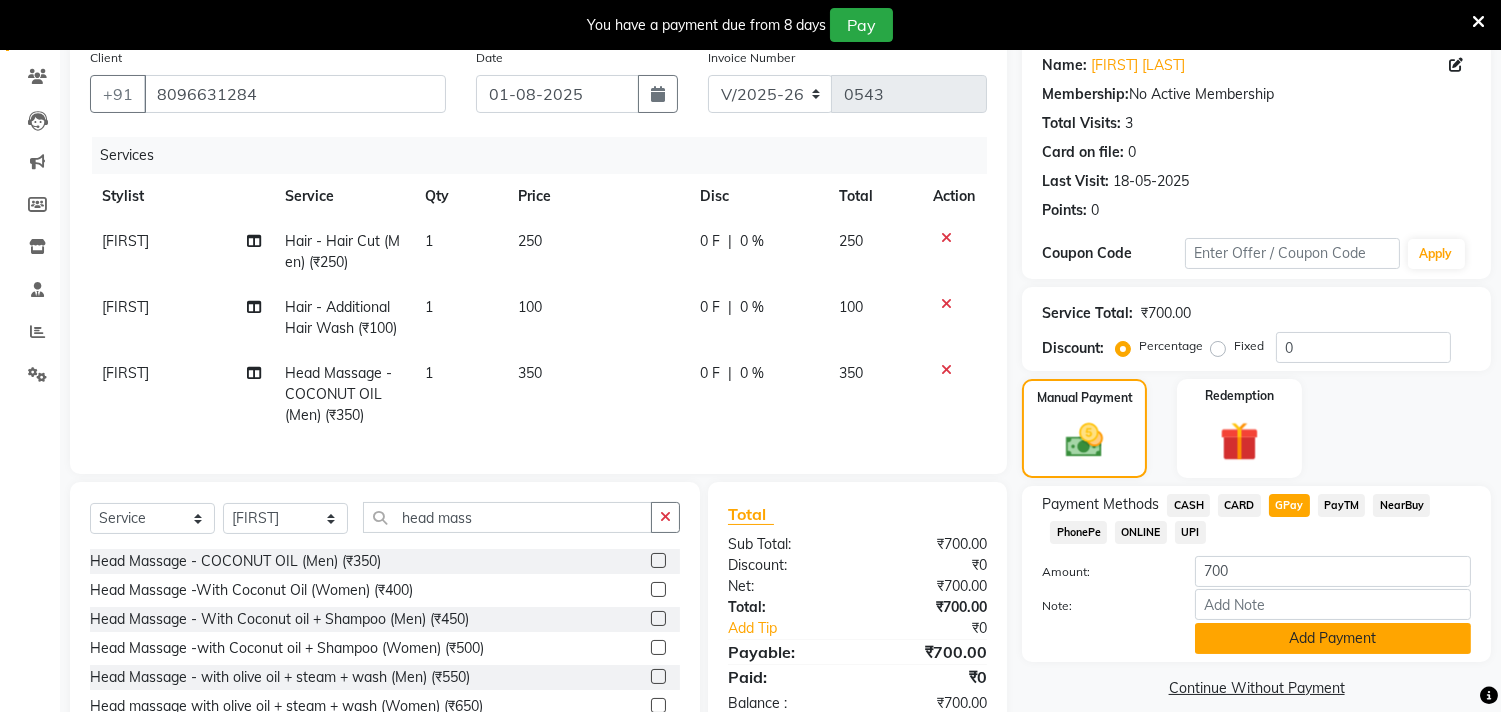 click on "Add Payment" 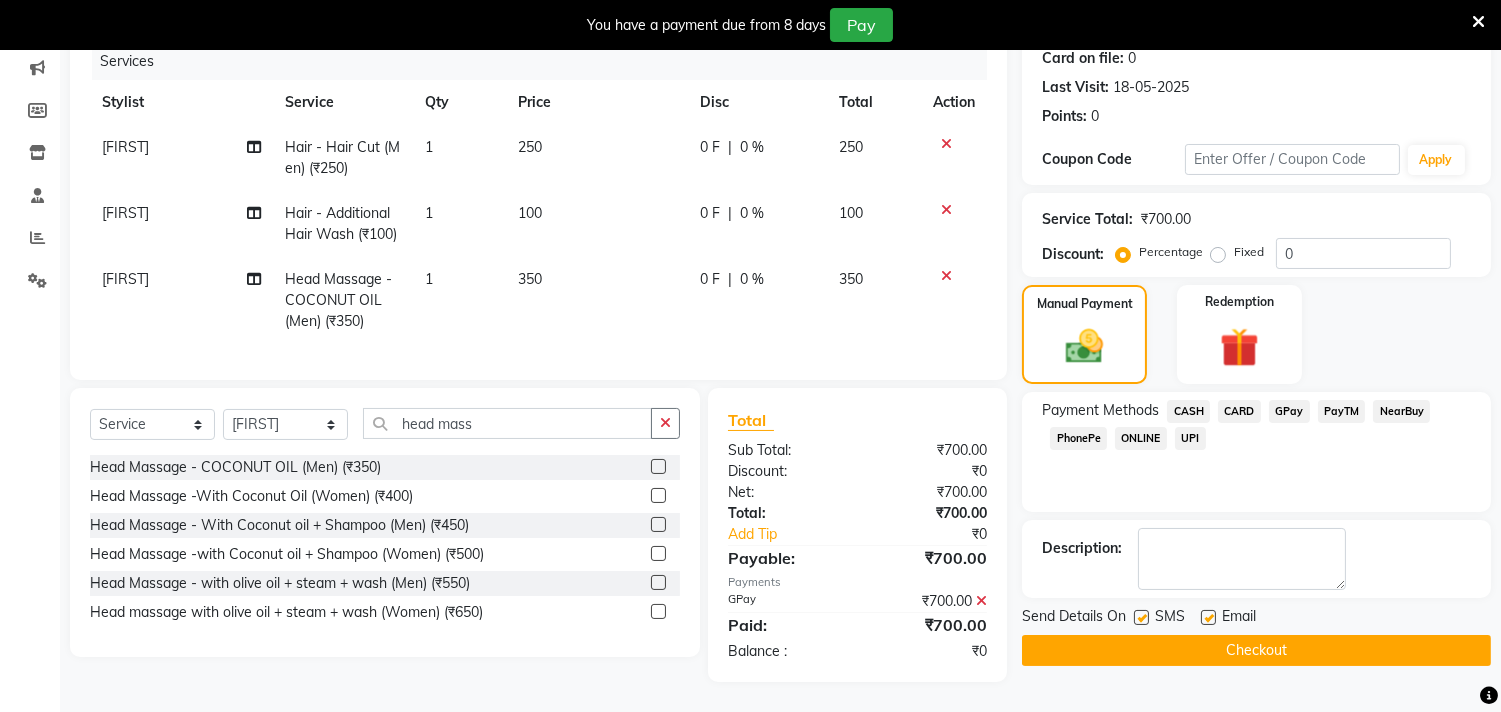 scroll, scrollTop: 292, scrollLeft: 0, axis: vertical 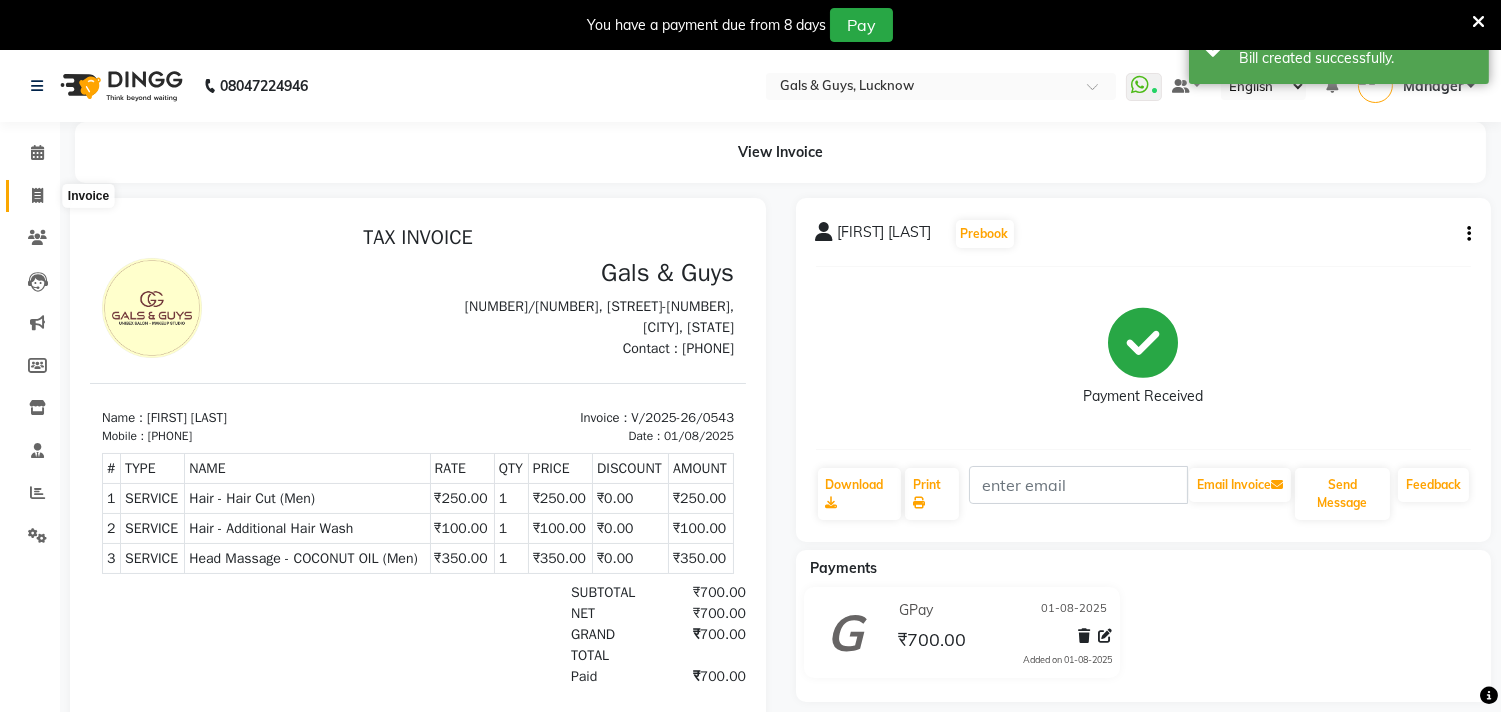 click 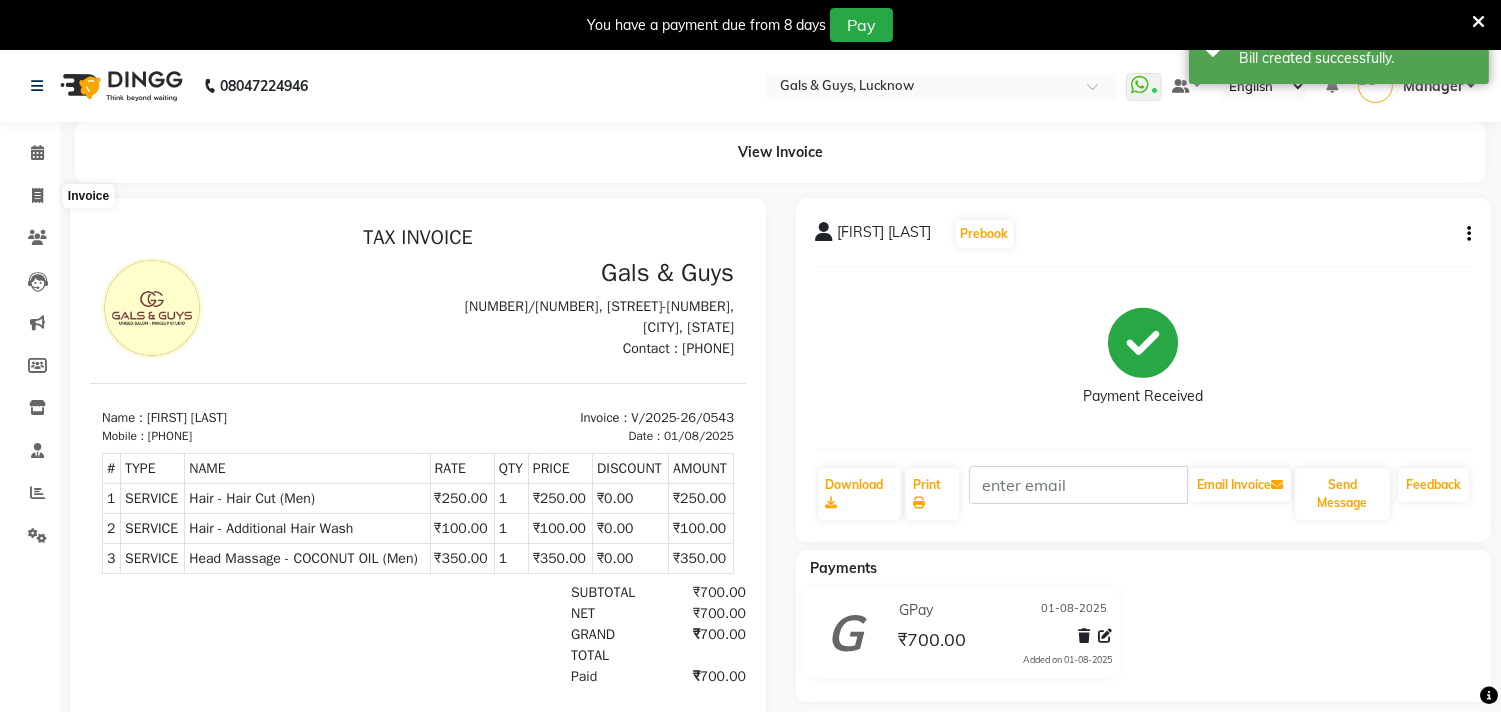 select on "service" 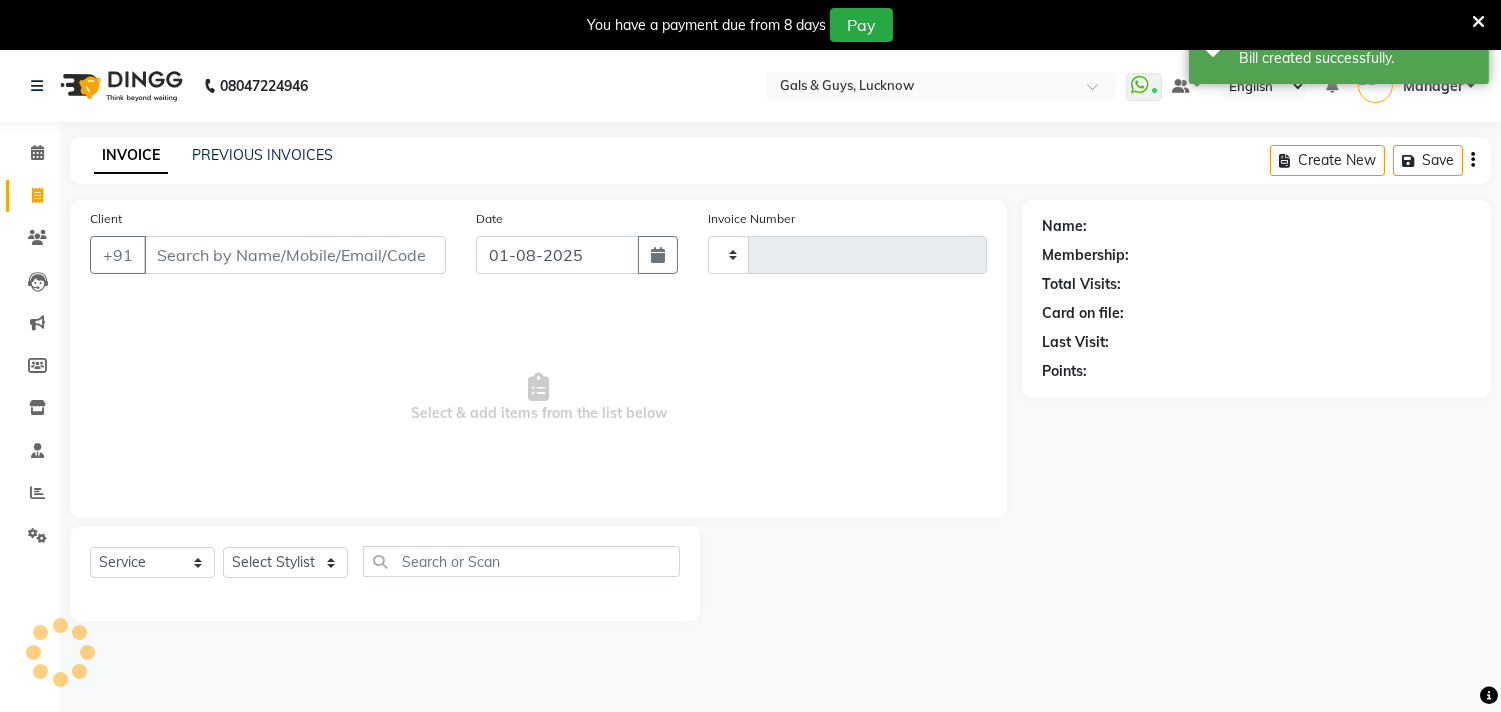 scroll, scrollTop: 50, scrollLeft: 0, axis: vertical 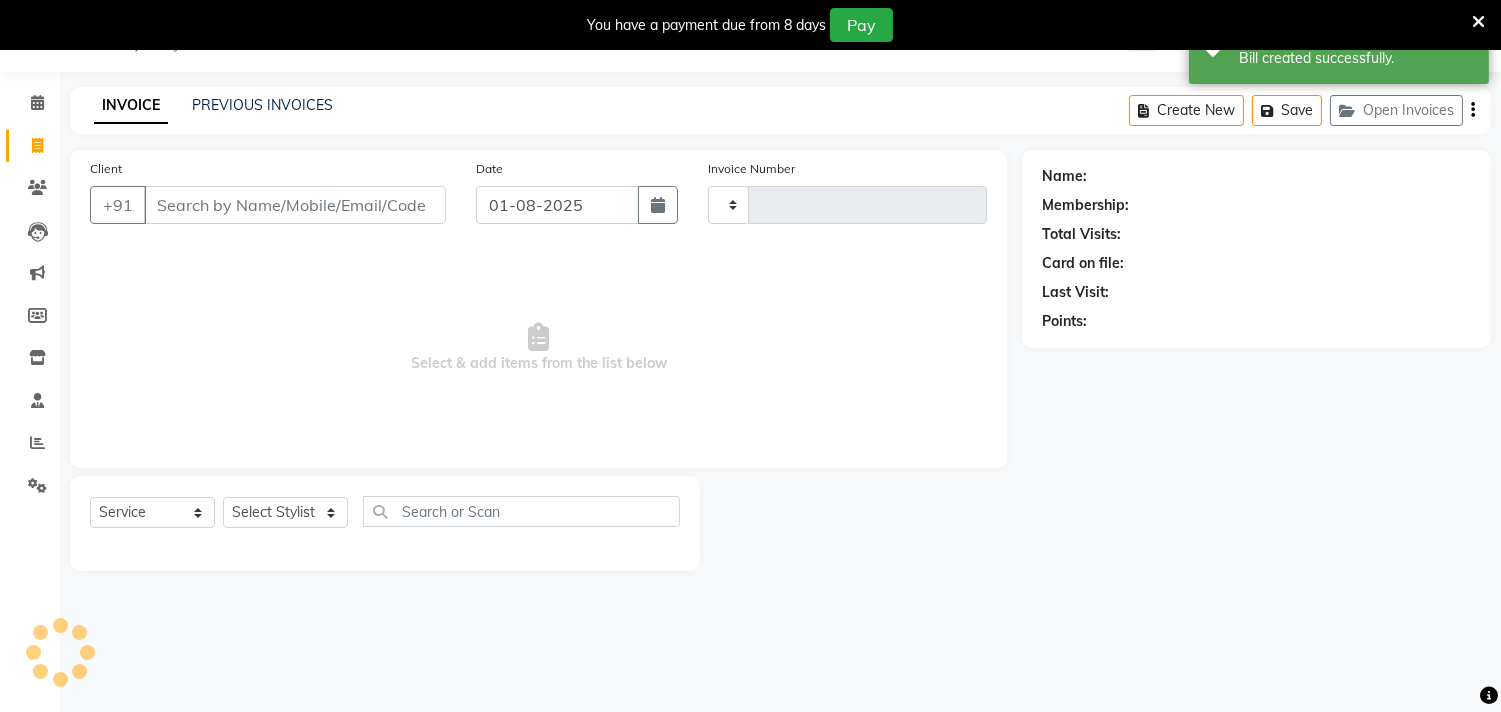 type on "0544" 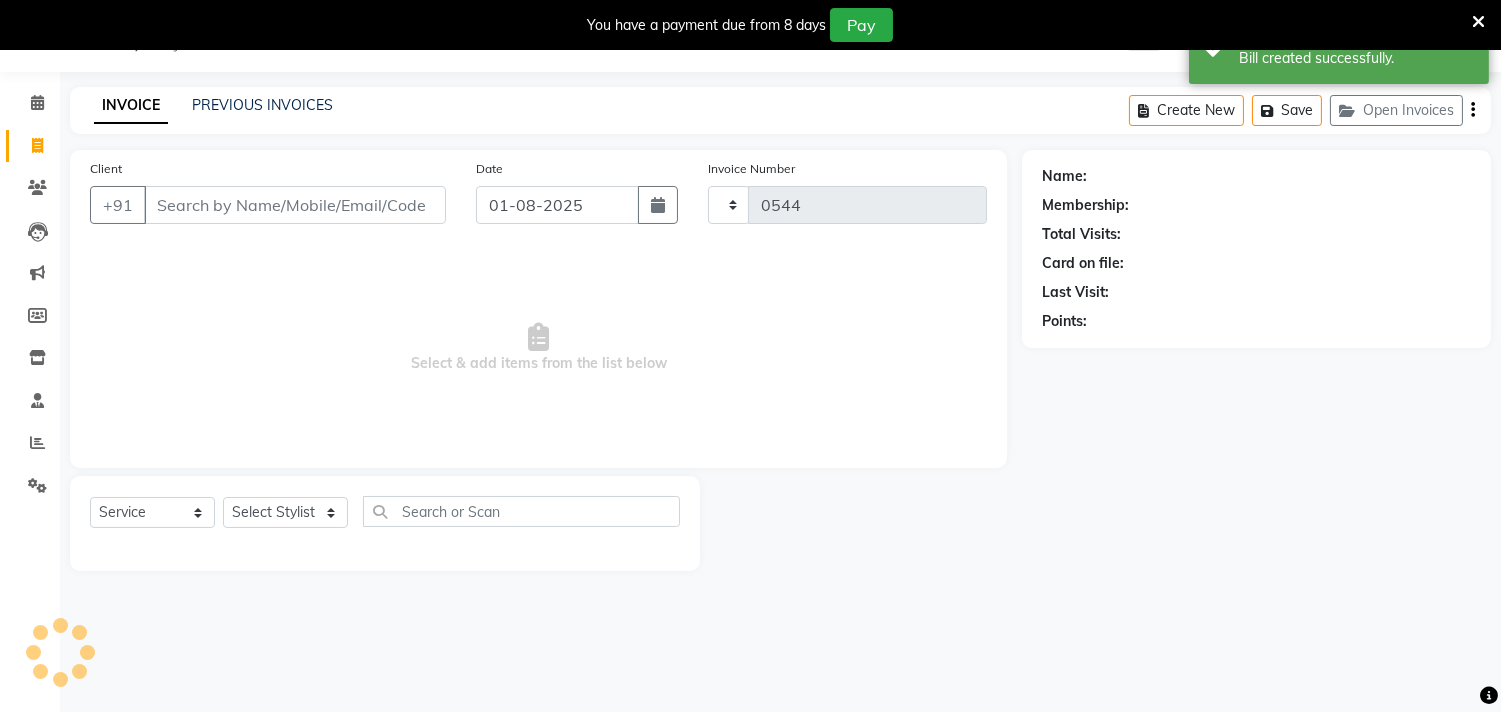 select on "7505" 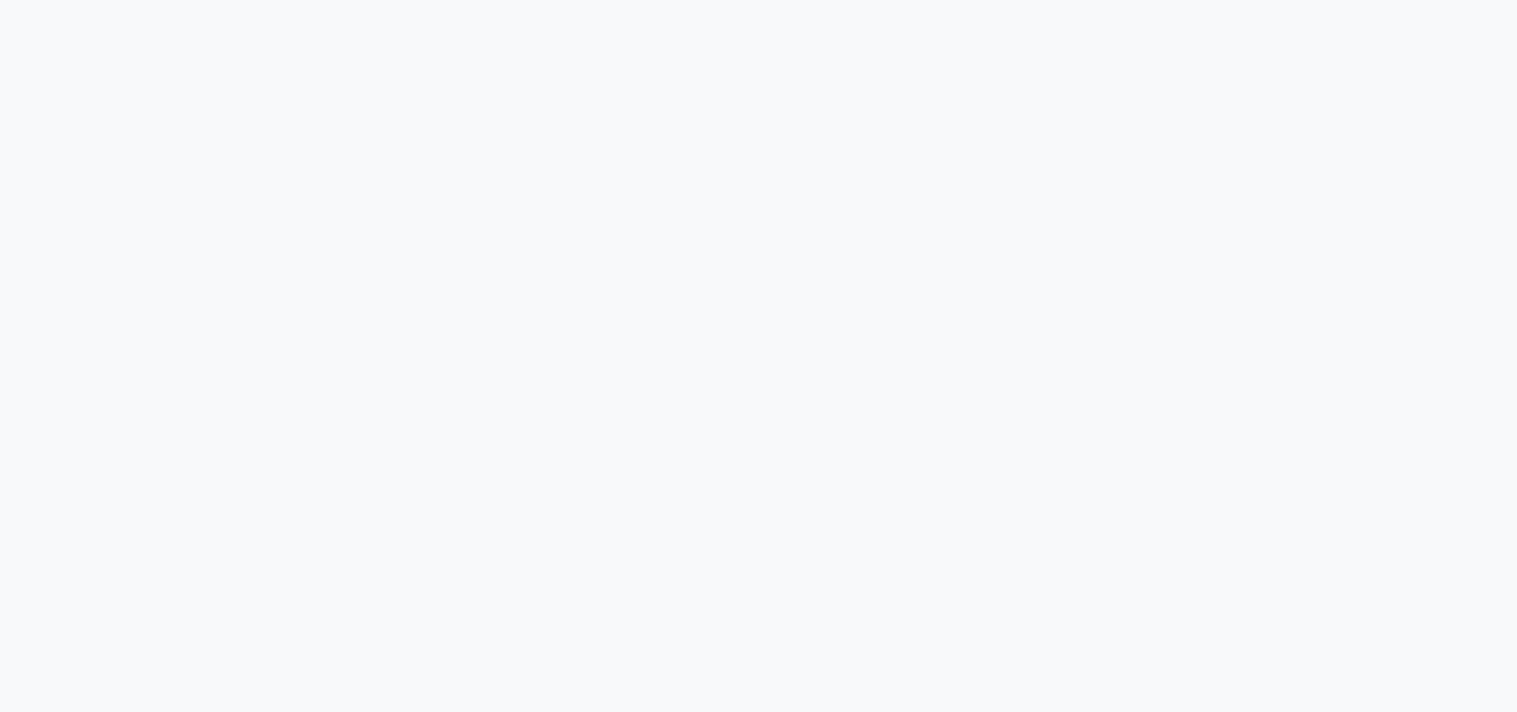 scroll, scrollTop: 0, scrollLeft: 0, axis: both 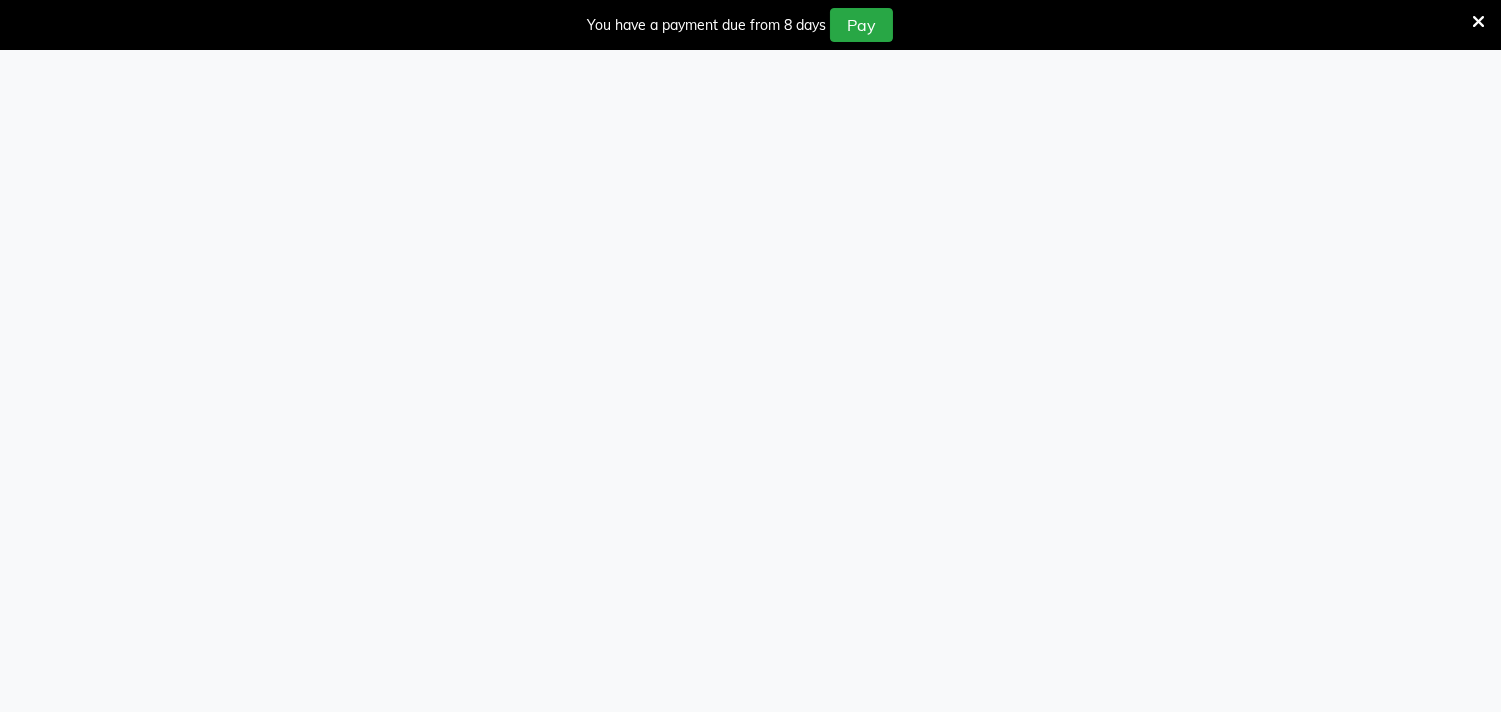 select on "service" 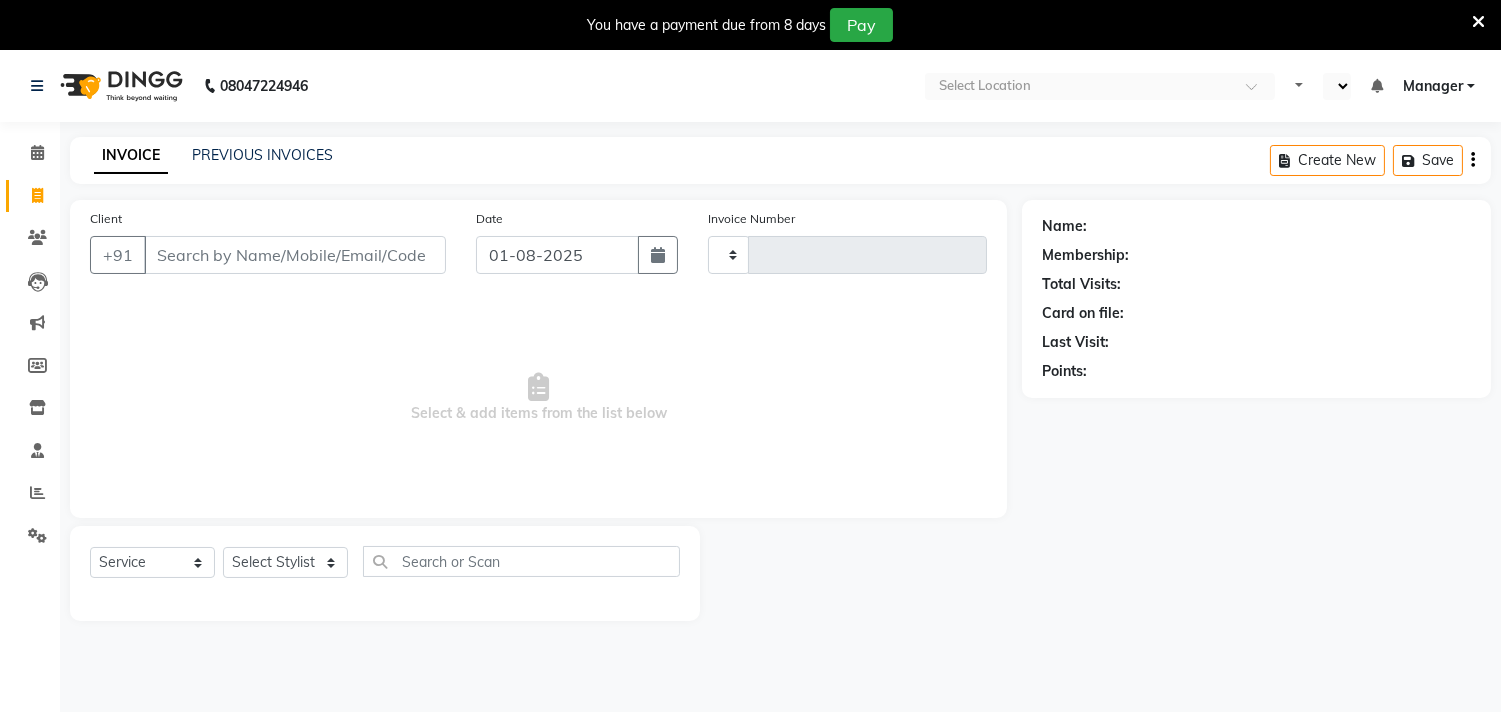 select on "en" 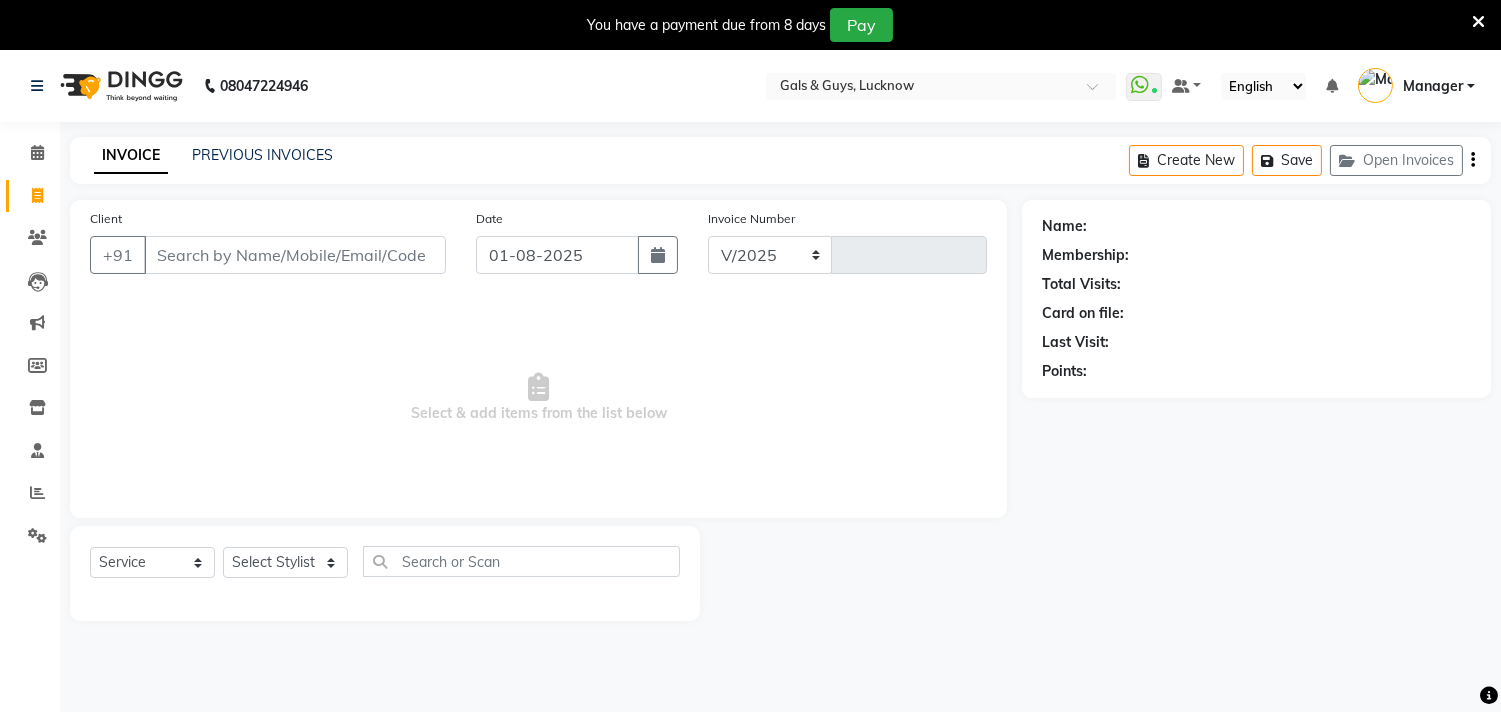 select on "7505" 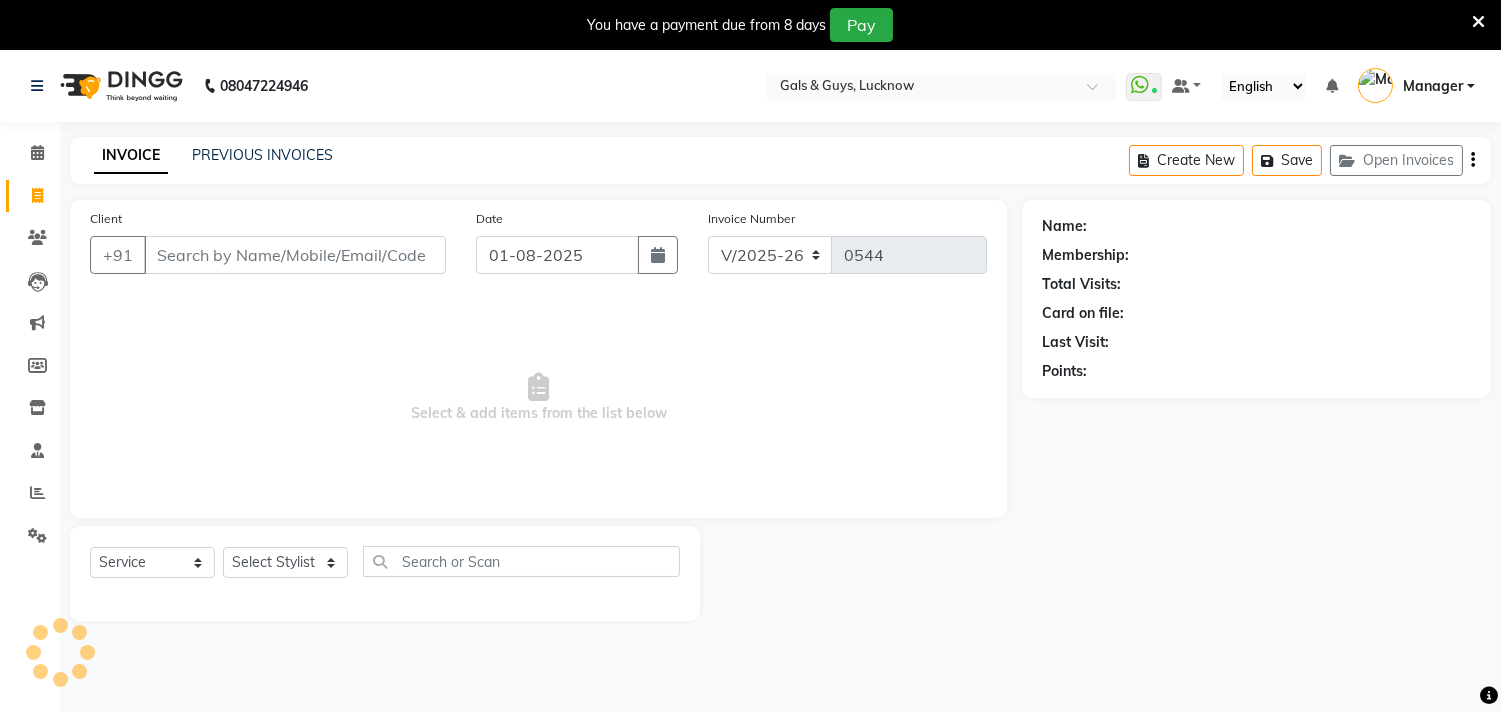 click at bounding box center [1478, 22] 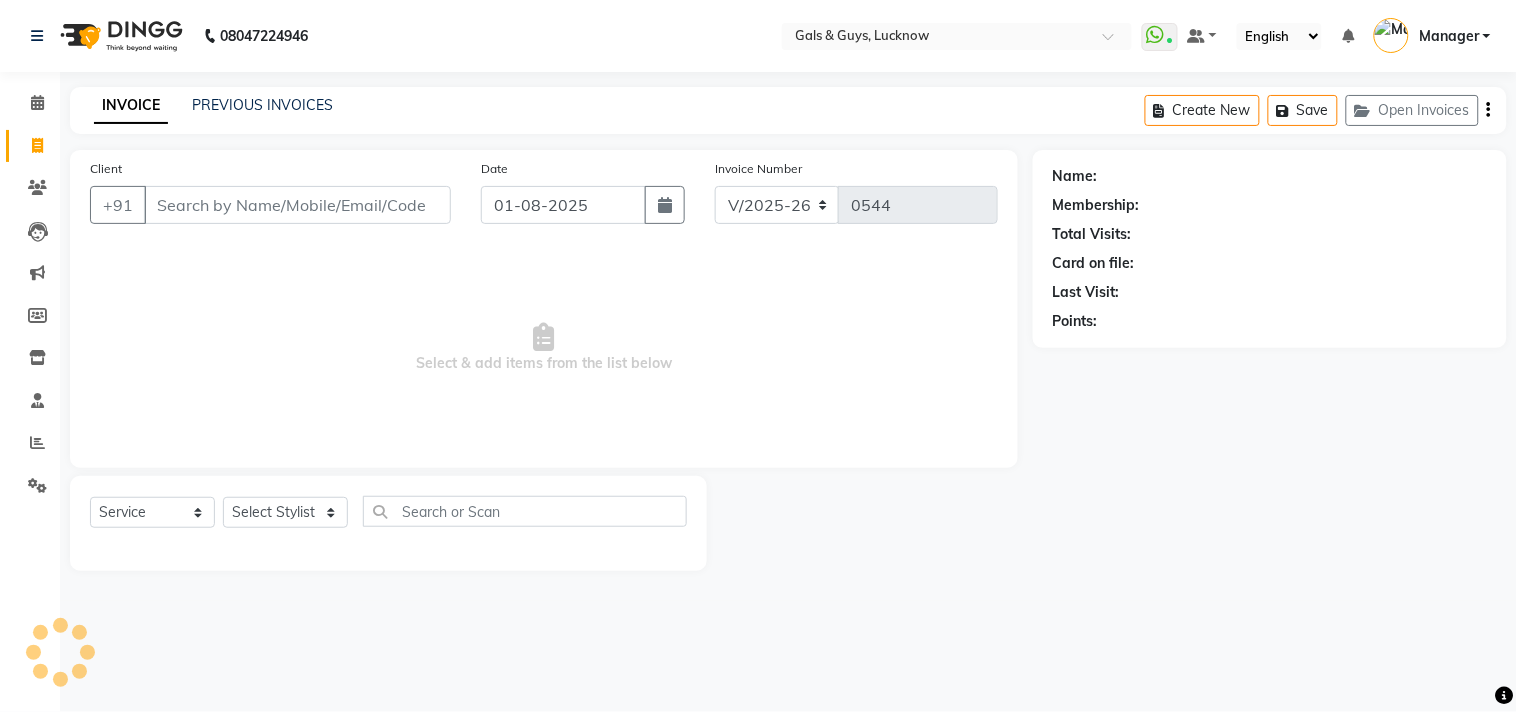 scroll, scrollTop: 0, scrollLeft: 0, axis: both 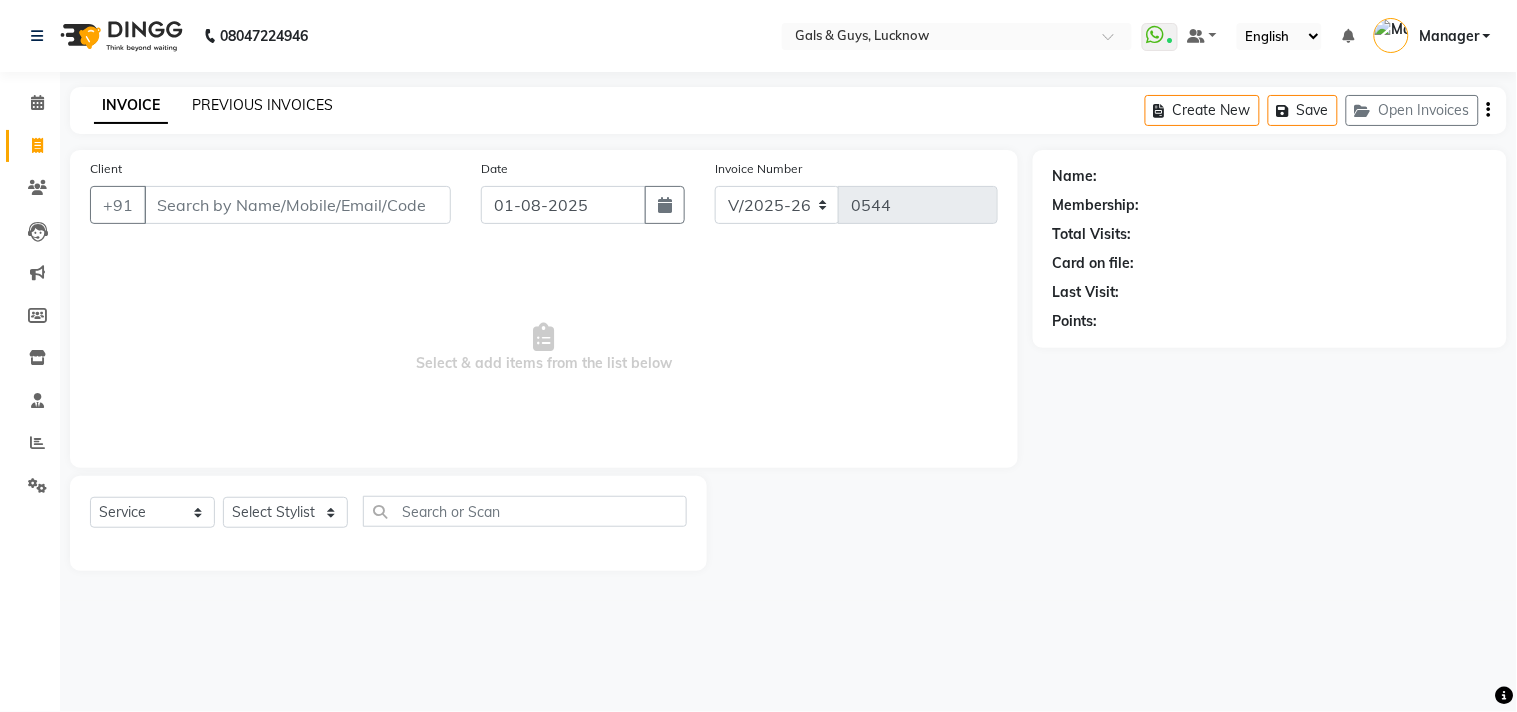 click on "PREVIOUS INVOICES" 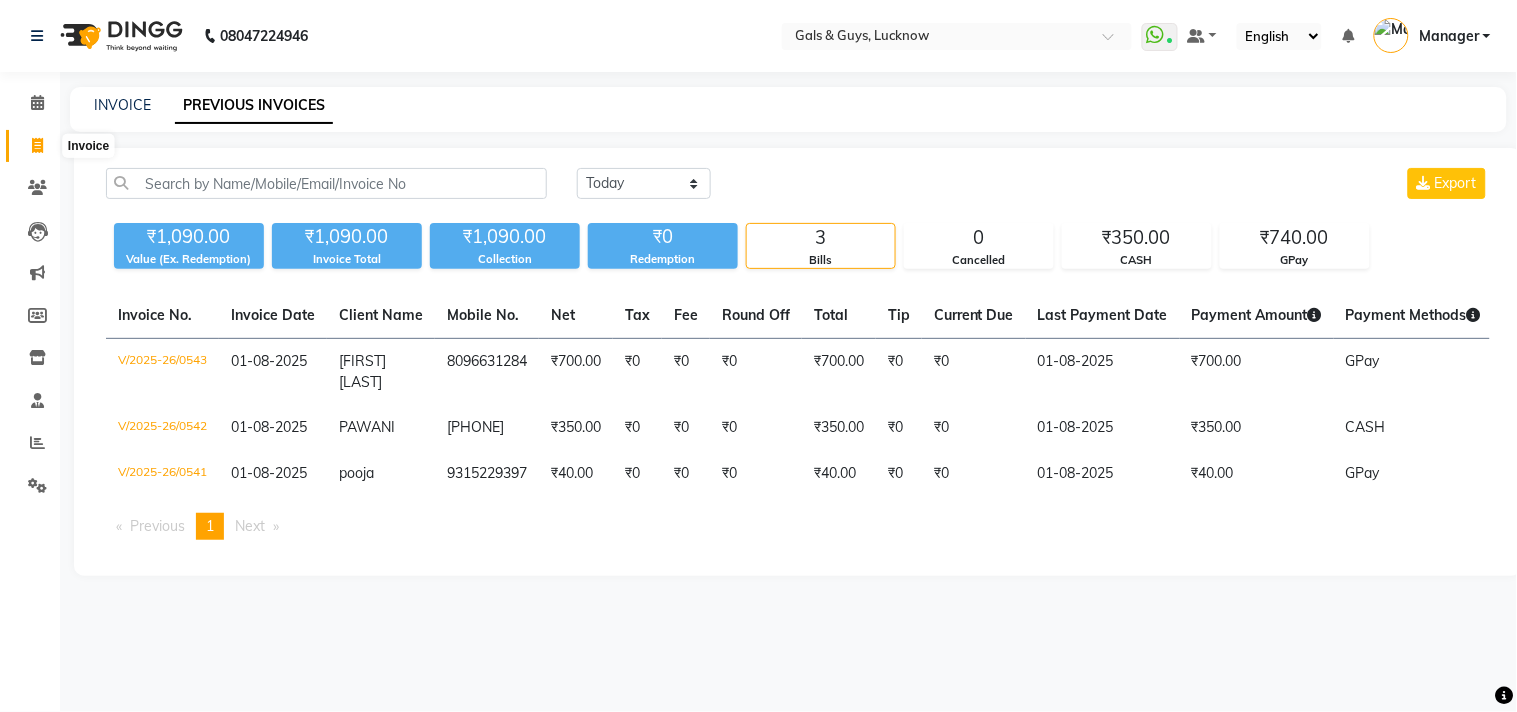 click 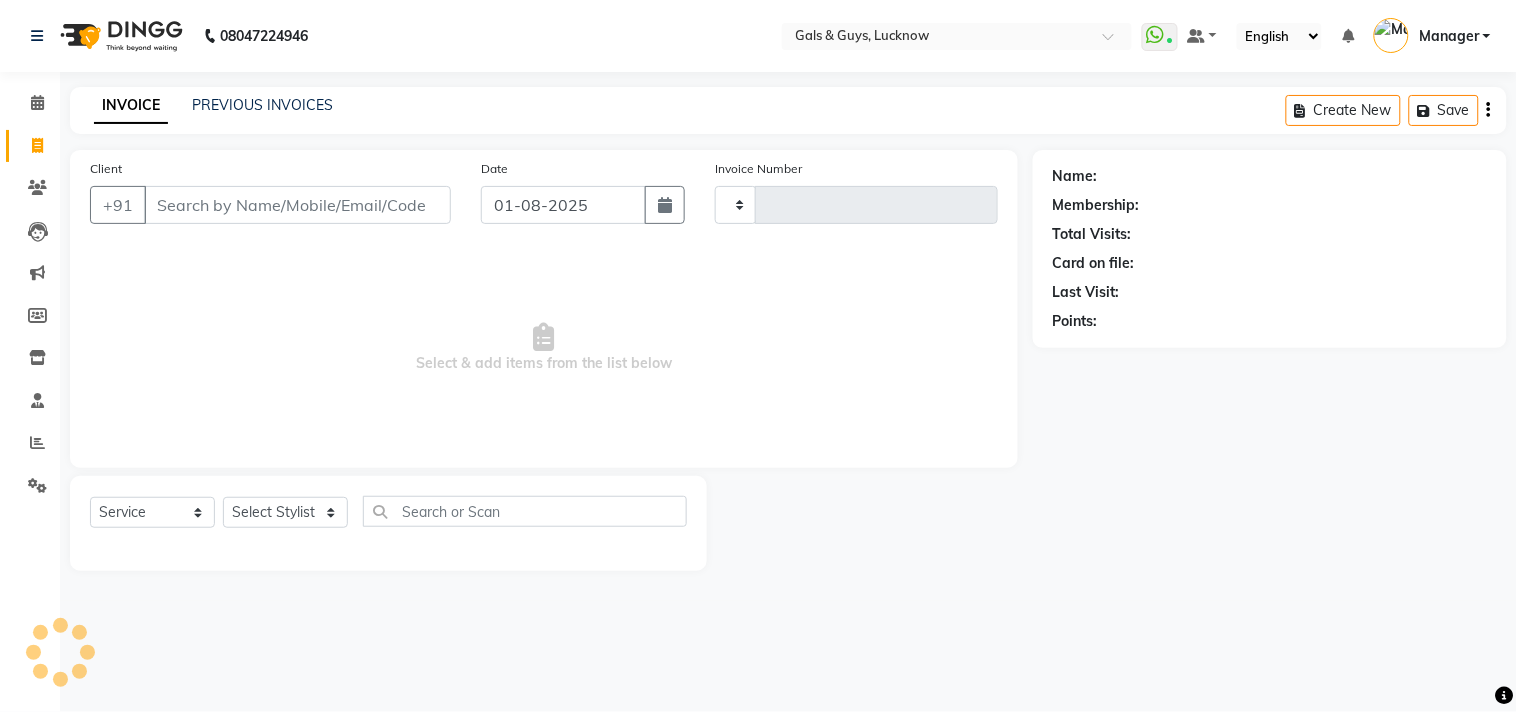 type on "0545" 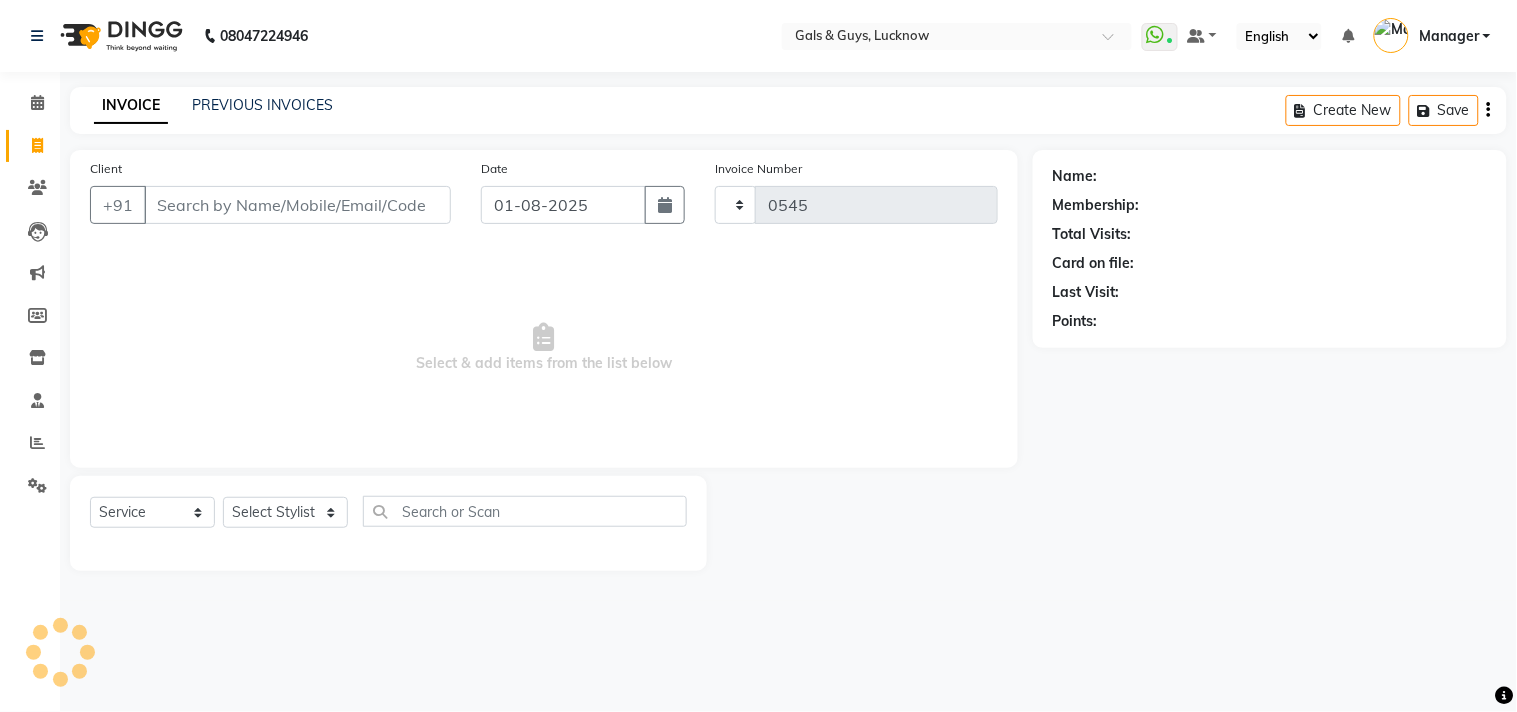 select on "7505" 